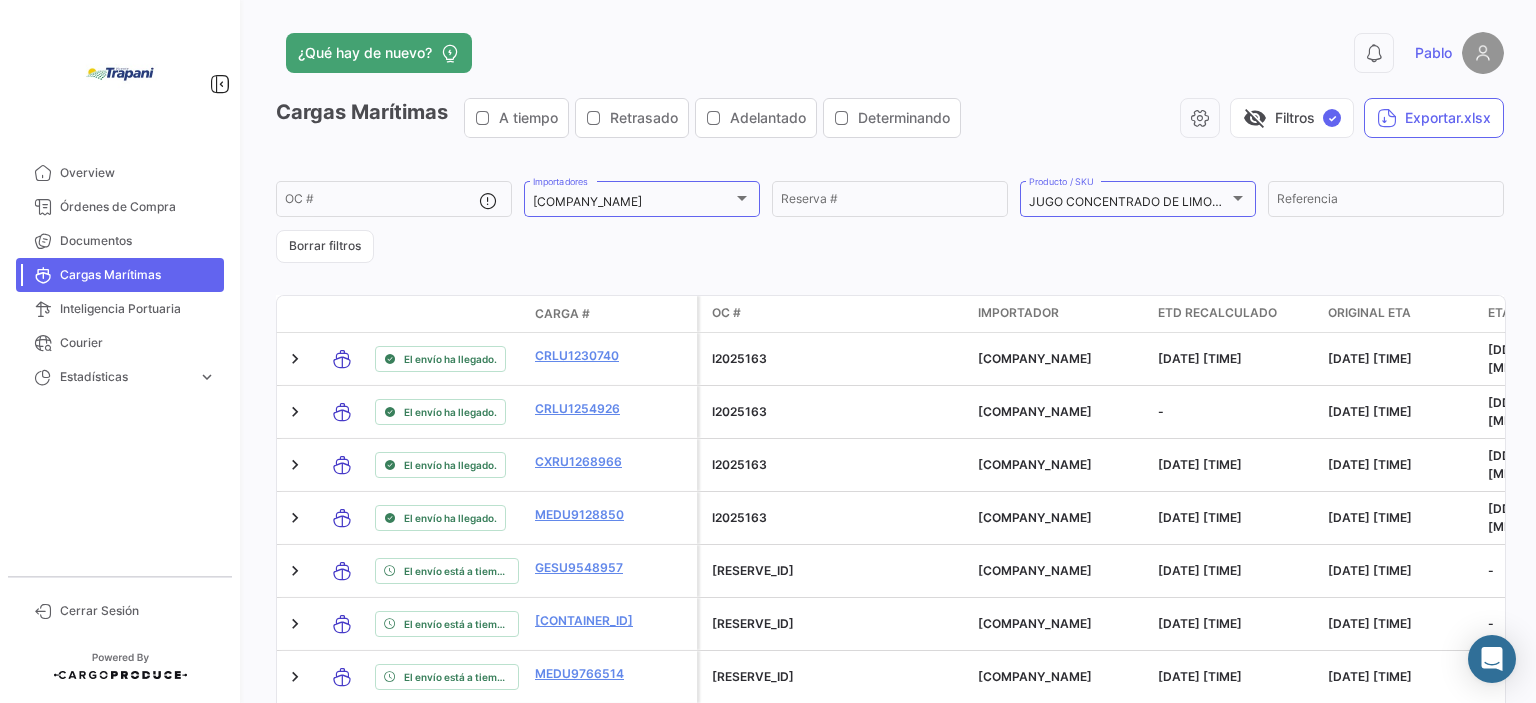 scroll, scrollTop: 0, scrollLeft: 0, axis: both 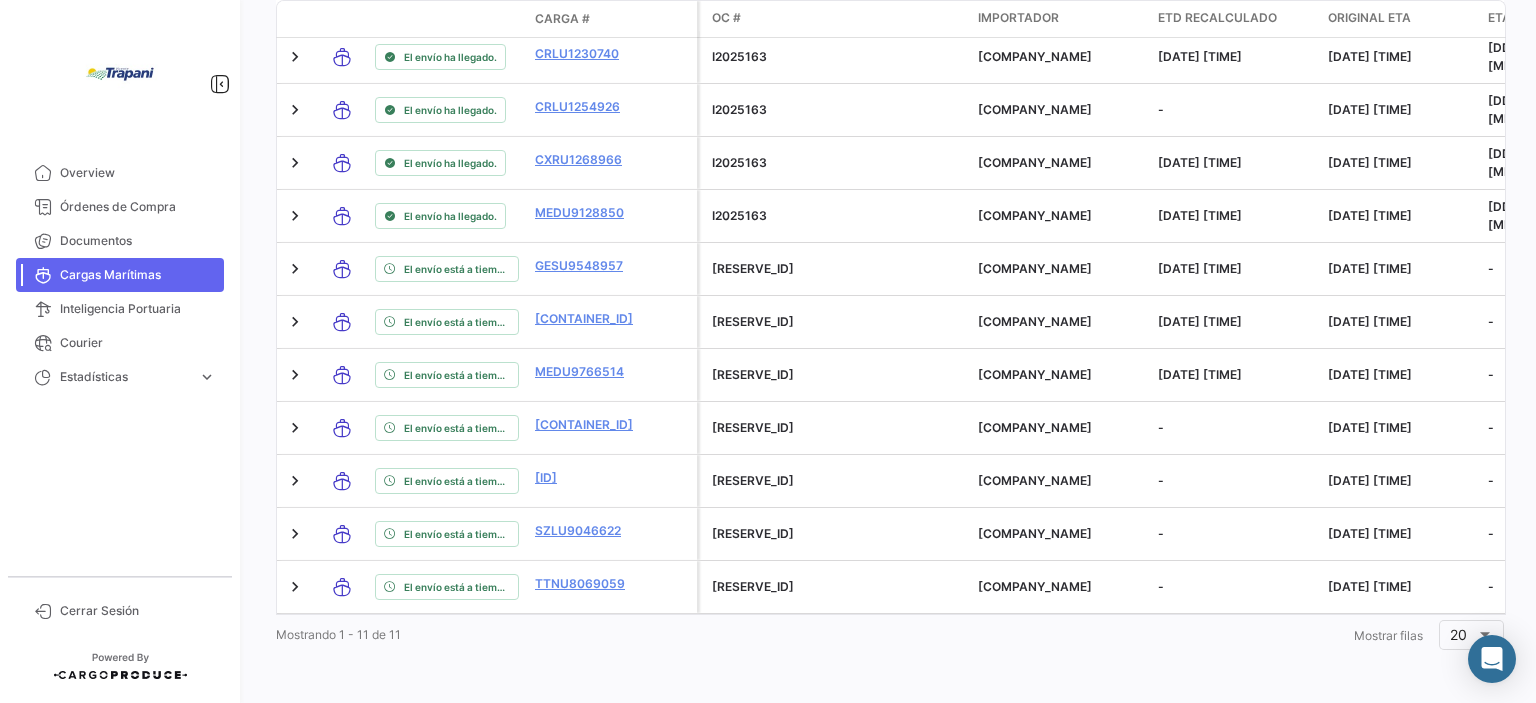 click on "¿Qué hay de nuevo?  0  Pablo   Cargas Marítimas   A tiempo   Retrasado   Adelantado   Determinando   visibility_off   Filtros  ✓  Exportar.xlsx   OC #   DÖHLER HOLLAND B.V.  Importadores Reserva # JUGO CONCENTRADO DE LIMON, JUGO CONCENTRADO CLARO270, JUGO CONCENTRADO TURBIO22, CASCARA DESHIDRATADA DE LIMON, ACEITE ESENCIAL DE LIMON, FASE ACUOSA Producto / SKU  Referencia   Borrar filtros  Modo de Transporte Estado de Envio Carga # Póliza OC # Carga Protegida Importador ETD Recalculado Original ETA ETA Recalculado Retraso / Adelanto Exportador Consignatario Freight Forwarder Compañía naviera Semana de Salida Día de Salida Semana de Arribo Día de Arribo Llegada prevista ETA a POT Creado en Original ETD Estado Días en último estado Courier Tracking Estado de Courier ETA Courier Courier Adelantado/Atrasado Reserva # Bill of Lading # Referencia # Productos Número de viaje Nave actual Nave inicial Nave final POL
/ Puerto Origen POD
/ Puerto Destino Sensor #" 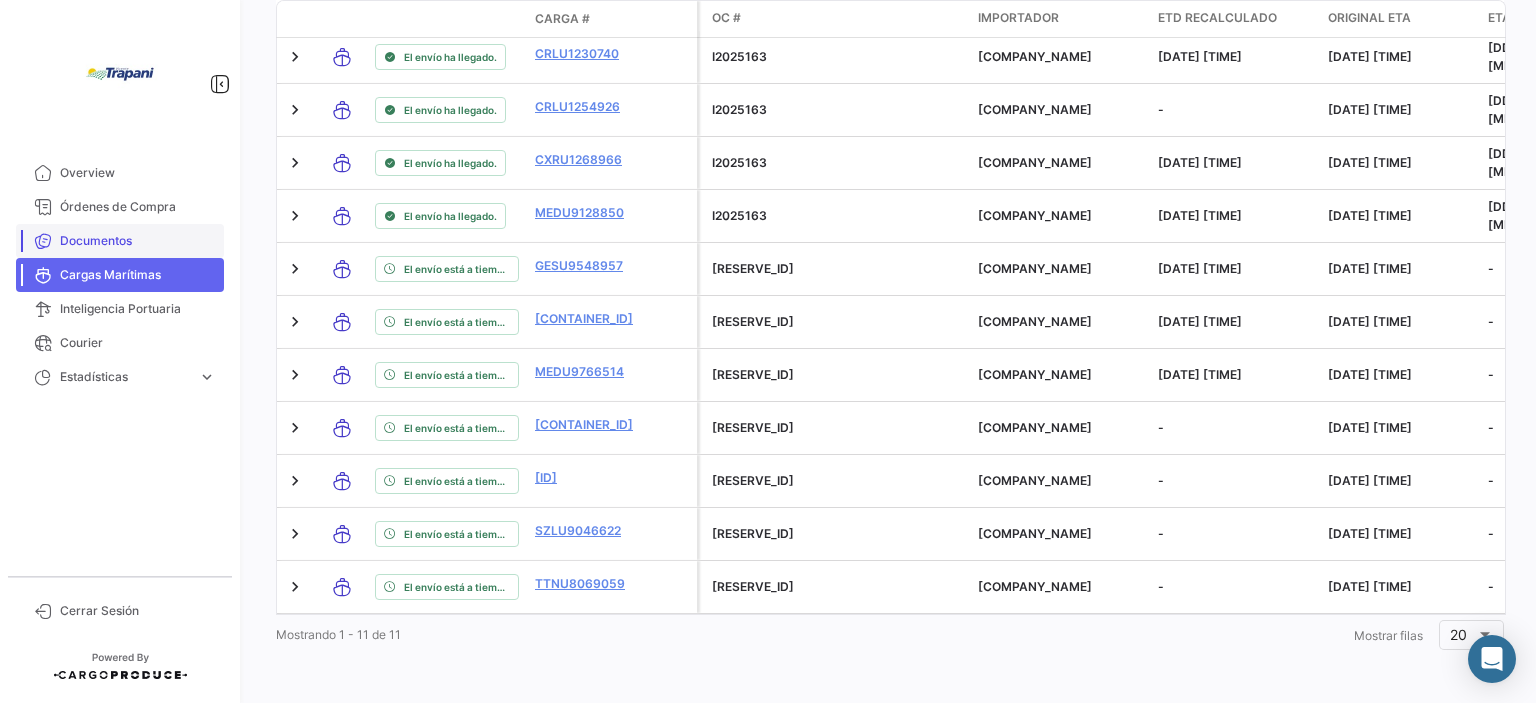 click on "Documentos" at bounding box center [138, 241] 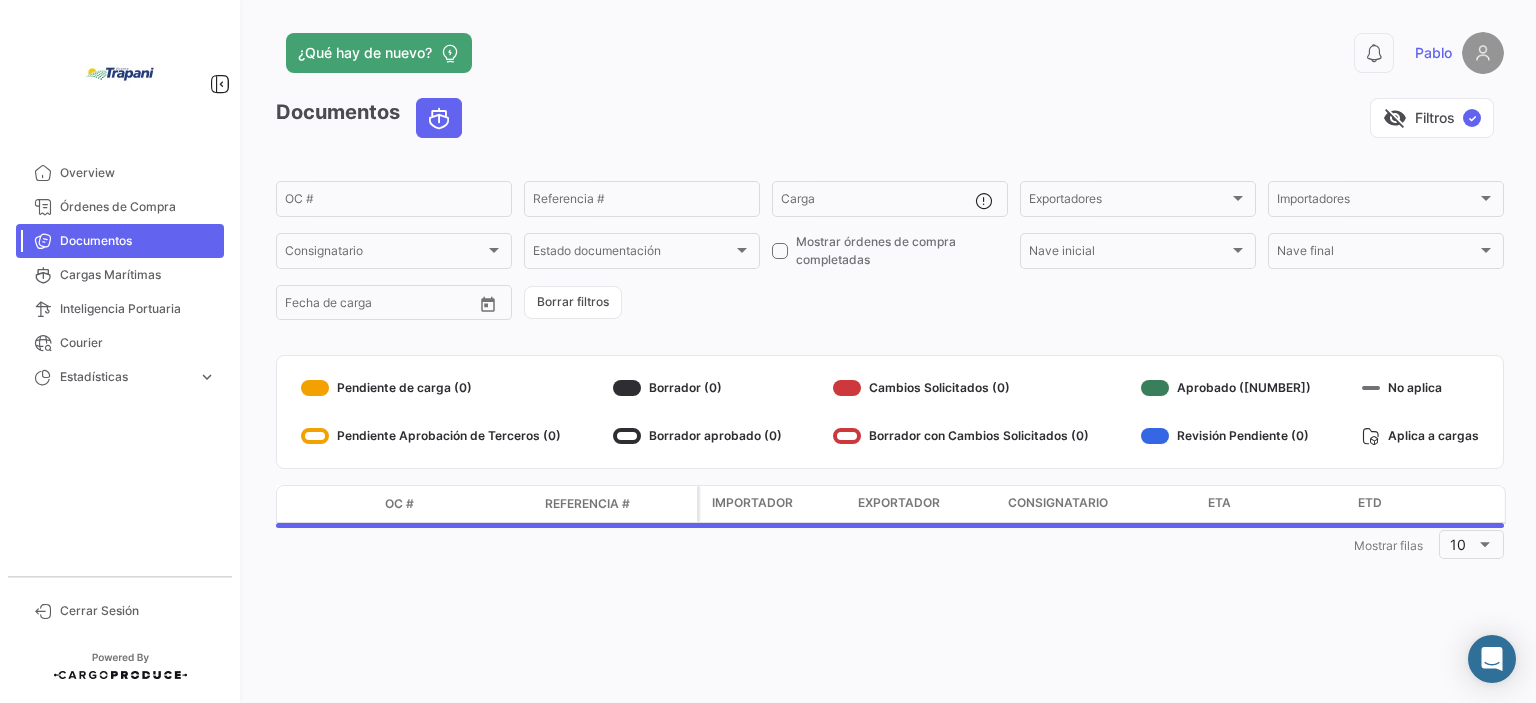 scroll, scrollTop: 0, scrollLeft: 0, axis: both 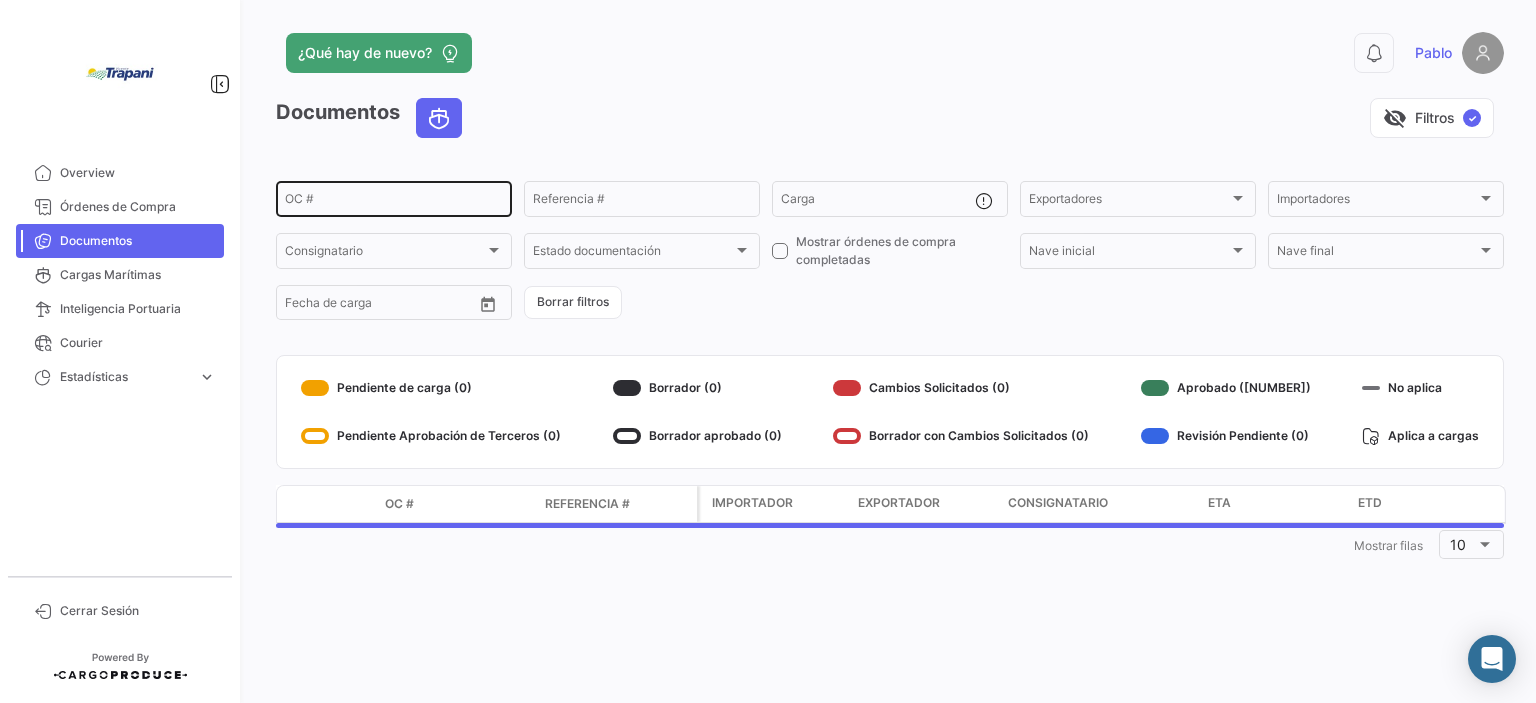 click on "OC #" 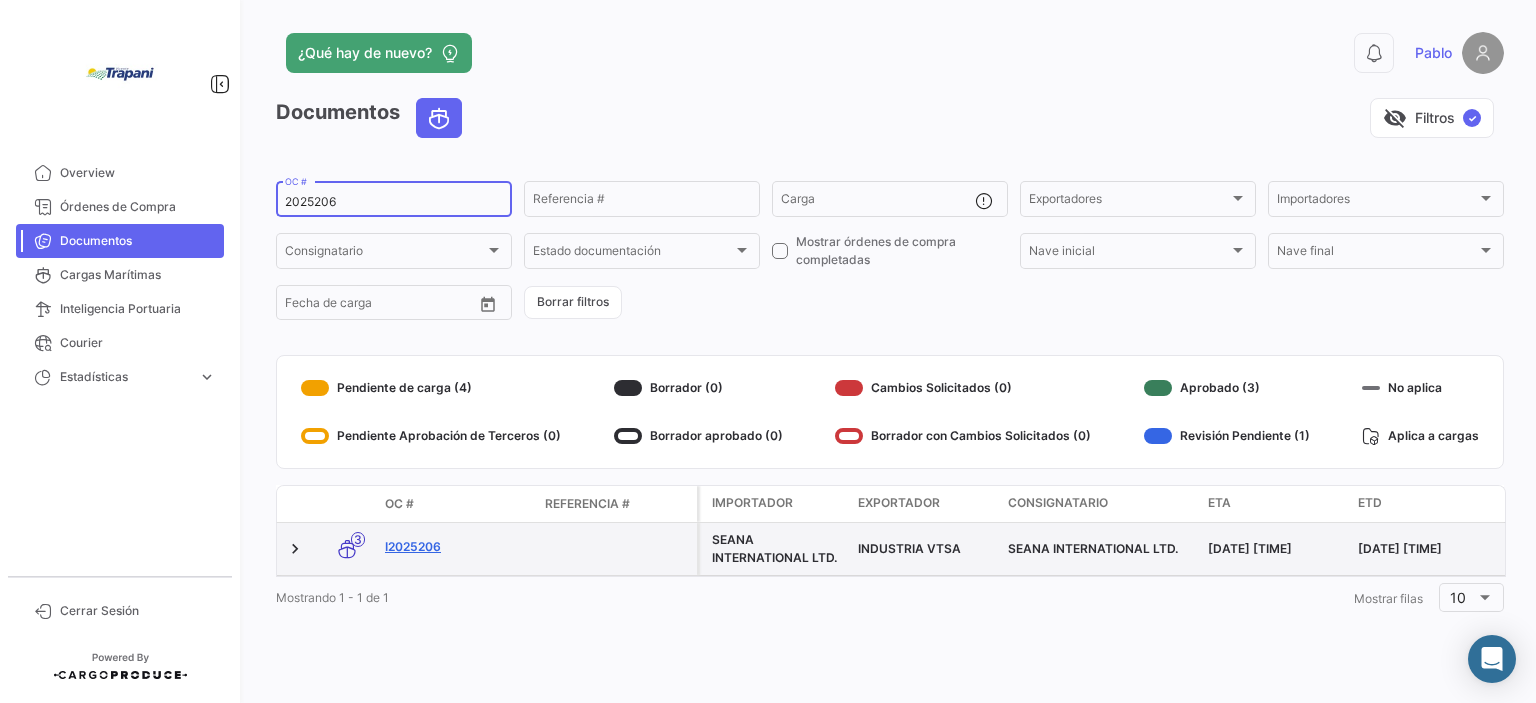 type on "2025206" 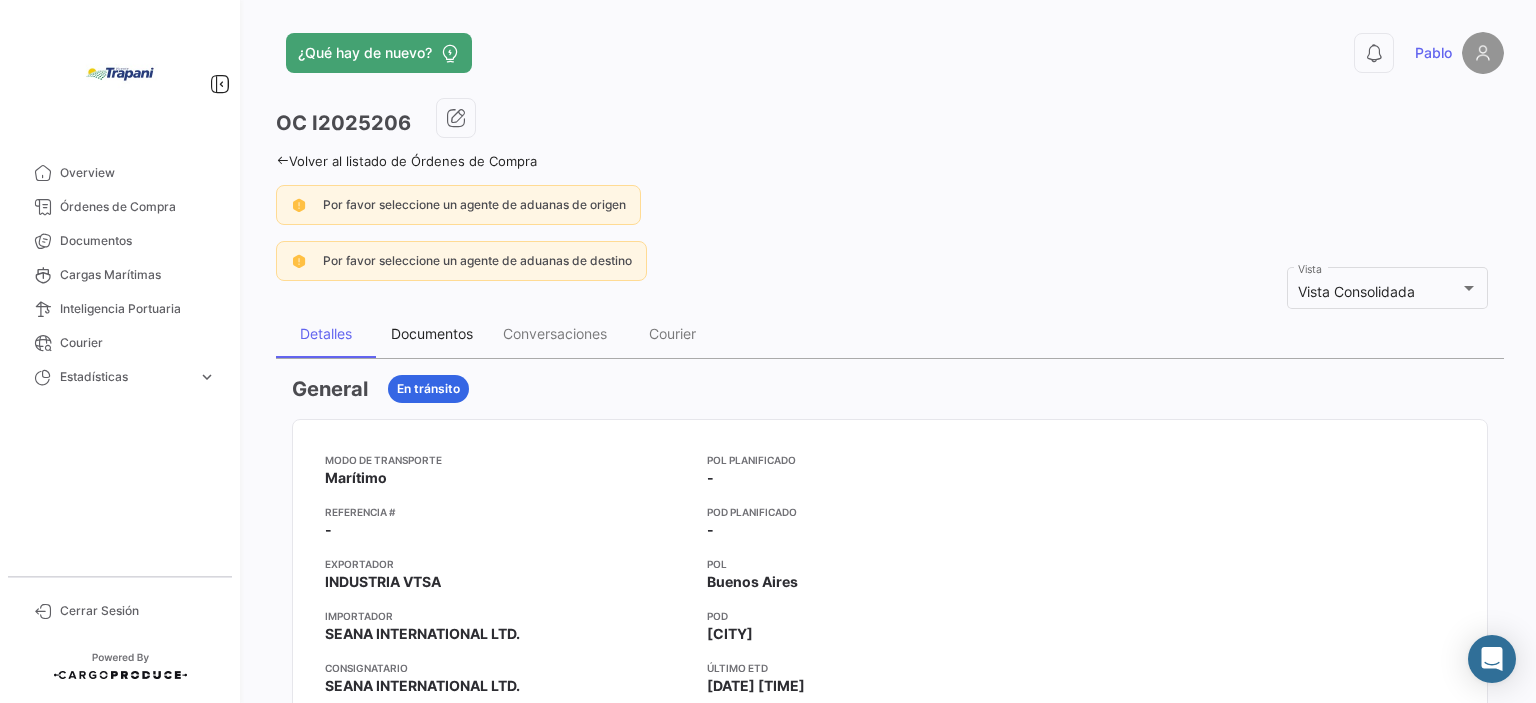 click on "Documentos" at bounding box center (432, 333) 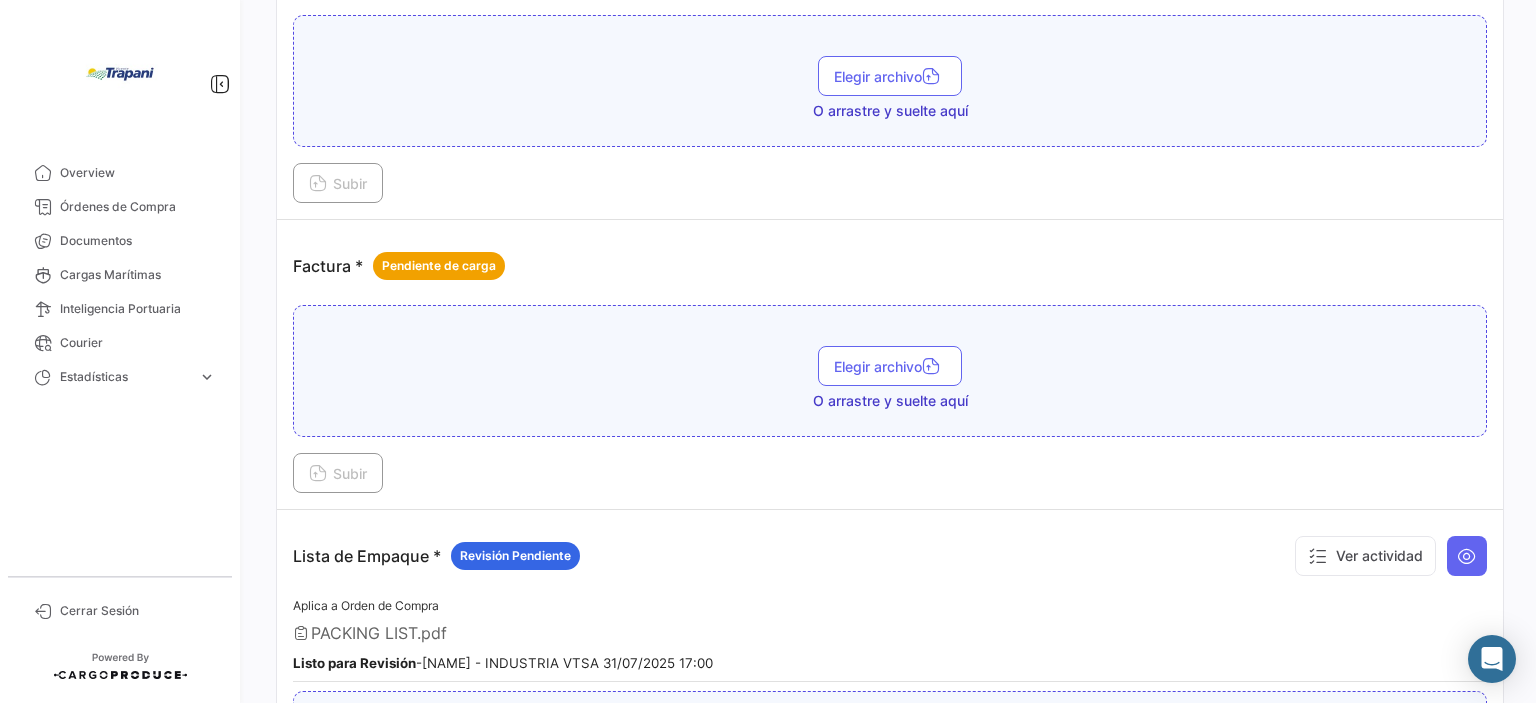 scroll, scrollTop: 2100, scrollLeft: 0, axis: vertical 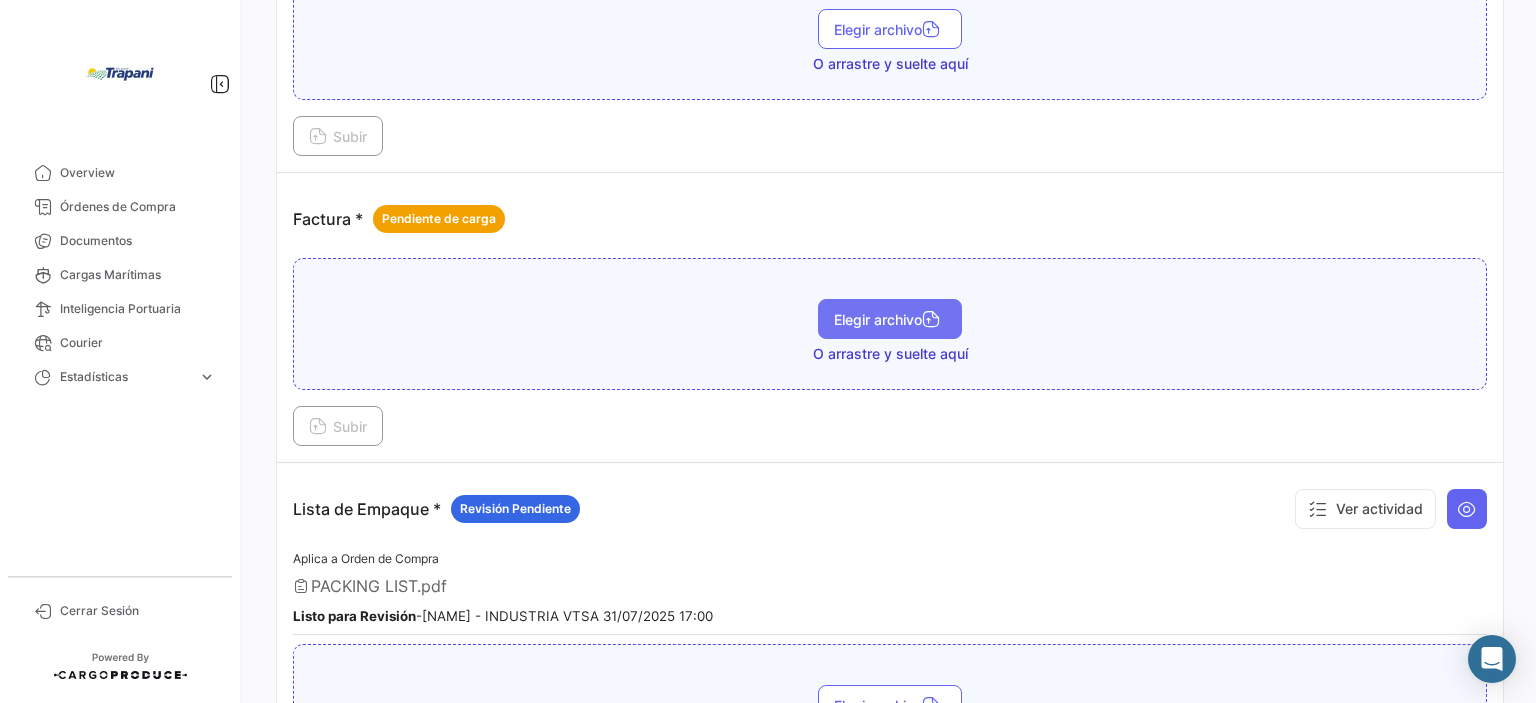 click on "Elegir archivo" at bounding box center (890, 319) 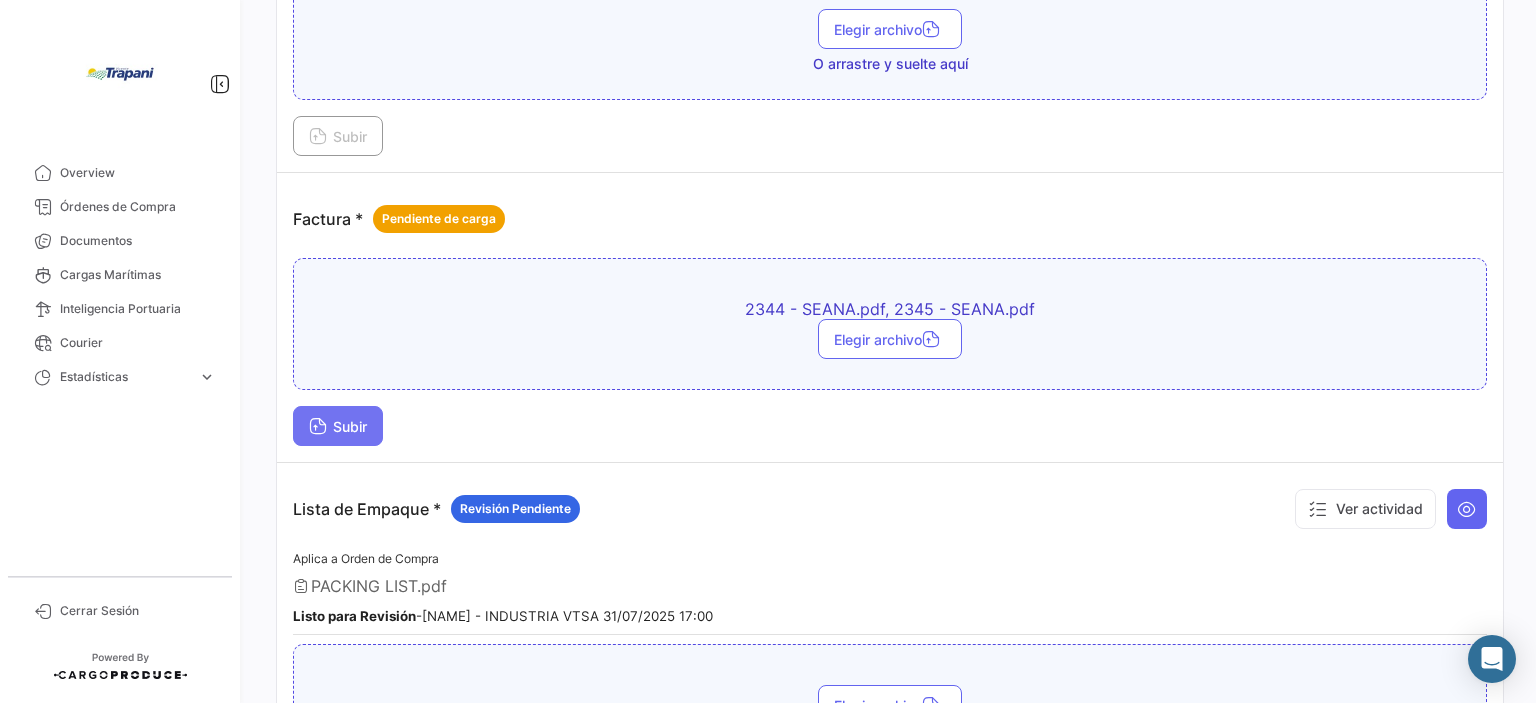 click on "Subir" at bounding box center [338, 426] 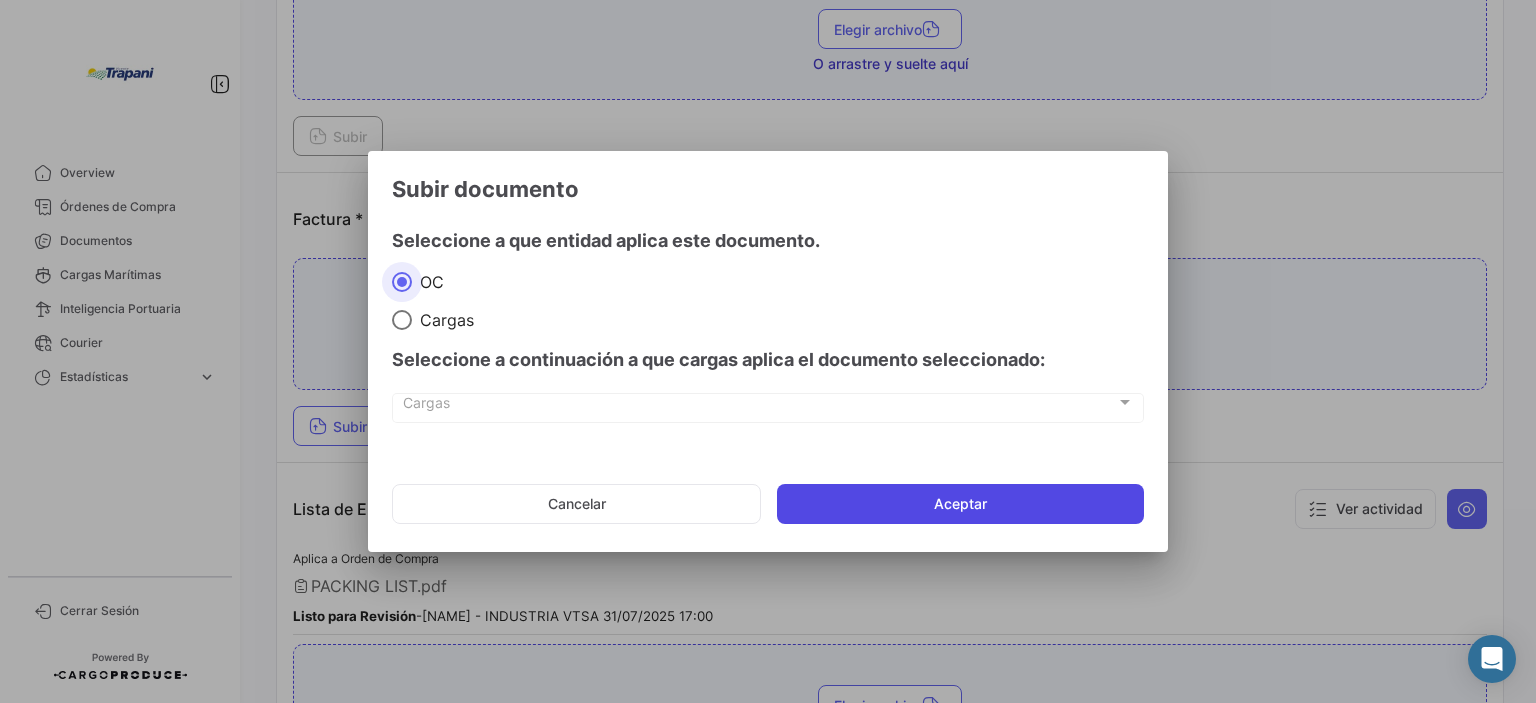 click on "Aceptar" 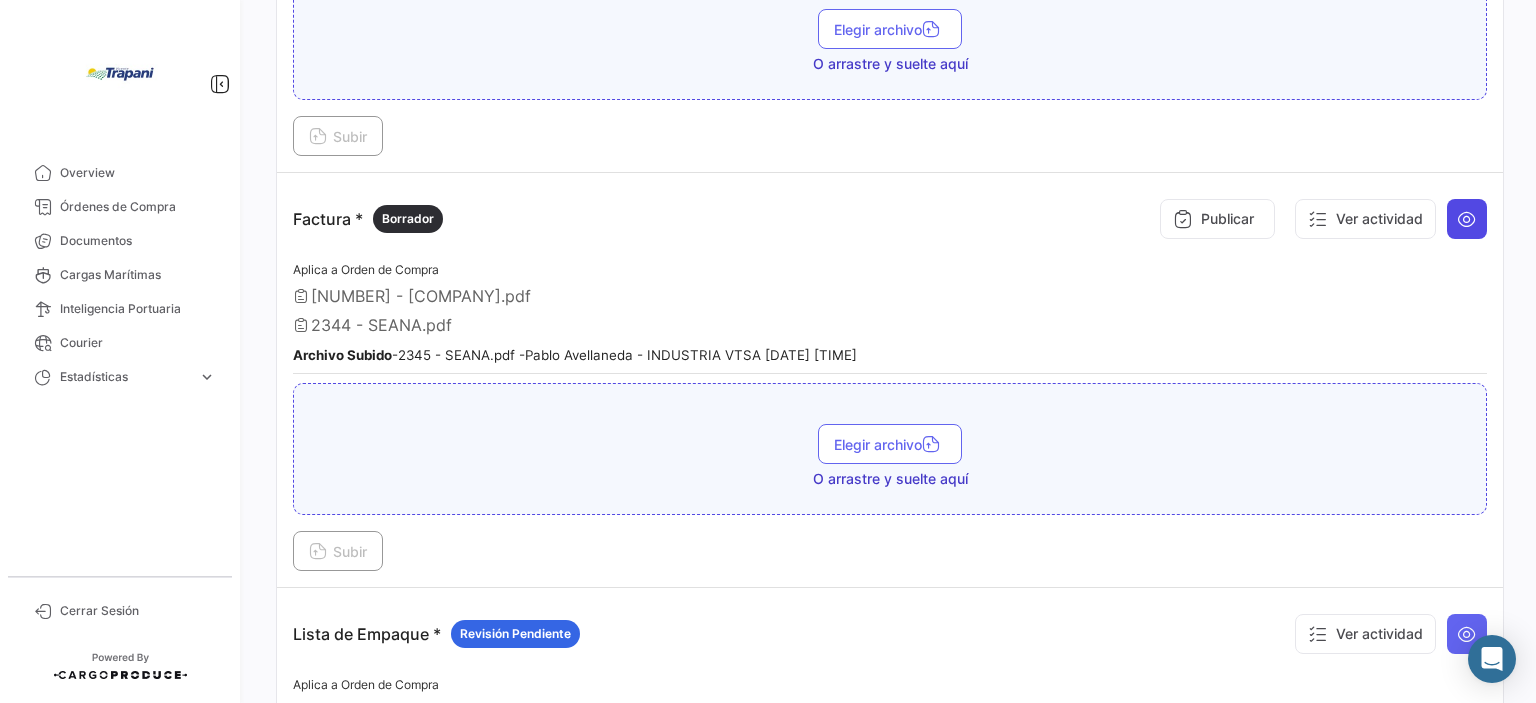 click at bounding box center (1467, 219) 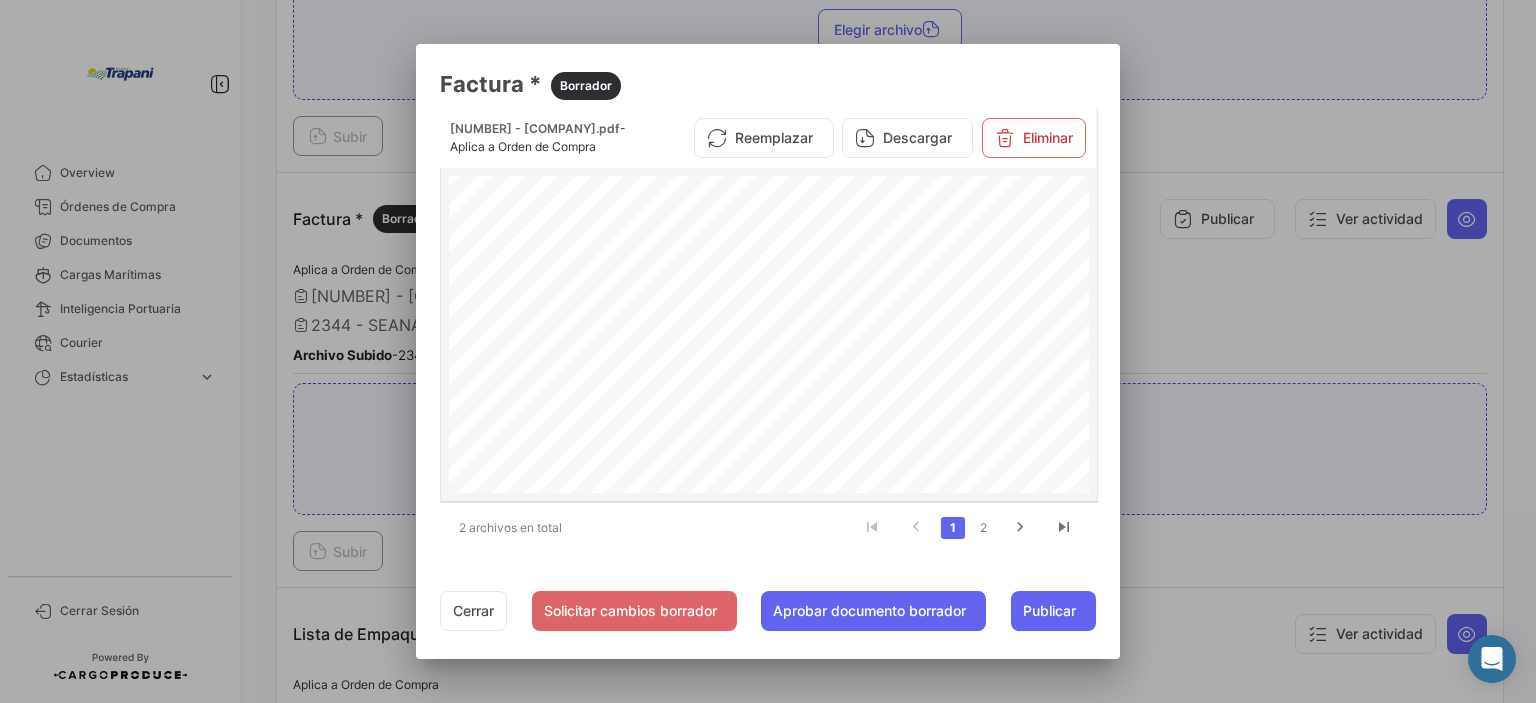 scroll, scrollTop: 21, scrollLeft: 0, axis: vertical 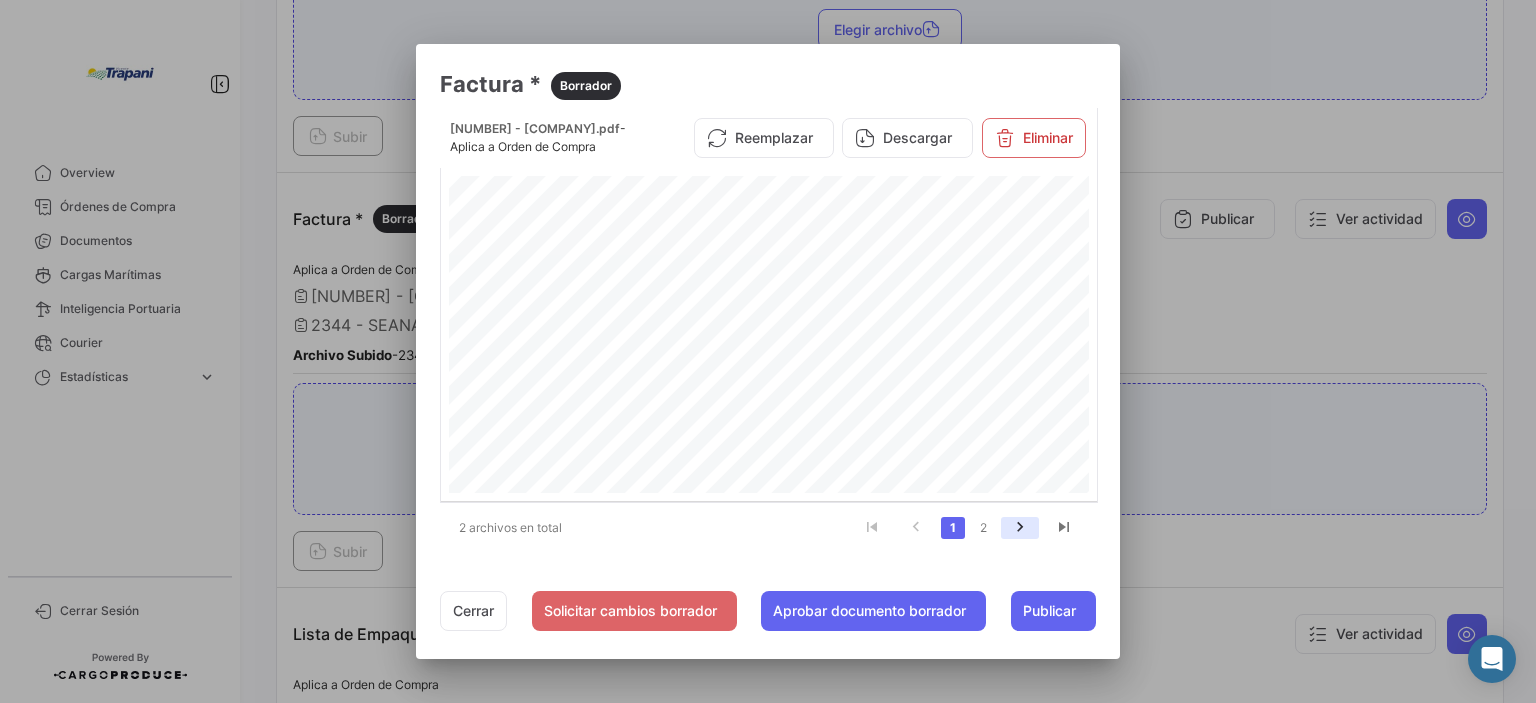 click 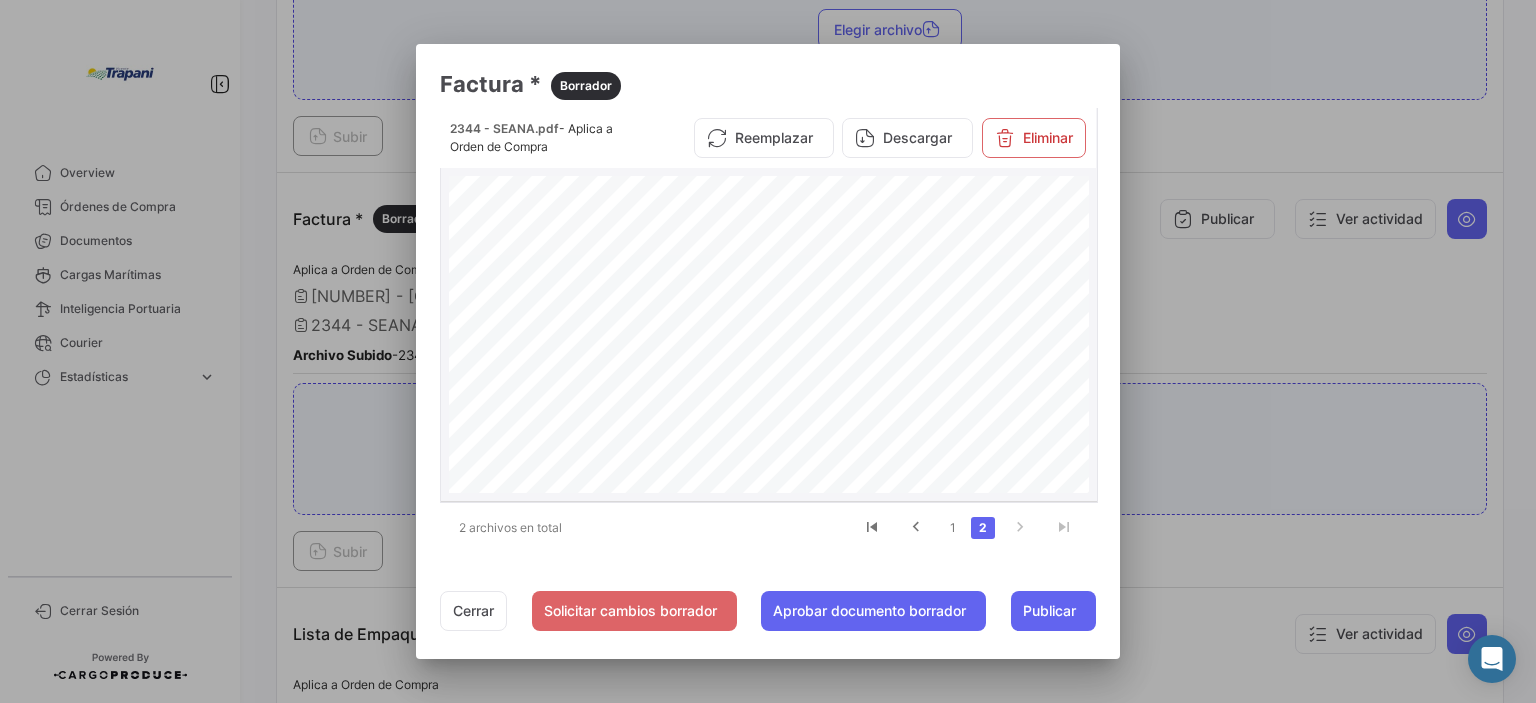 scroll, scrollTop: 0, scrollLeft: 0, axis: both 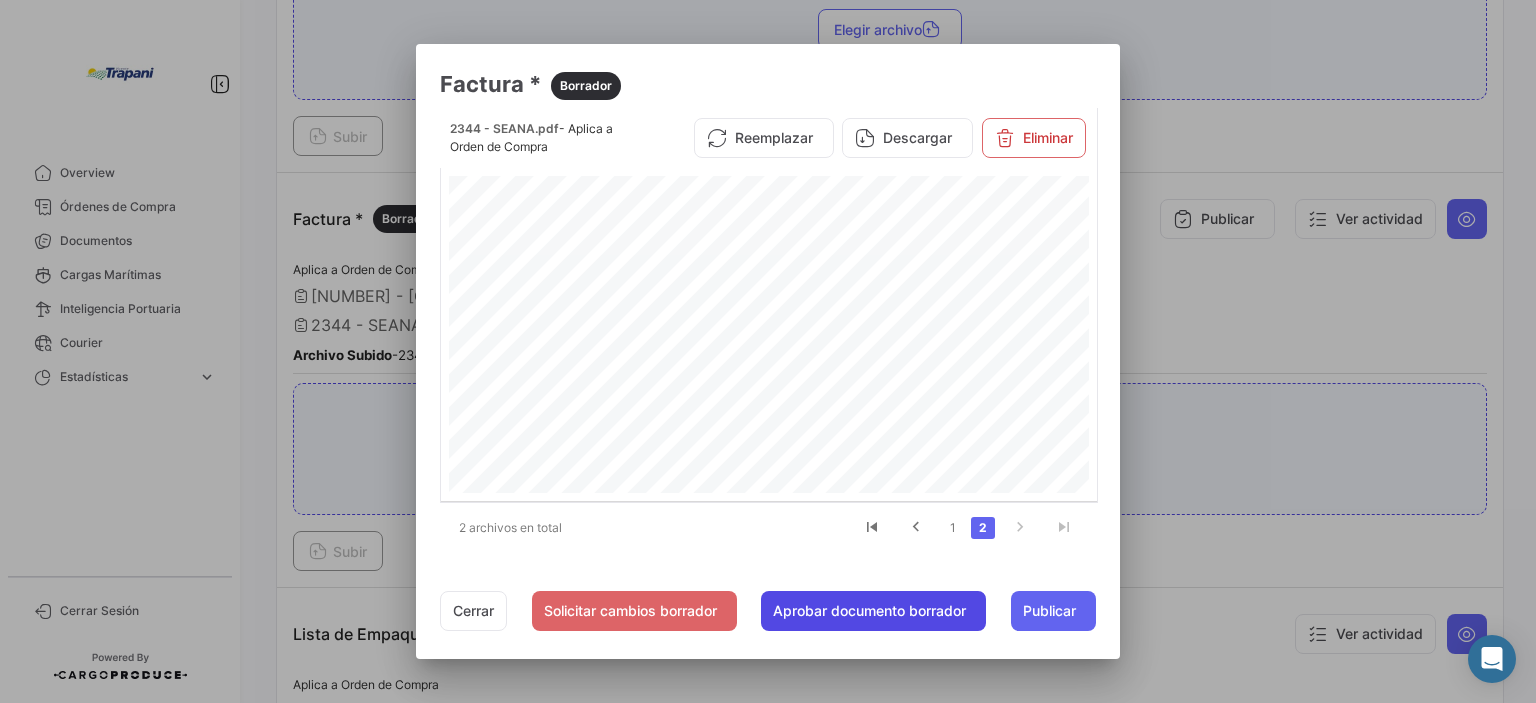 click on "Aprobar documento borrador" 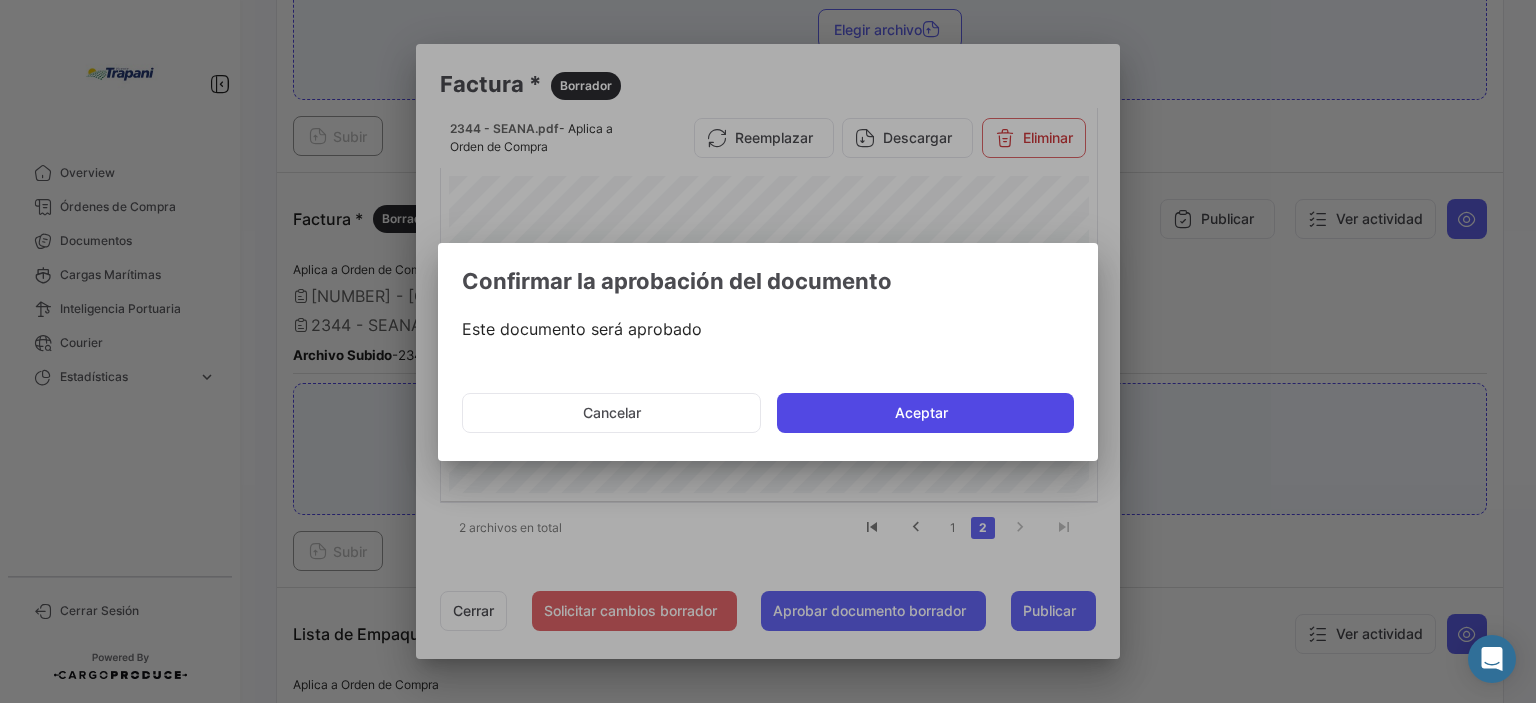 click on "Aceptar" 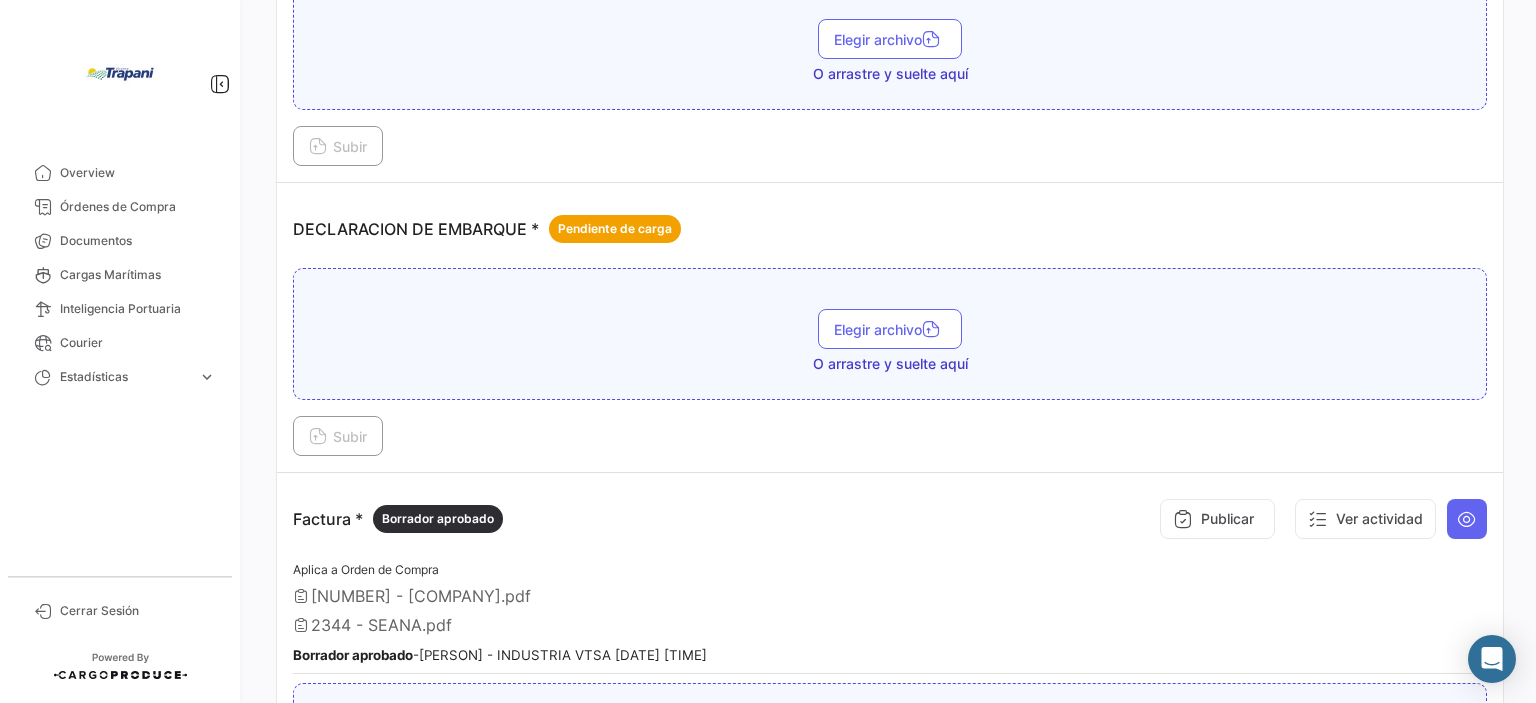scroll, scrollTop: 1900, scrollLeft: 0, axis: vertical 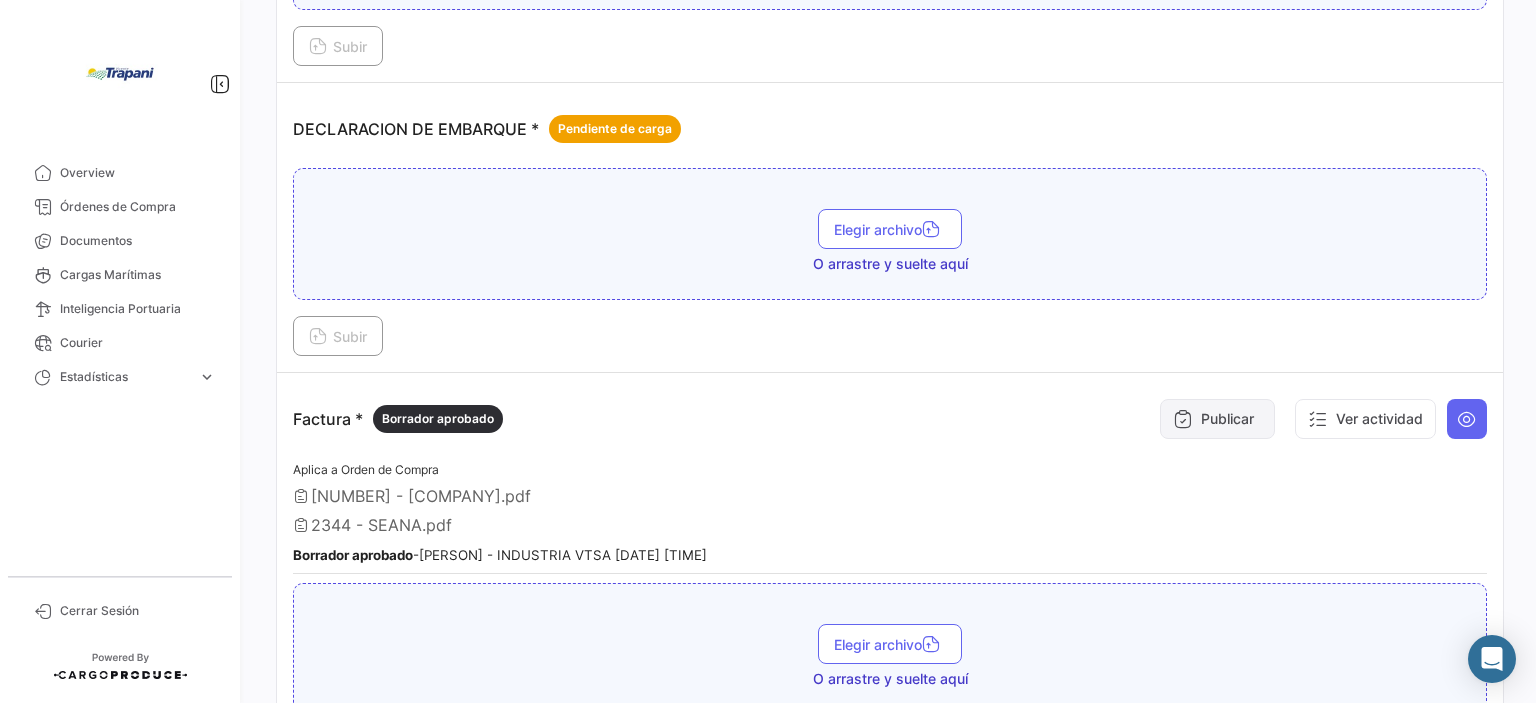 click on "Publicar" at bounding box center [1217, 419] 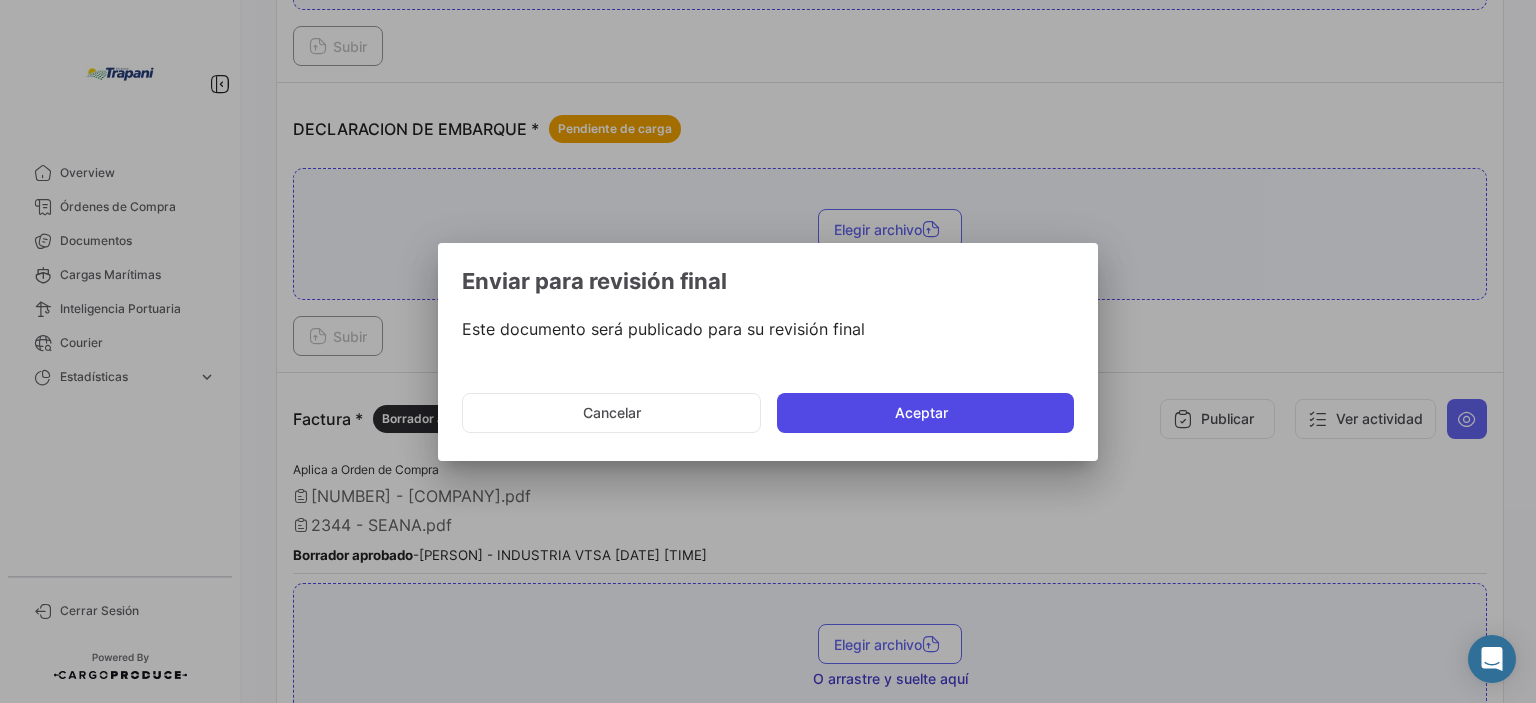 click on "Aceptar" 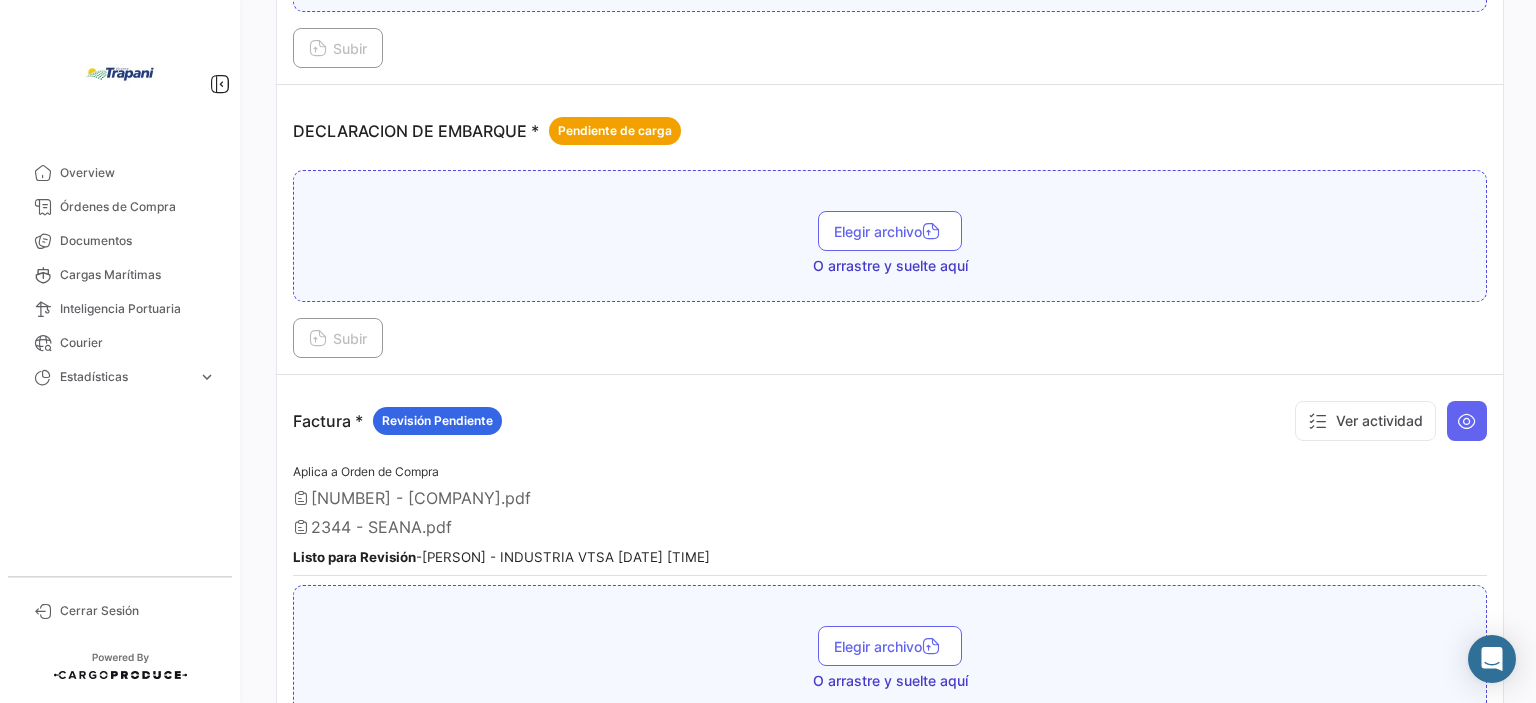 scroll, scrollTop: 1900, scrollLeft: 0, axis: vertical 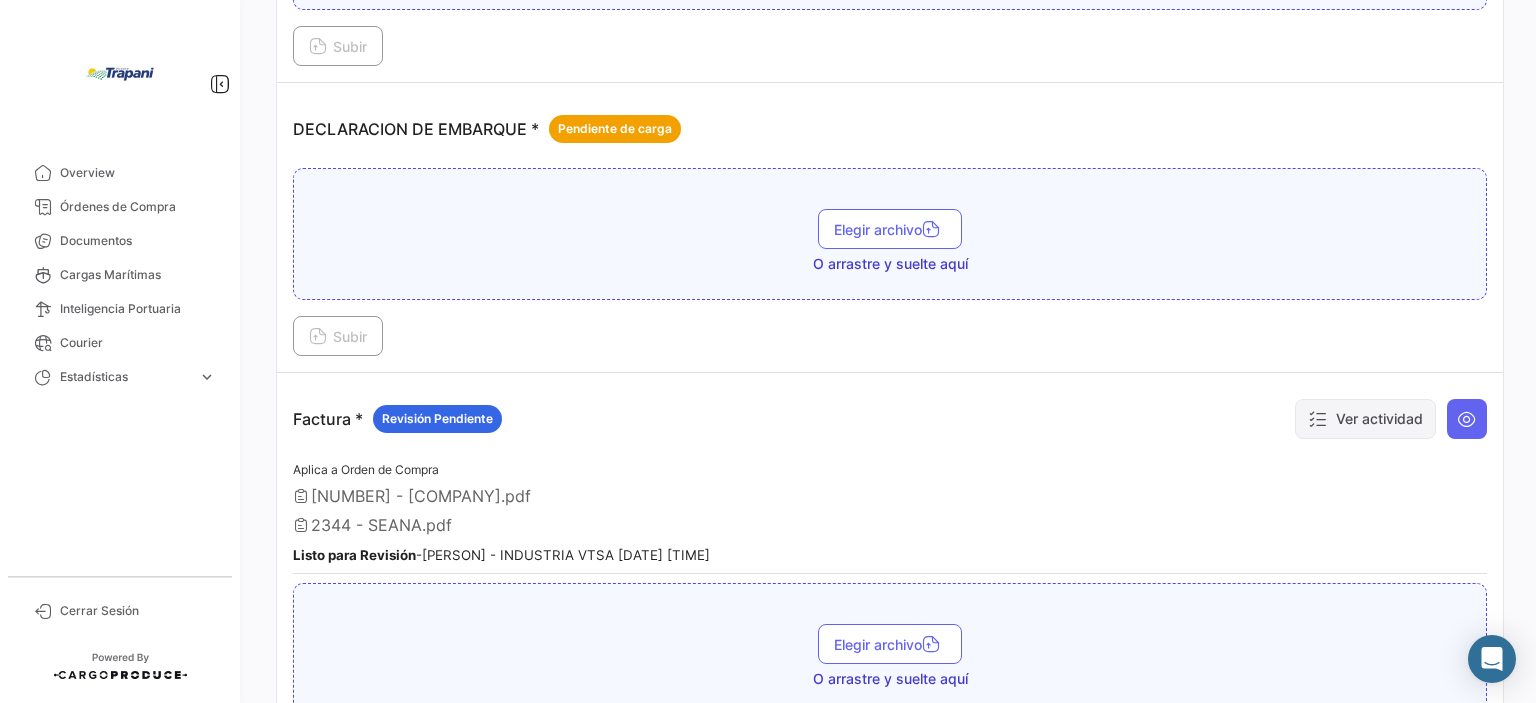 click on "Ver actividad" at bounding box center (1365, 419) 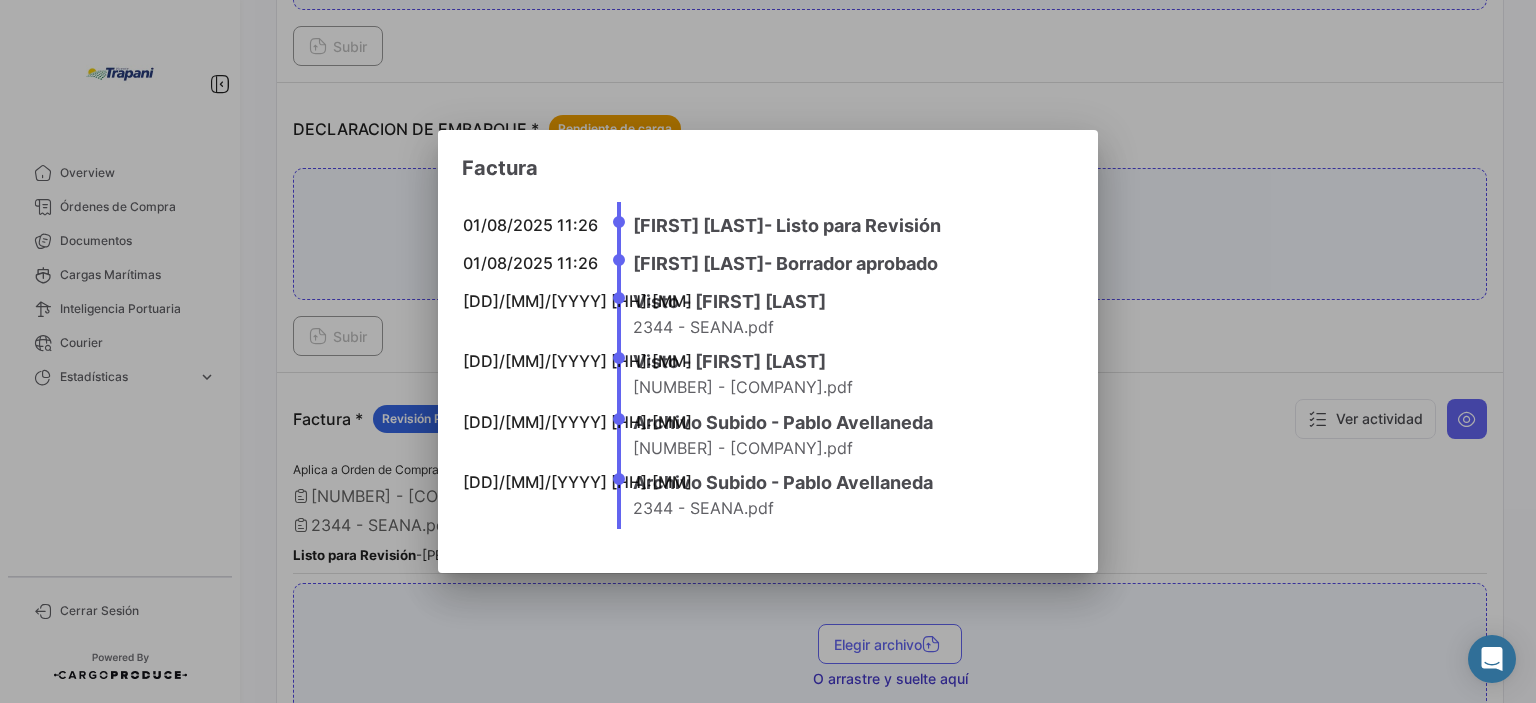click at bounding box center (768, 351) 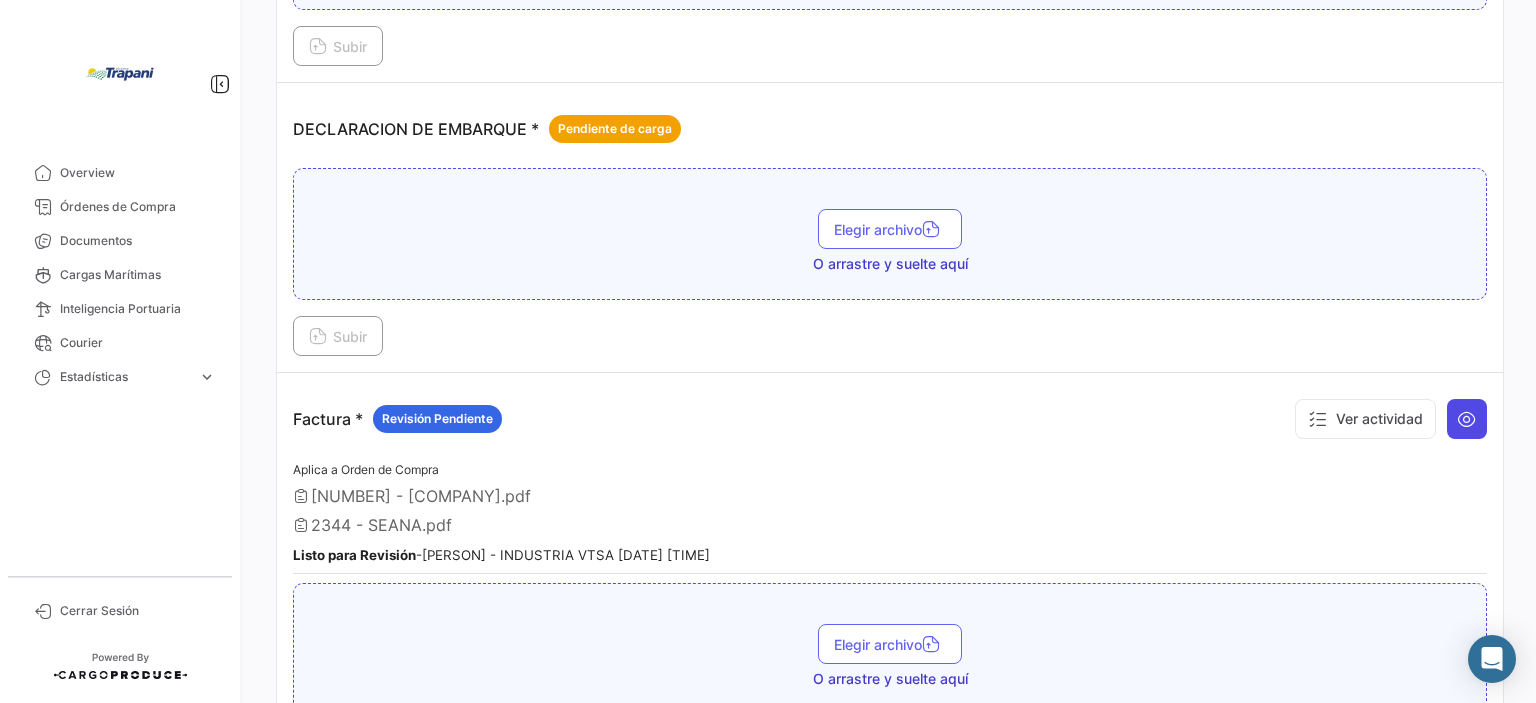click at bounding box center [1467, 419] 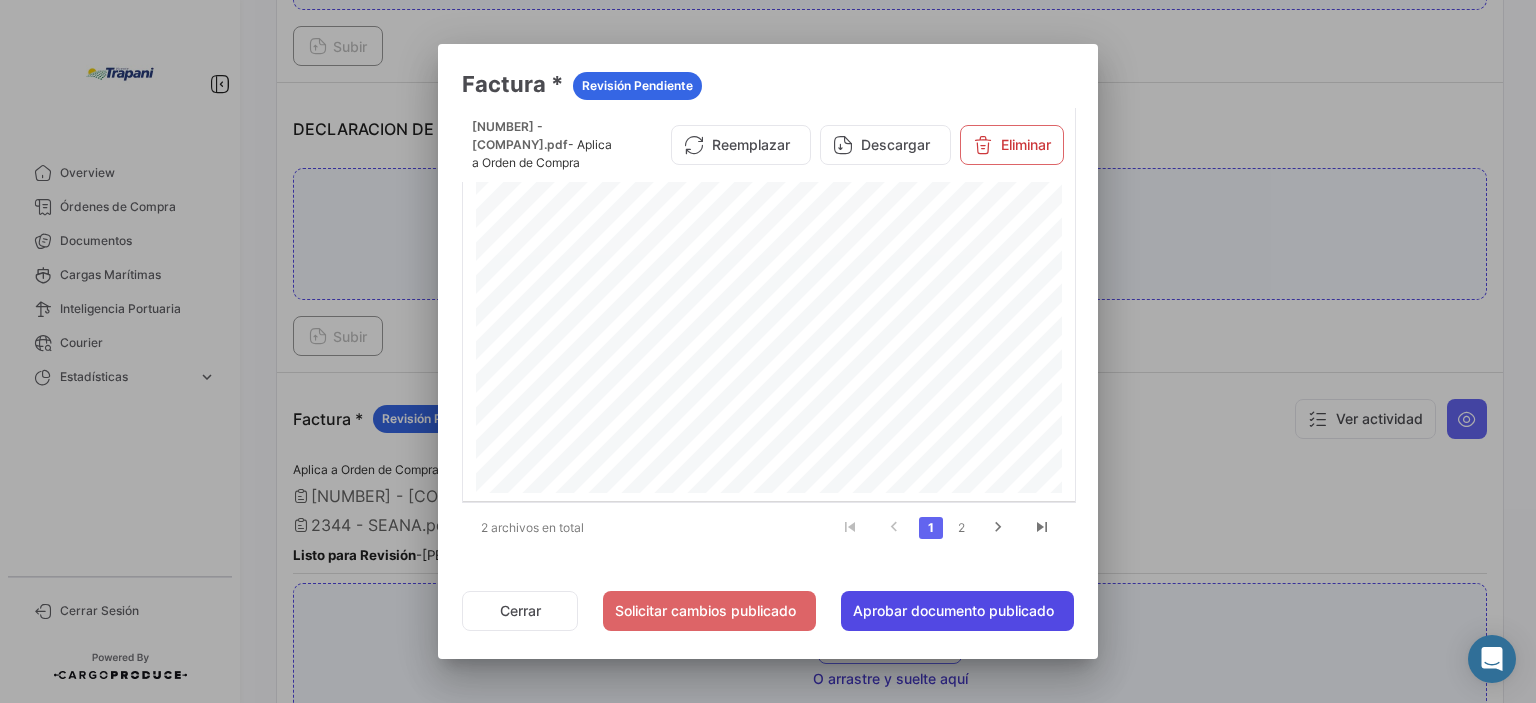 click on "Aprobar documento publicado" 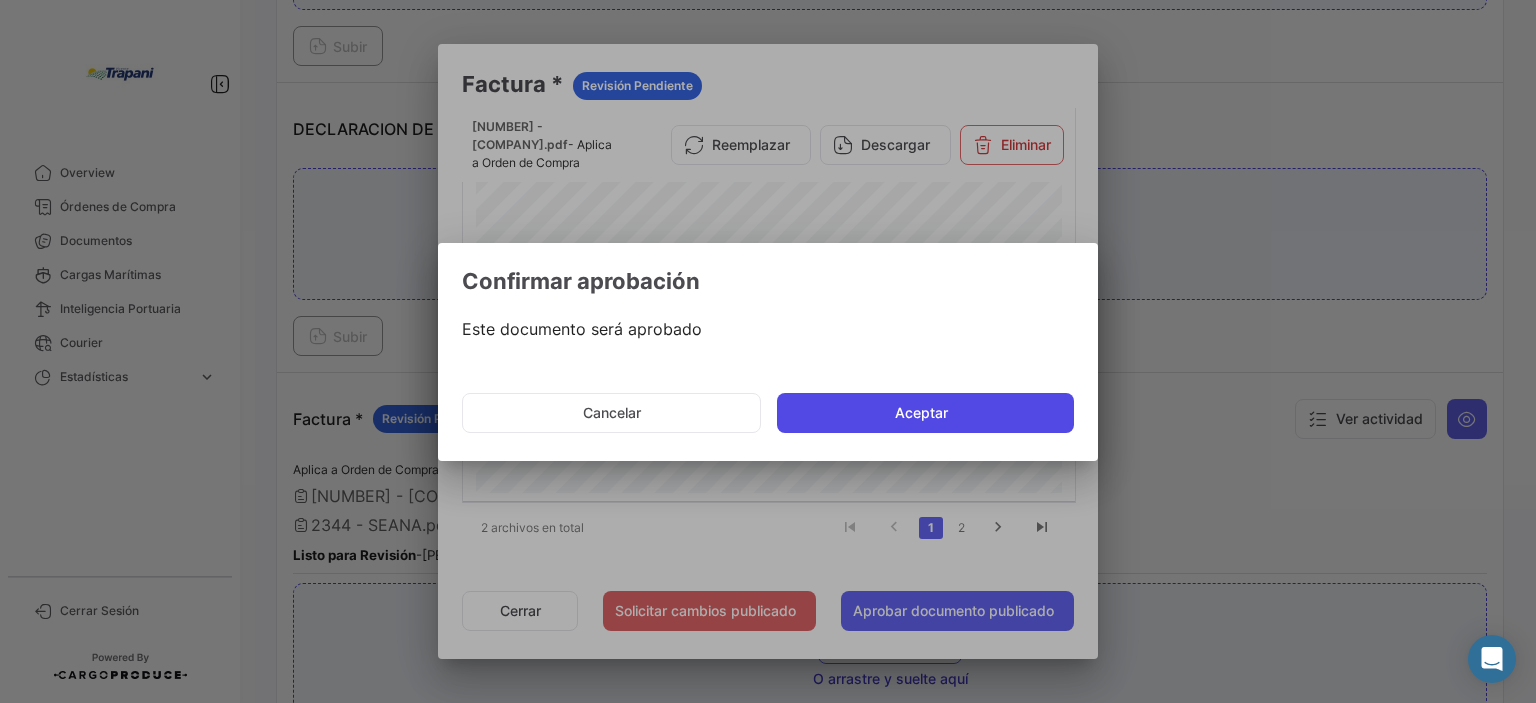 click on "Aceptar" 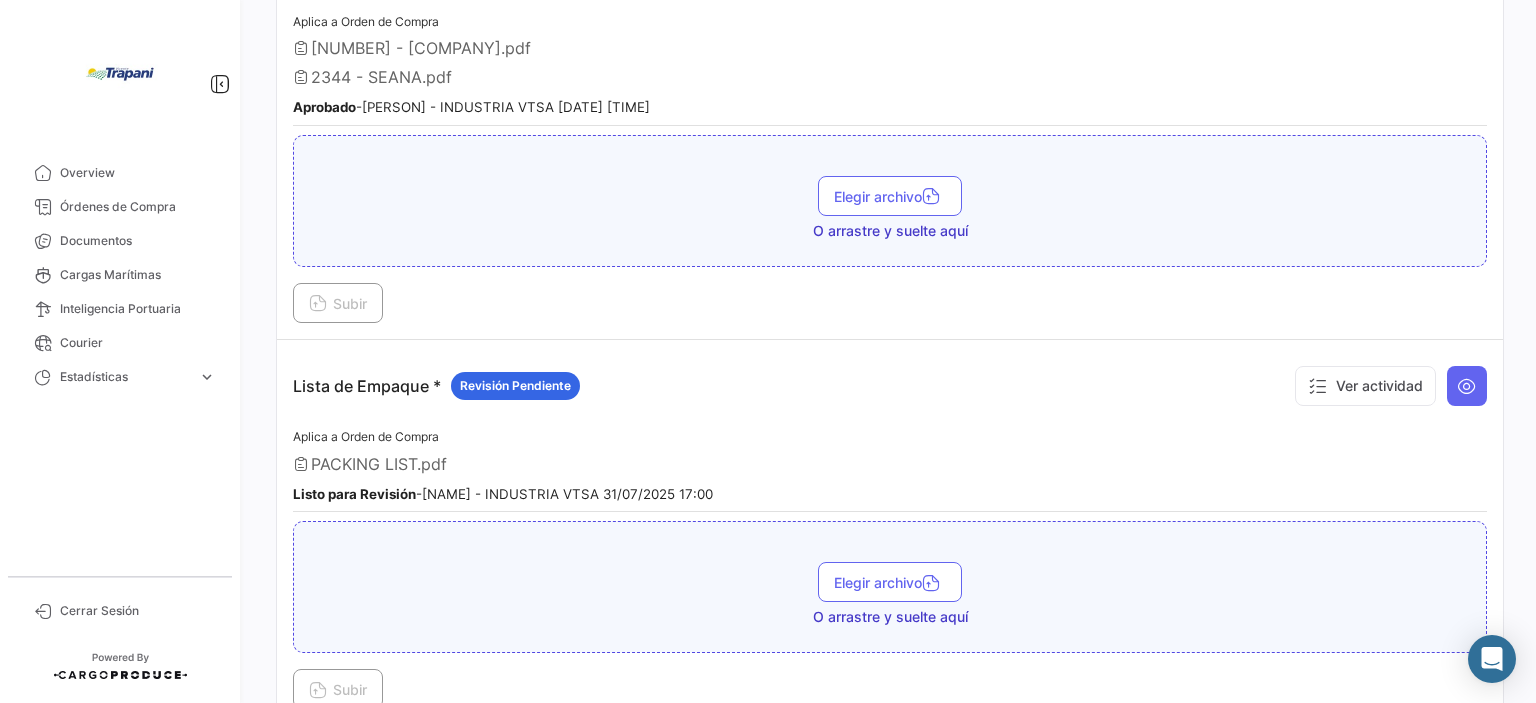 scroll, scrollTop: 2400, scrollLeft: 0, axis: vertical 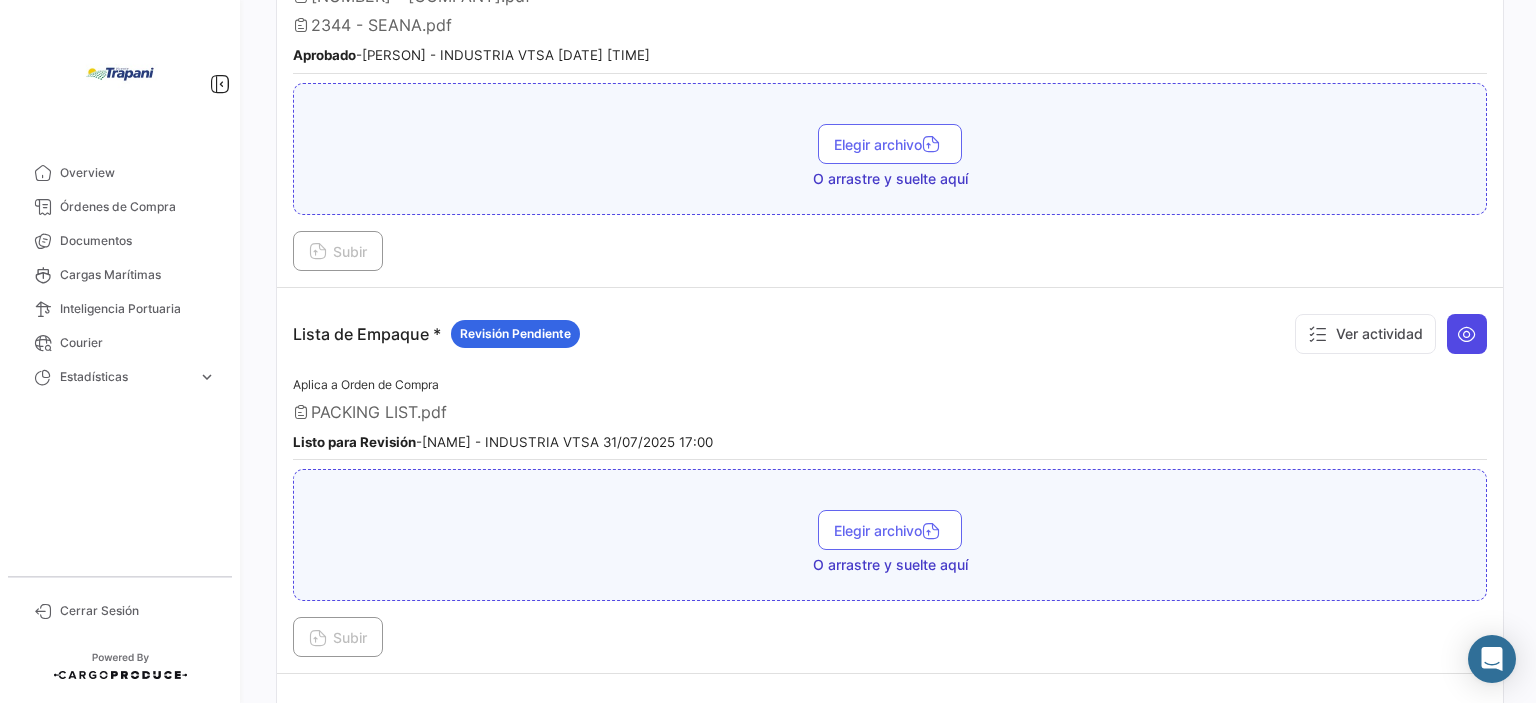 click at bounding box center (1467, 334) 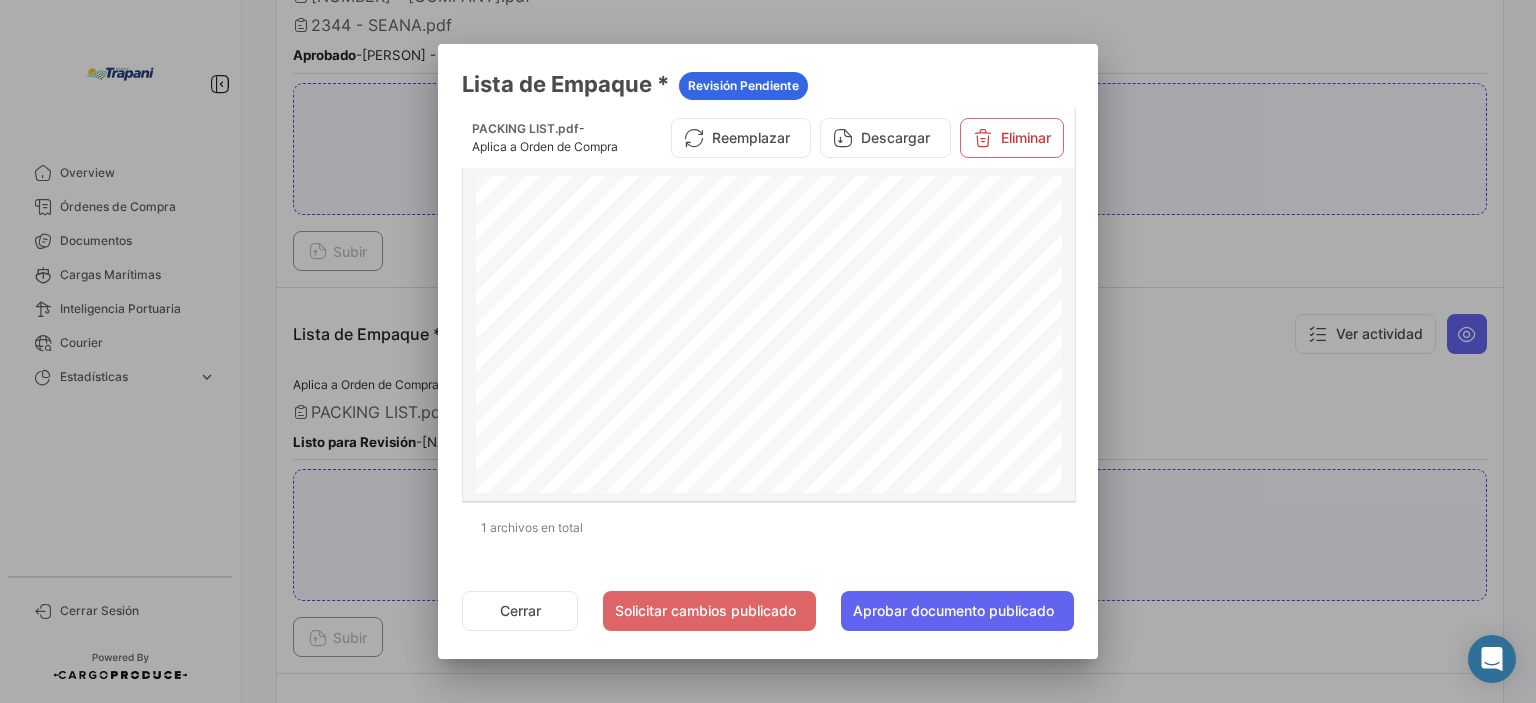 scroll, scrollTop: 300, scrollLeft: 0, axis: vertical 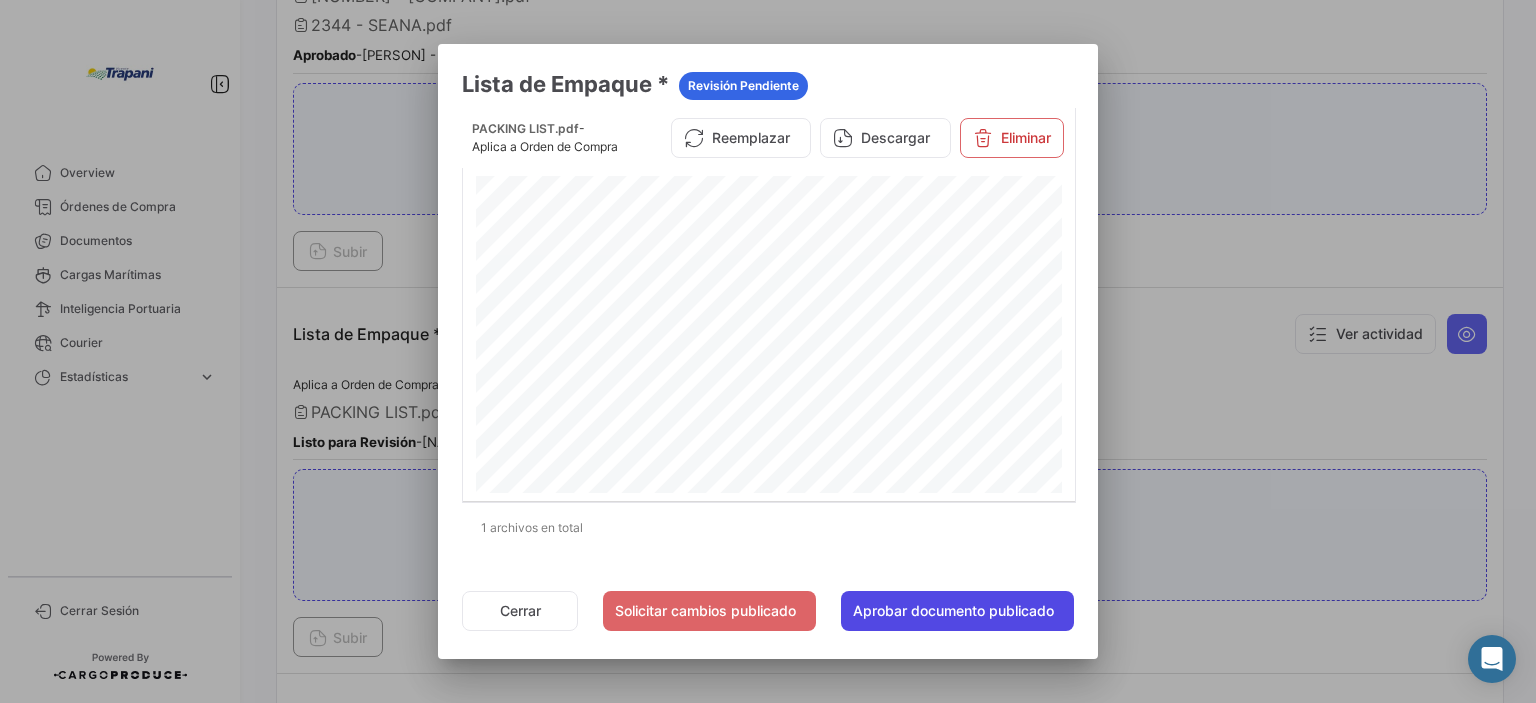 click on "Aprobar documento publicado" 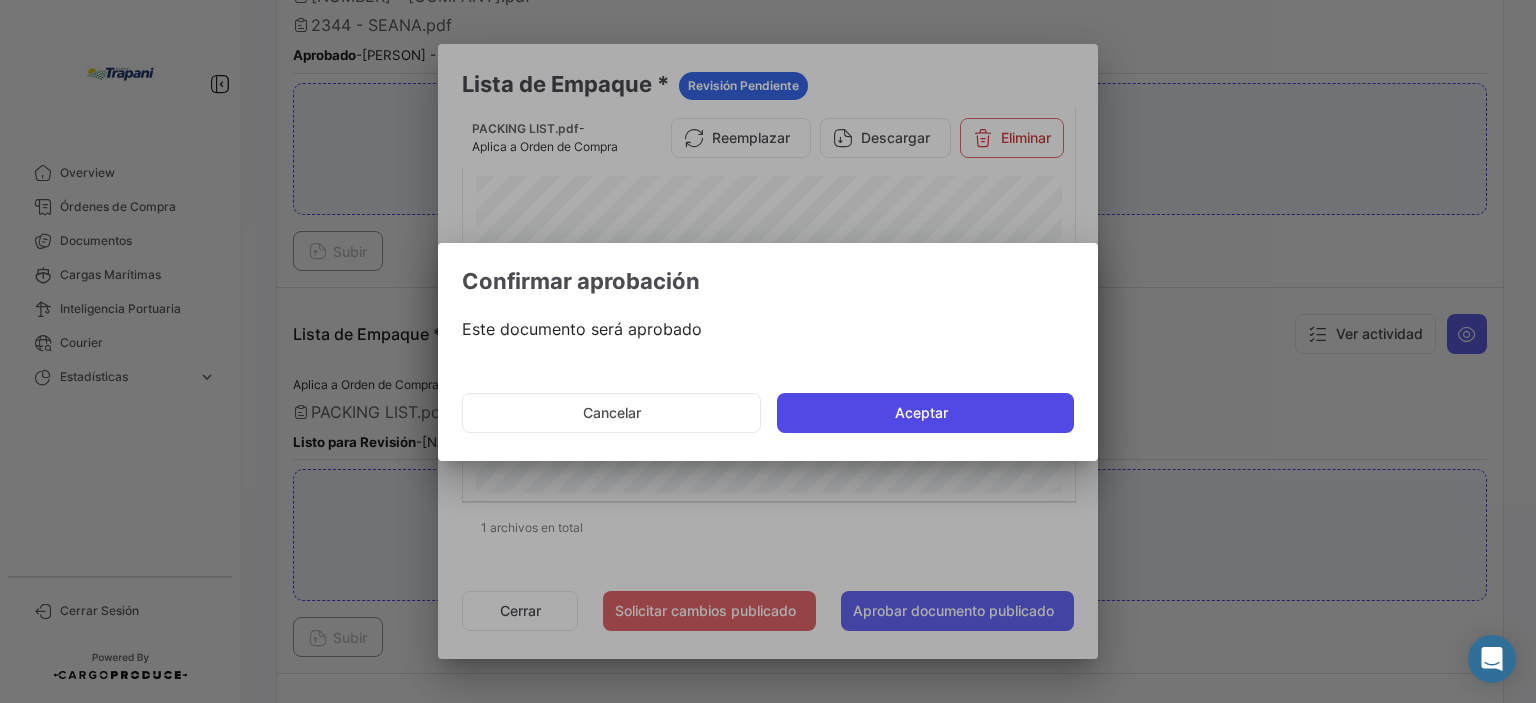 click on "Aceptar" 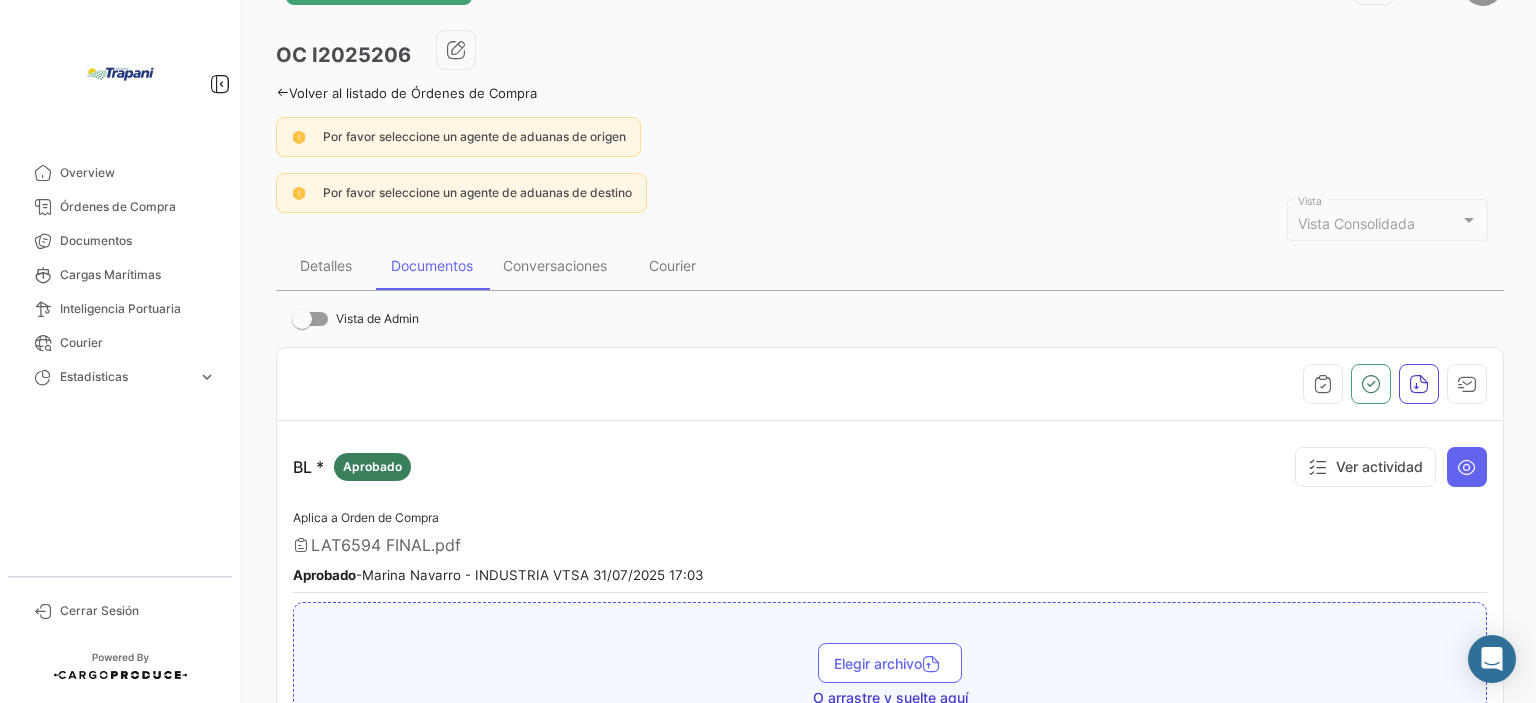 scroll, scrollTop: 0, scrollLeft: 0, axis: both 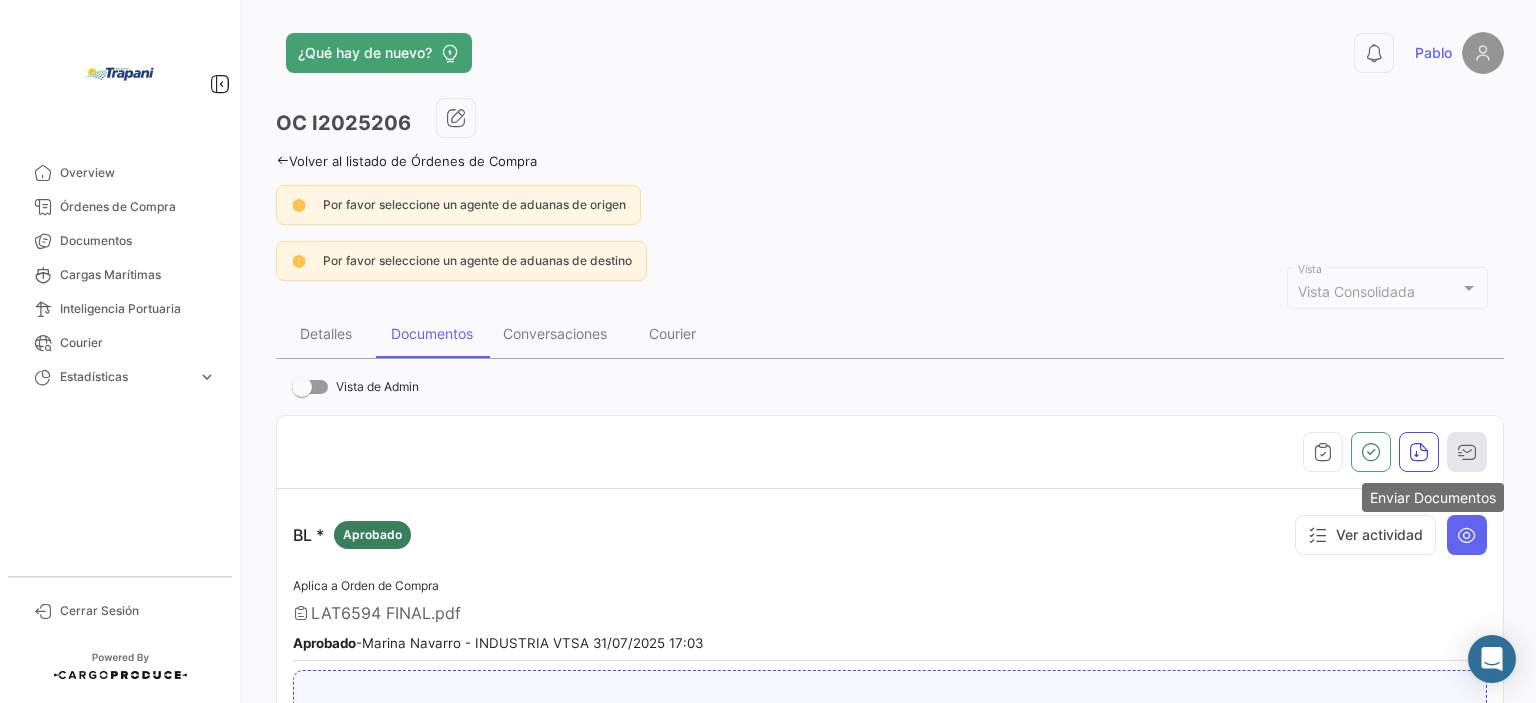 click at bounding box center (1467, 452) 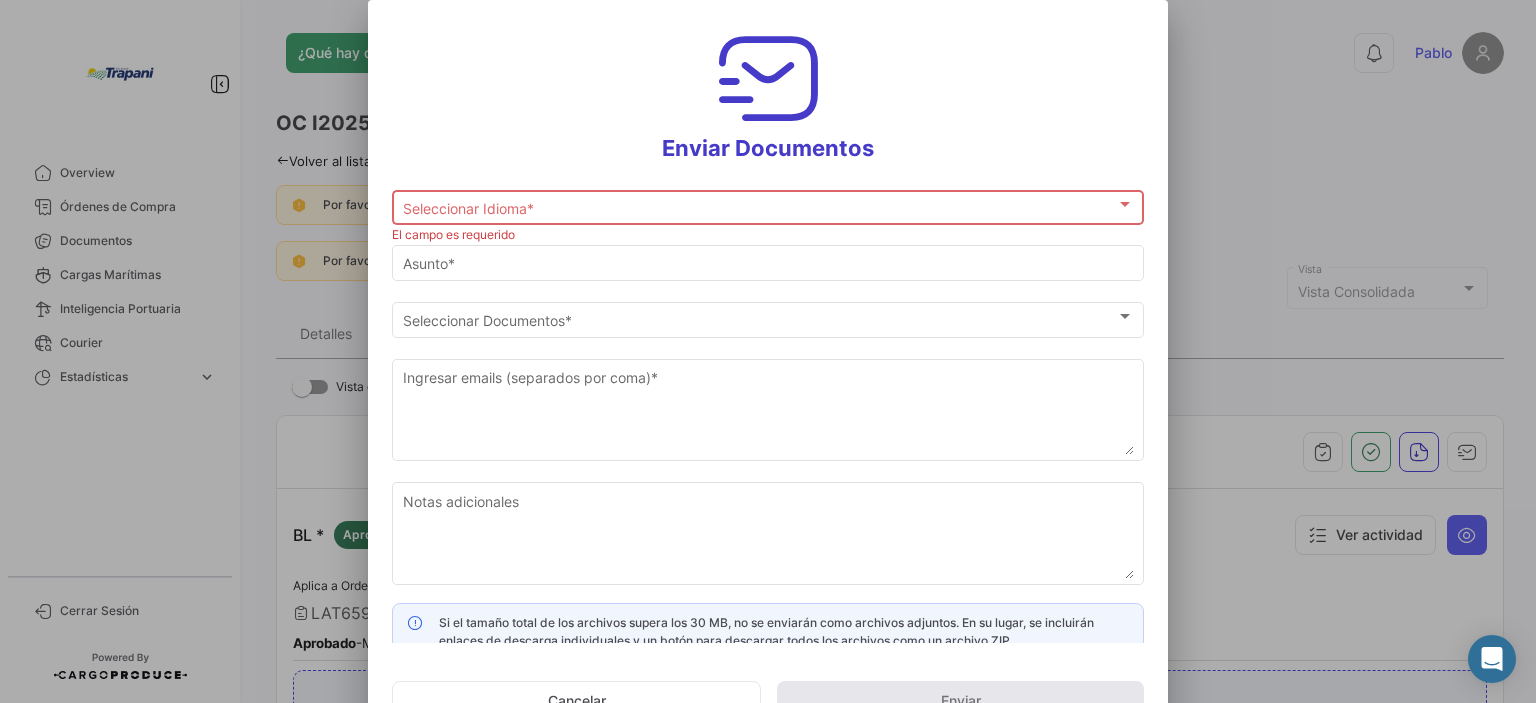 click on "Seleccionar Idioma * Seleccionar Idioma  *" at bounding box center [768, 205] 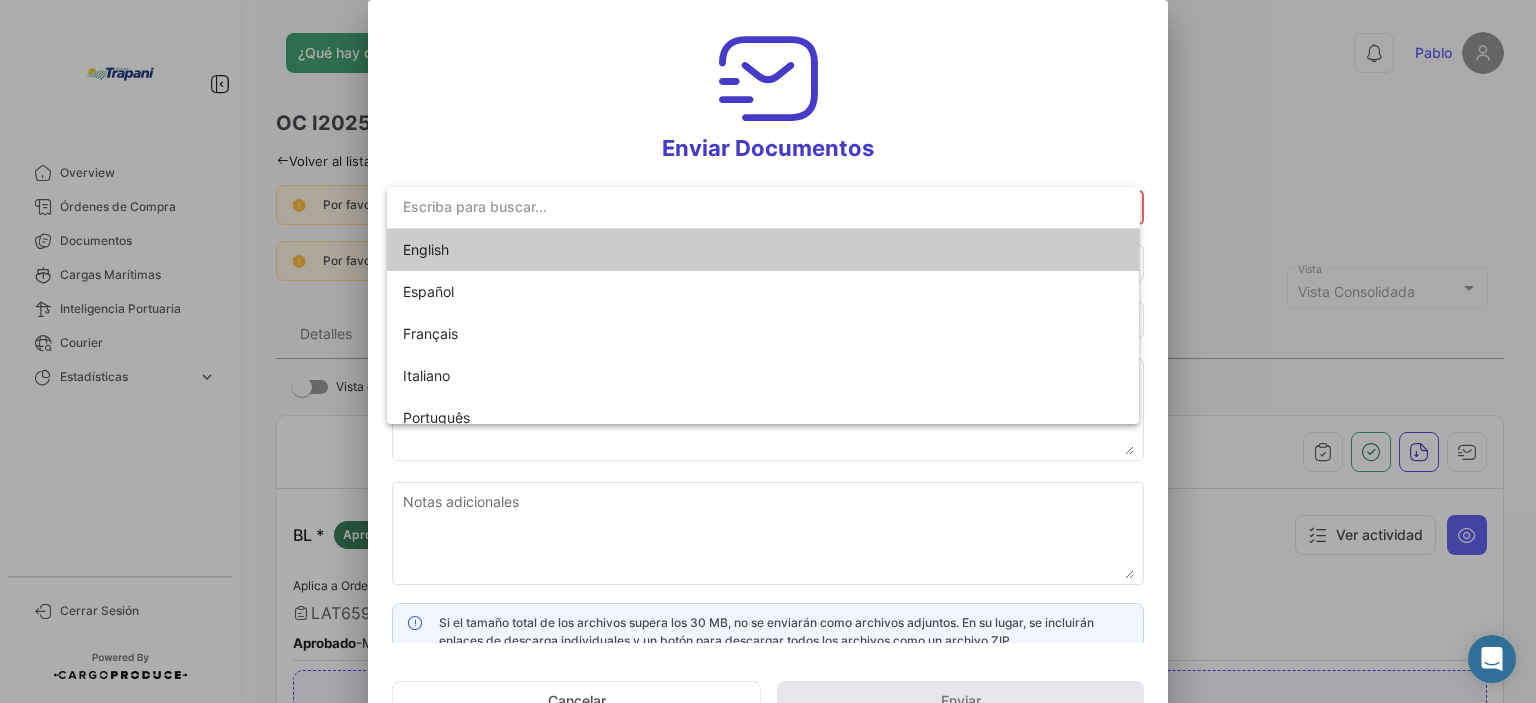 click on "English" at bounding box center (426, 249) 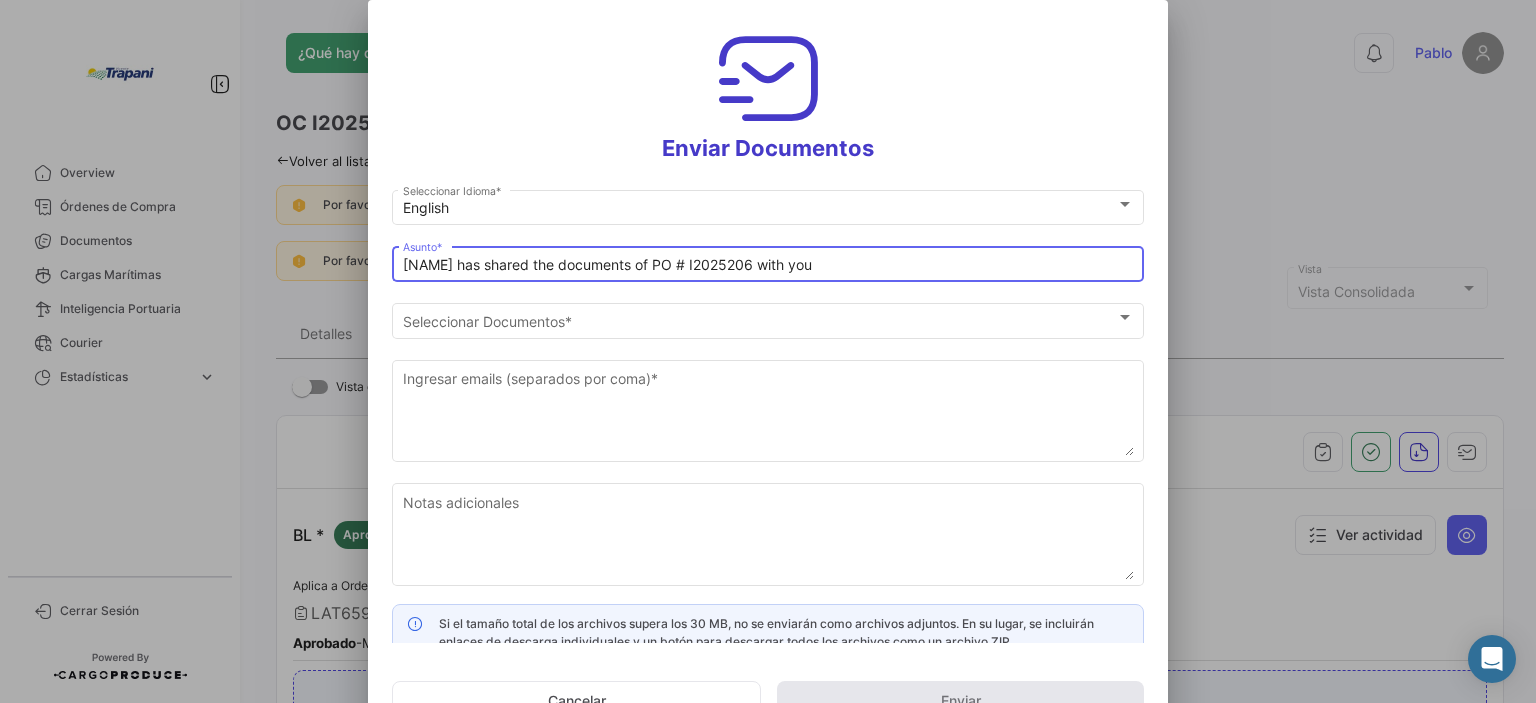 drag, startPoint x: 836, startPoint y: 268, endPoint x: 337, endPoint y: 267, distance: 499.001 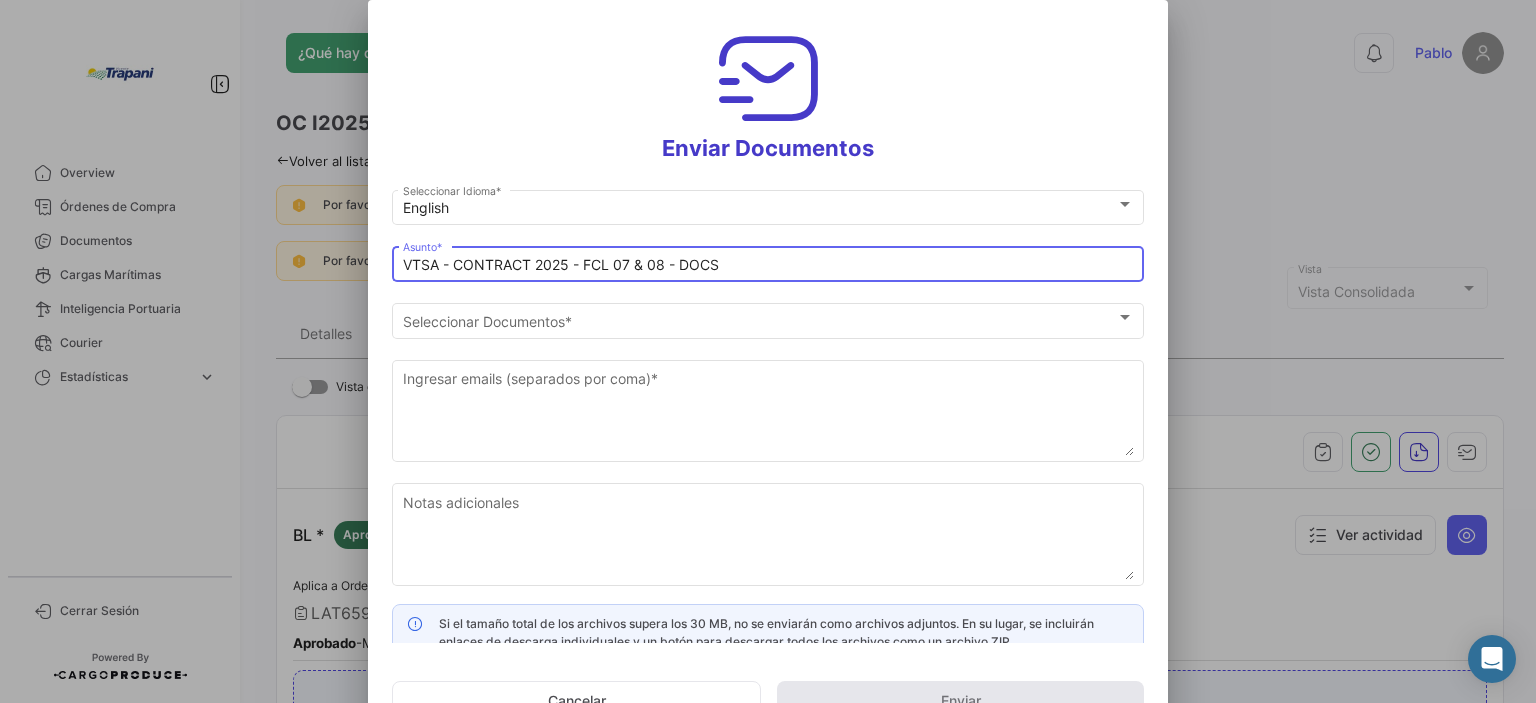 click on "VTSA - CONTRACT 2025 - FCL 07 & 08 - DOCS" at bounding box center (768, 265) 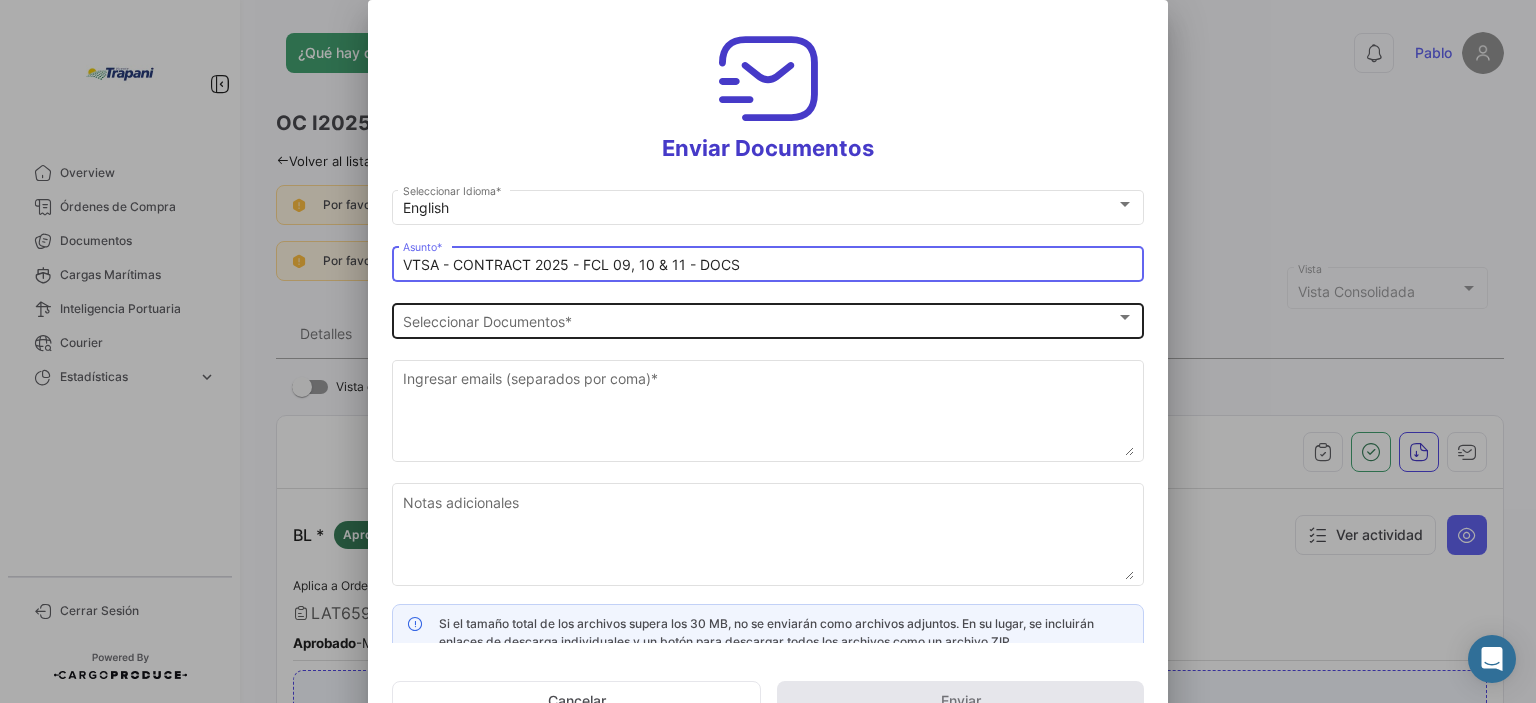 type on "VTSA - CONTRACT 2025 - FCL 09, 10 & 11 - DOCS" 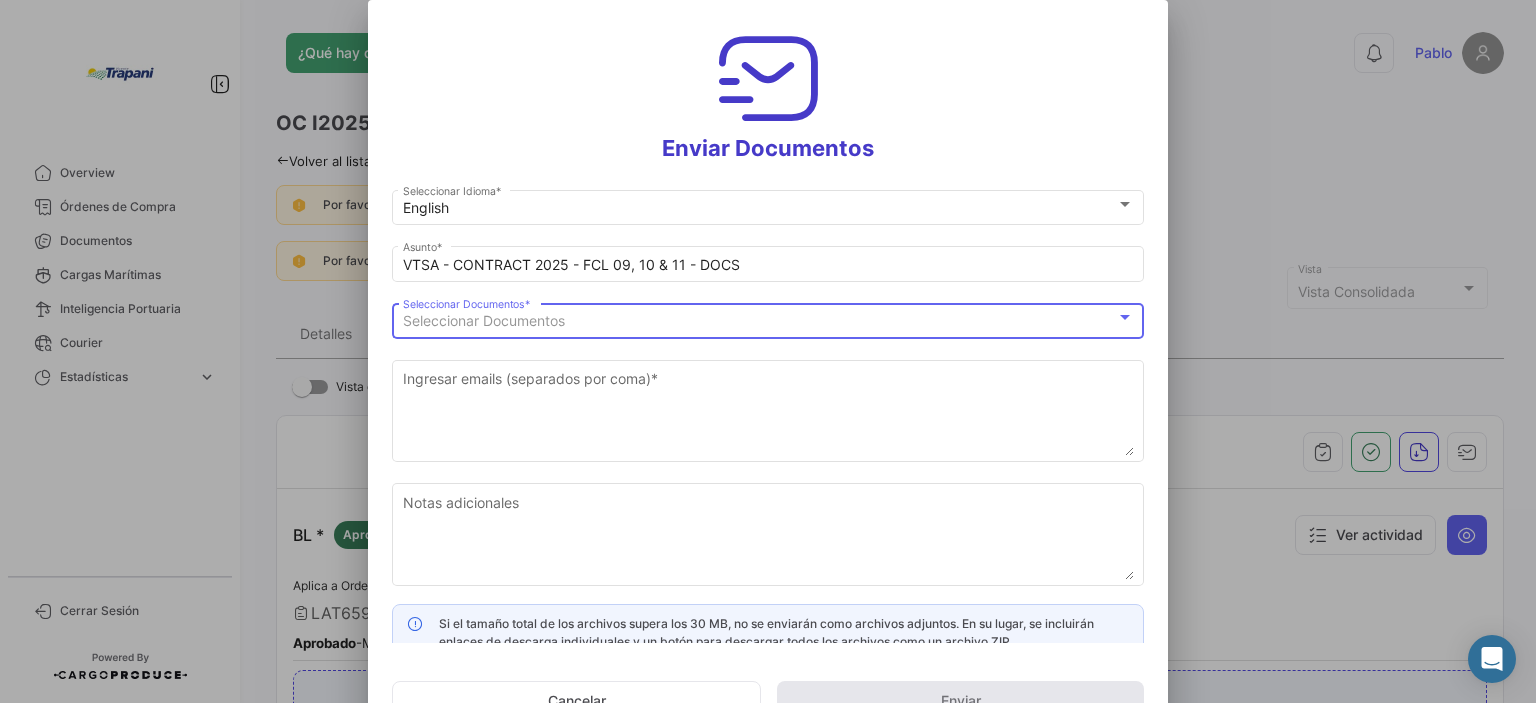 click on "Seleccionar Documentos" at bounding box center (759, 321) 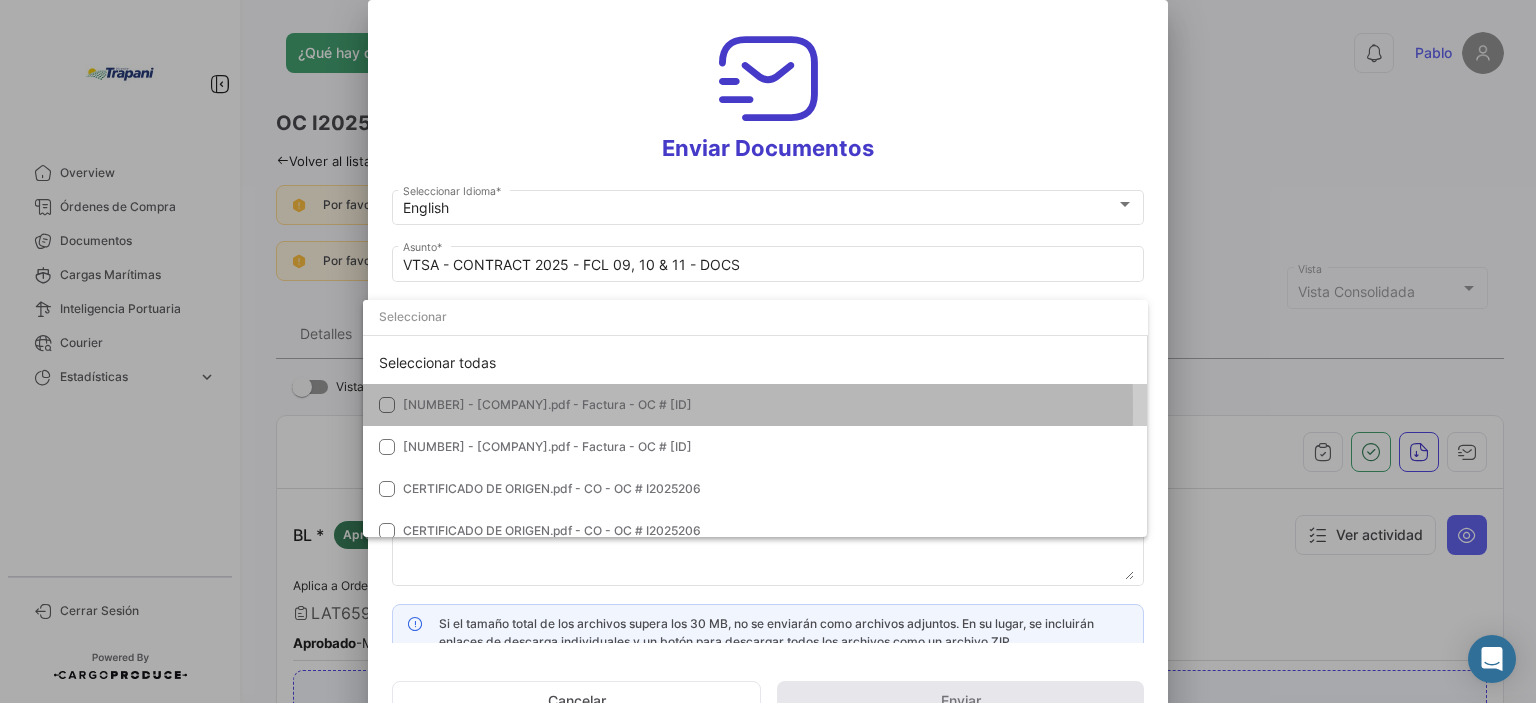 click on "[NUMBER] - [COMPANY].pdf - Factura - OC # [ID]" at bounding box center (755, 405) 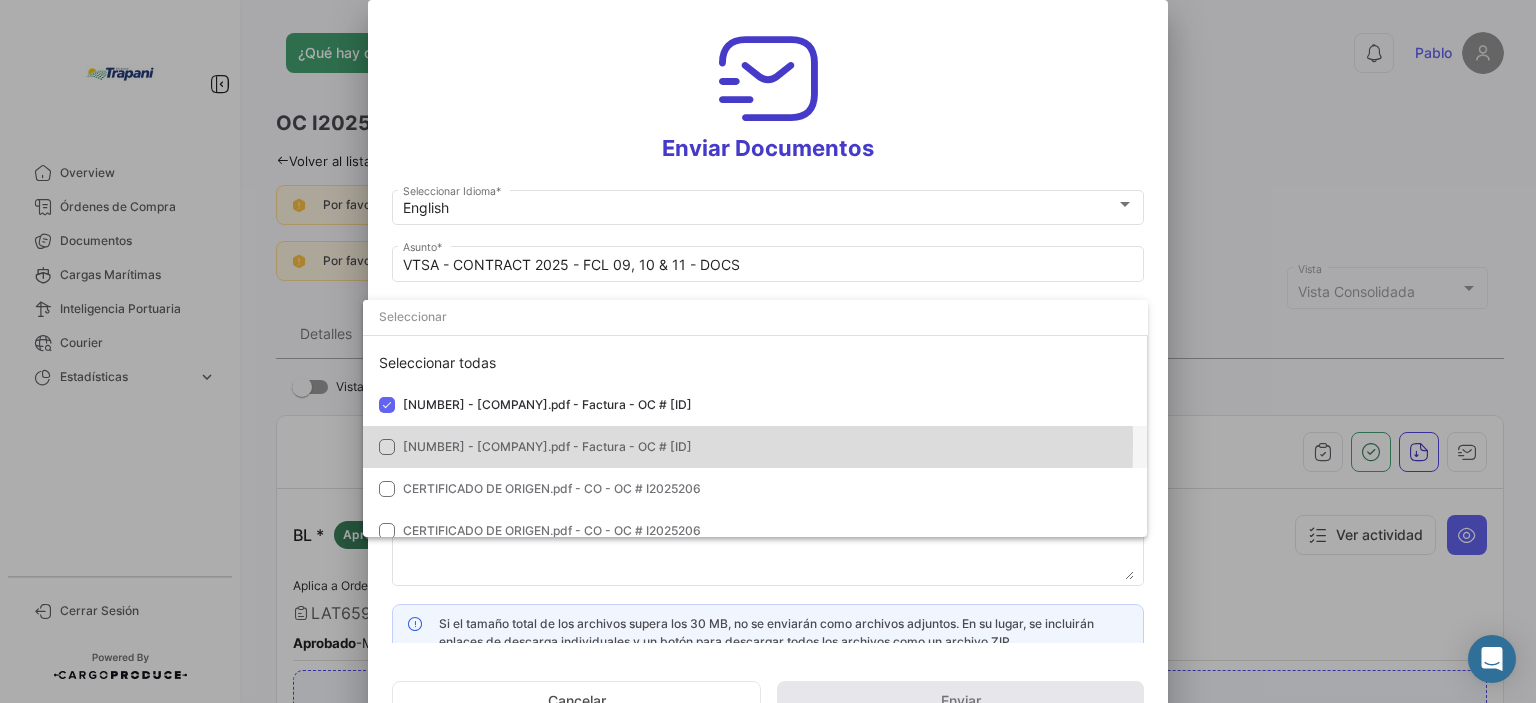 click at bounding box center (387, 447) 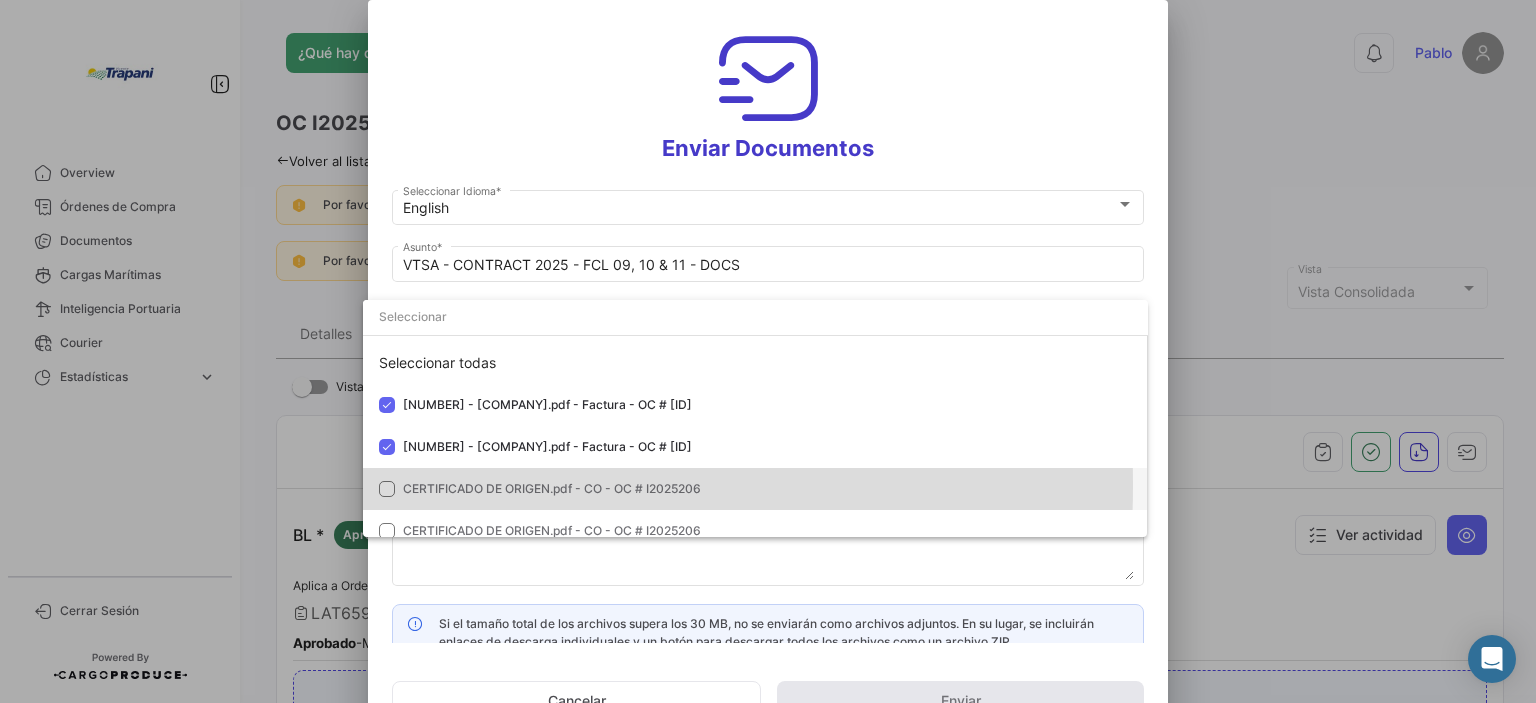 drag, startPoint x: 392, startPoint y: 486, endPoint x: 382, endPoint y: 509, distance: 25.079872 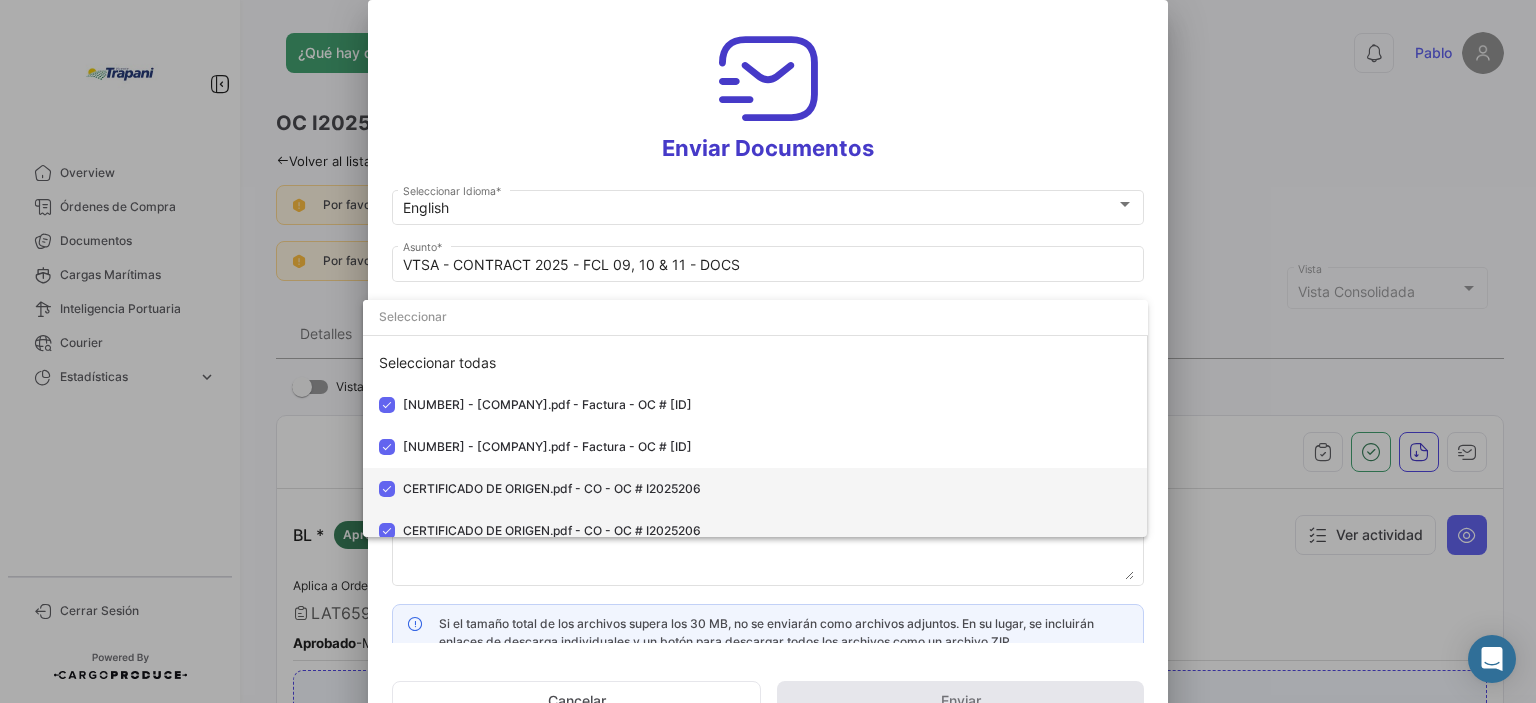 drag, startPoint x: 382, startPoint y: 531, endPoint x: 412, endPoint y: 501, distance: 42.426407 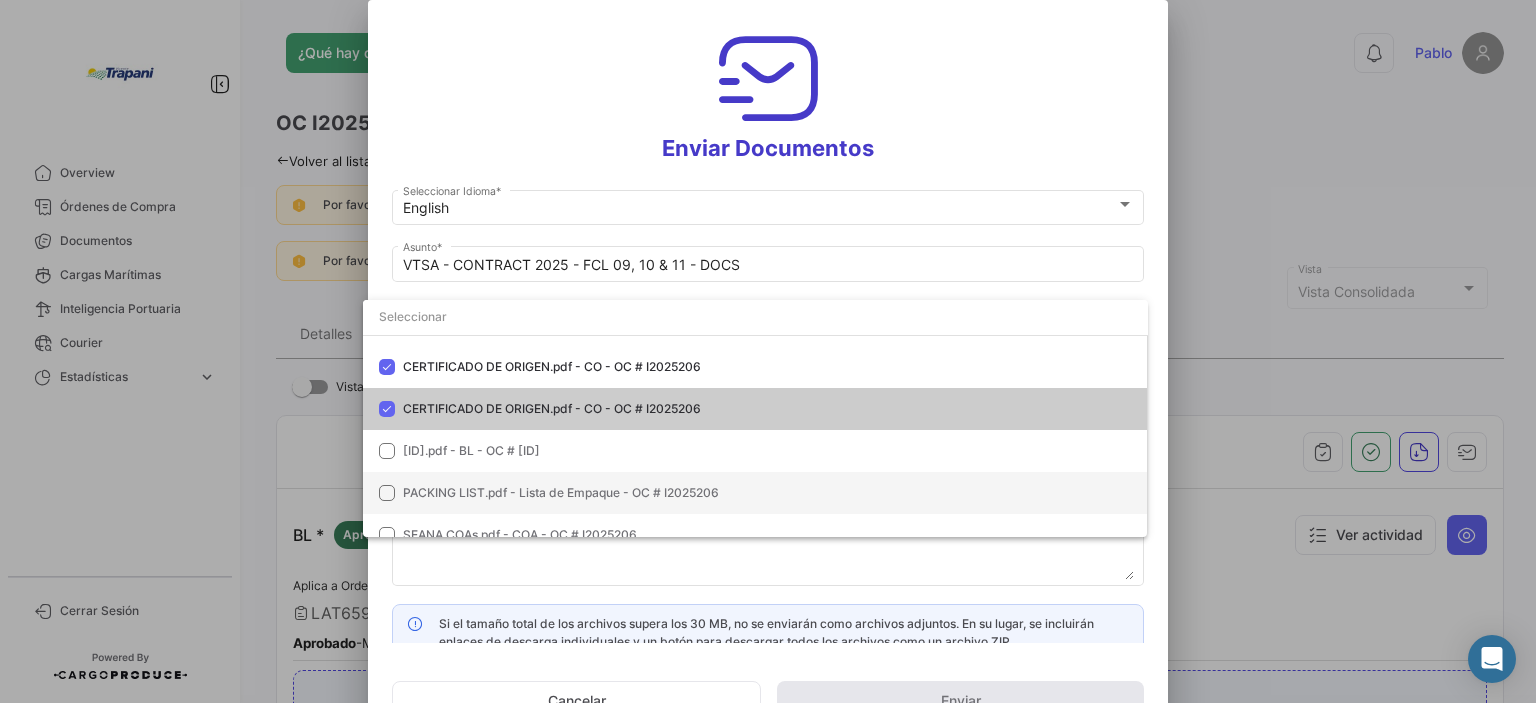scroll, scrollTop: 140, scrollLeft: 0, axis: vertical 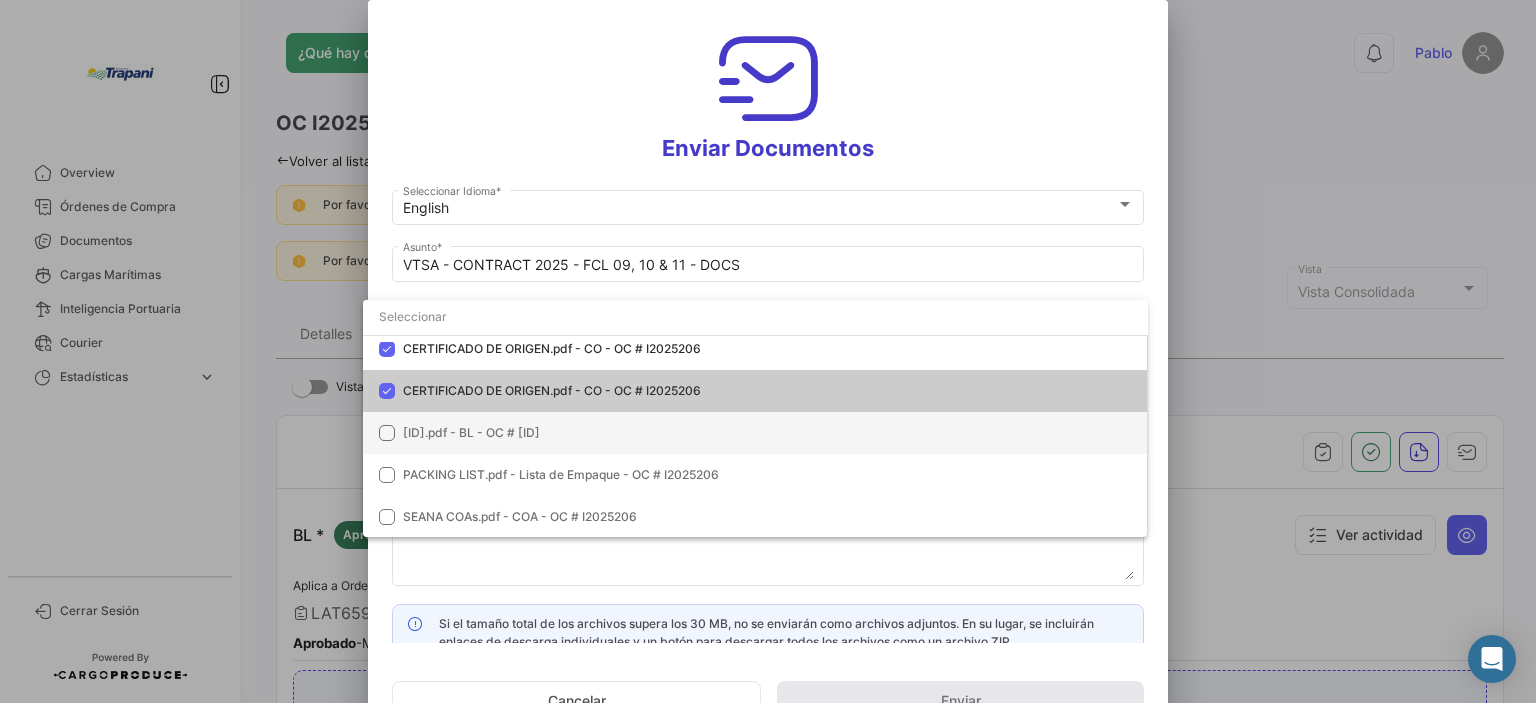 click at bounding box center (387, 433) 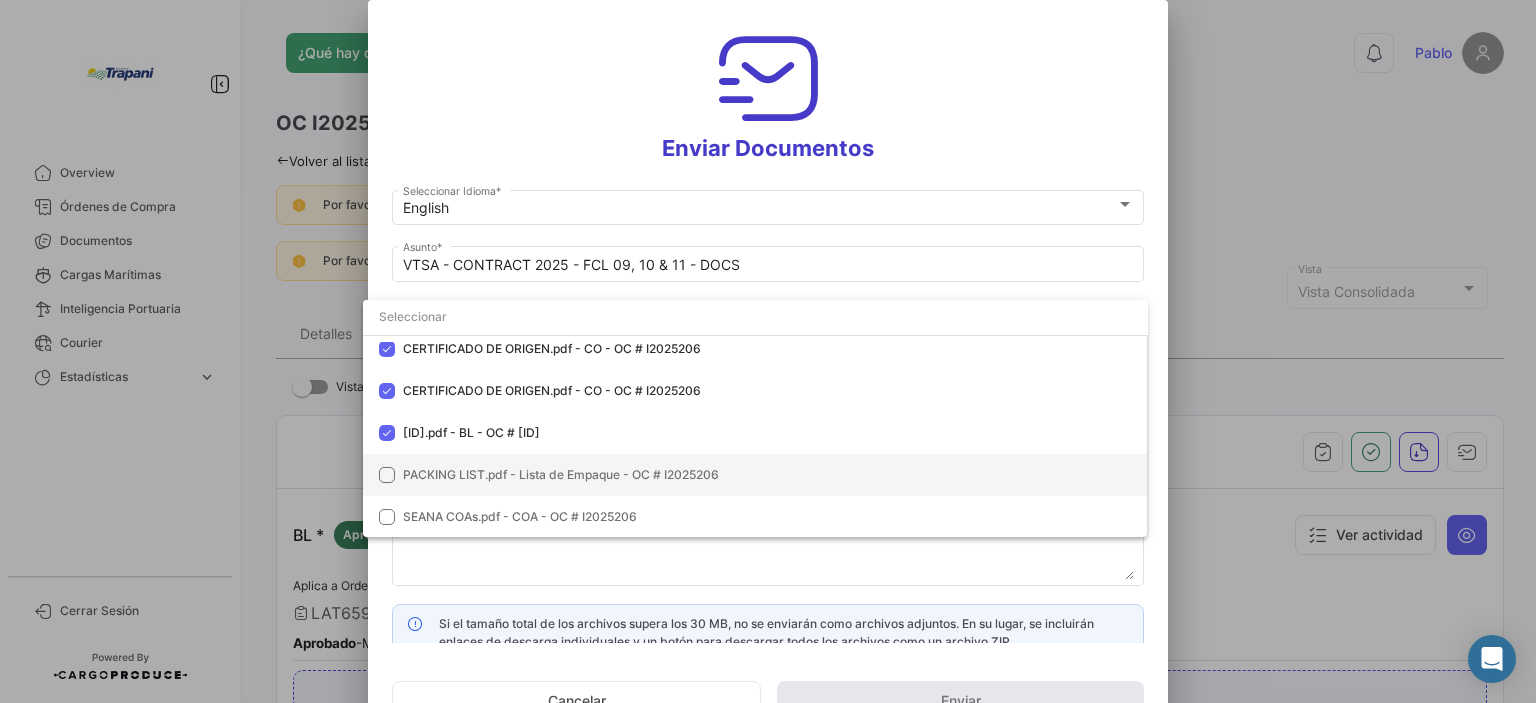 click at bounding box center (387, 475) 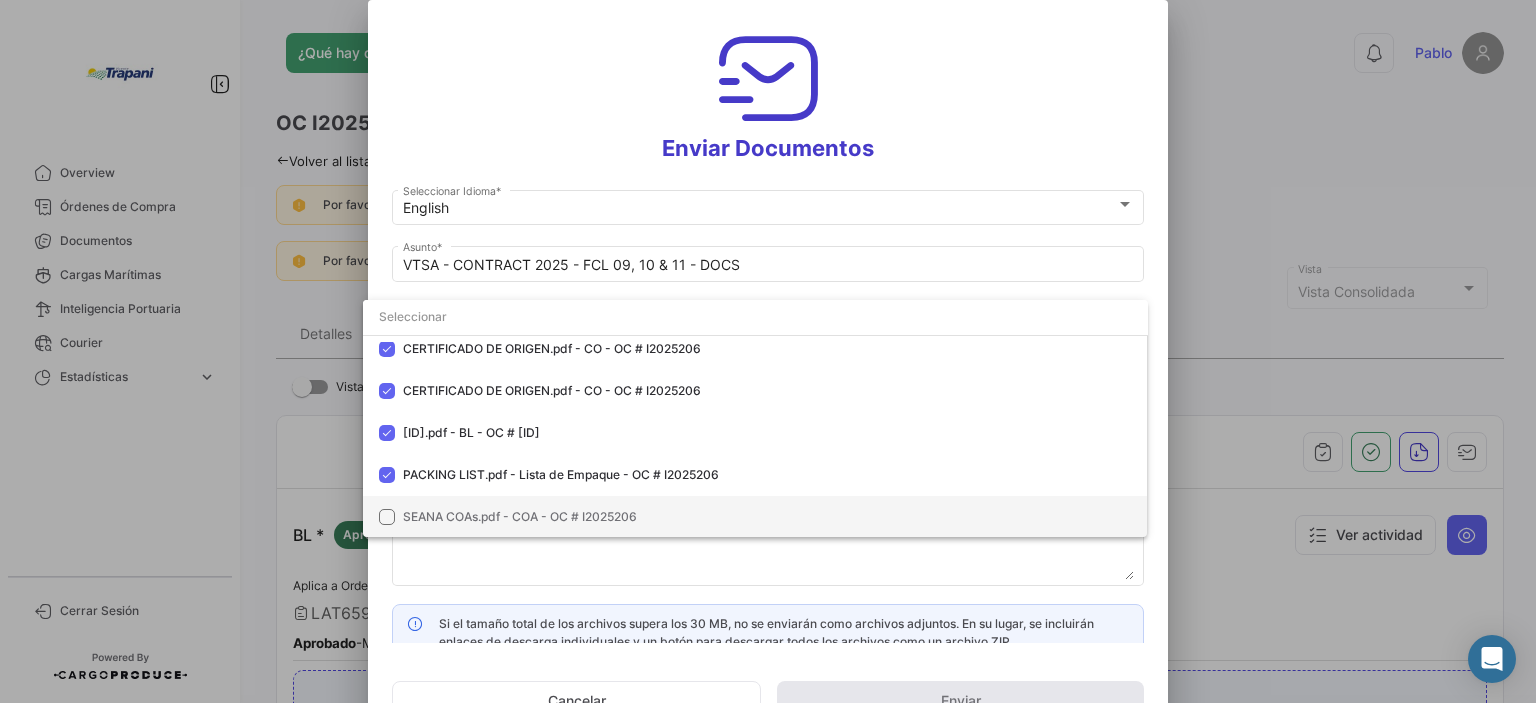 click at bounding box center (387, 517) 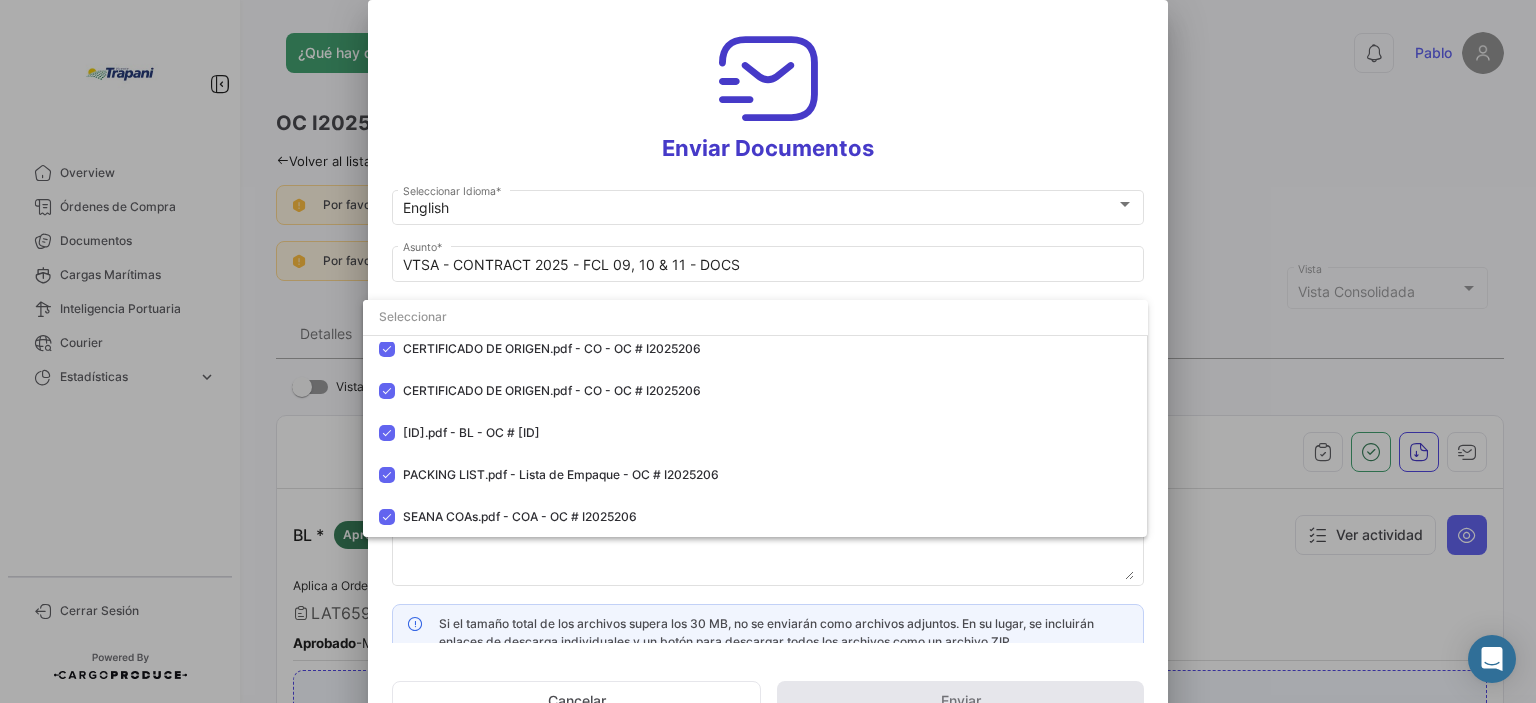 click at bounding box center (768, 351) 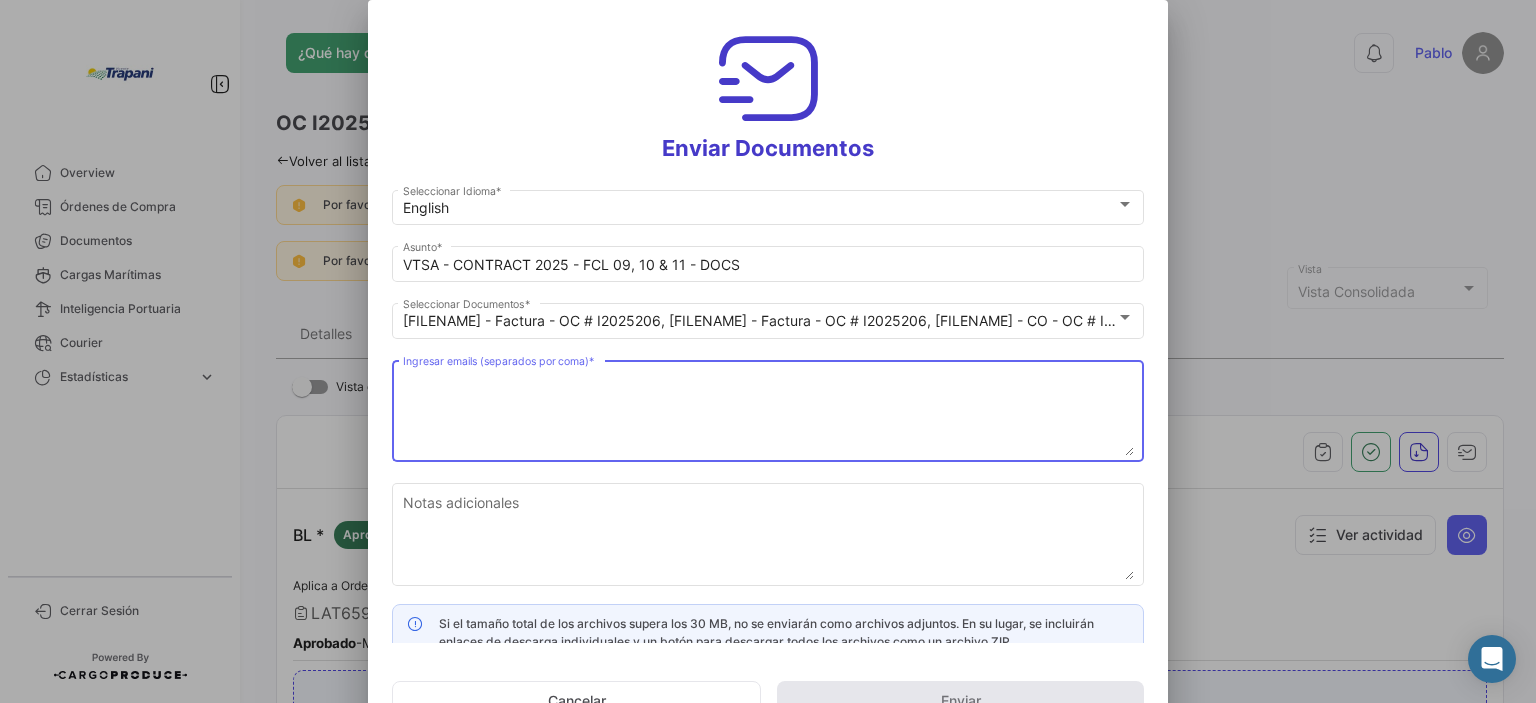 click on "Ingresar emails (separados por coma)  *" at bounding box center [768, 412] 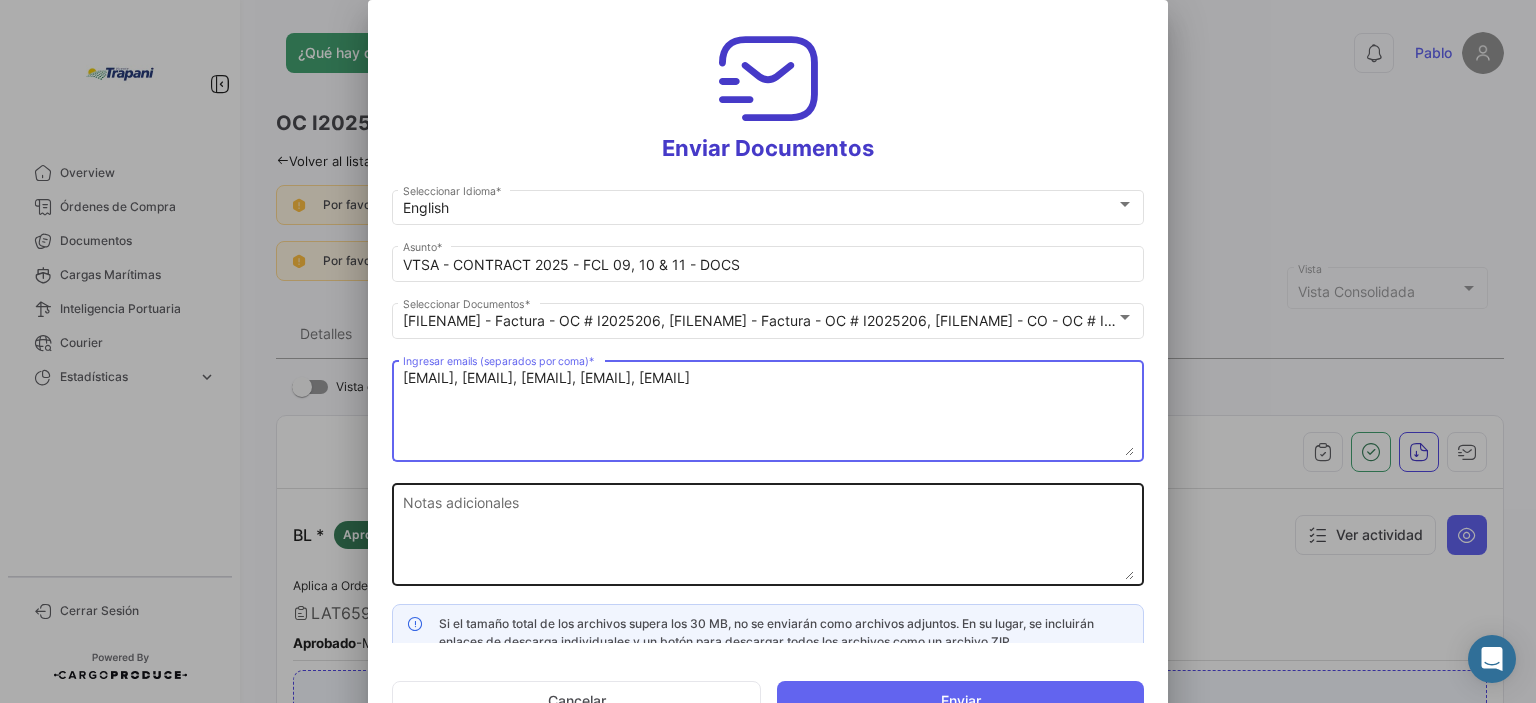type on "[EMAIL], [EMAIL], [EMAIL], [EMAIL], [EMAIL]" 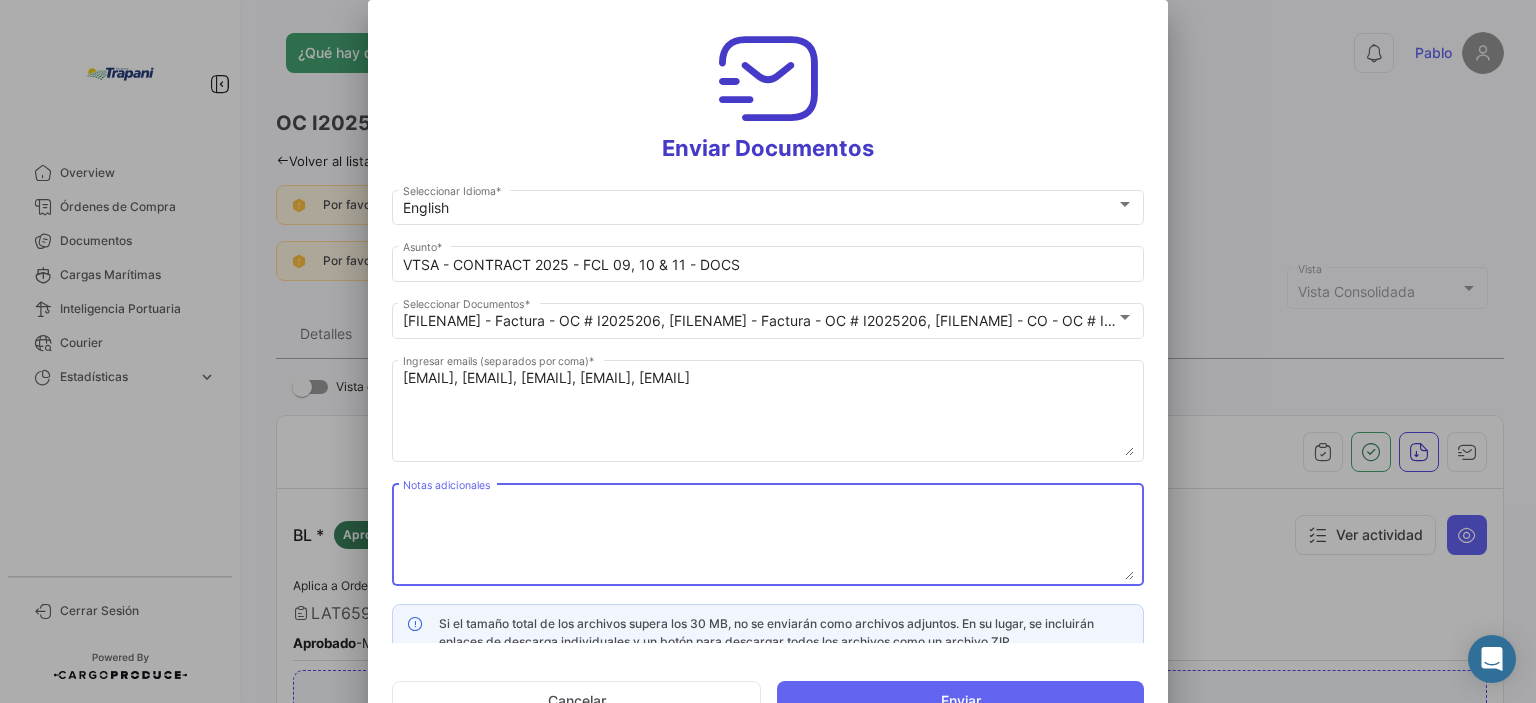 click on "Notas adicionales" at bounding box center [768, 536] 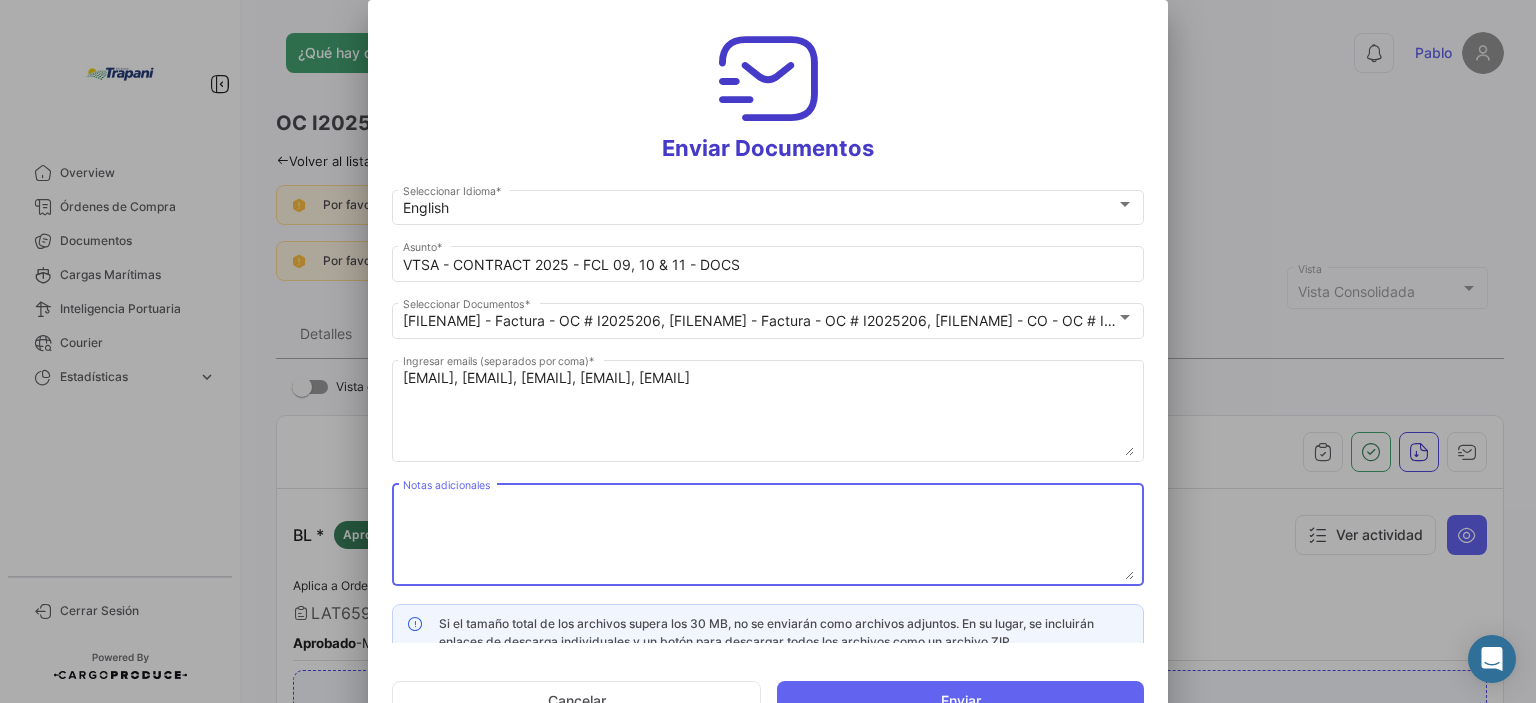 paste on "Dear team. We are testing a new platform for tracking and document control of our shipments. Please confirm receipt of this email" 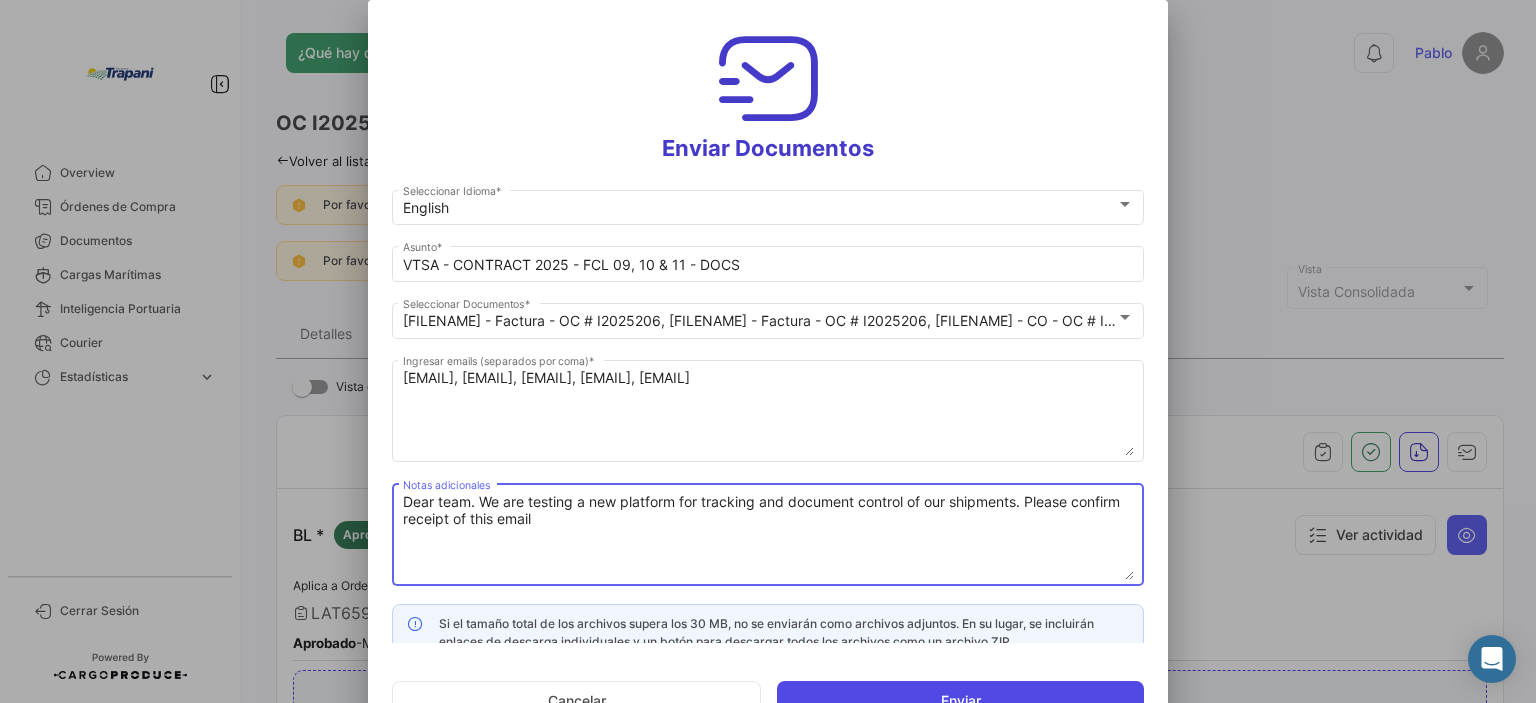 type on "Dear team. We are testing a new platform for tracking and document control of our shipments. Please confirm receipt of this email" 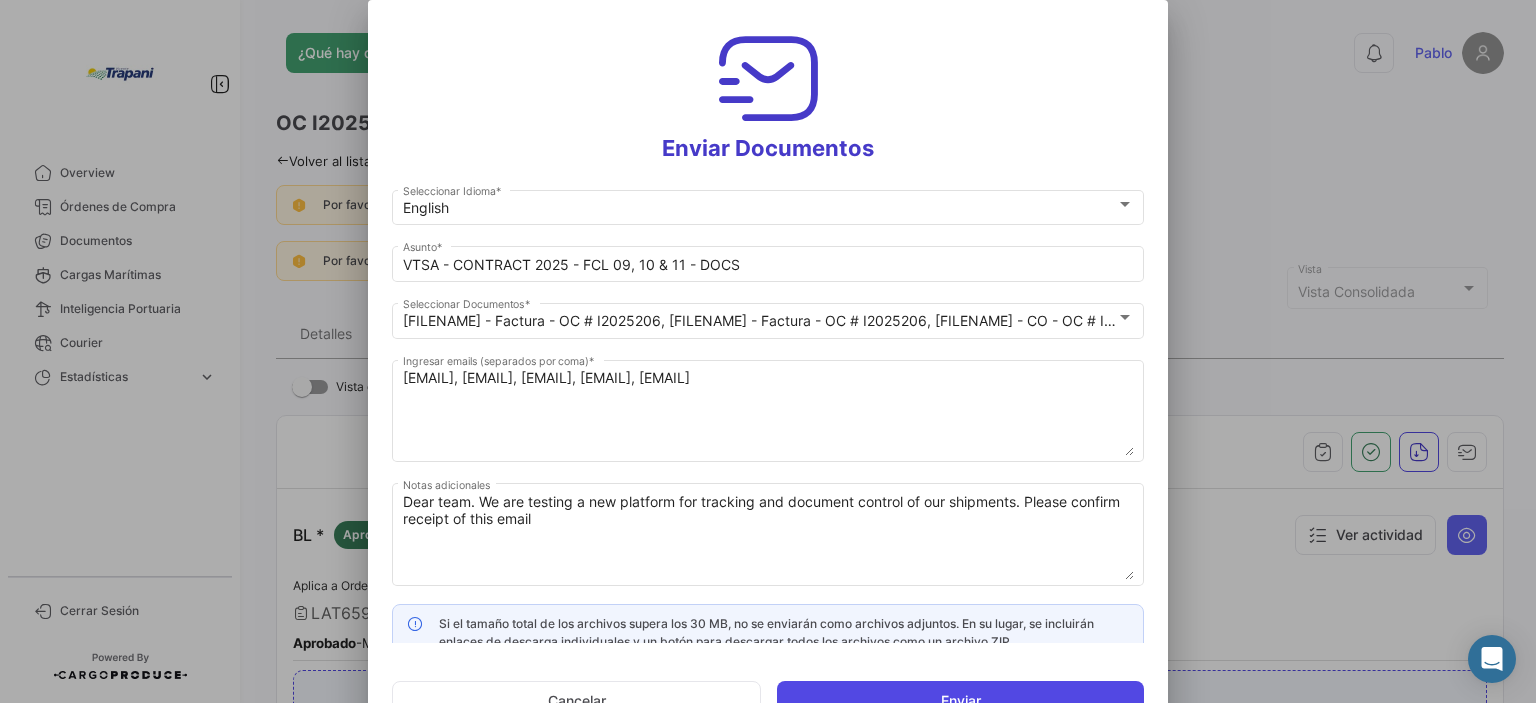 click on "Enviar" 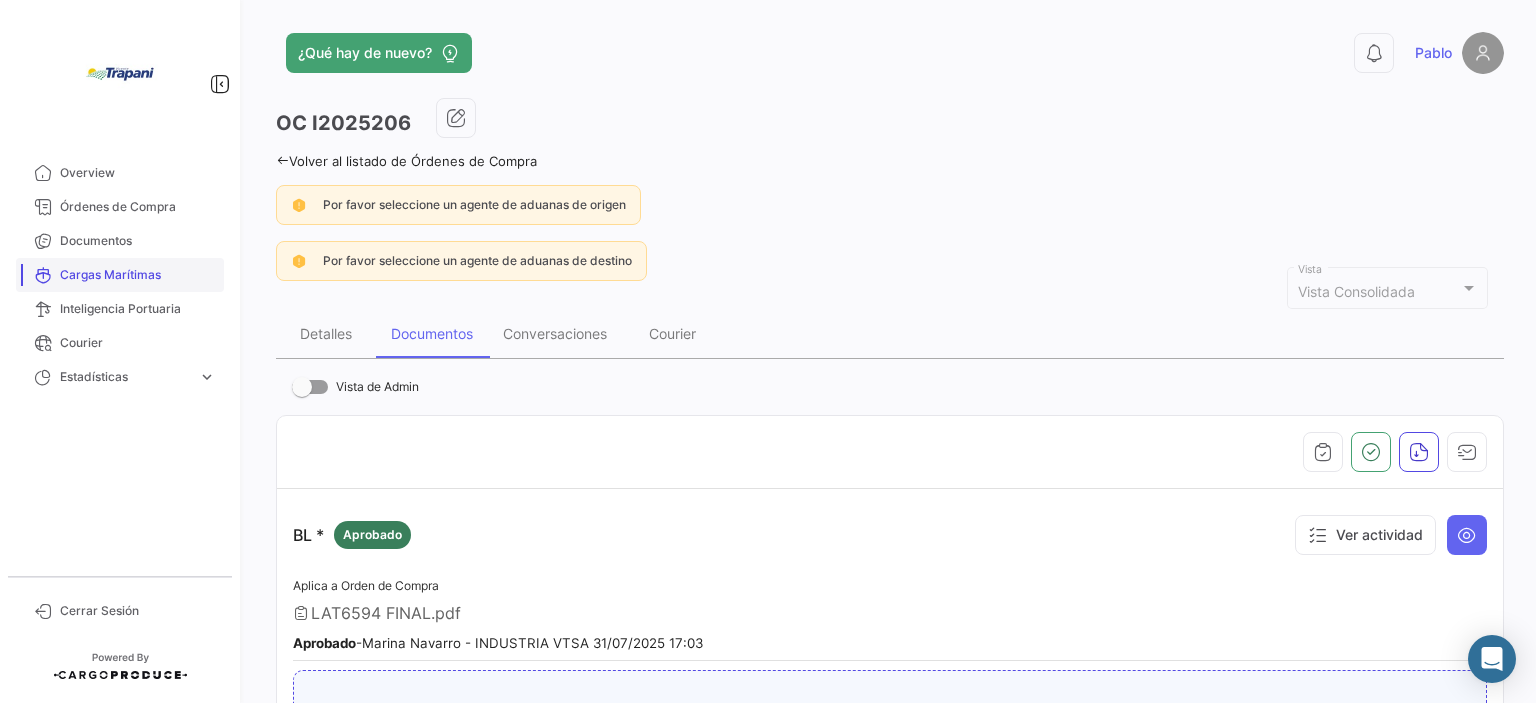 click on "Cargas Marítimas" at bounding box center (138, 275) 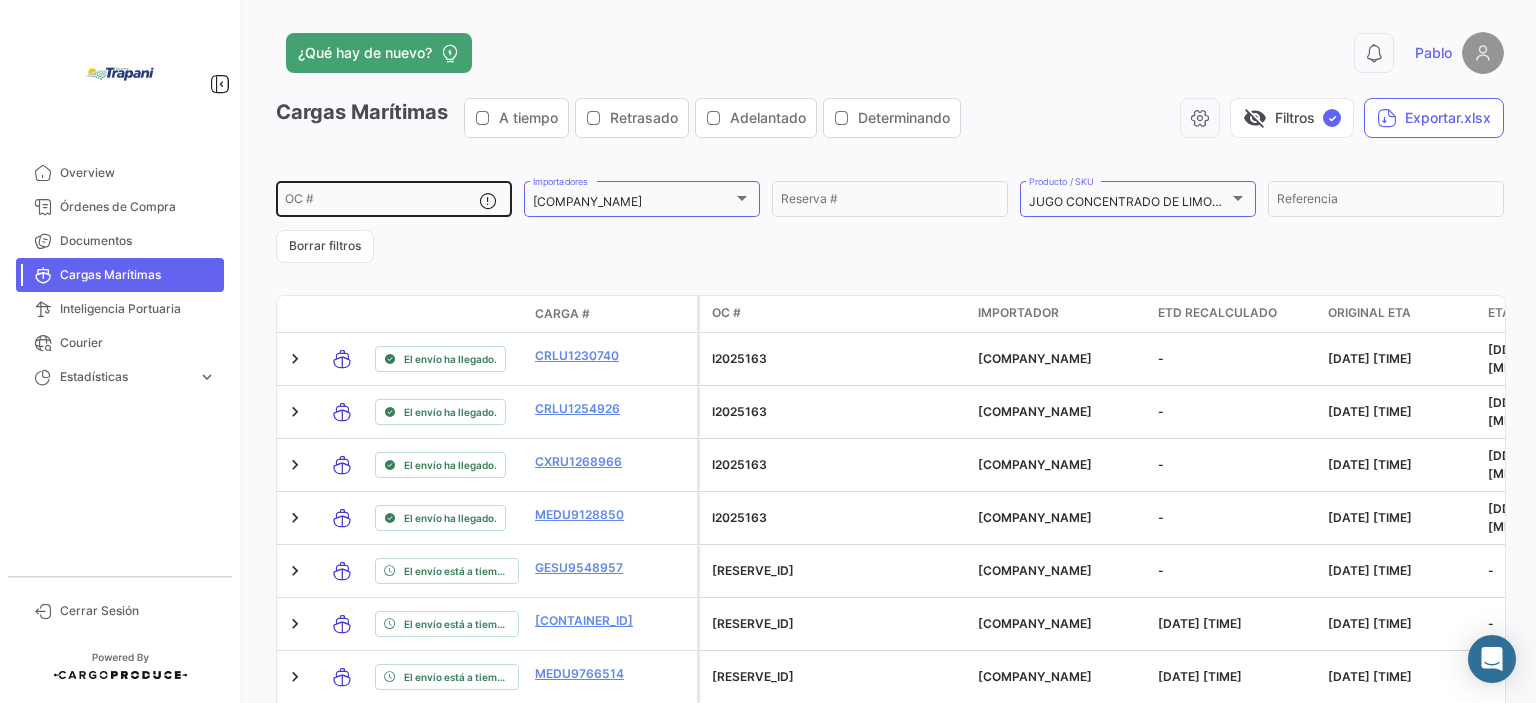 click on "OC #" at bounding box center [382, 202] 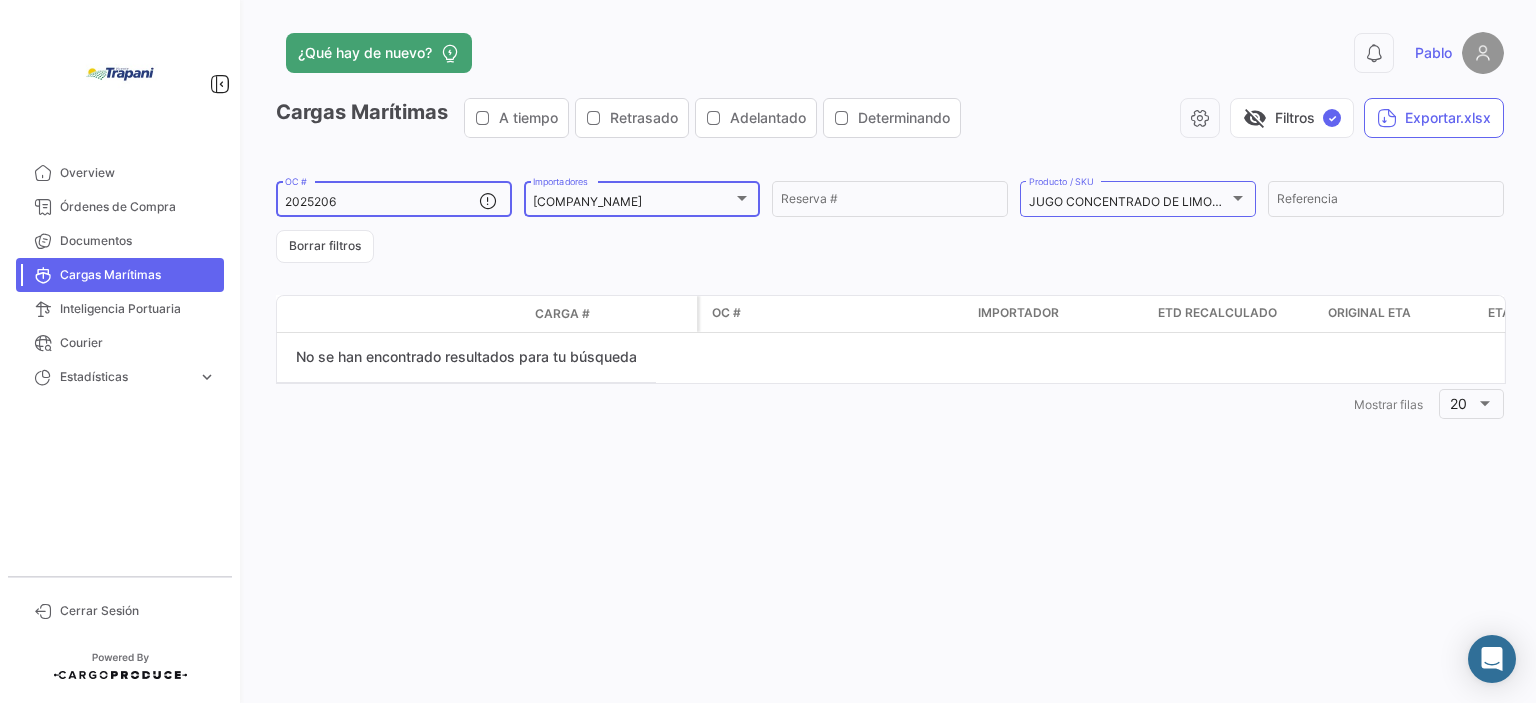 click on "DÖHLER HOLLAND B.V.  Importadores" 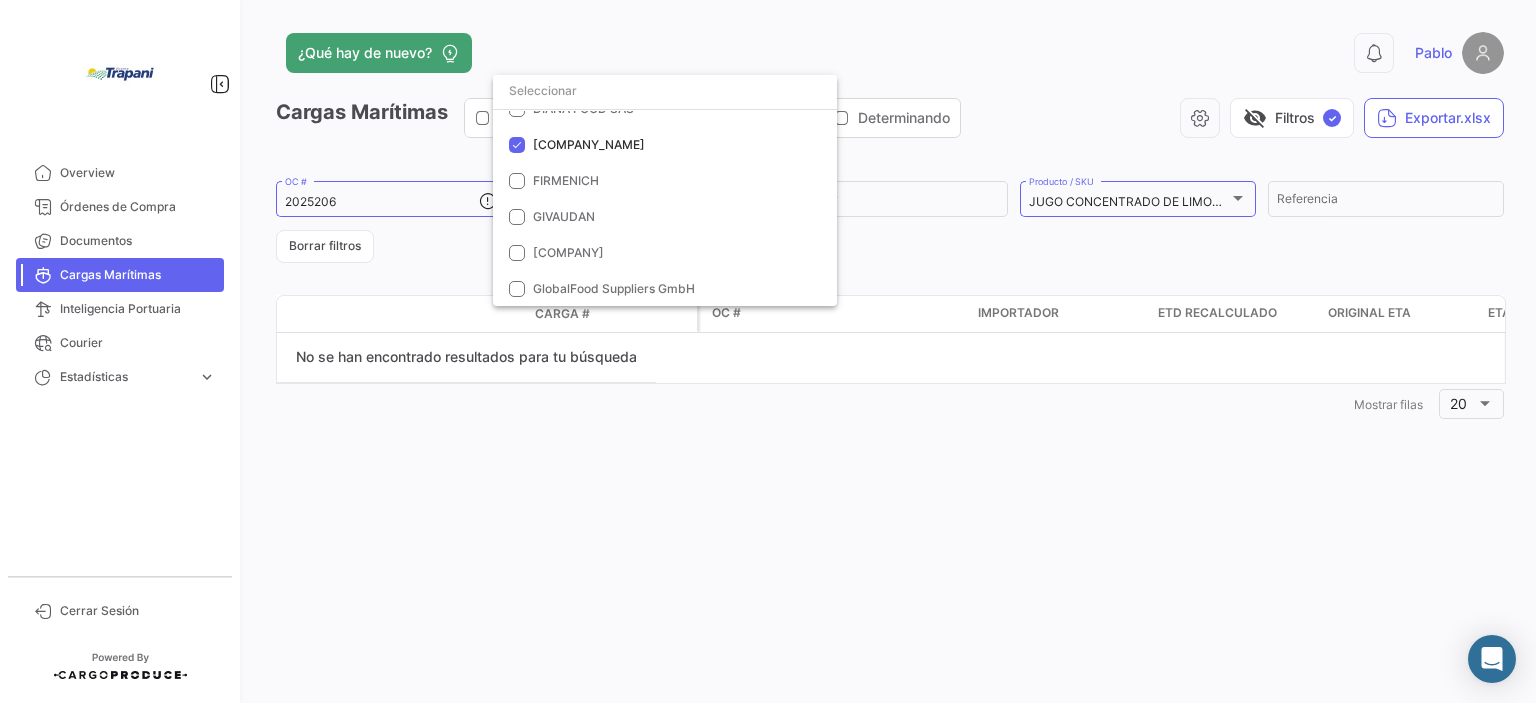 scroll, scrollTop: 0, scrollLeft: 0, axis: both 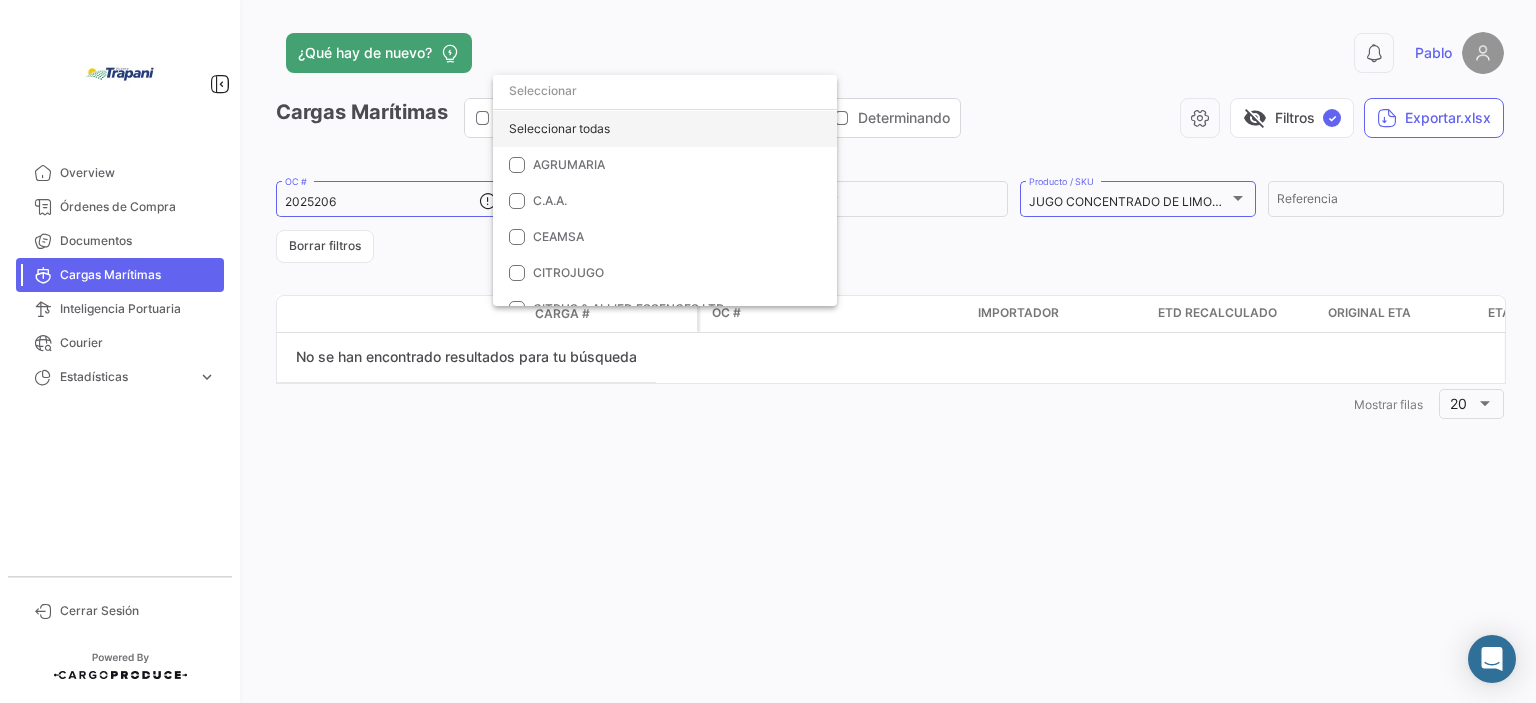 click on "Seleccionar todas" 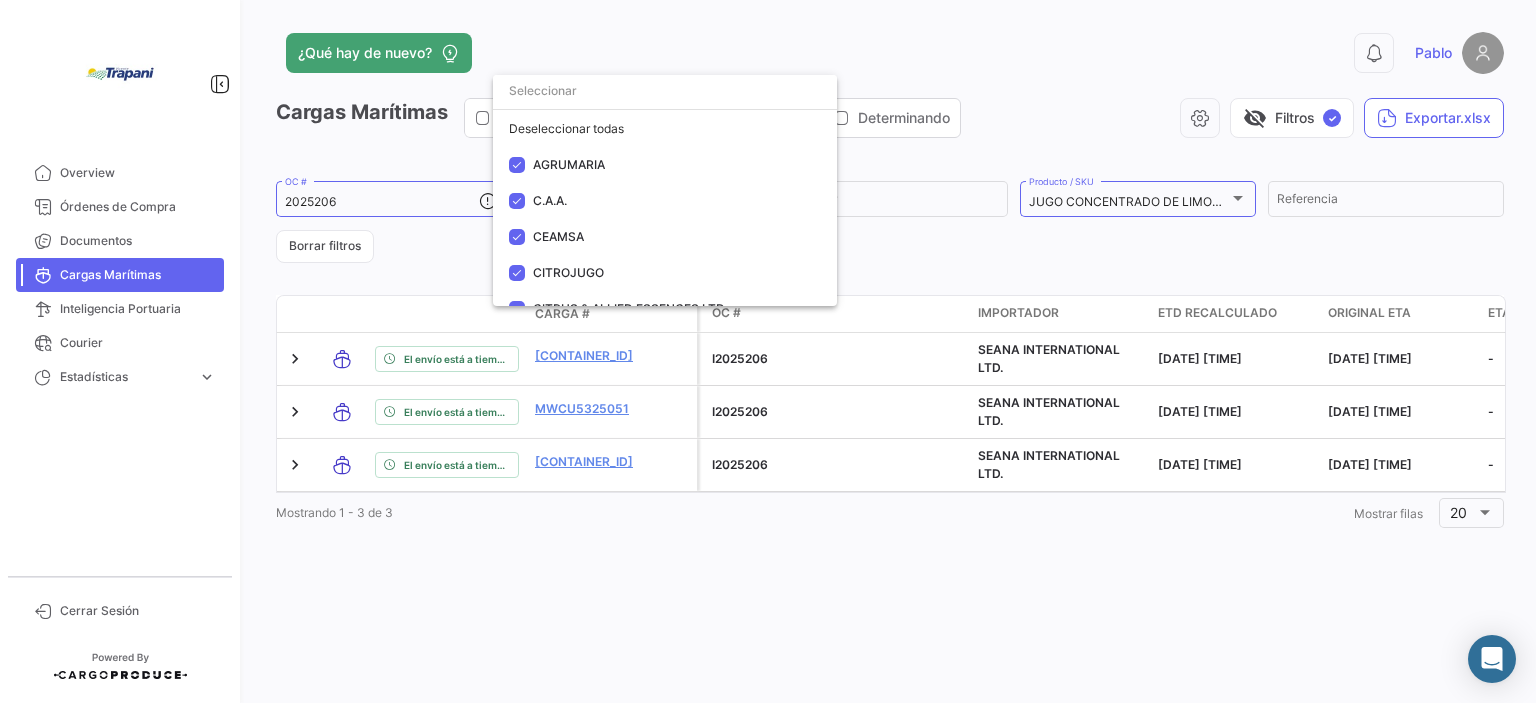 click at bounding box center (768, 351) 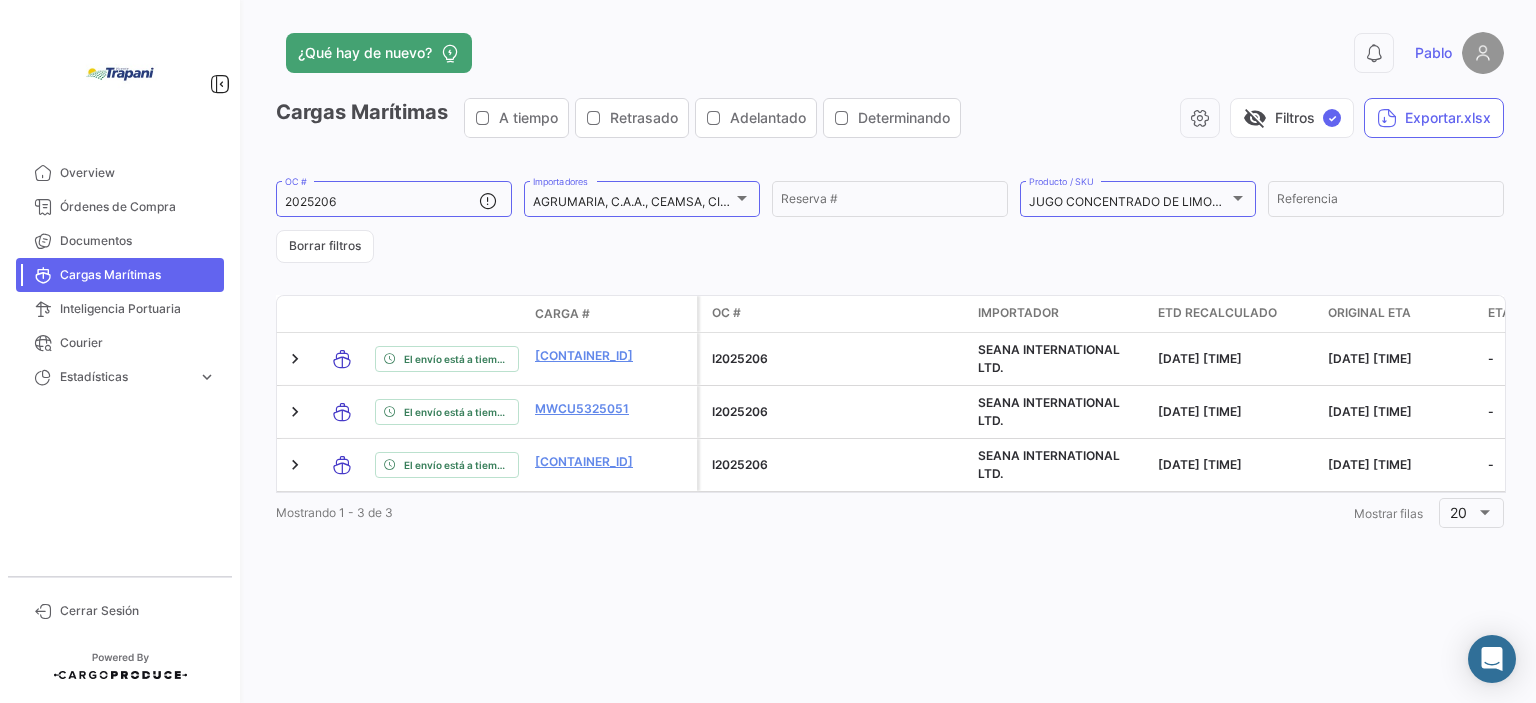 click on "¿Qué hay de nuevo?  0  Pablo   Cargas Marítimas   A tiempo   Retrasado   Adelantado   Determinando   visibility_off   Filtros  ✓  Exportar.xlsx  2025206  OC #   AGRUMARIA, C.A.A., CEAMSA, CITROJUGO, CITRUS & ALLIED ESSENCES LTD, CP KELCO APS,., DIANA FOOD SAS, DÖHLER HOLLAND B.V., FIRMENICH, GIVAUDAN, GIVAUDAN NEDERLAND BV, GlobalFood Suppliers GmbH, GREENWOOD ASSOCIATES, INC, HERBSTREITH & FOX Gmbh Pektin-fabrik Werder, International Beer Breweries Ltd., MEROSO, MEROSO FOODS NV, NATUREX AG, OSEM FOOD INDUSTRIES  LTD, PRODALIM BV, RAUCH FRUCHSÄFTE GmbH & CO. OG, SEANA INTERNATIONAL LTD., TRADE CHANNEL INC, UNGERER & CO INC, WFF, WORLD FOODS AND FLAVORS USA LLC, XIAMEN CONCENTRADING IMPORT & EXPORT CO.,LTD  Importadores Reserva # JUGO CONCENTRADO DE LIMON, JUGO CONCENTRADO CLARO270, JUGO CONCENTRADO TURBIO22, CASCARA DESHIDRATA DE LIMON, ACEITE ESENCIAL DE LIMON, FASE ACUOSA Producto / SKU  Referencia   Borrar filtros  Modo de Transporte Estado de Envio Carga # Póliza OC # Carga Protegida Importador" 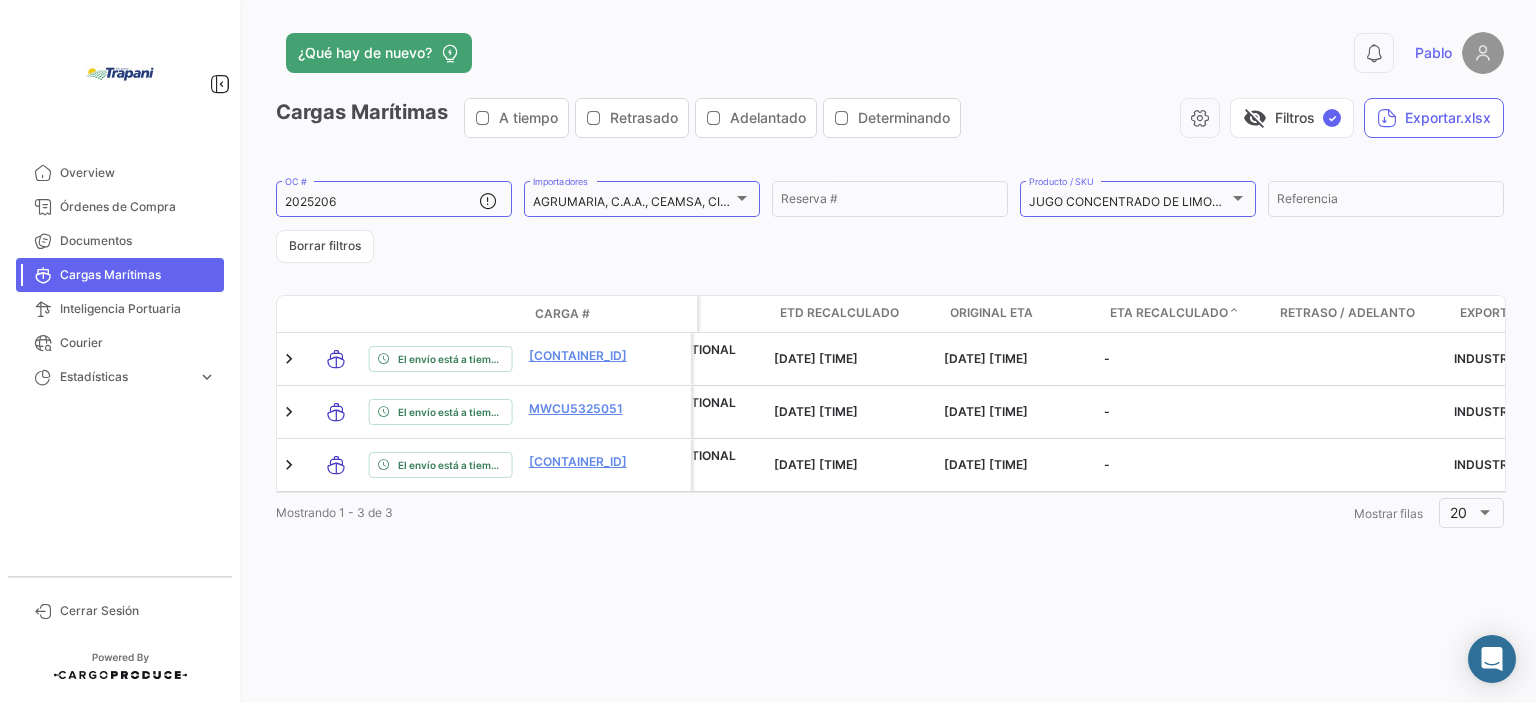 scroll, scrollTop: 0, scrollLeft: 0, axis: both 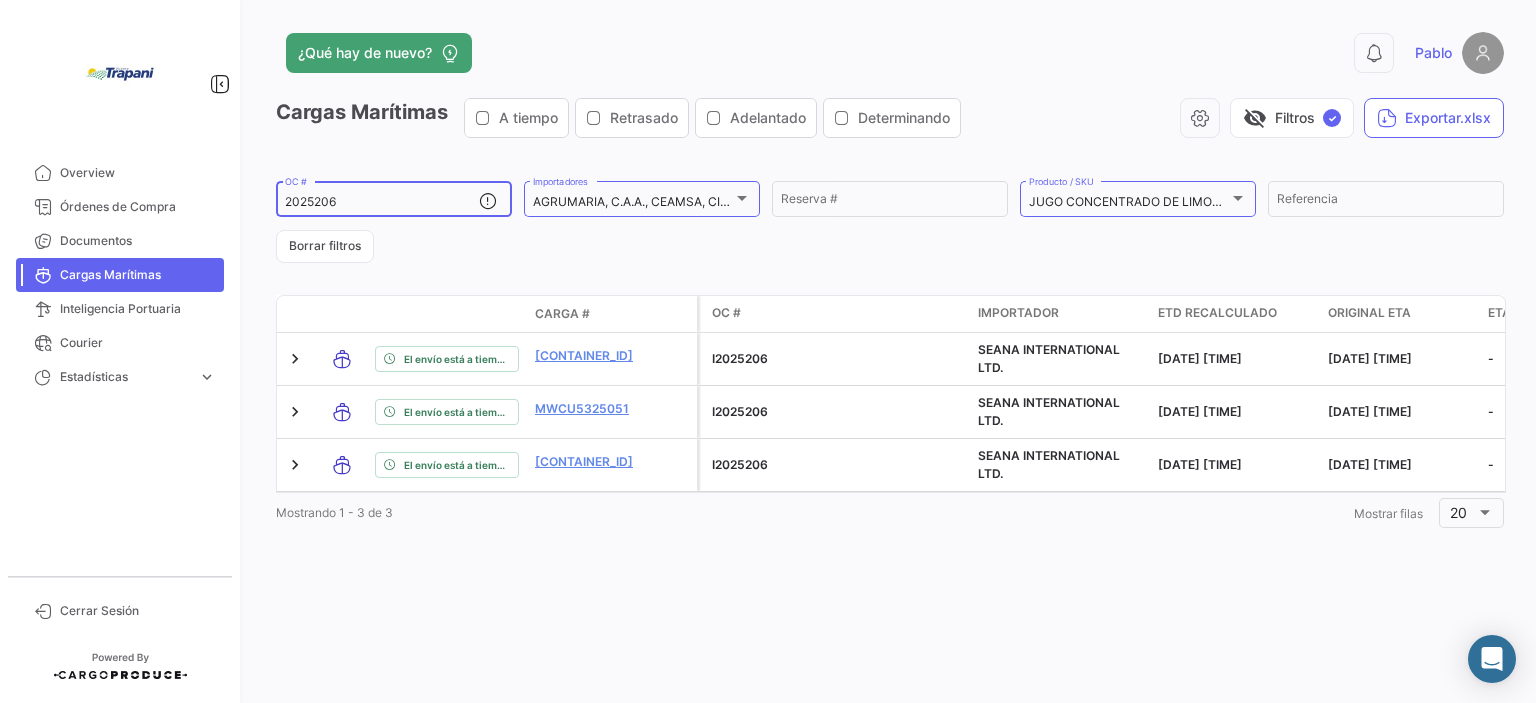 click on "[POSTAL_CODE] OC #" 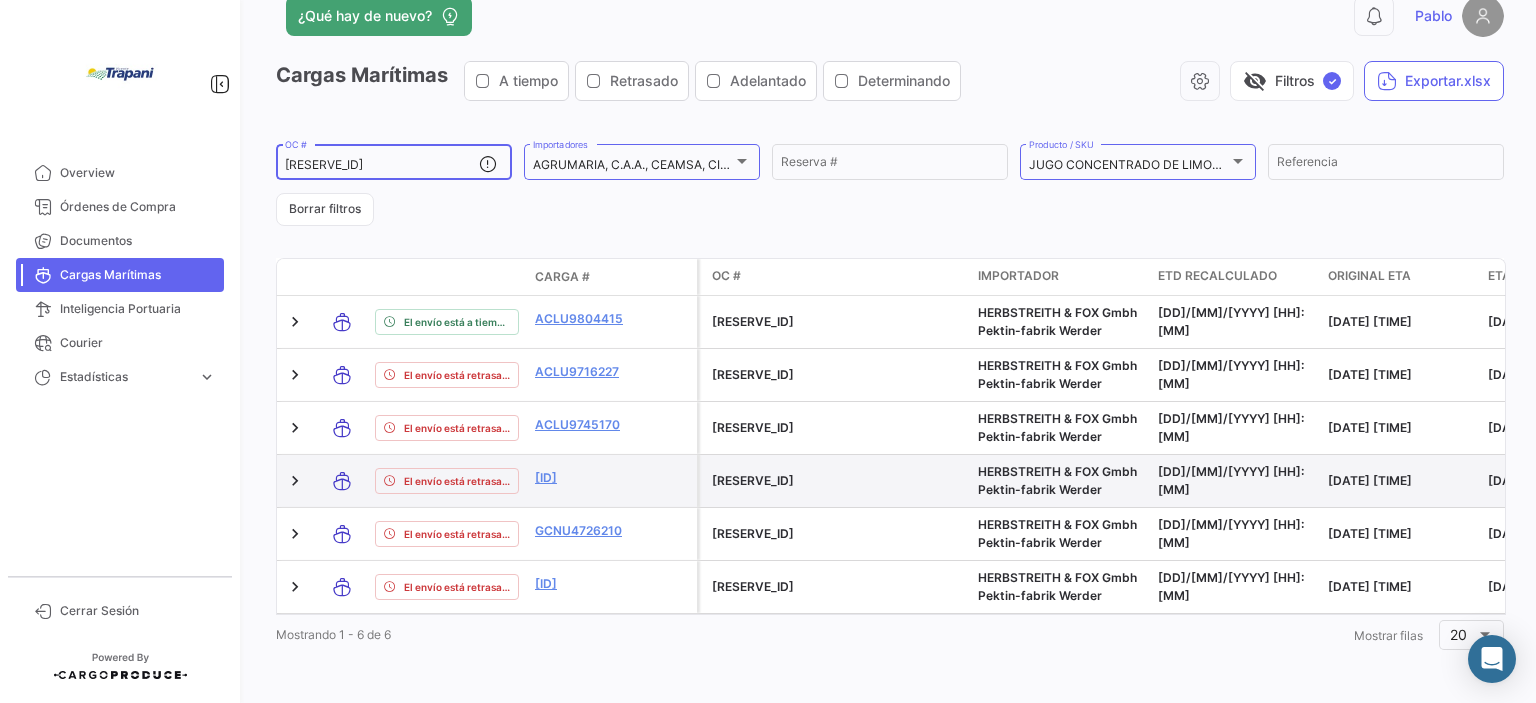 scroll, scrollTop: 0, scrollLeft: 0, axis: both 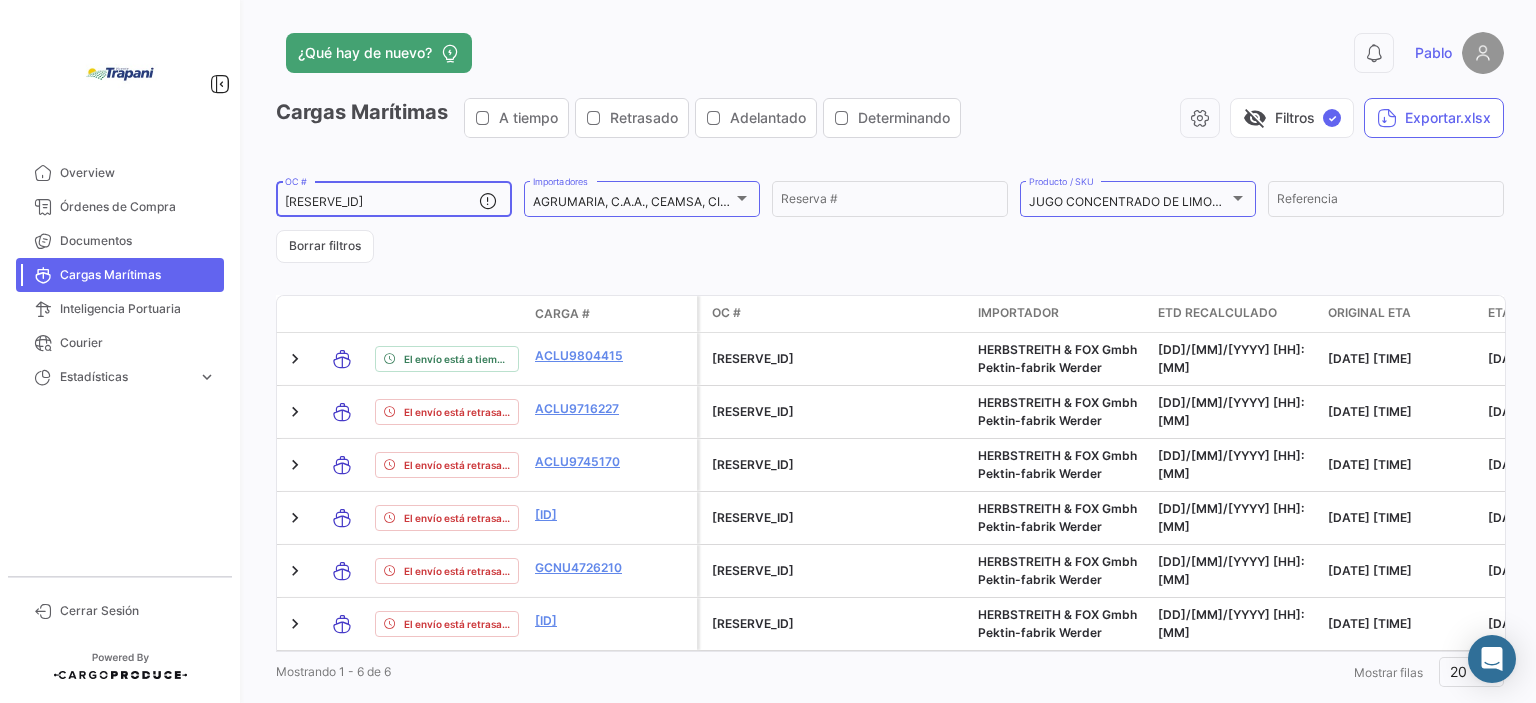 click on "[RESERVE_ID]" at bounding box center (382, 202) 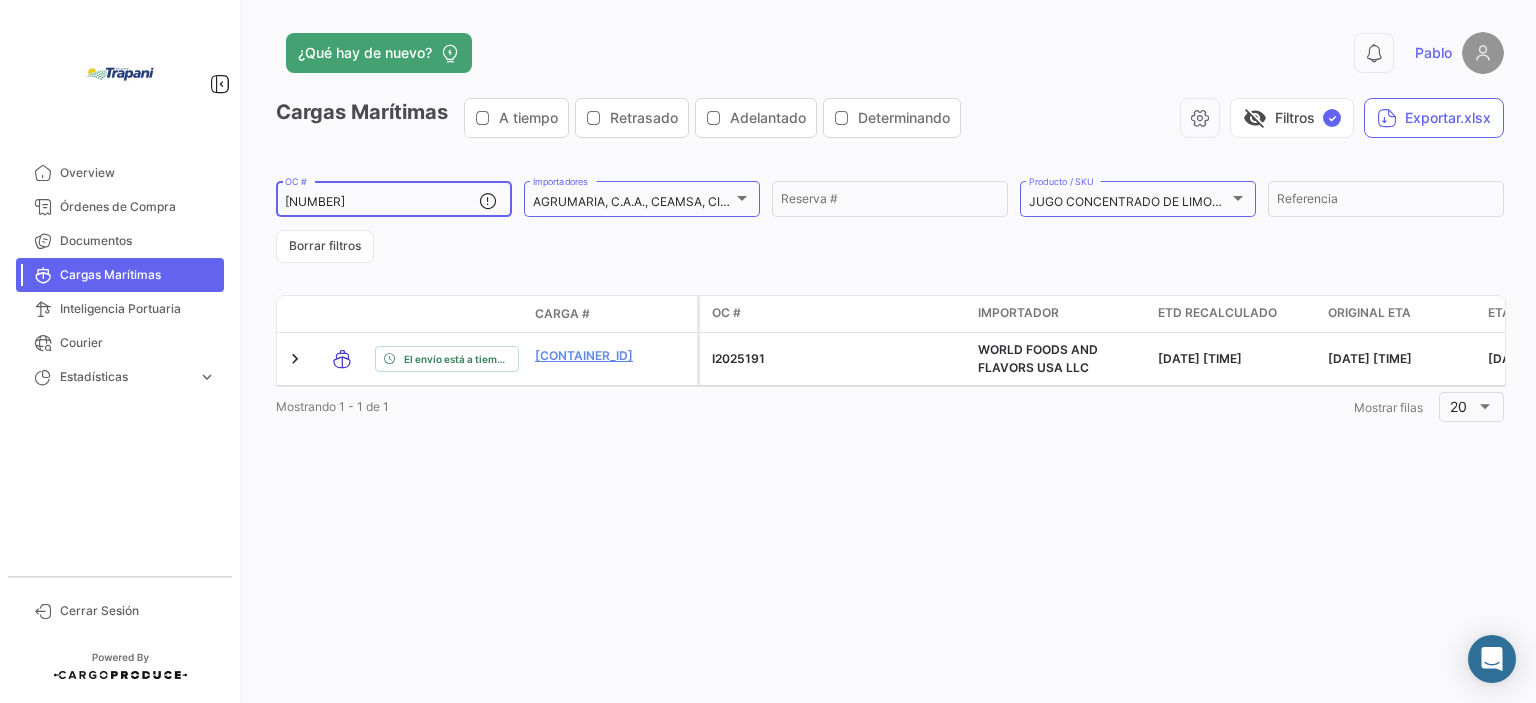 type on "[NUMBER]" 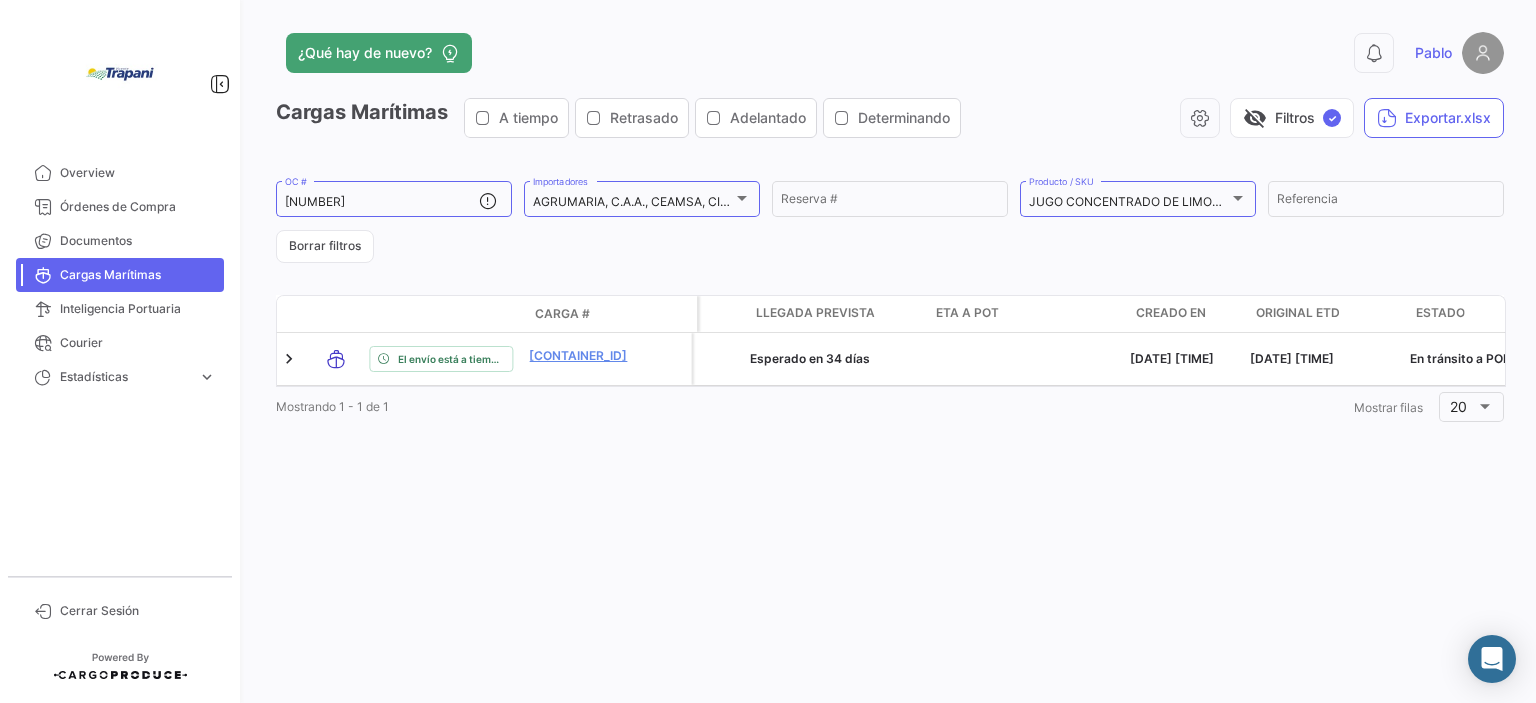 scroll, scrollTop: 0, scrollLeft: 2482, axis: horizontal 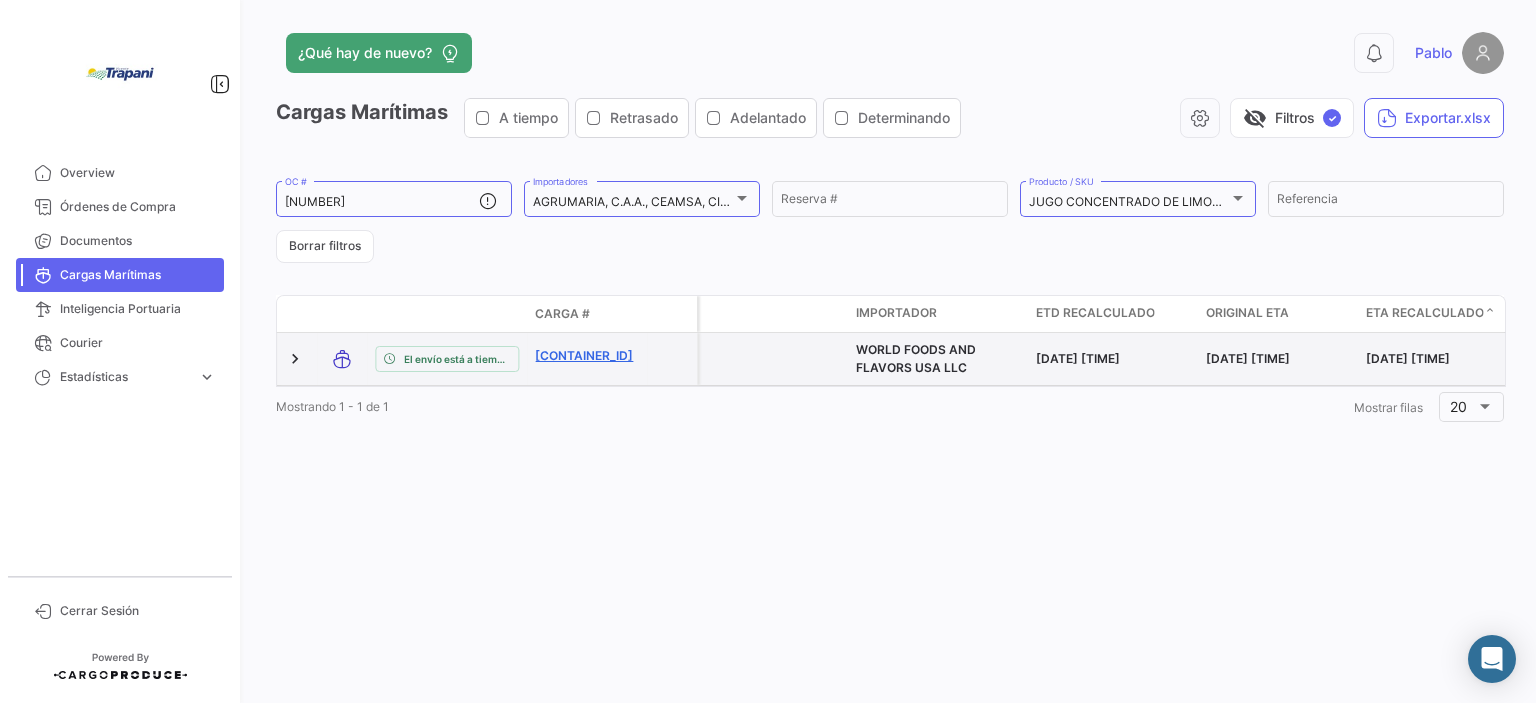 click on "[CONTAINER_ID]" 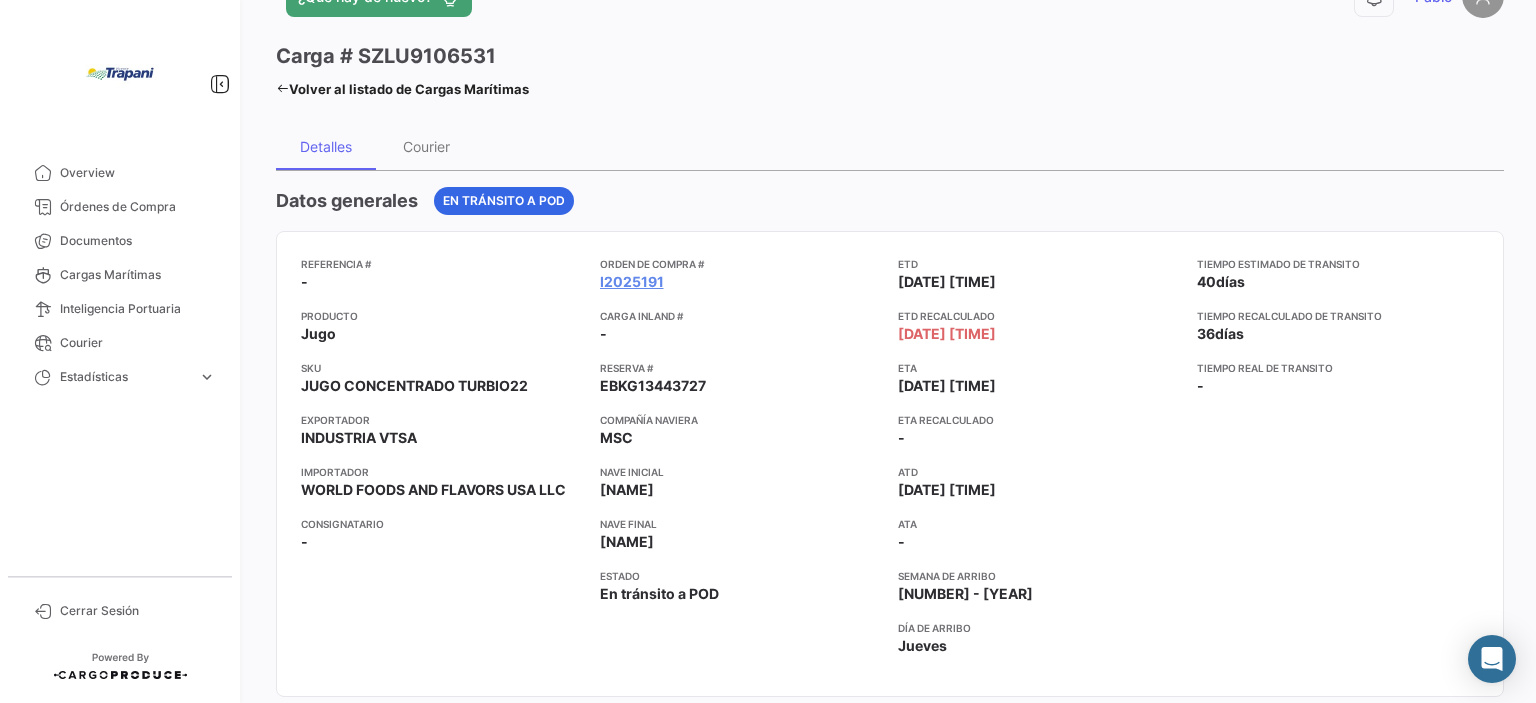 scroll, scrollTop: 100, scrollLeft: 0, axis: vertical 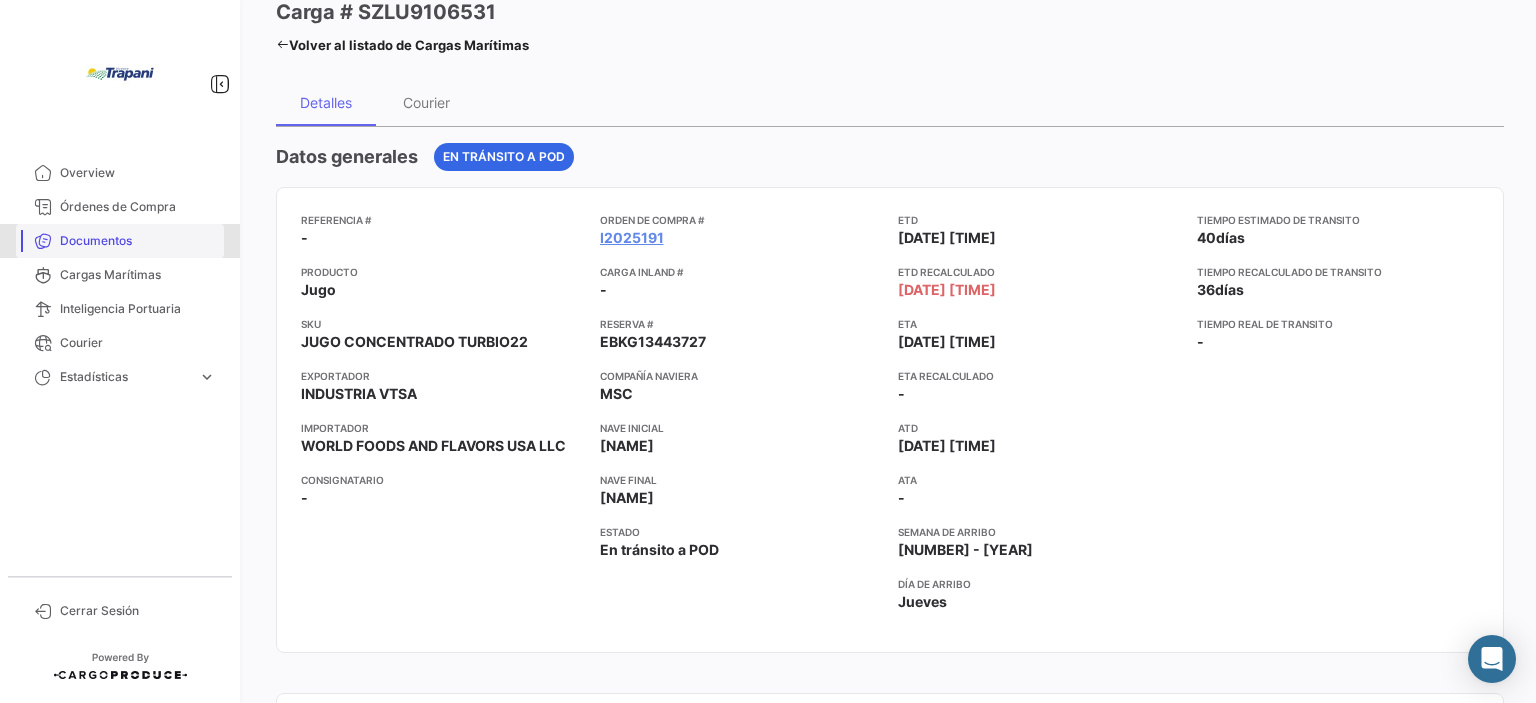 click on "Documentos" at bounding box center [138, 241] 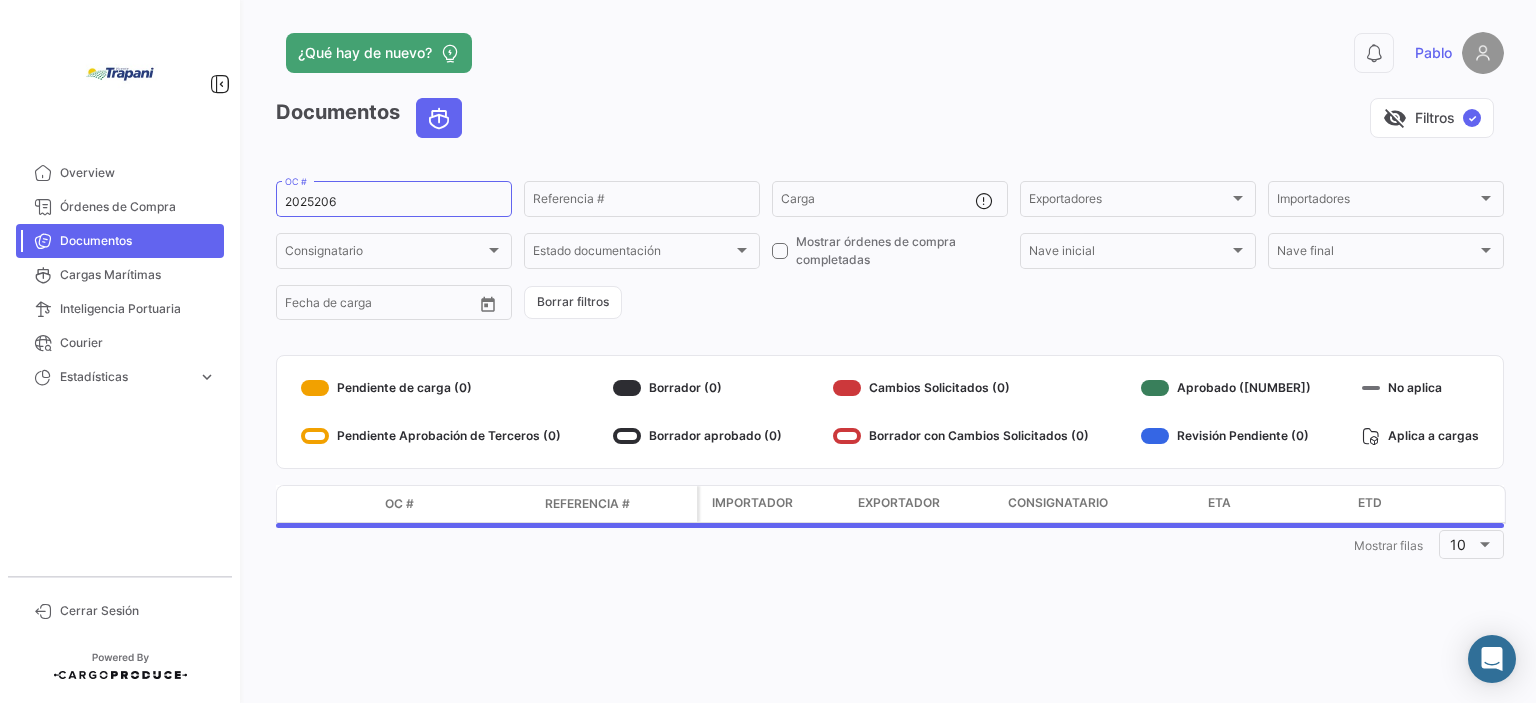 scroll, scrollTop: 0, scrollLeft: 0, axis: both 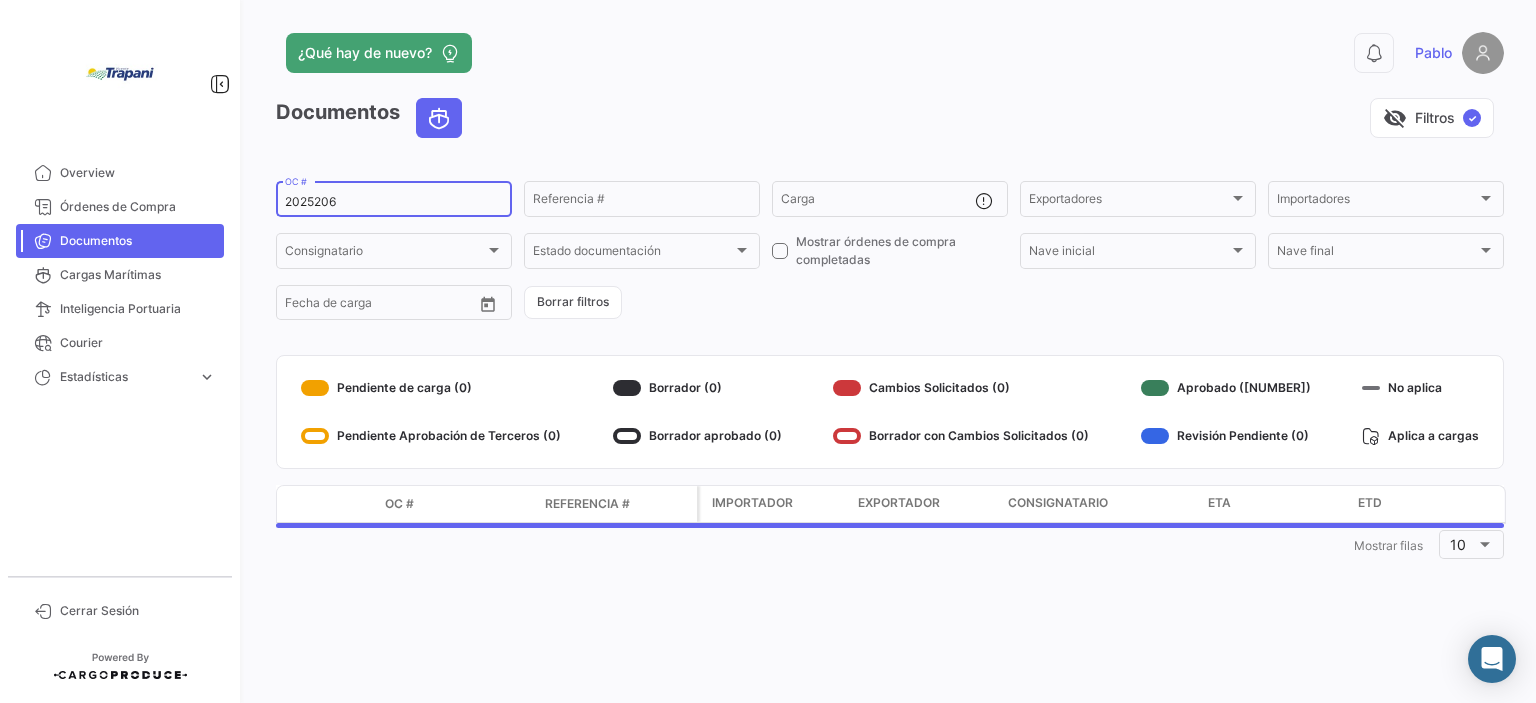 click on "2025206" at bounding box center (394, 202) 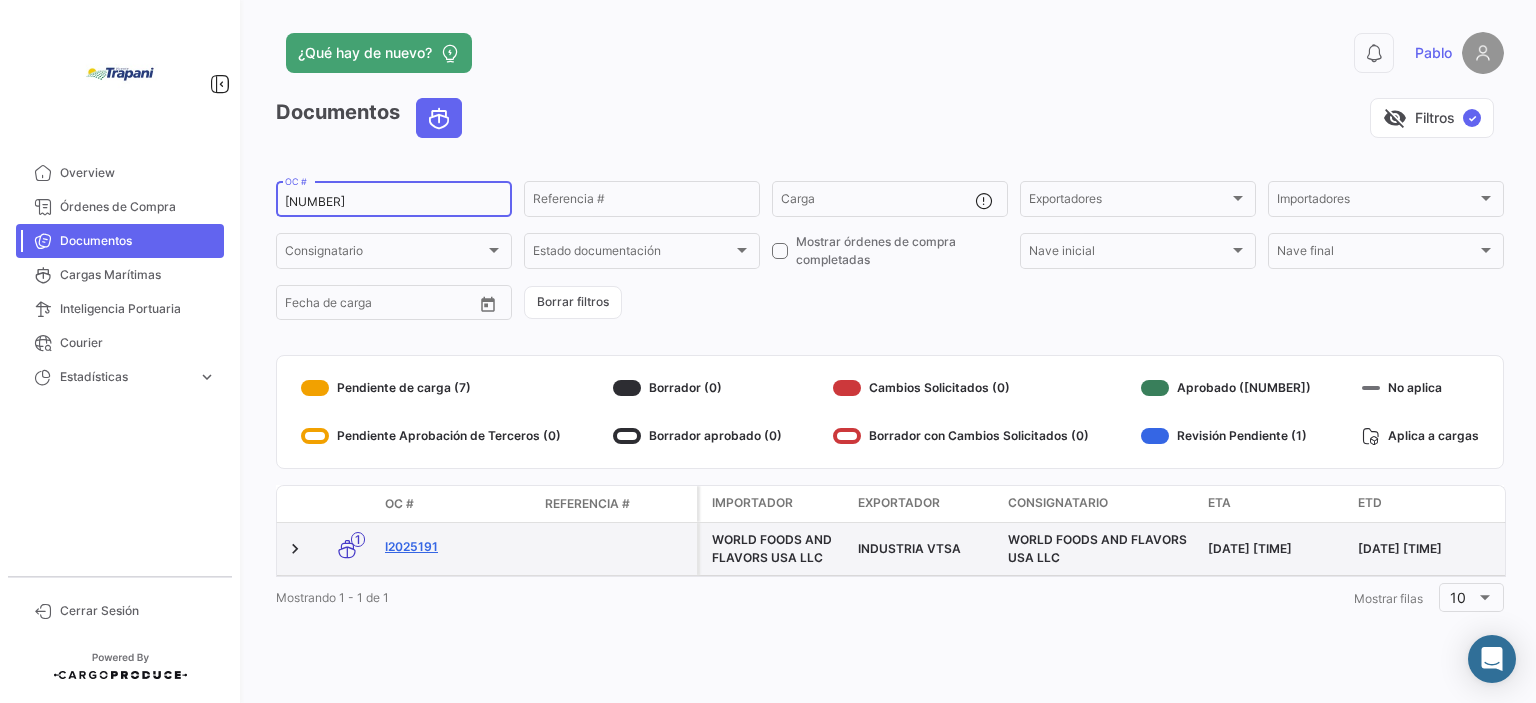 type on "[NUMBER]" 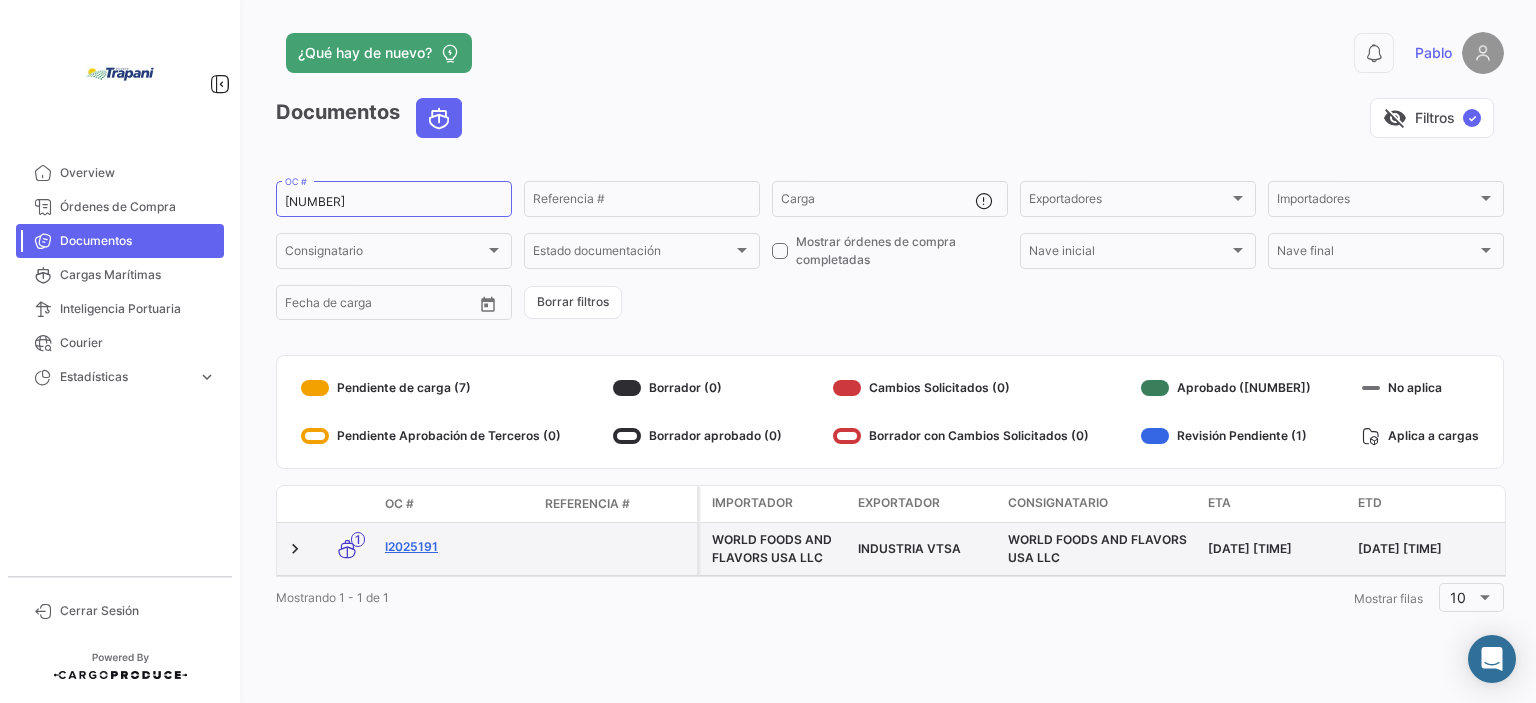 click on "I2025191" 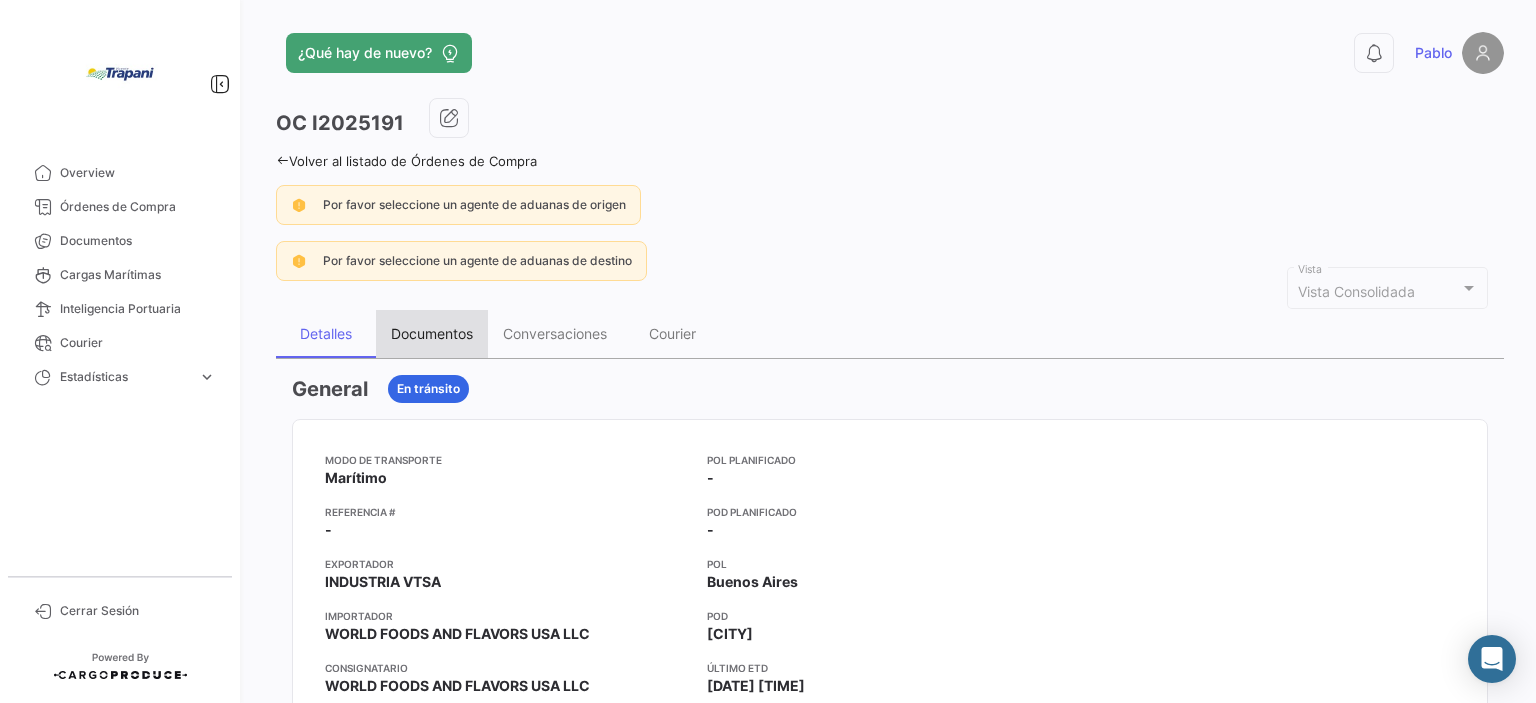 click on "Documentos" at bounding box center (432, 333) 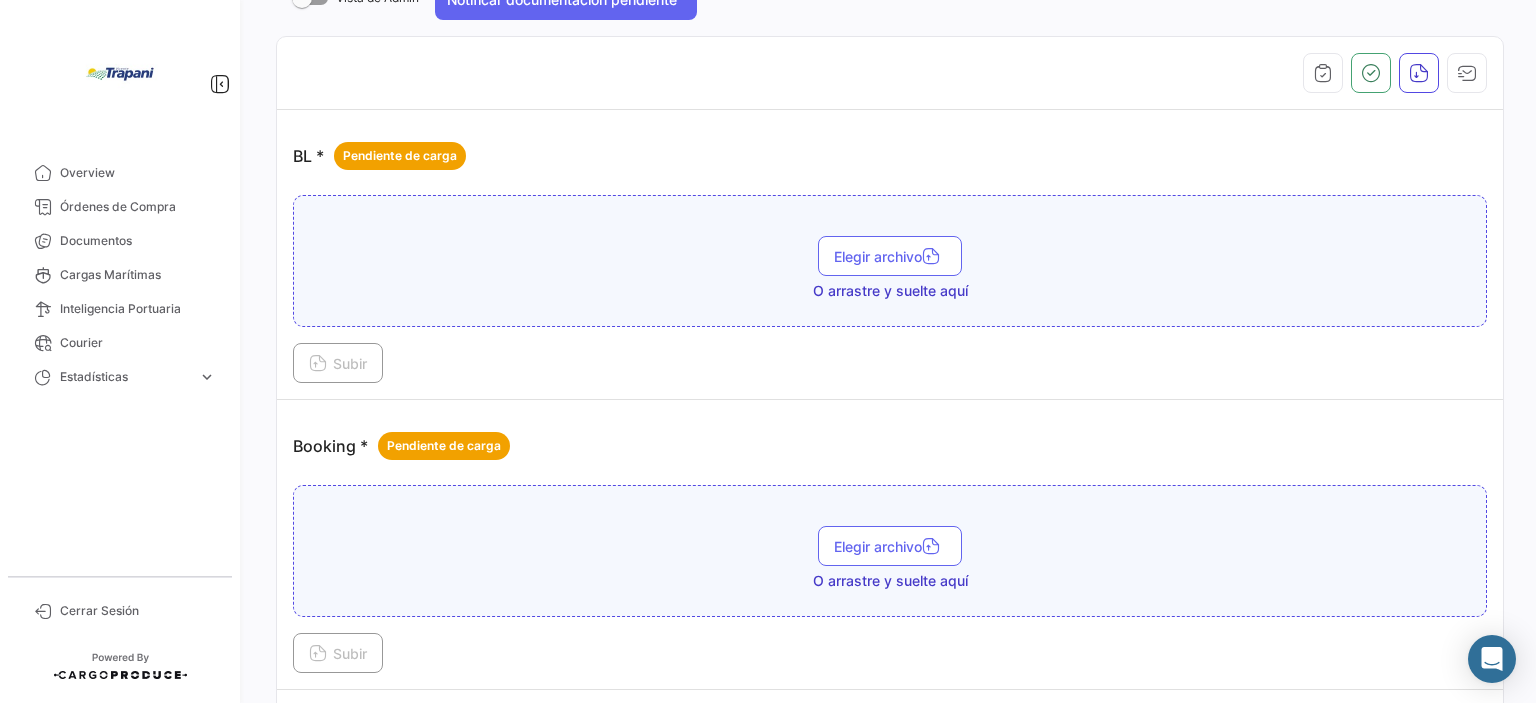 scroll, scrollTop: 416, scrollLeft: 0, axis: vertical 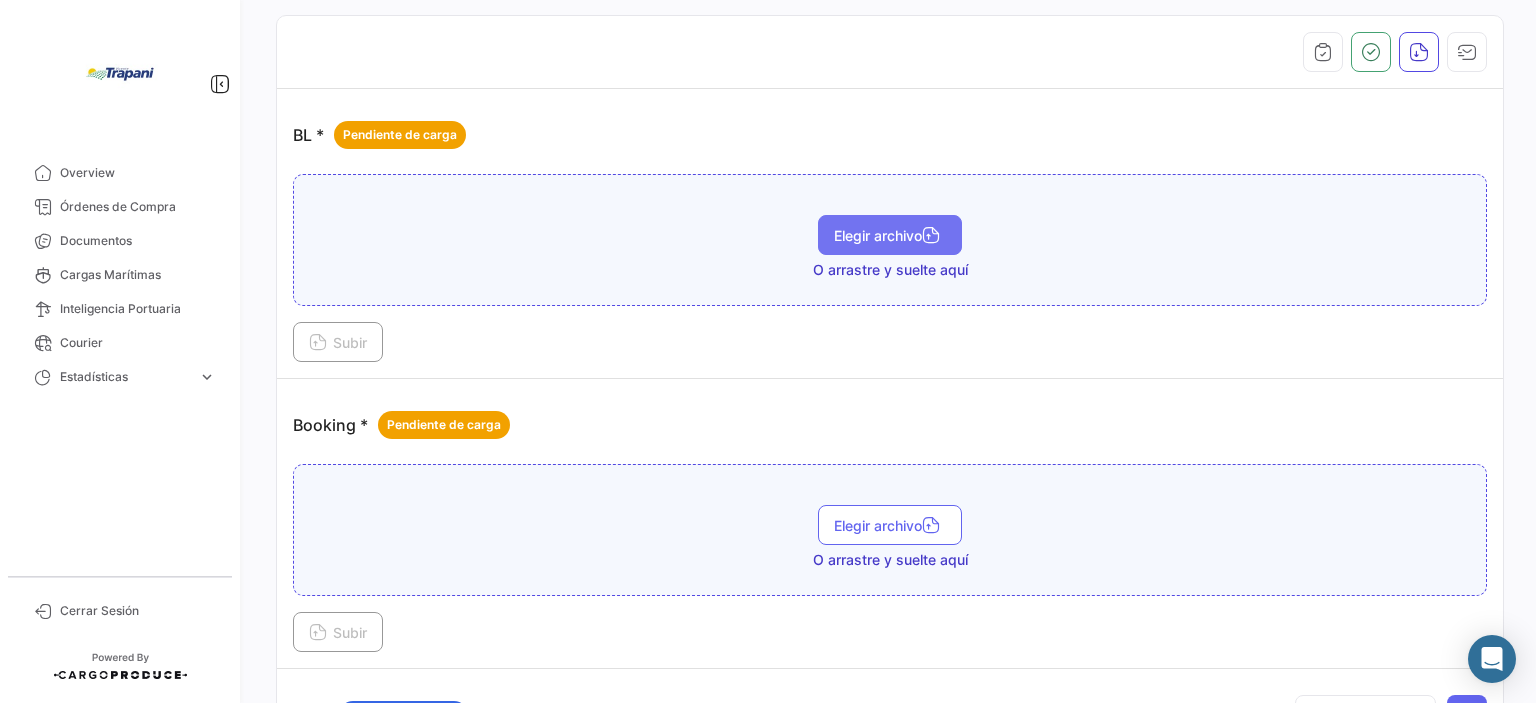 click on "Elegir archivo" at bounding box center (890, 235) 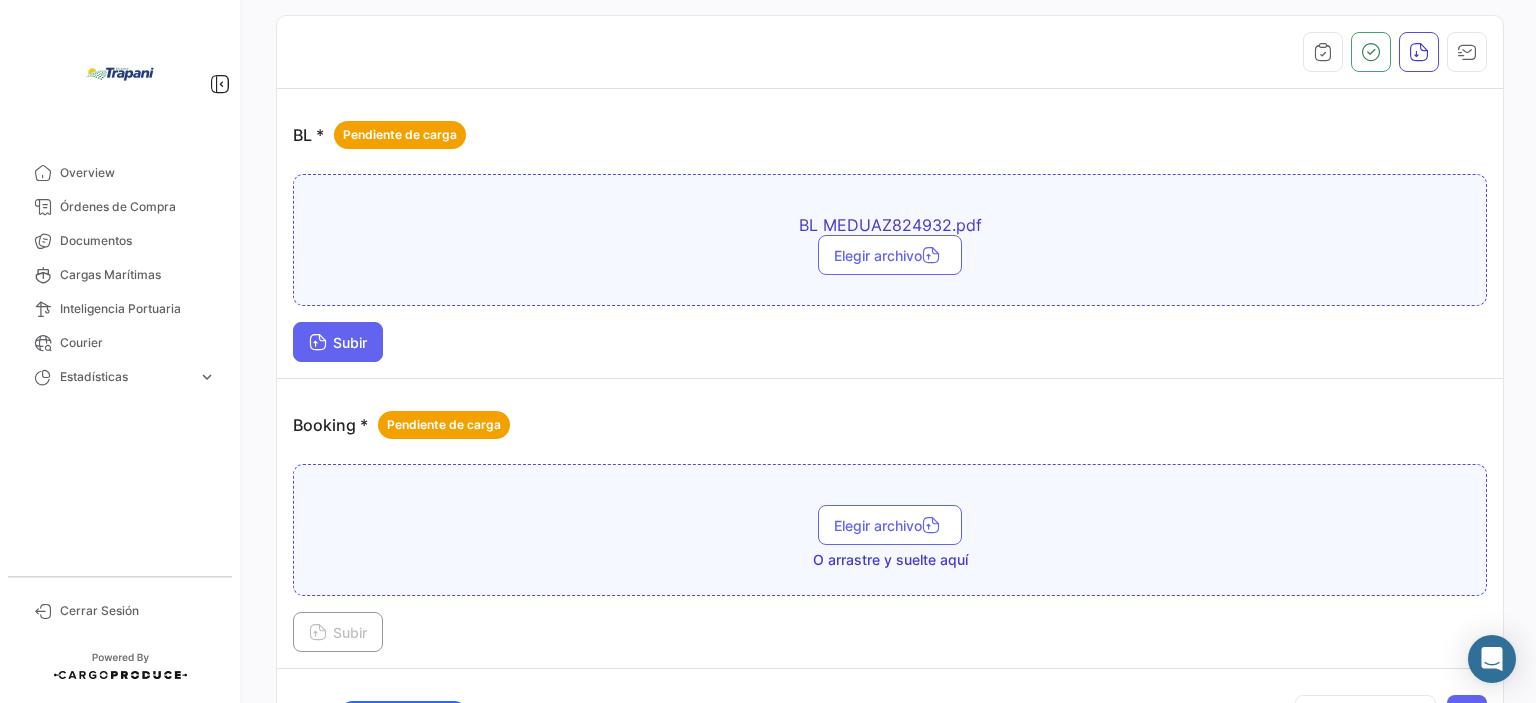 click at bounding box center [318, 344] 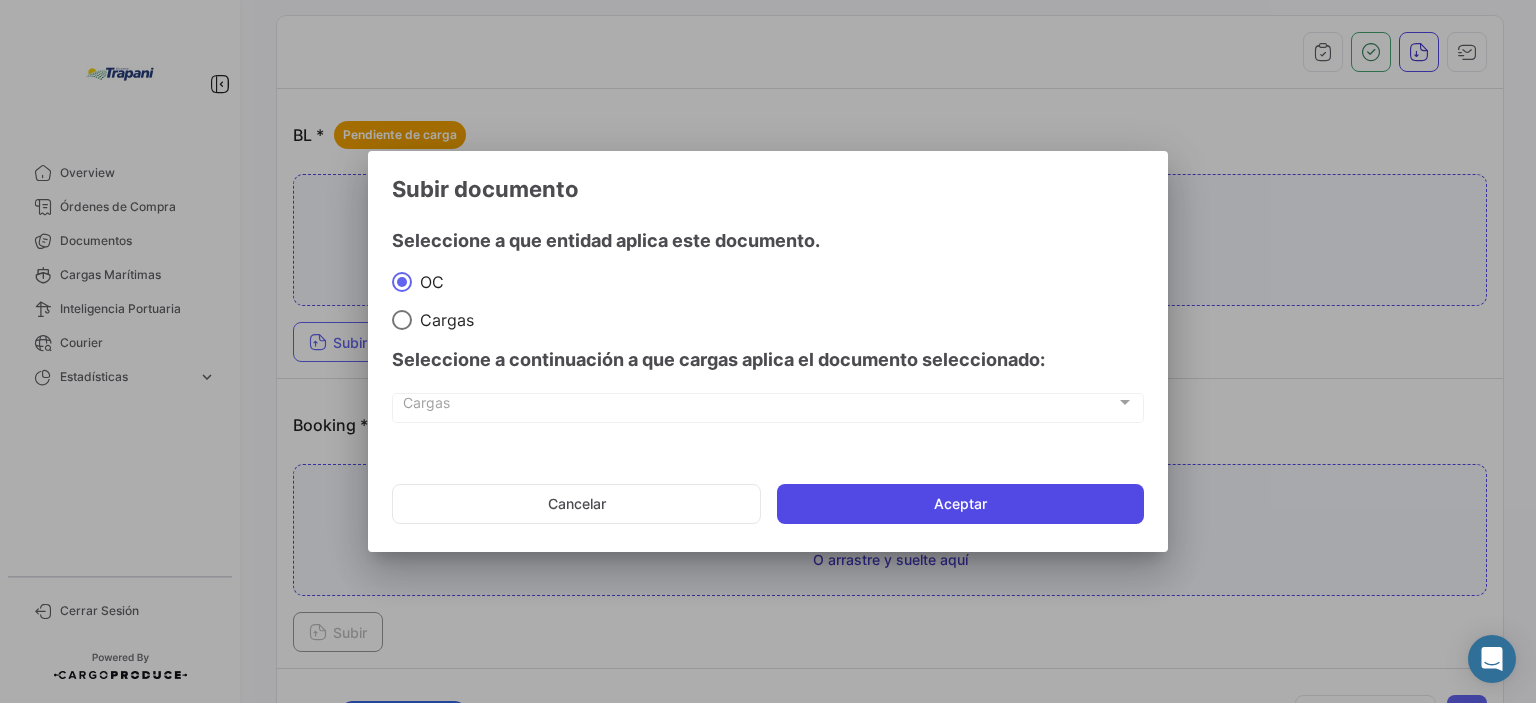 click on "Aceptar" 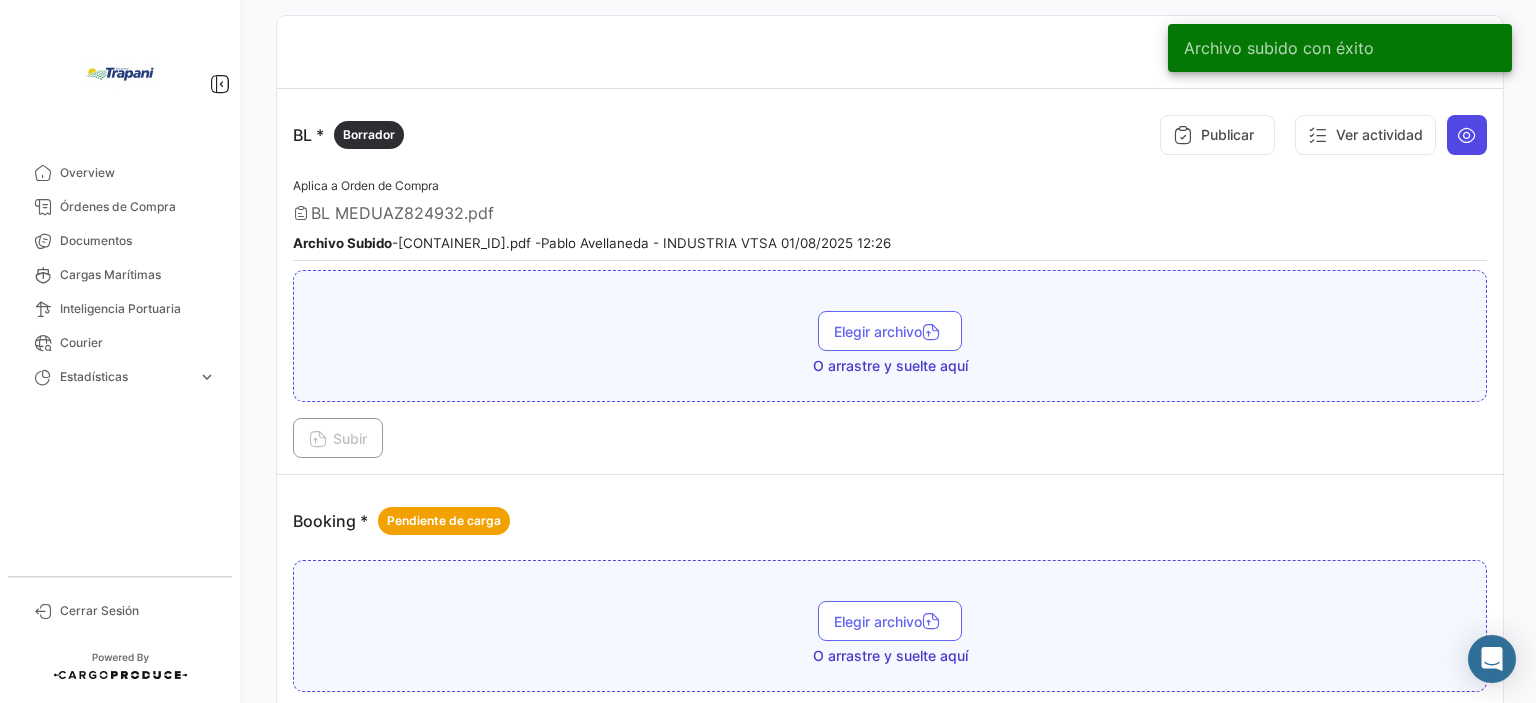 click at bounding box center [1467, 135] 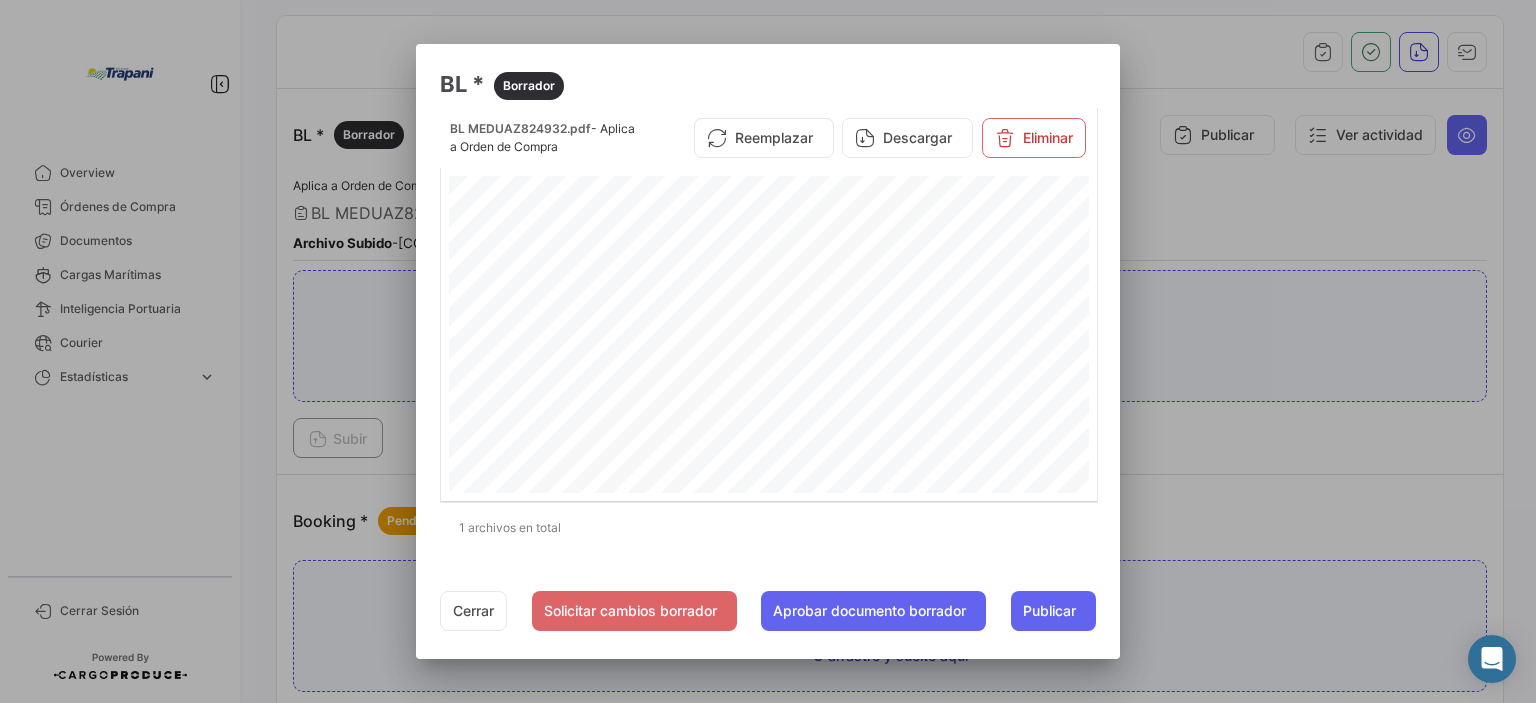 click at bounding box center (768, 351) 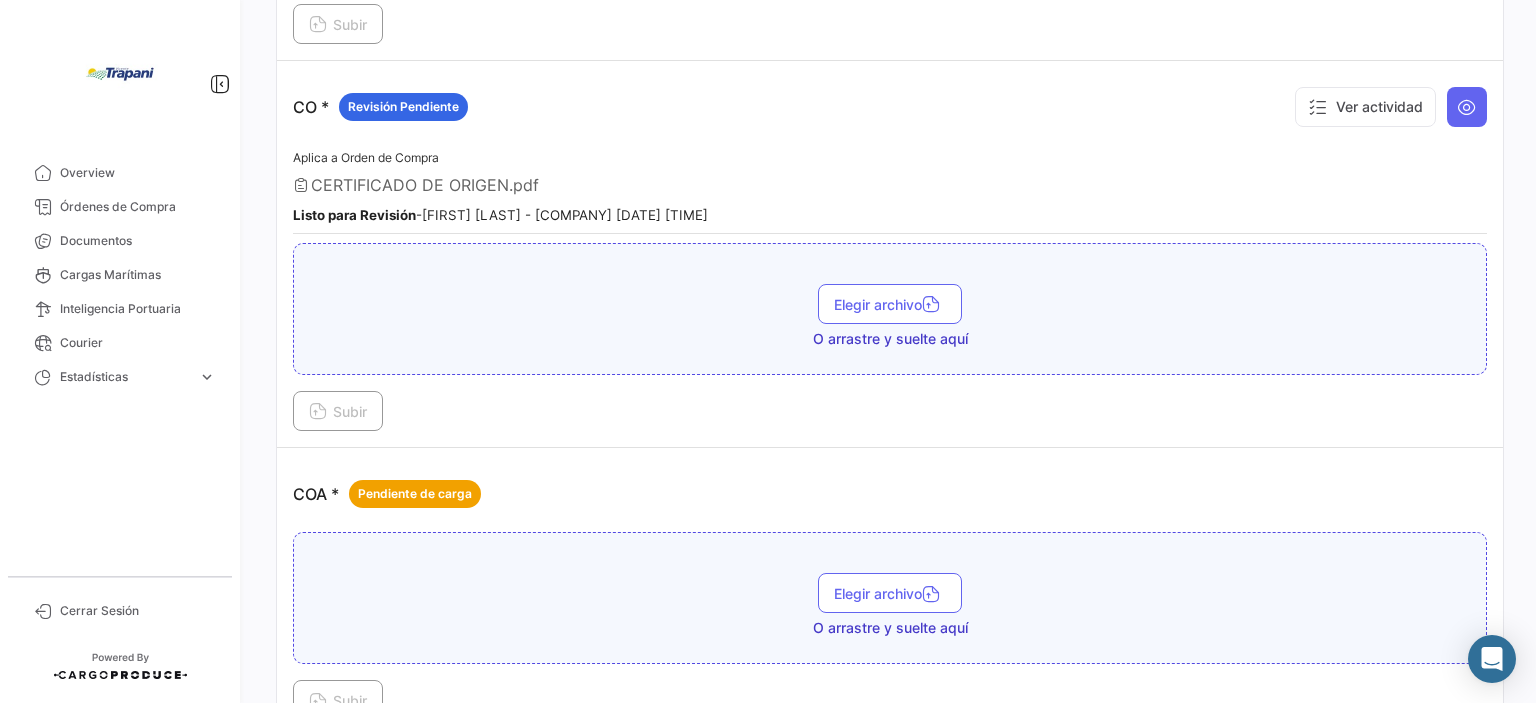 scroll, scrollTop: 1100, scrollLeft: 0, axis: vertical 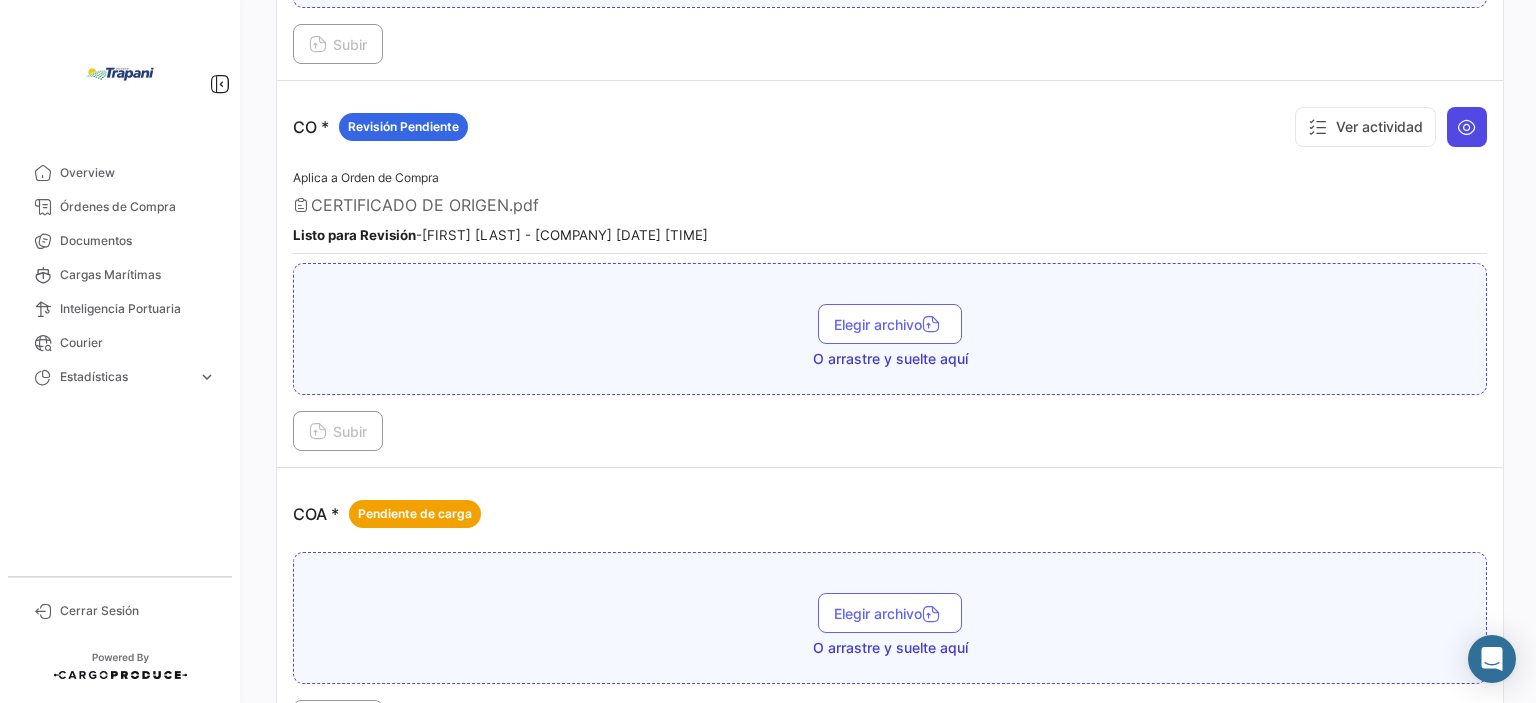 click at bounding box center (1467, 127) 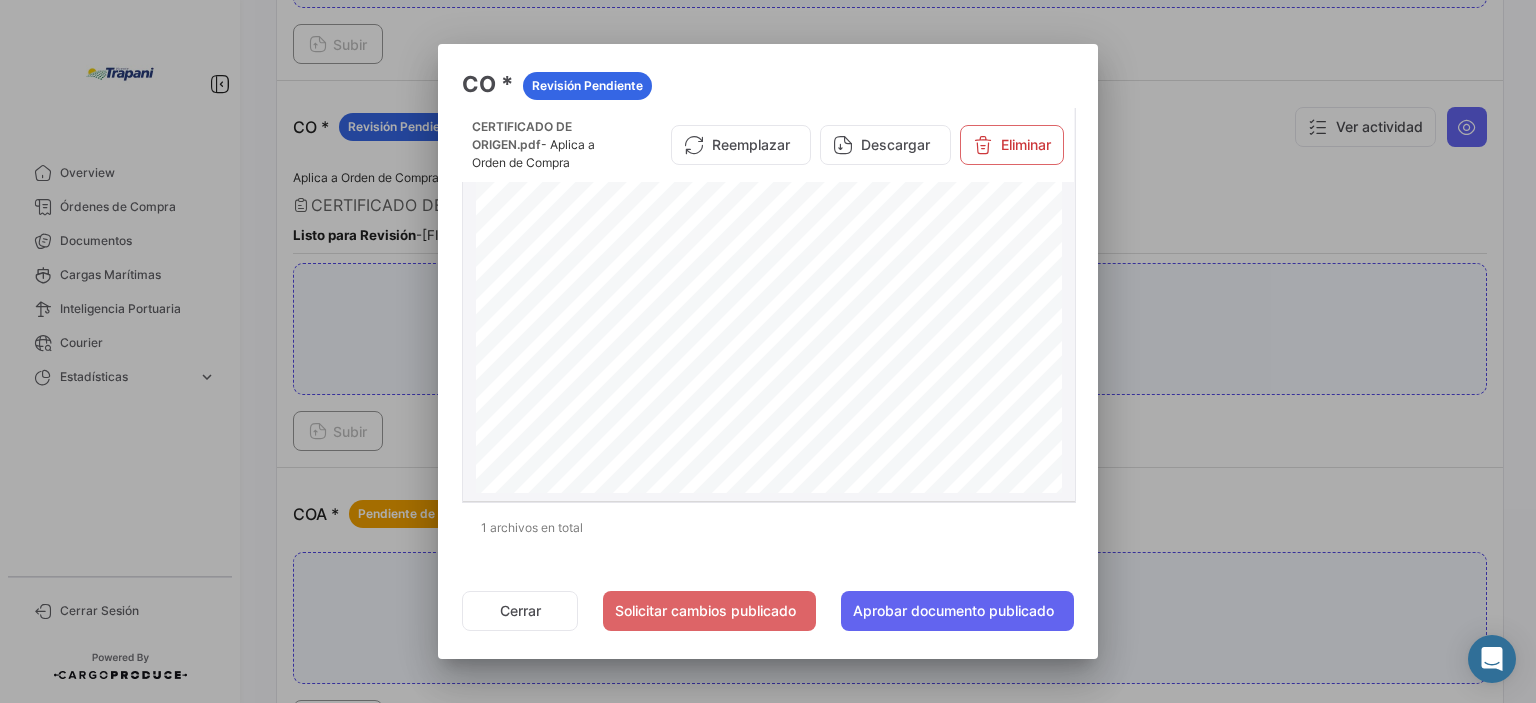scroll, scrollTop: 400, scrollLeft: 0, axis: vertical 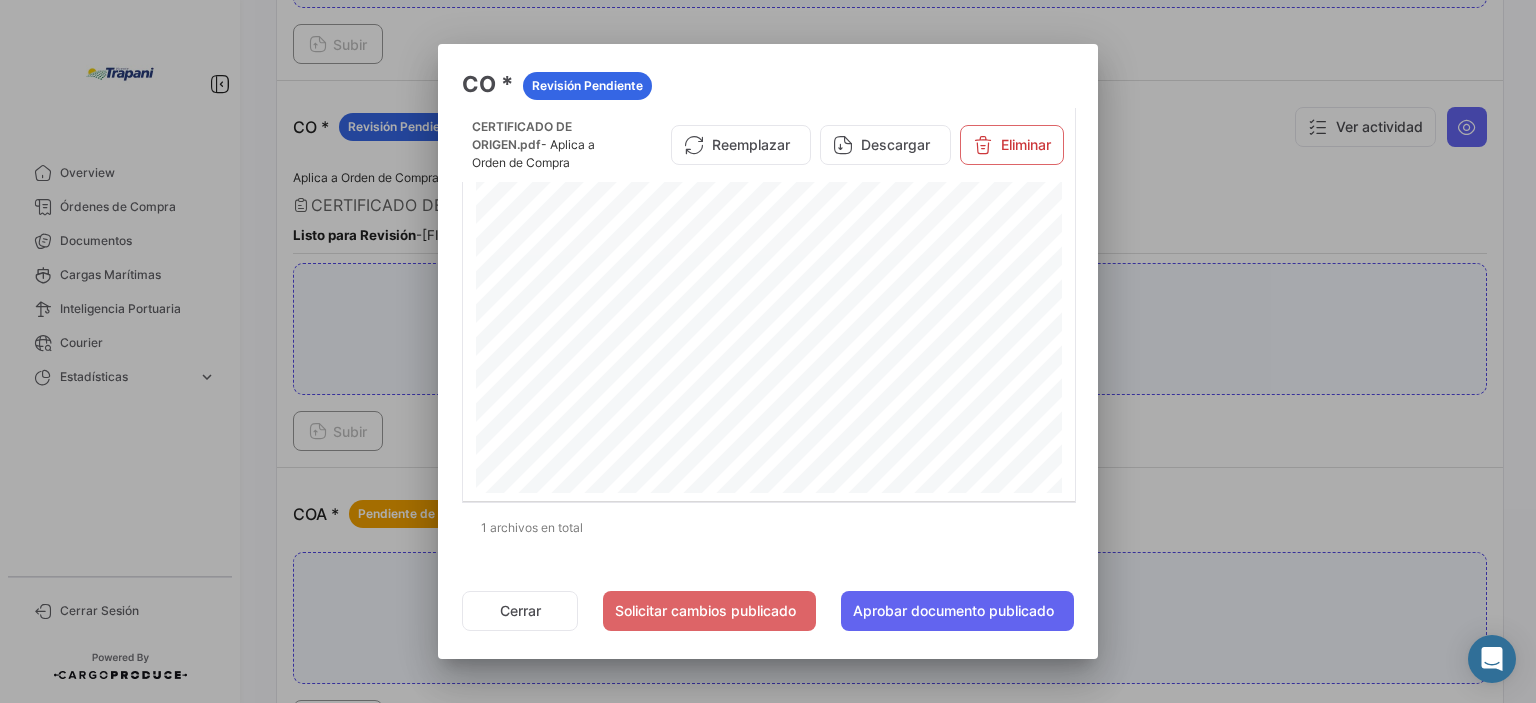click at bounding box center [768, 351] 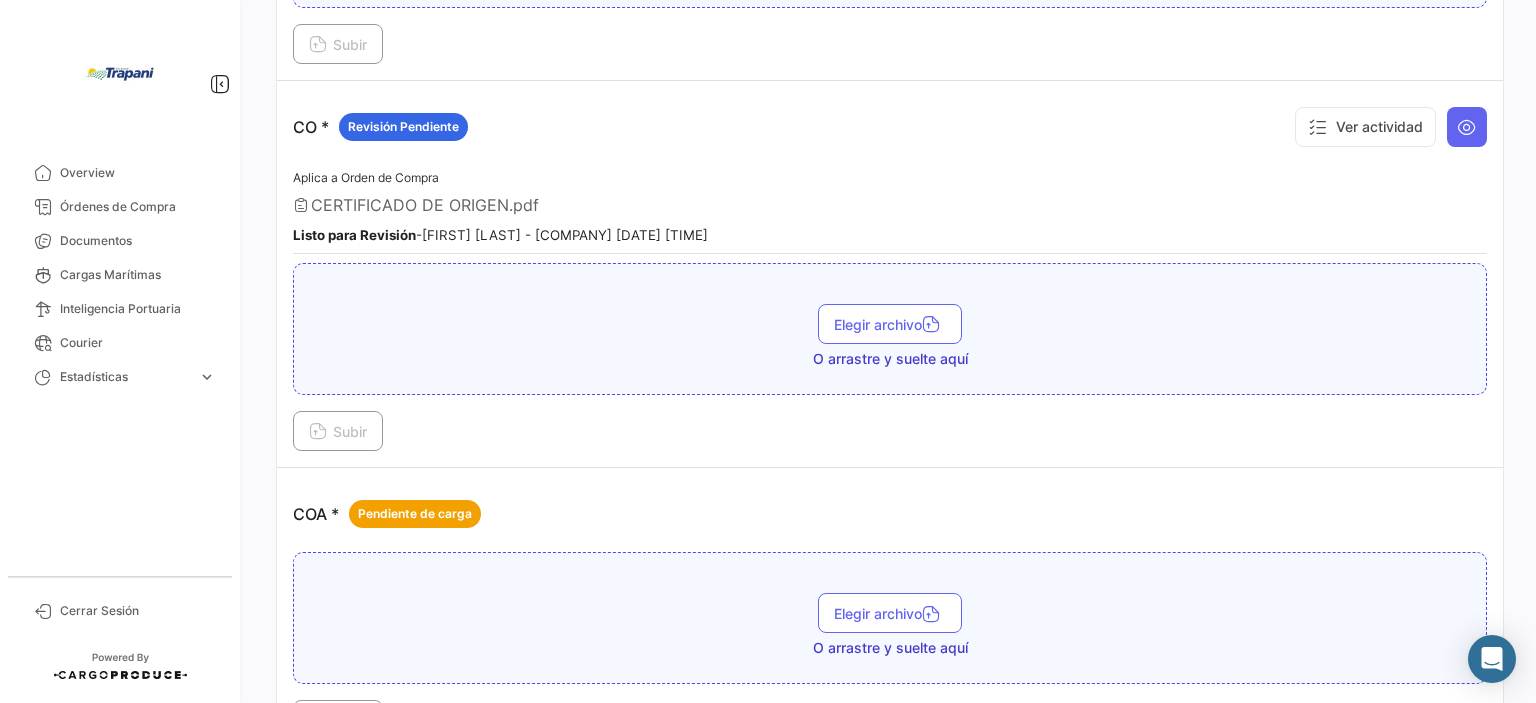 scroll, scrollTop: 1300, scrollLeft: 0, axis: vertical 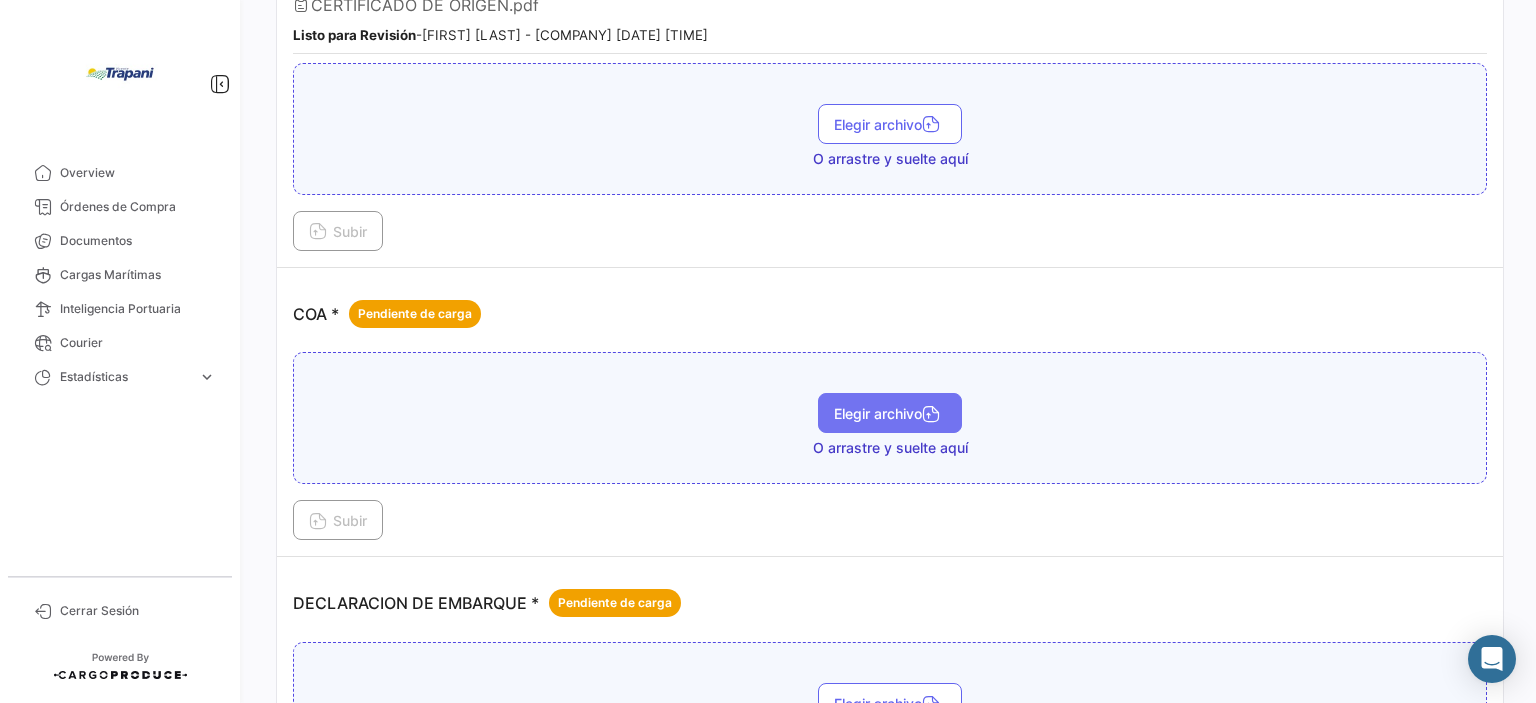 click on "Elegir archivo" at bounding box center (890, 413) 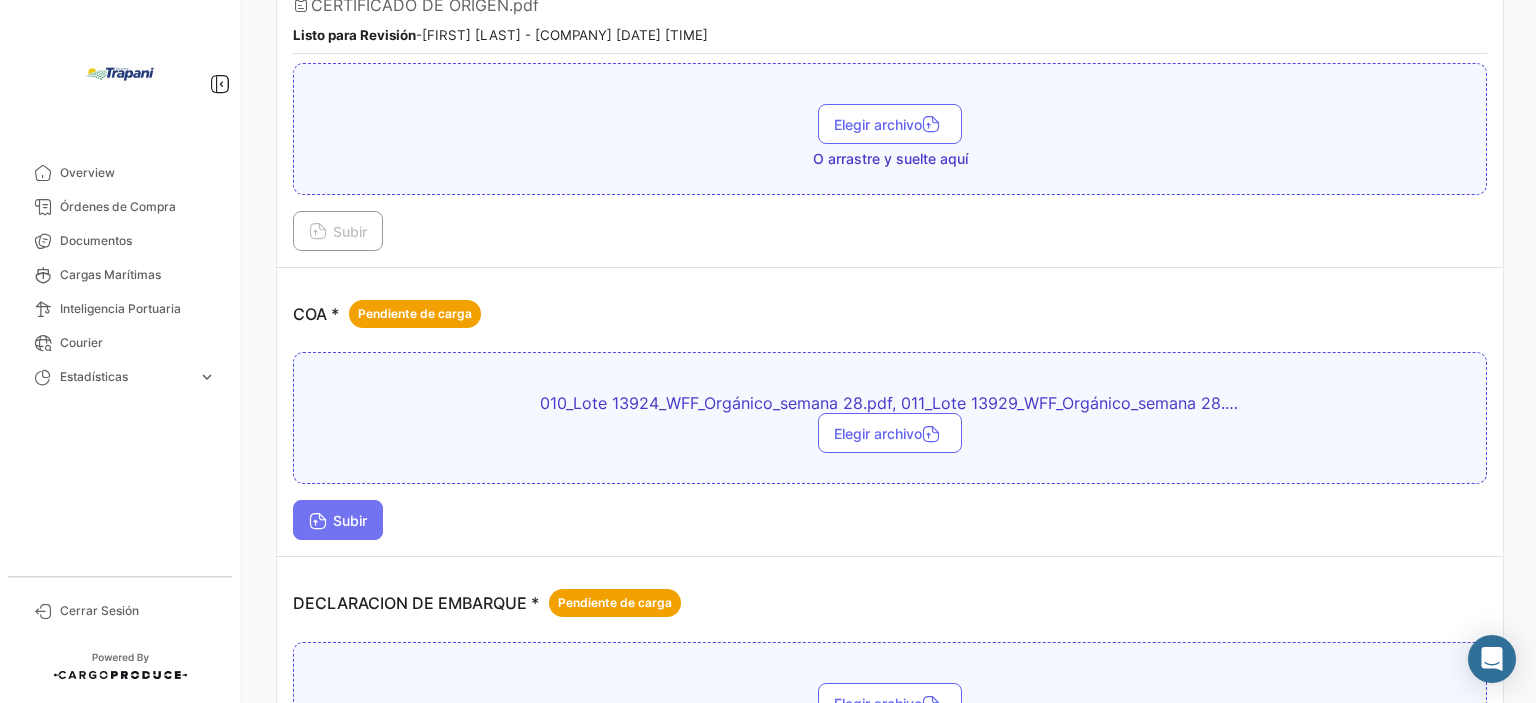 click on "Subir" at bounding box center (338, 520) 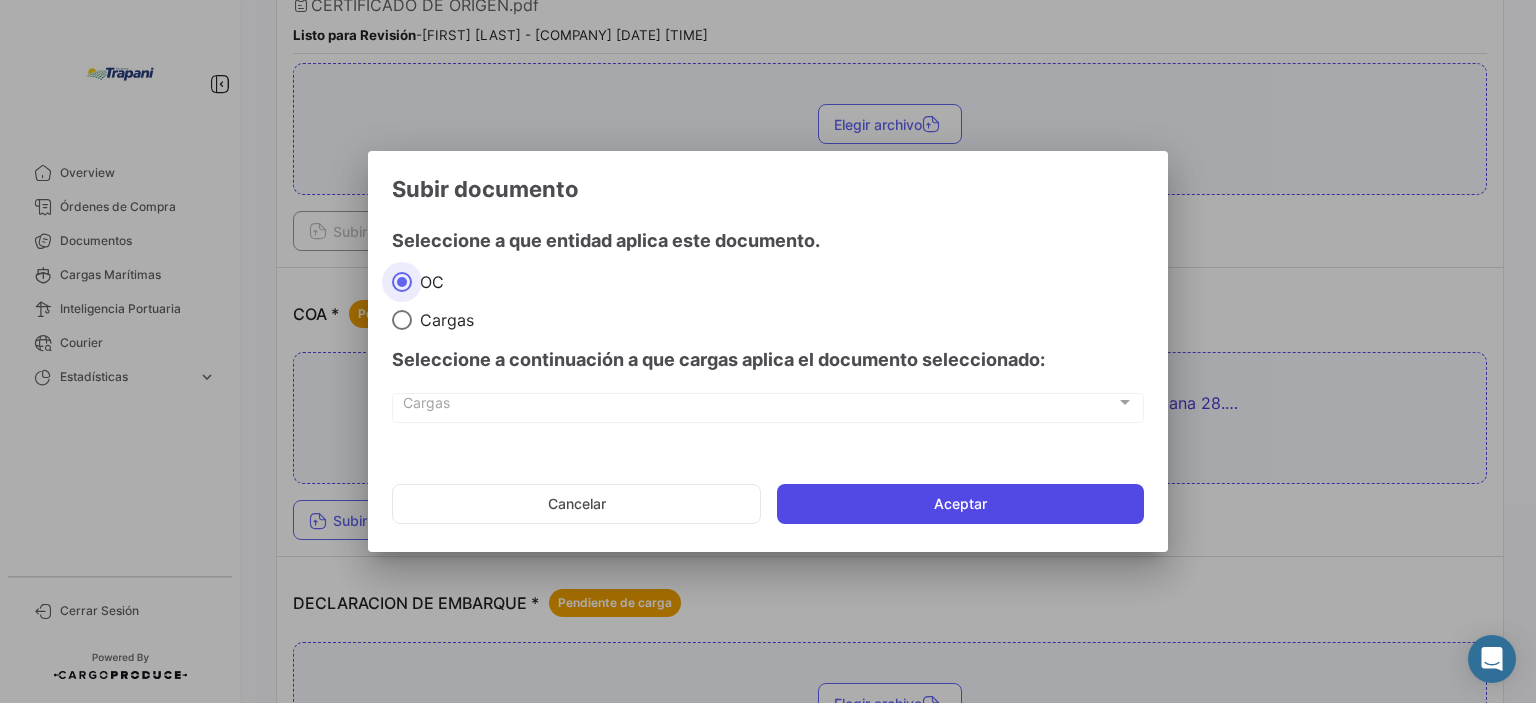 click on "Aceptar" 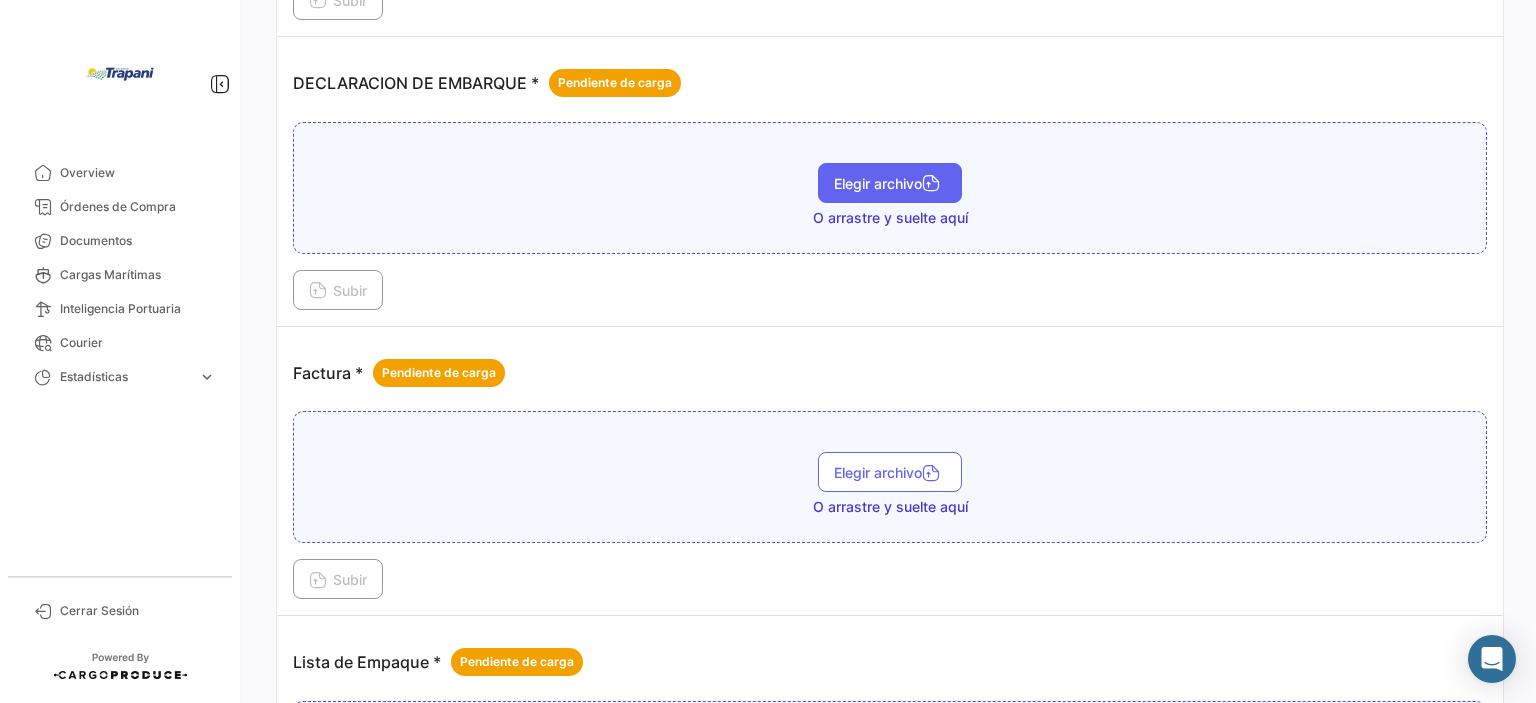 scroll, scrollTop: 2000, scrollLeft: 0, axis: vertical 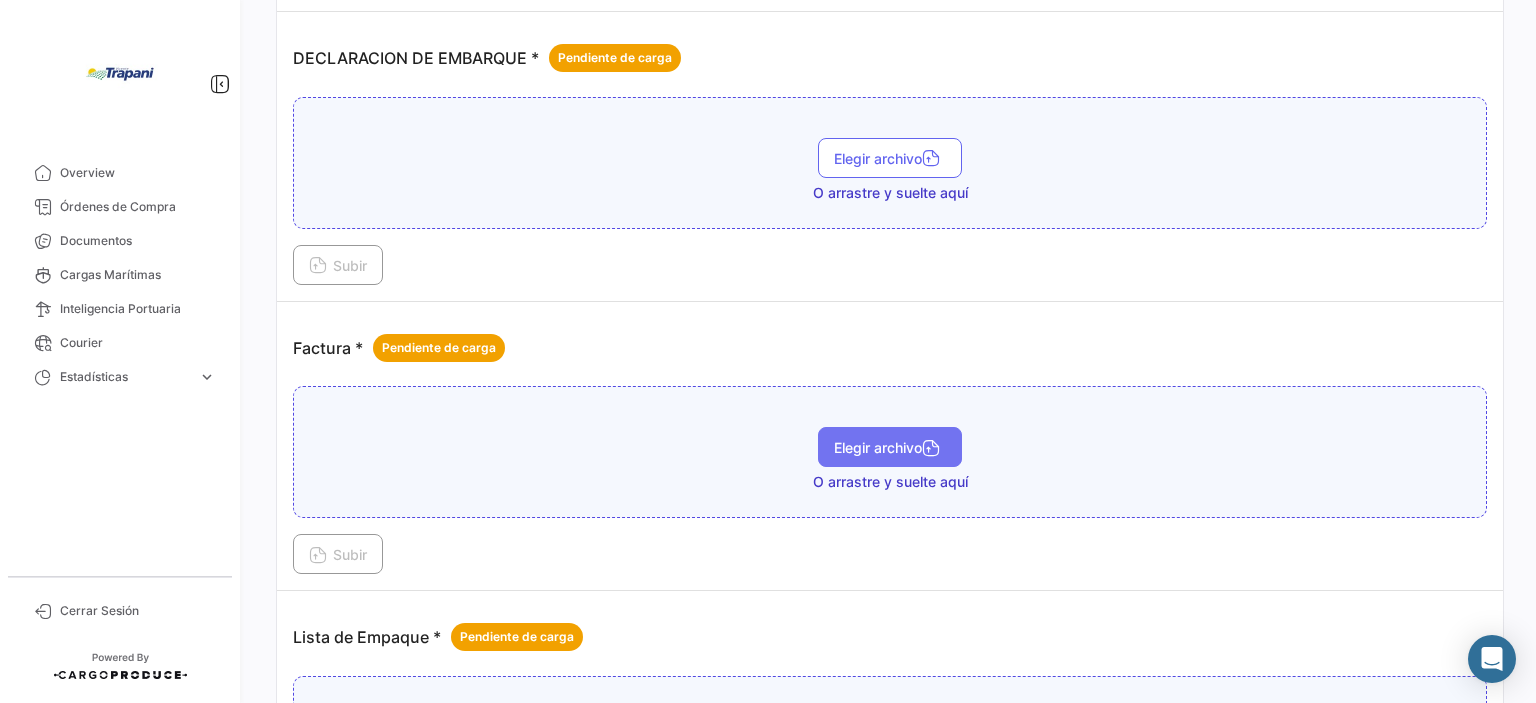 click on "Elegir archivo" at bounding box center [890, 447] 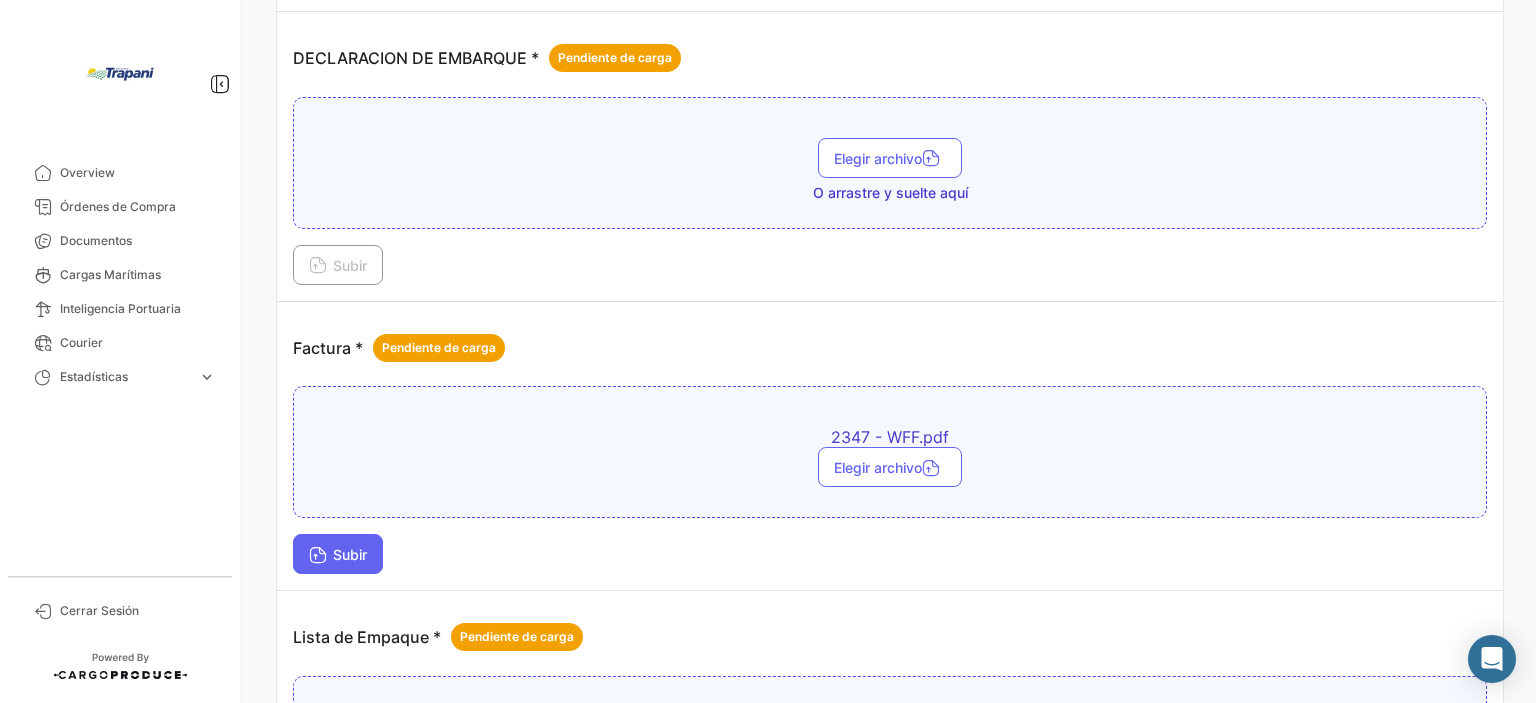 click on "Subir" at bounding box center [338, 554] 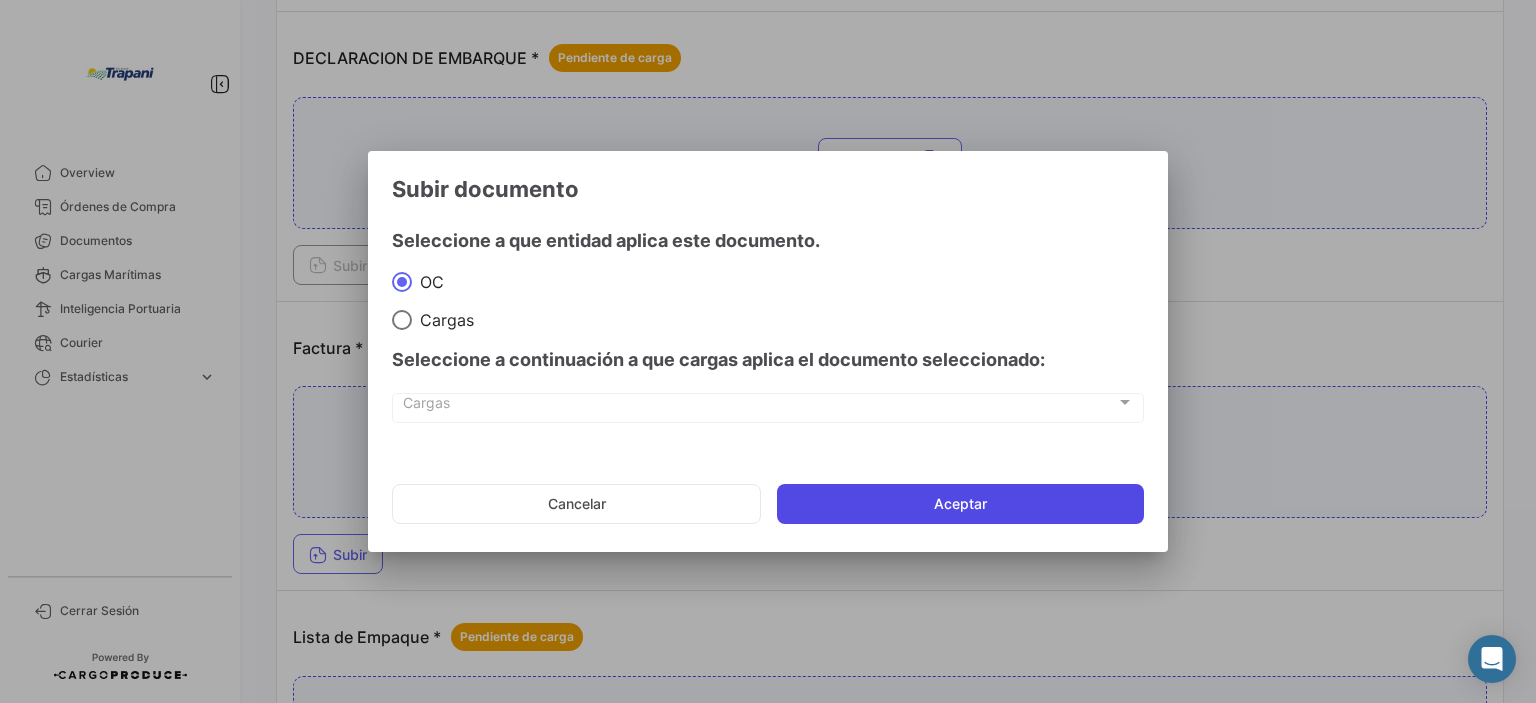 click on "Aceptar" 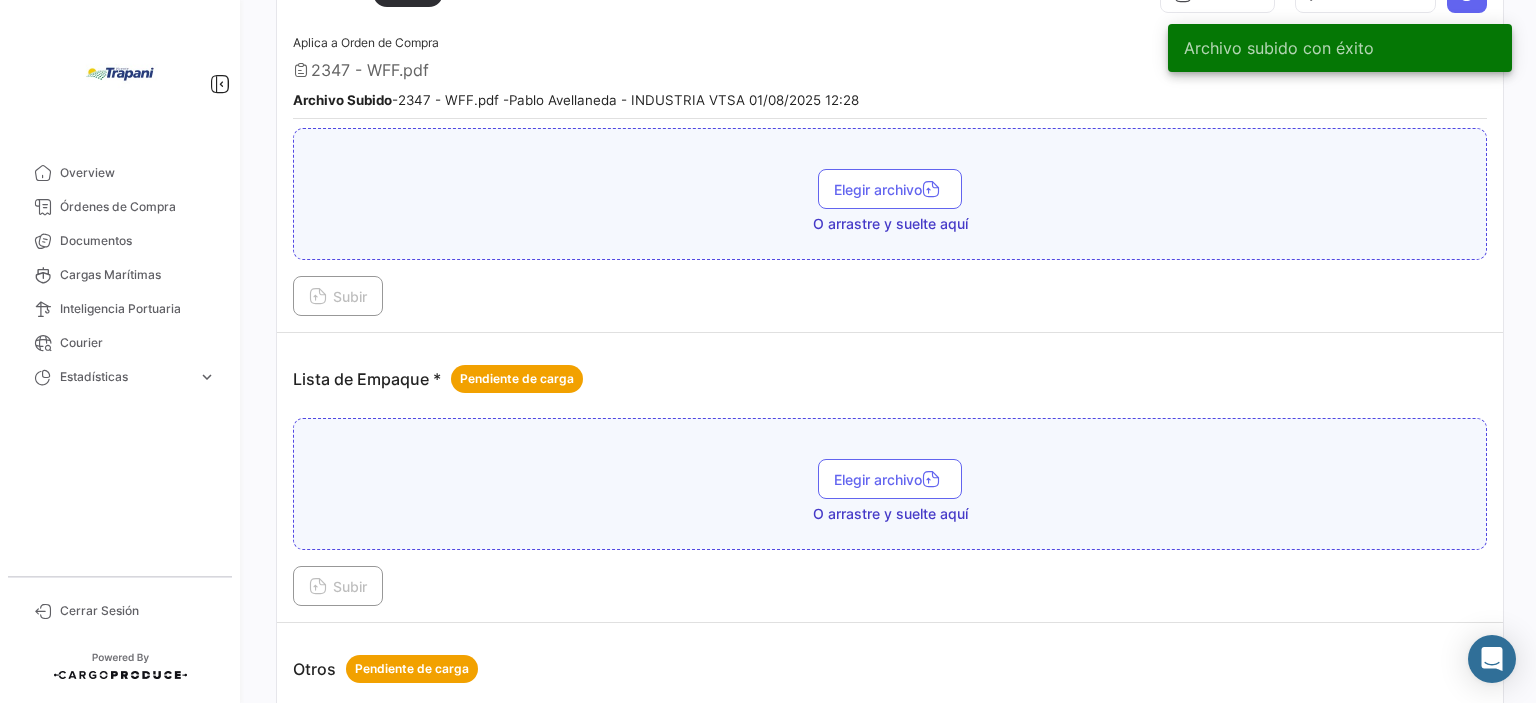 scroll, scrollTop: 2400, scrollLeft: 0, axis: vertical 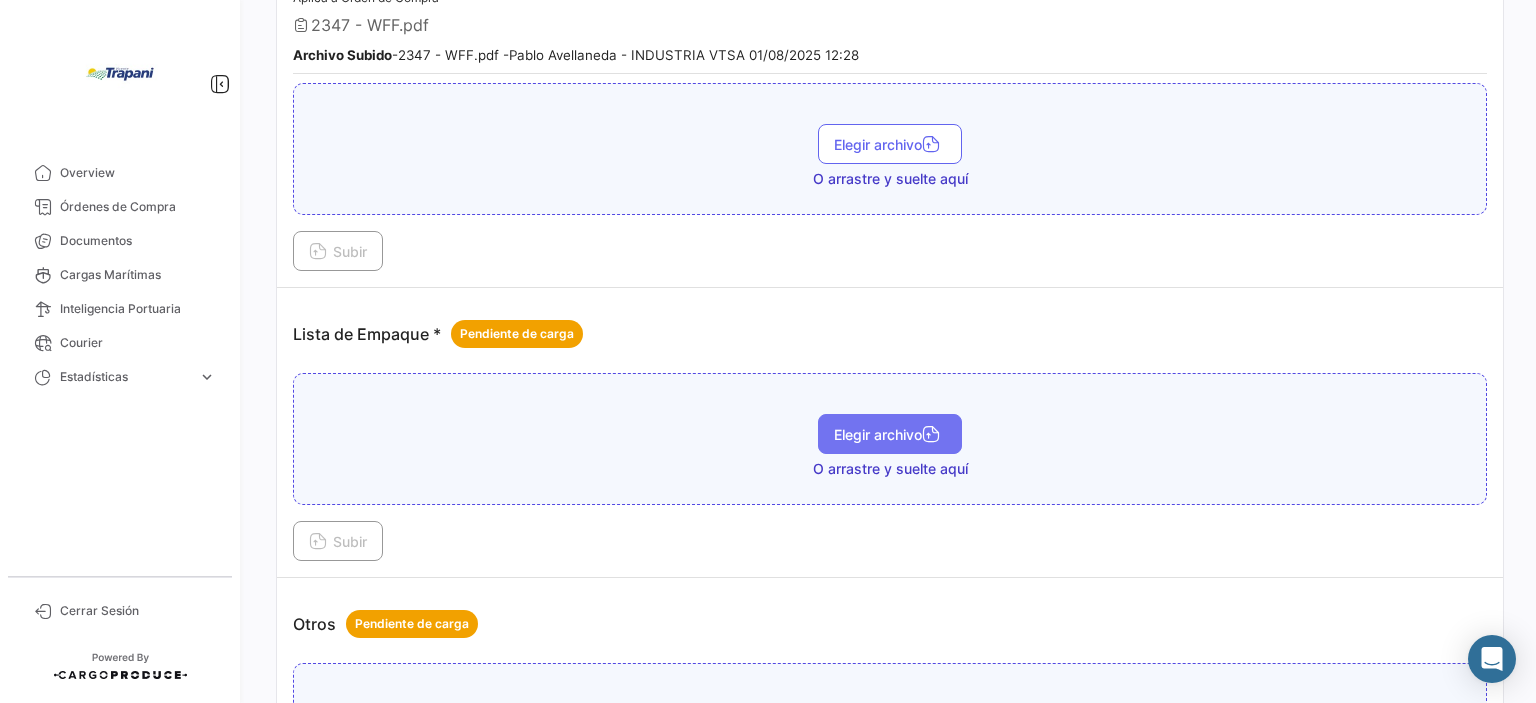 click on "Elegir archivo" at bounding box center [890, 434] 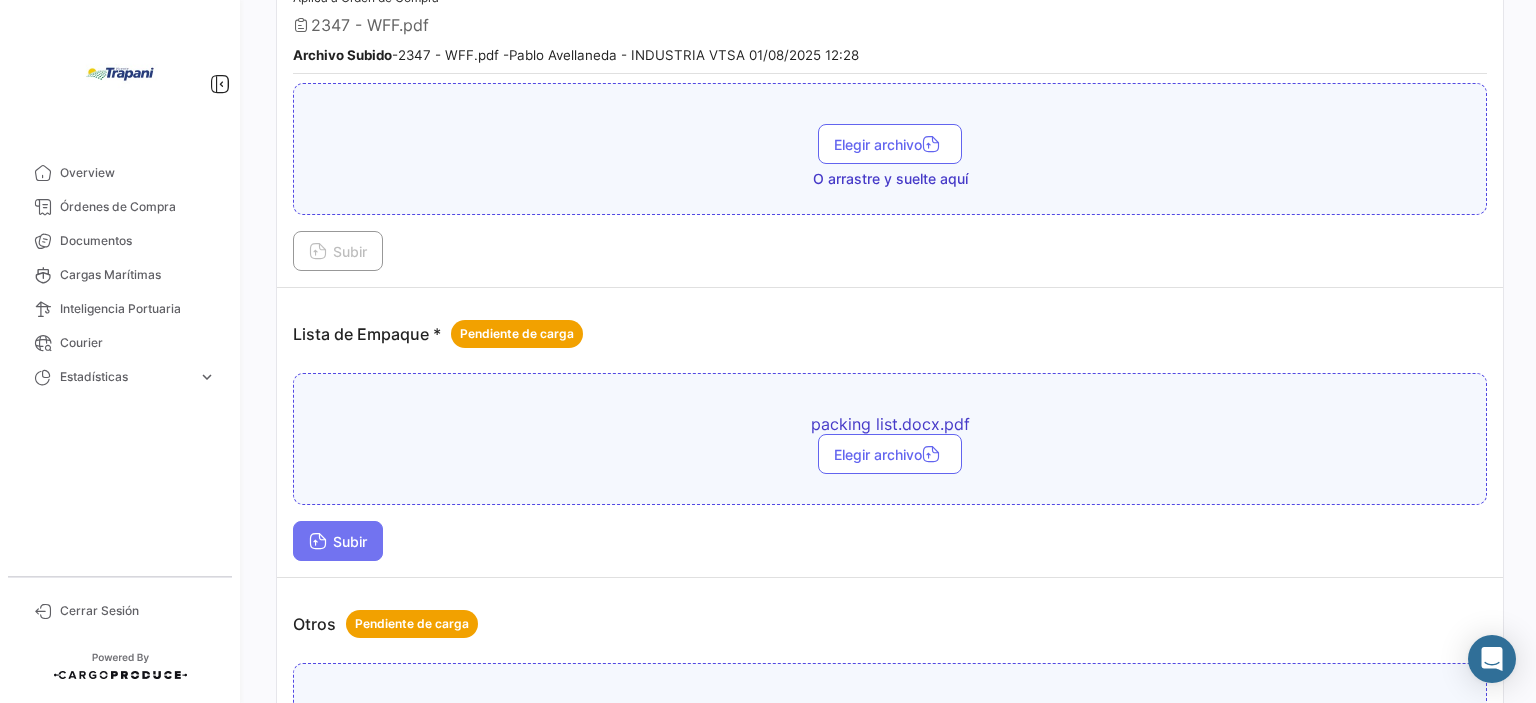 click on "Subir" at bounding box center (338, 541) 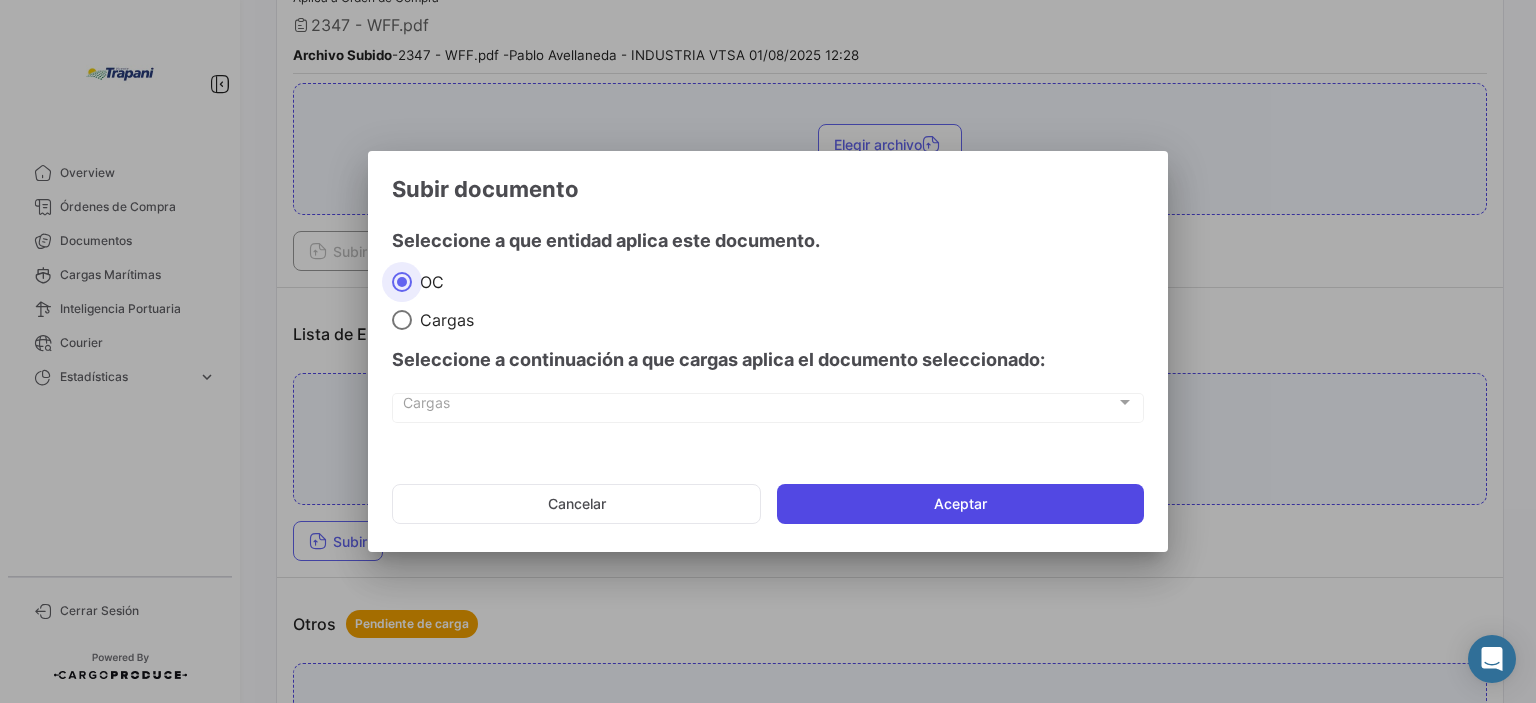 click on "Aceptar" 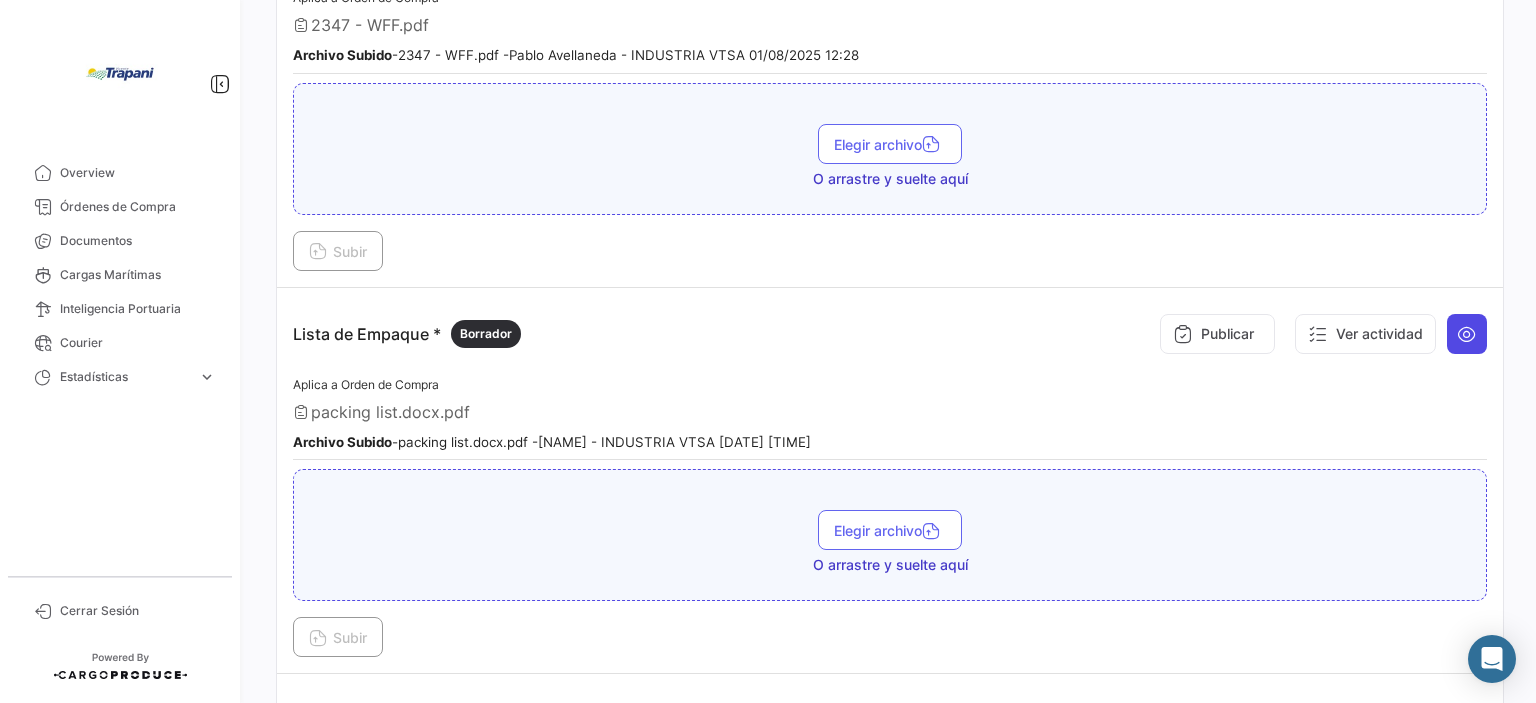 click at bounding box center (1467, 334) 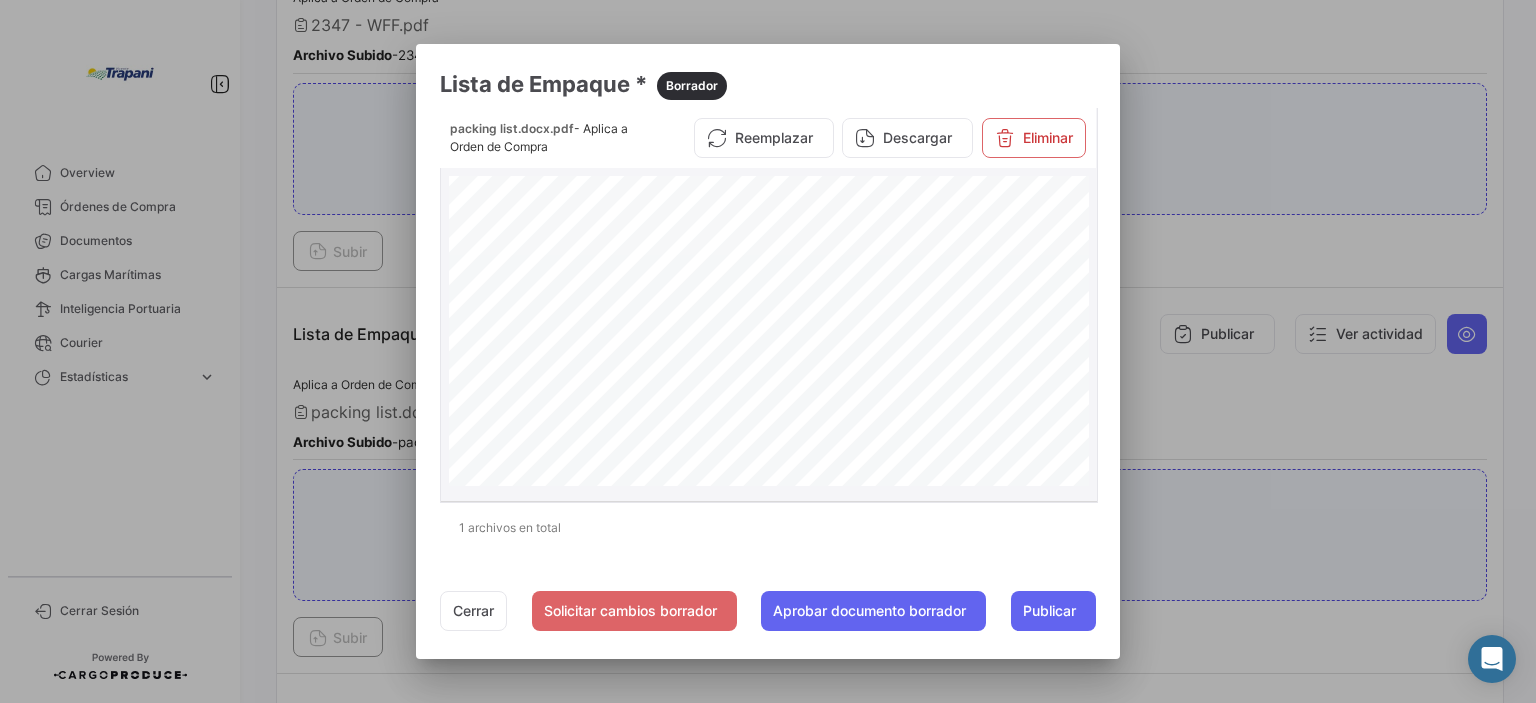 scroll, scrollTop: 521, scrollLeft: 0, axis: vertical 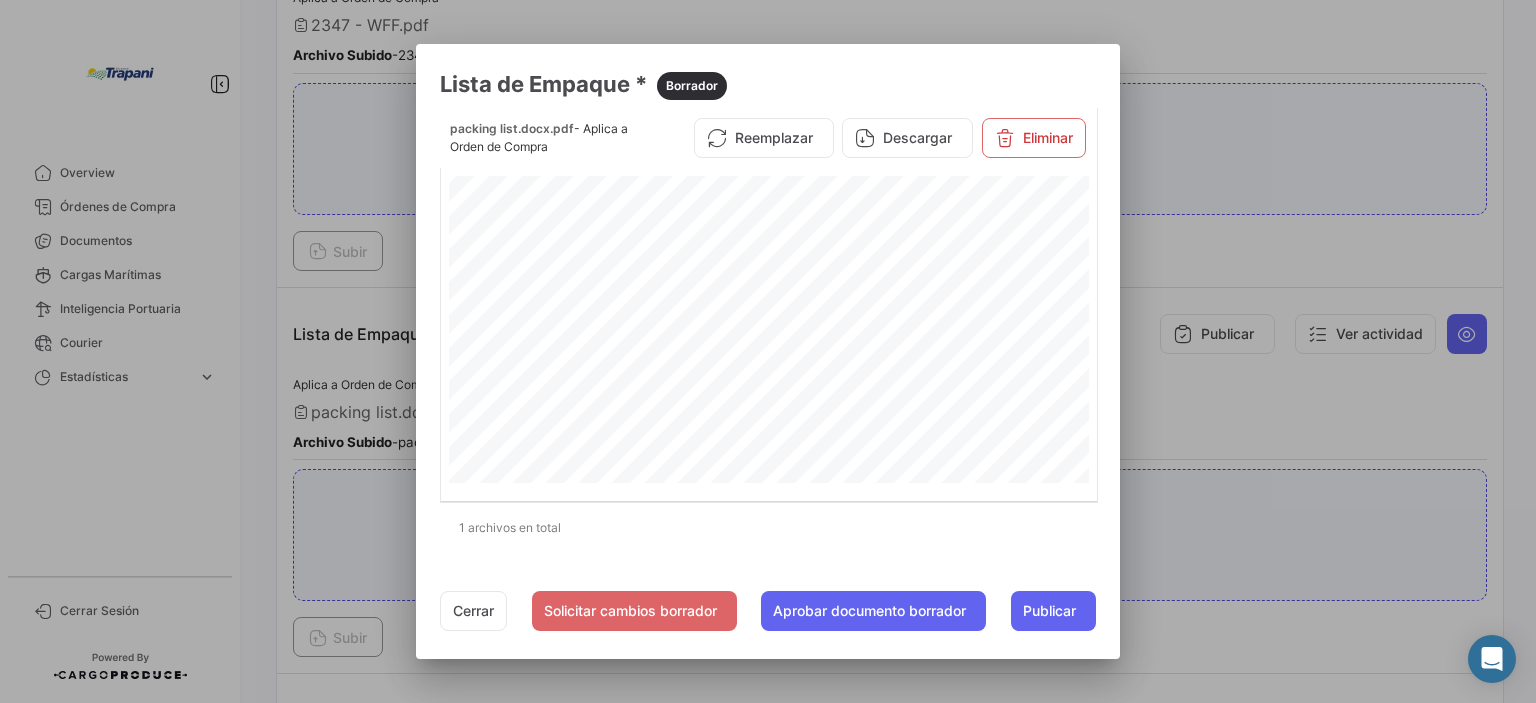 click at bounding box center [768, 351] 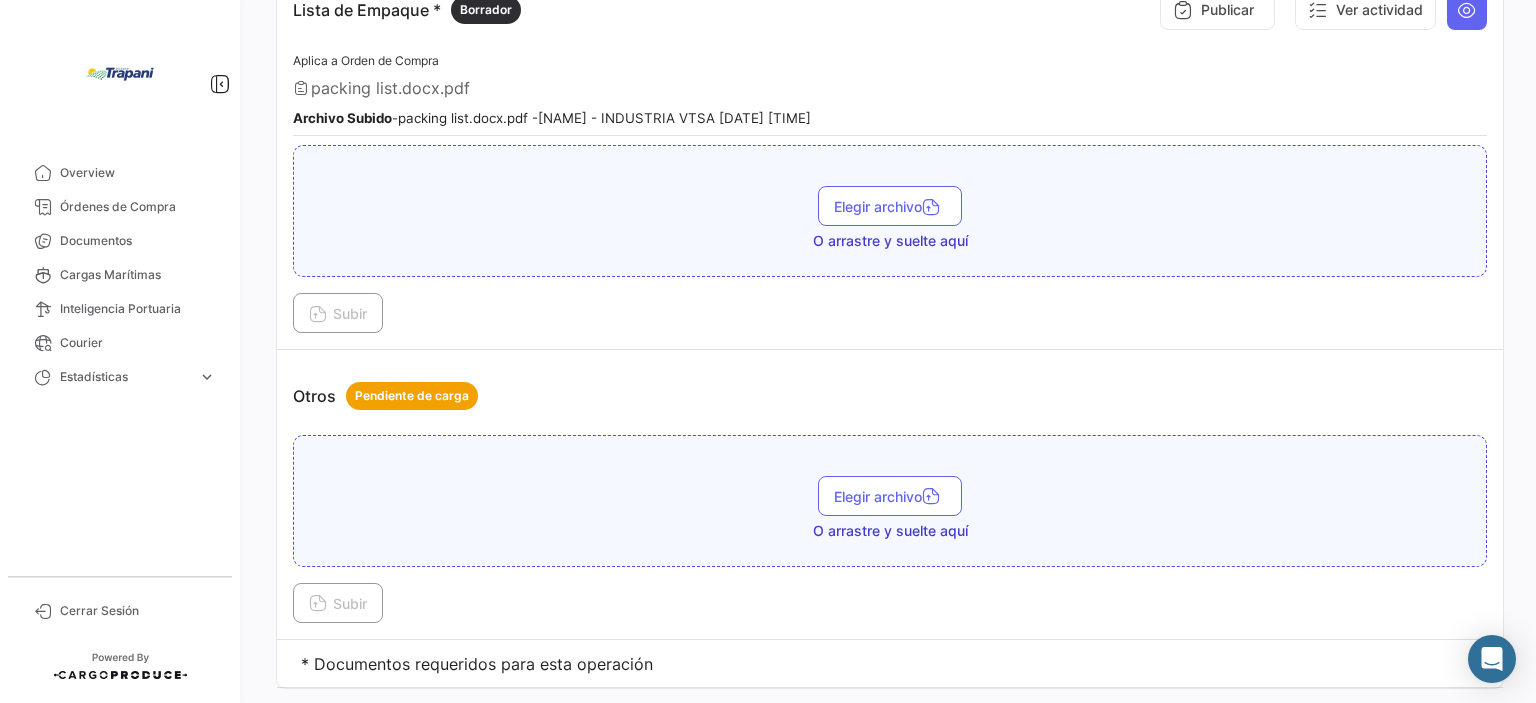 scroll, scrollTop: 2748, scrollLeft: 0, axis: vertical 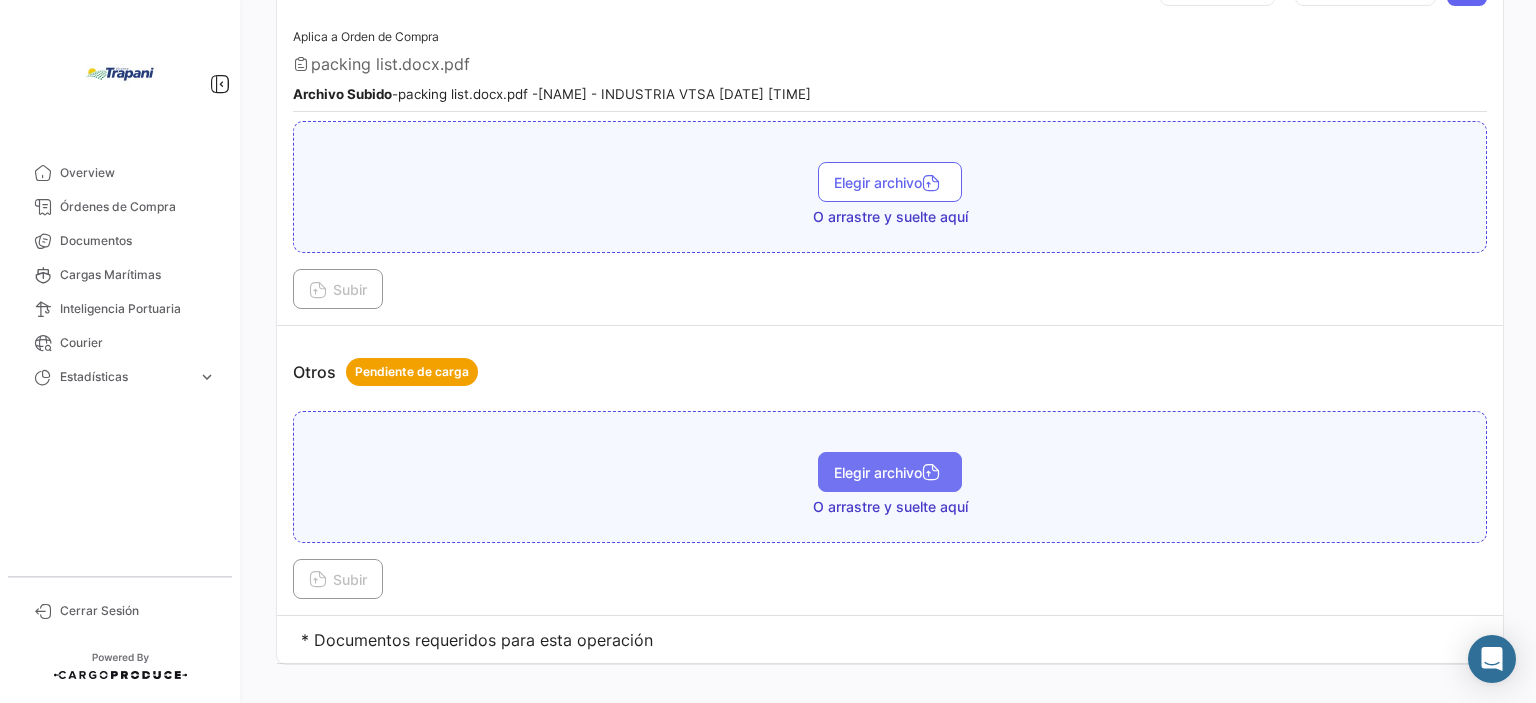 click on "Elegir archivo" at bounding box center [890, 472] 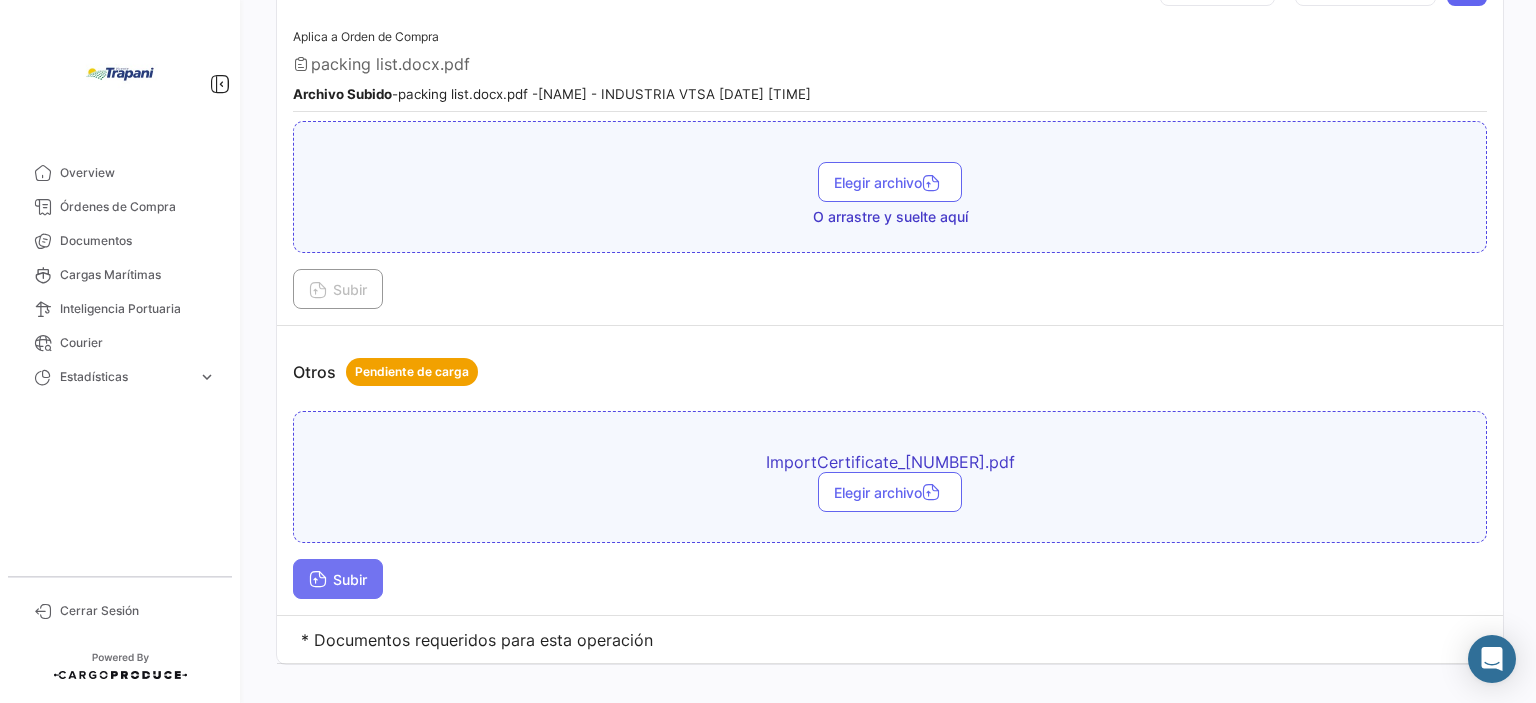 click on "Subir" at bounding box center [338, 579] 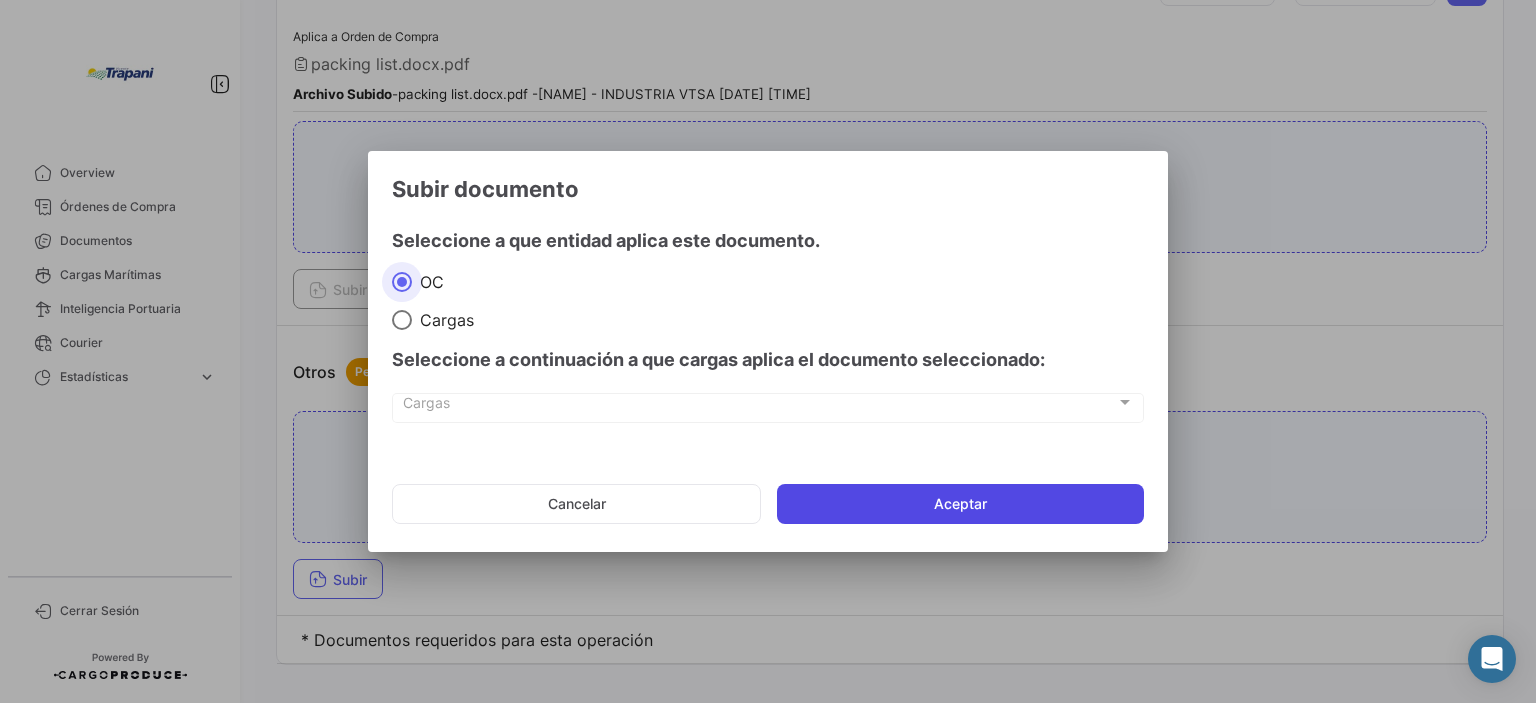 click on "Aceptar" 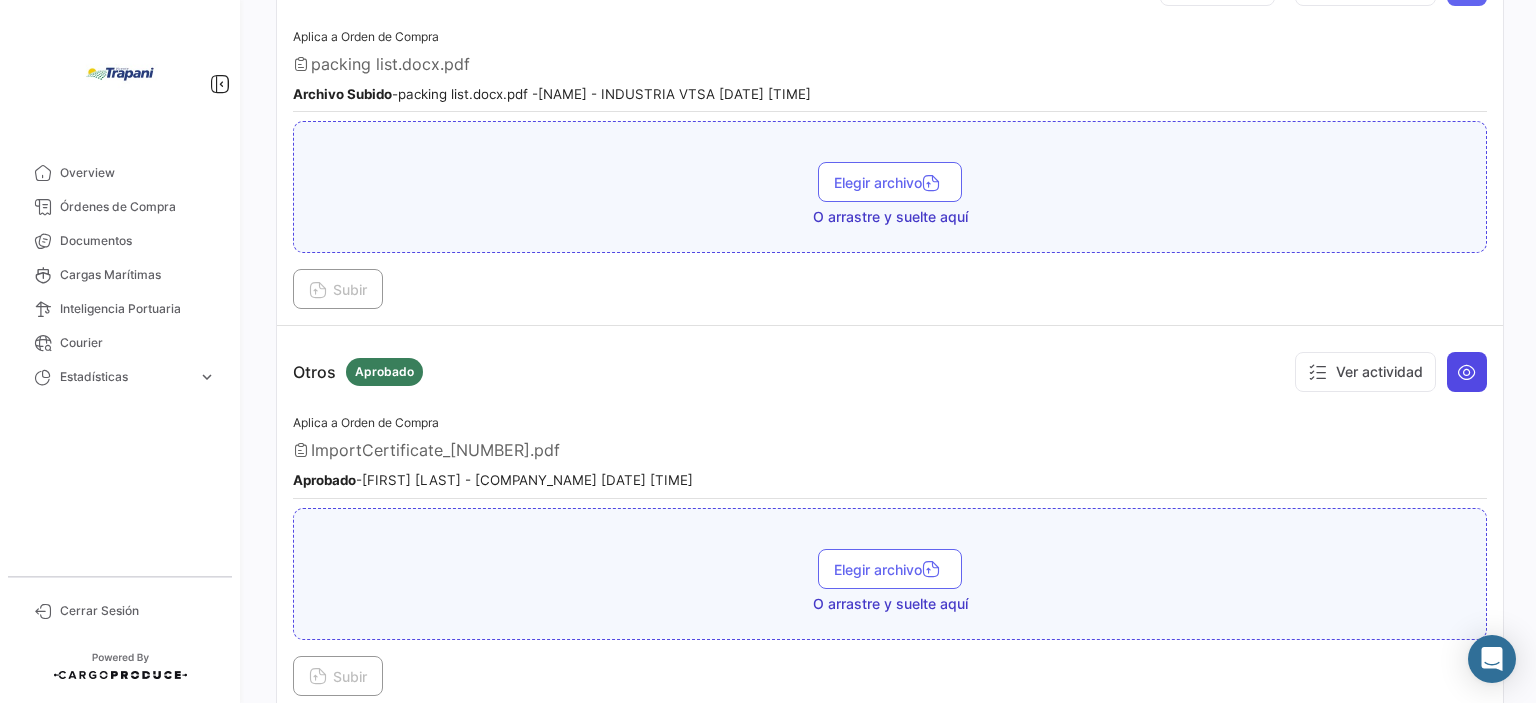 click at bounding box center [1467, 372] 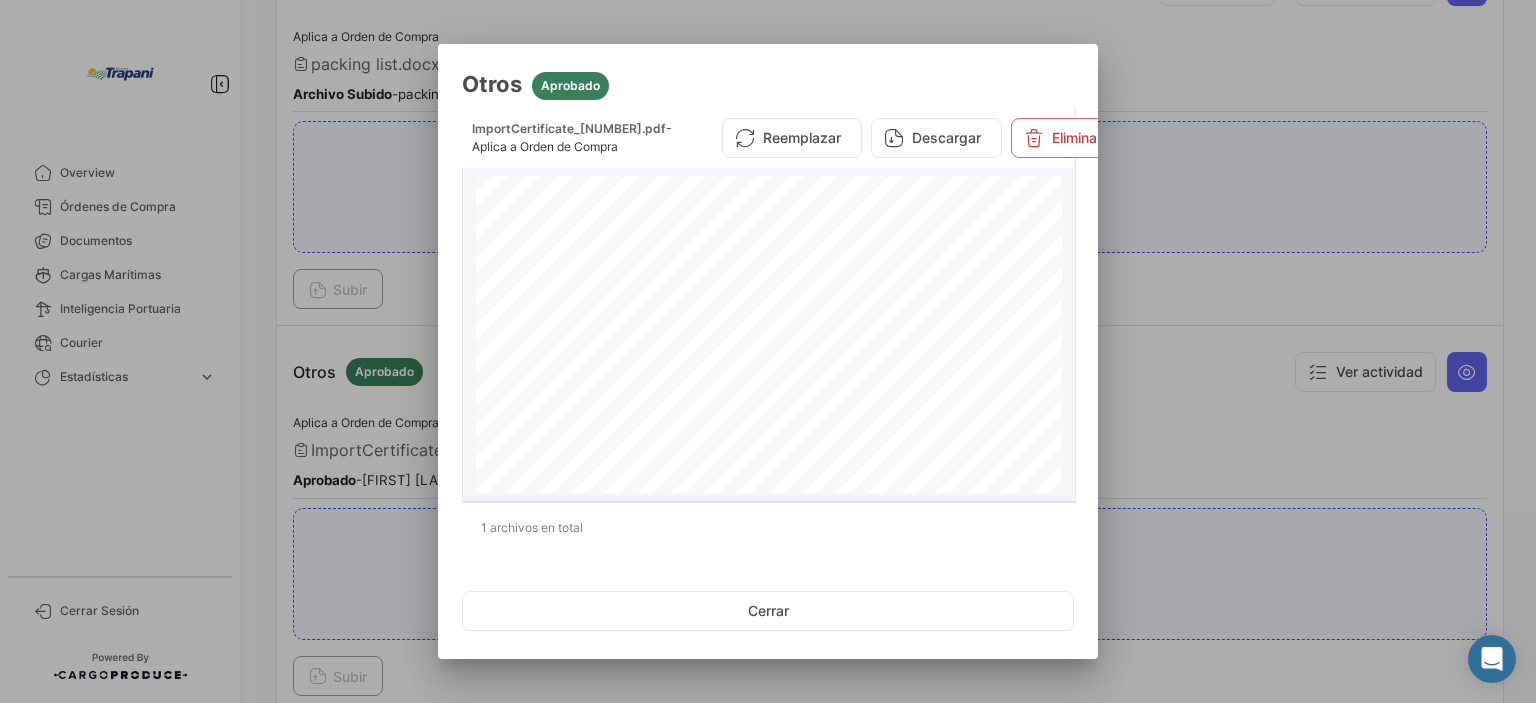 scroll, scrollTop: 0, scrollLeft: 0, axis: both 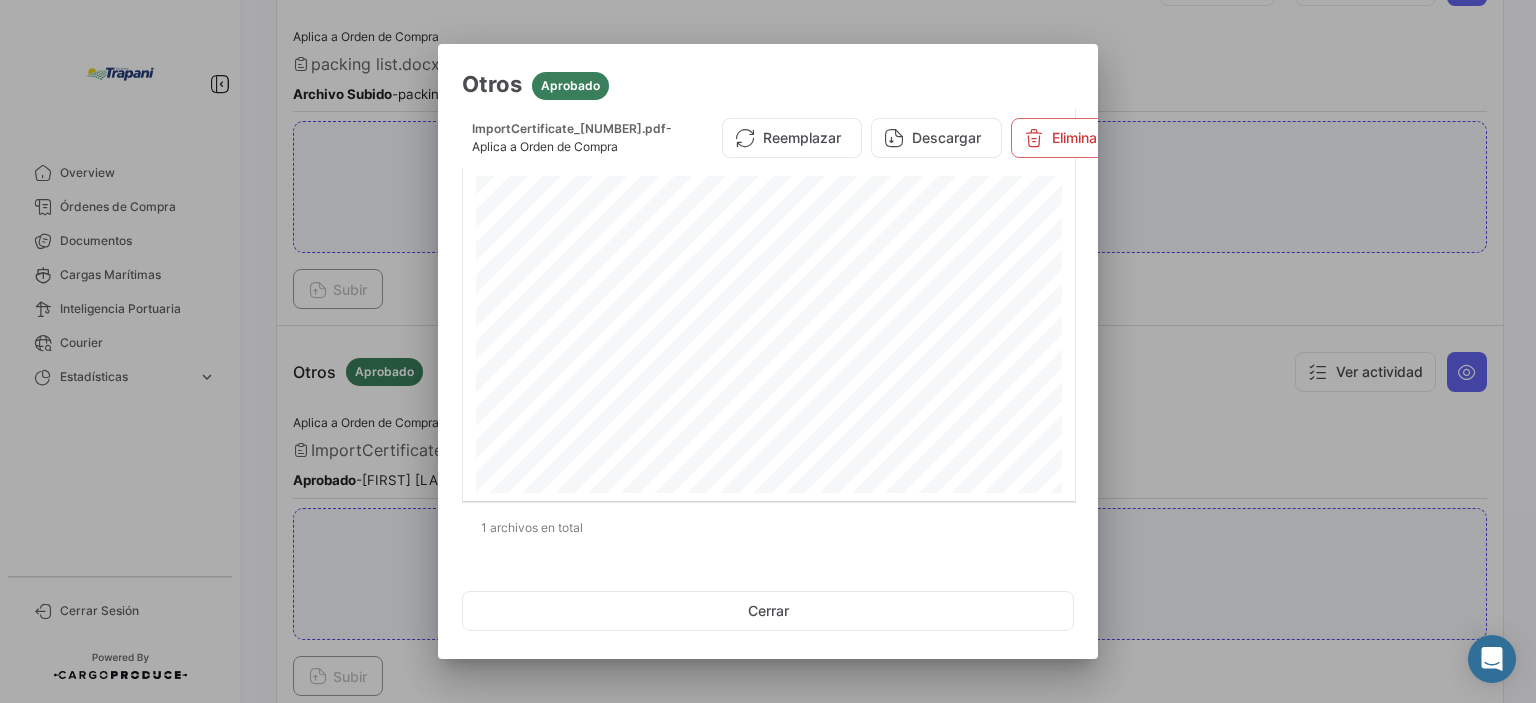 click at bounding box center [768, 351] 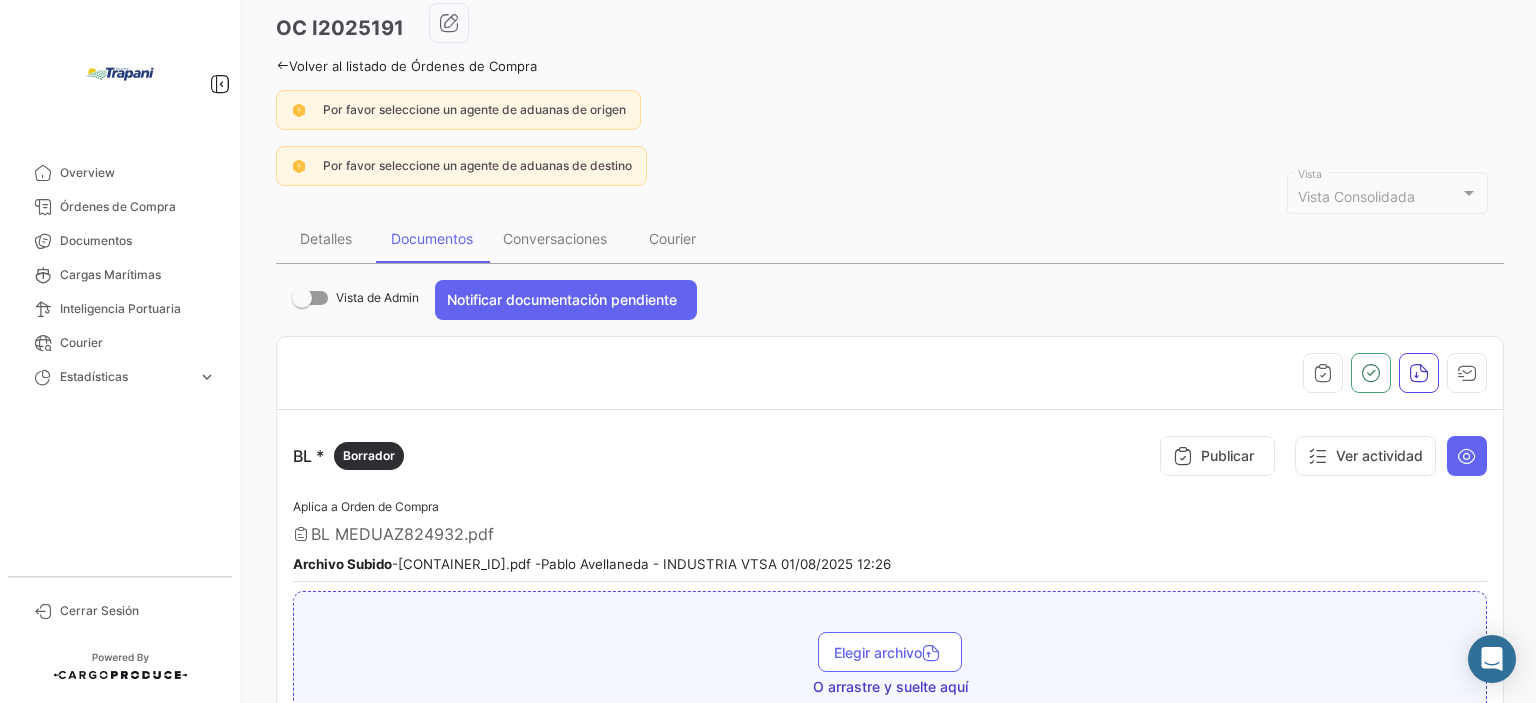 scroll, scrollTop: 0, scrollLeft: 0, axis: both 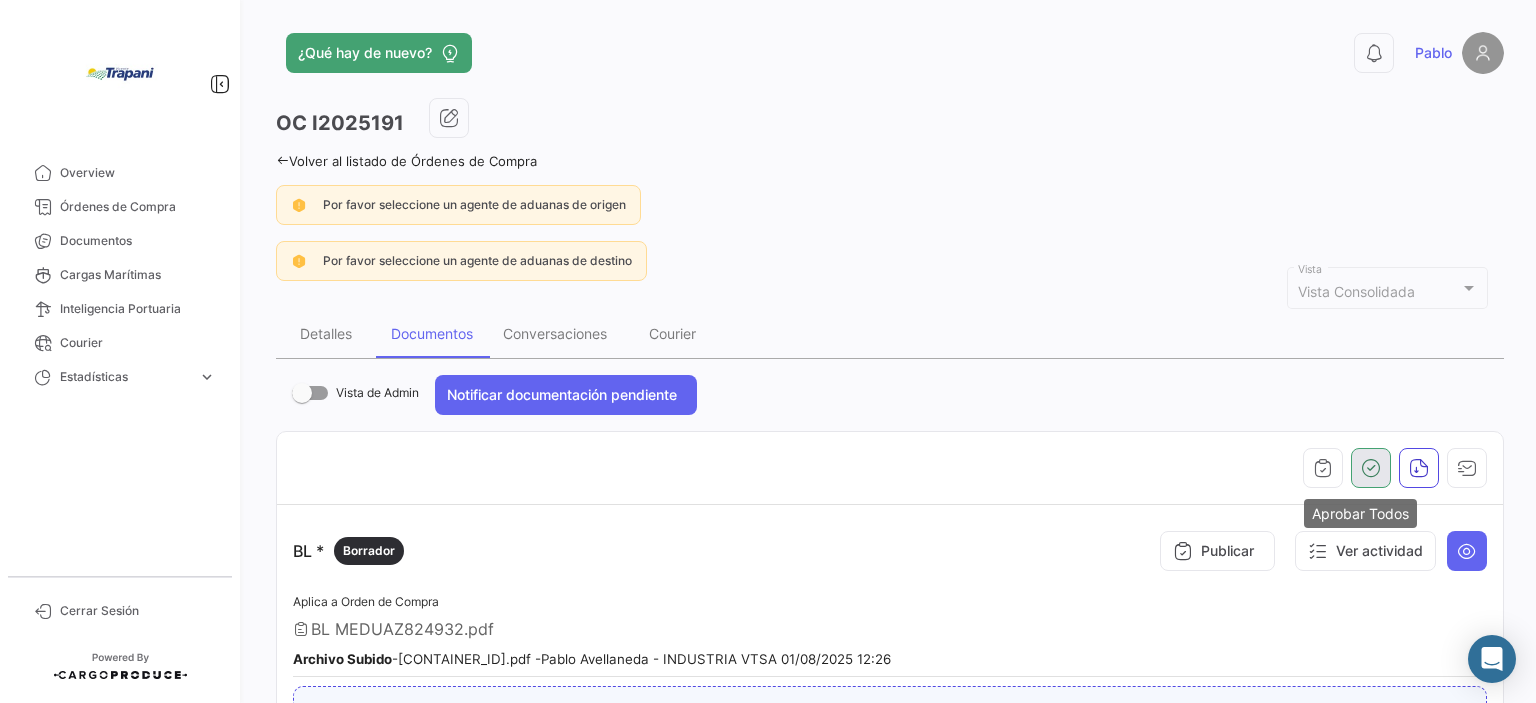 click at bounding box center [1371, 468] 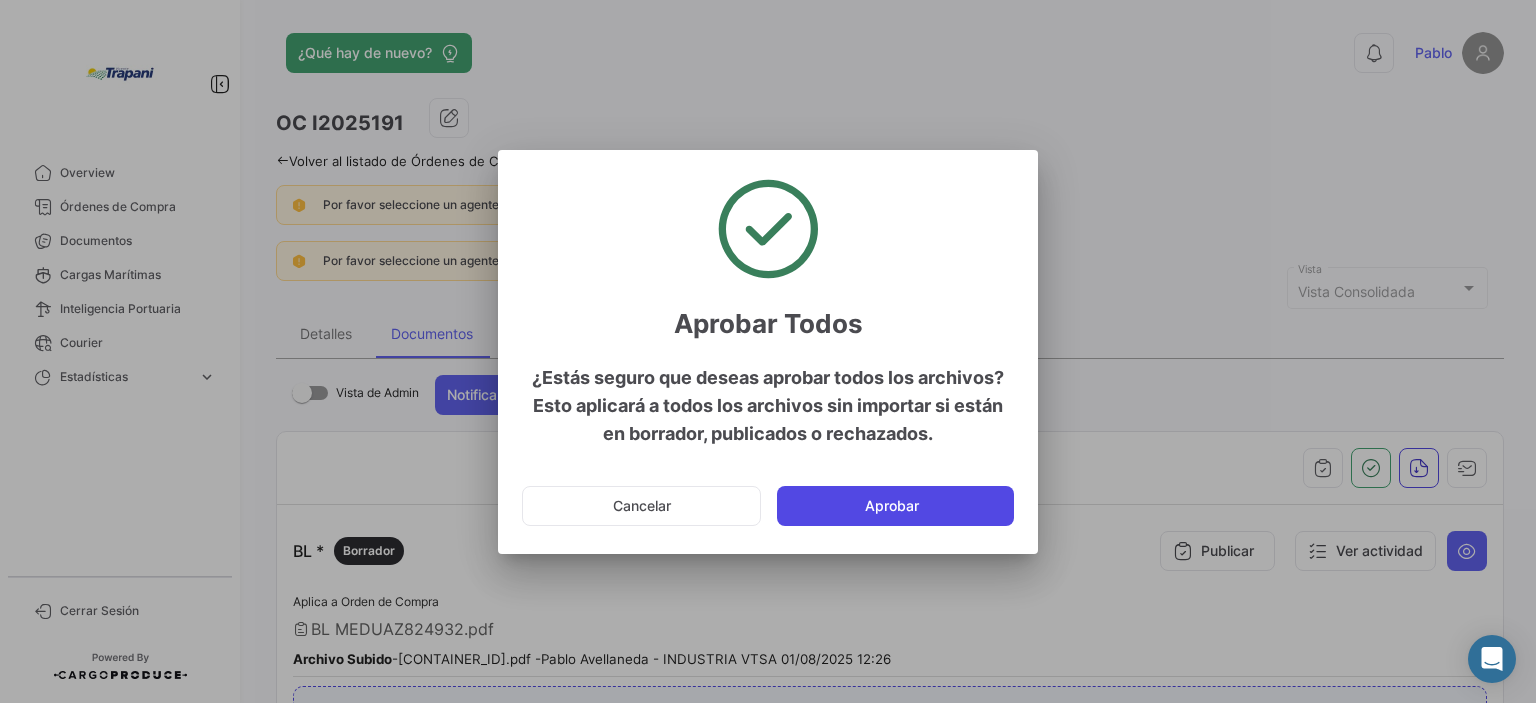 click on "Aprobar" 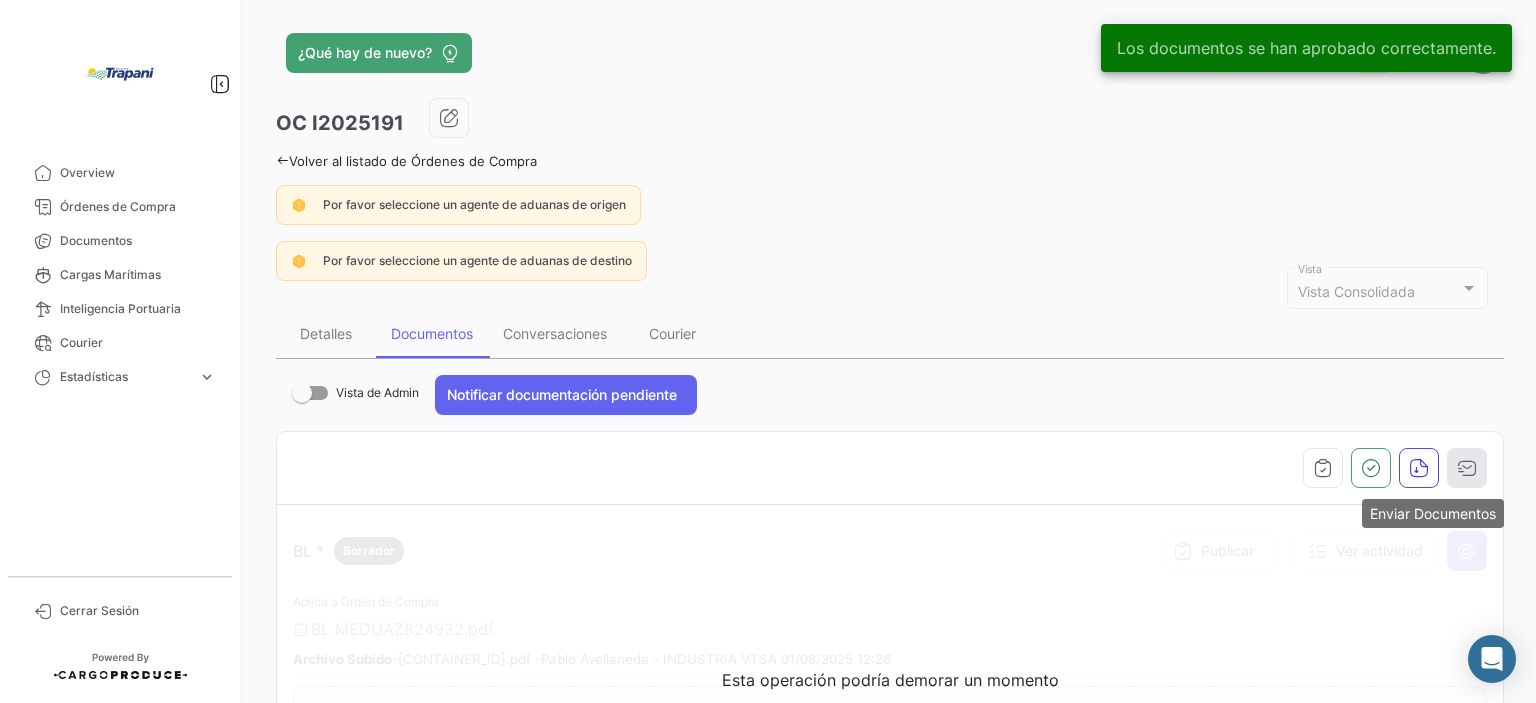 click at bounding box center (1467, 468) 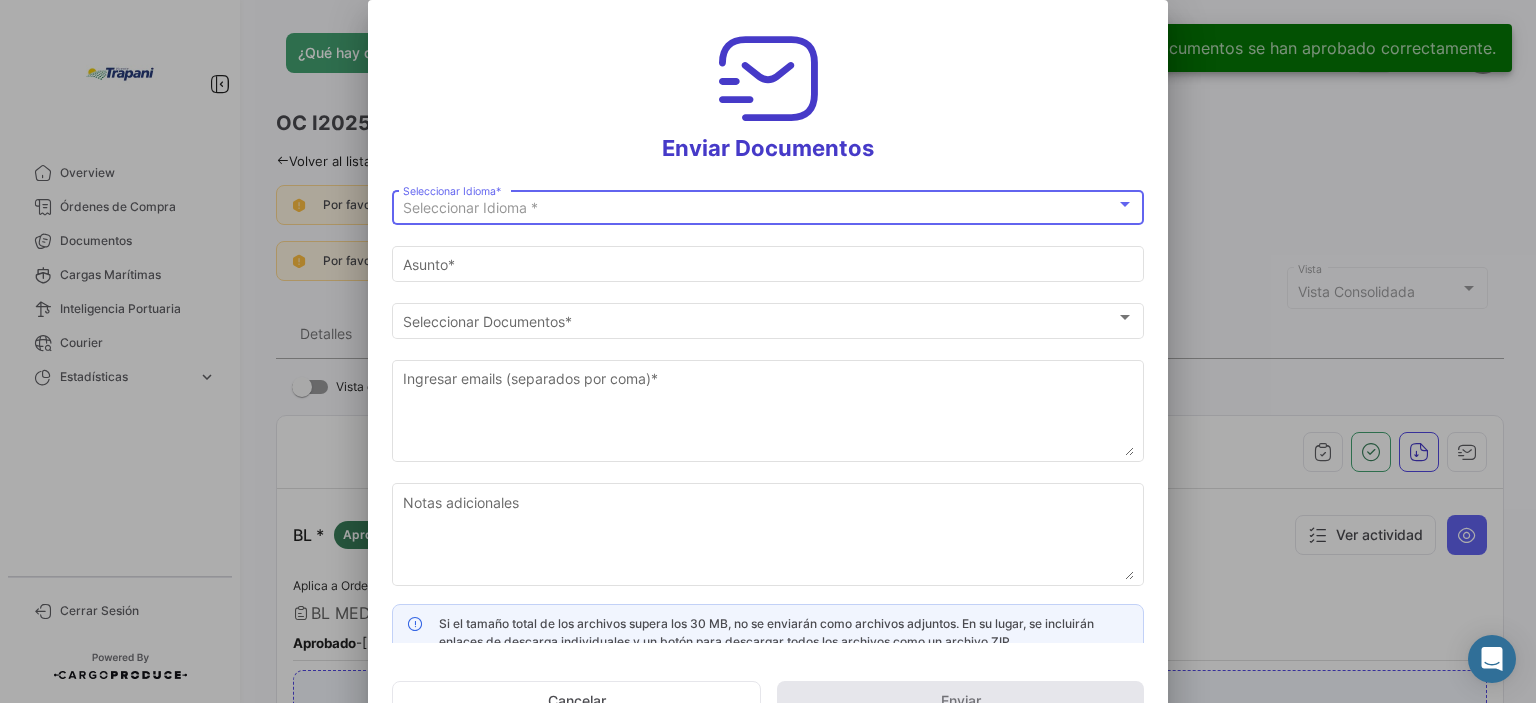 click on "Seleccionar Idioma *" at bounding box center (470, 207) 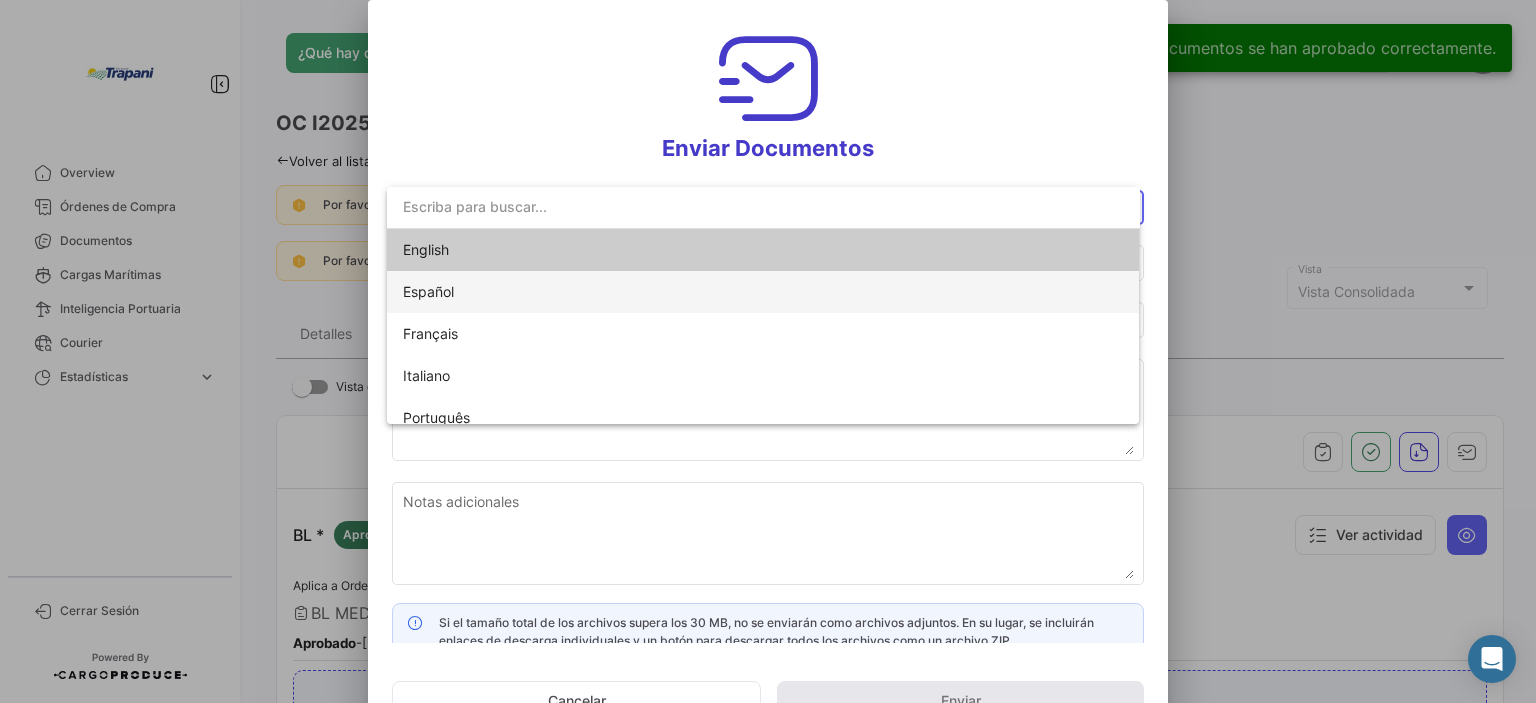 click on "Español" at bounding box center (428, 291) 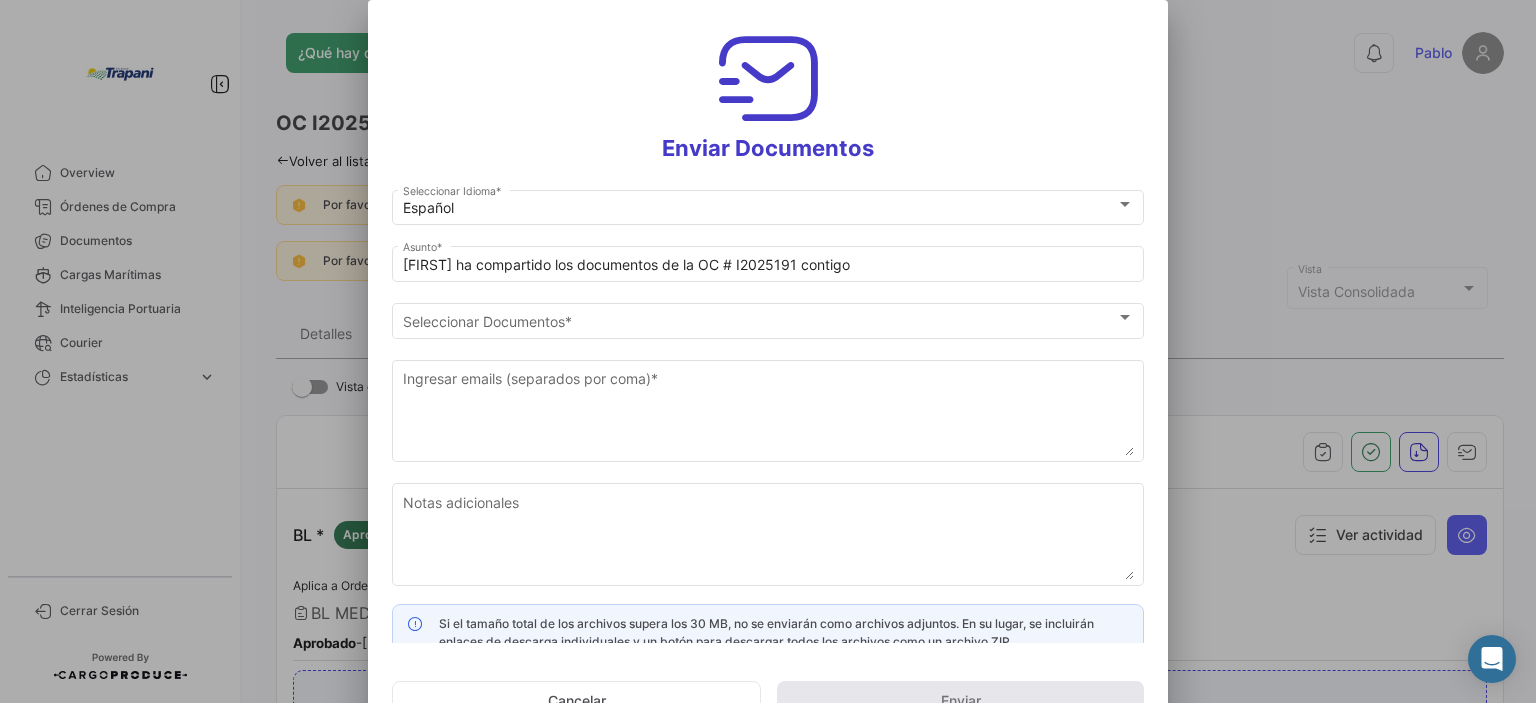 click on "Enviar Documentos" at bounding box center (768, 93) 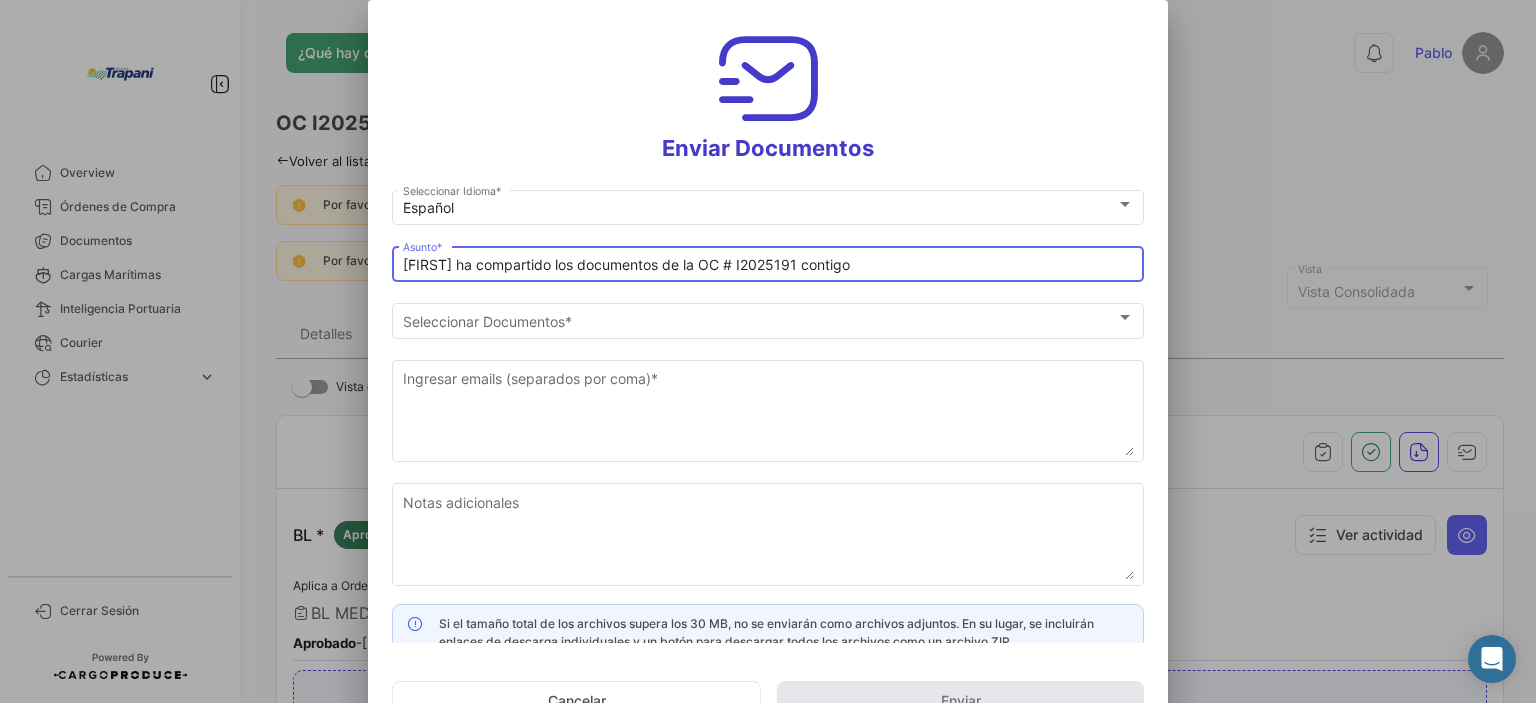 drag, startPoint x: 874, startPoint y: 267, endPoint x: 346, endPoint y: 231, distance: 529.2258 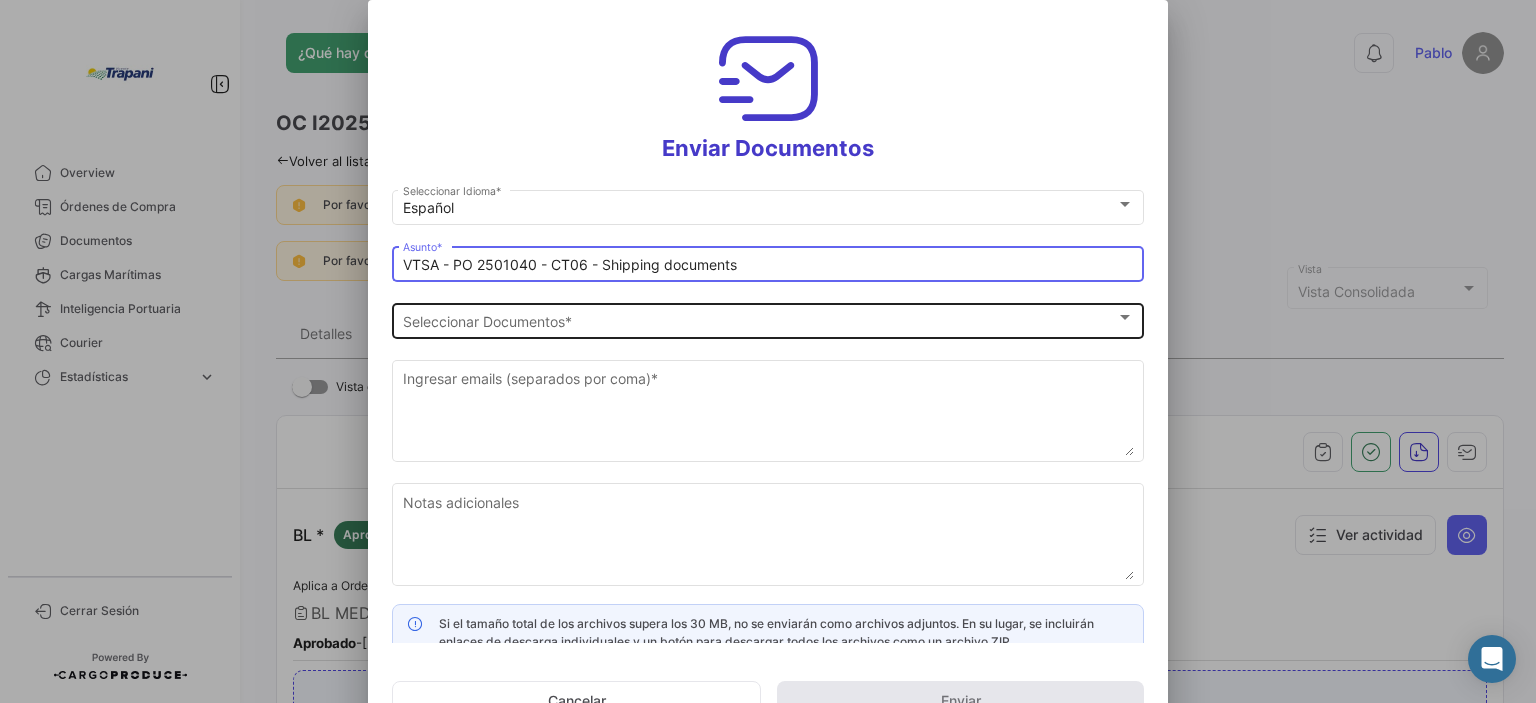 type on "VTSA - PO 2501040 - CT06 - Shipping documents" 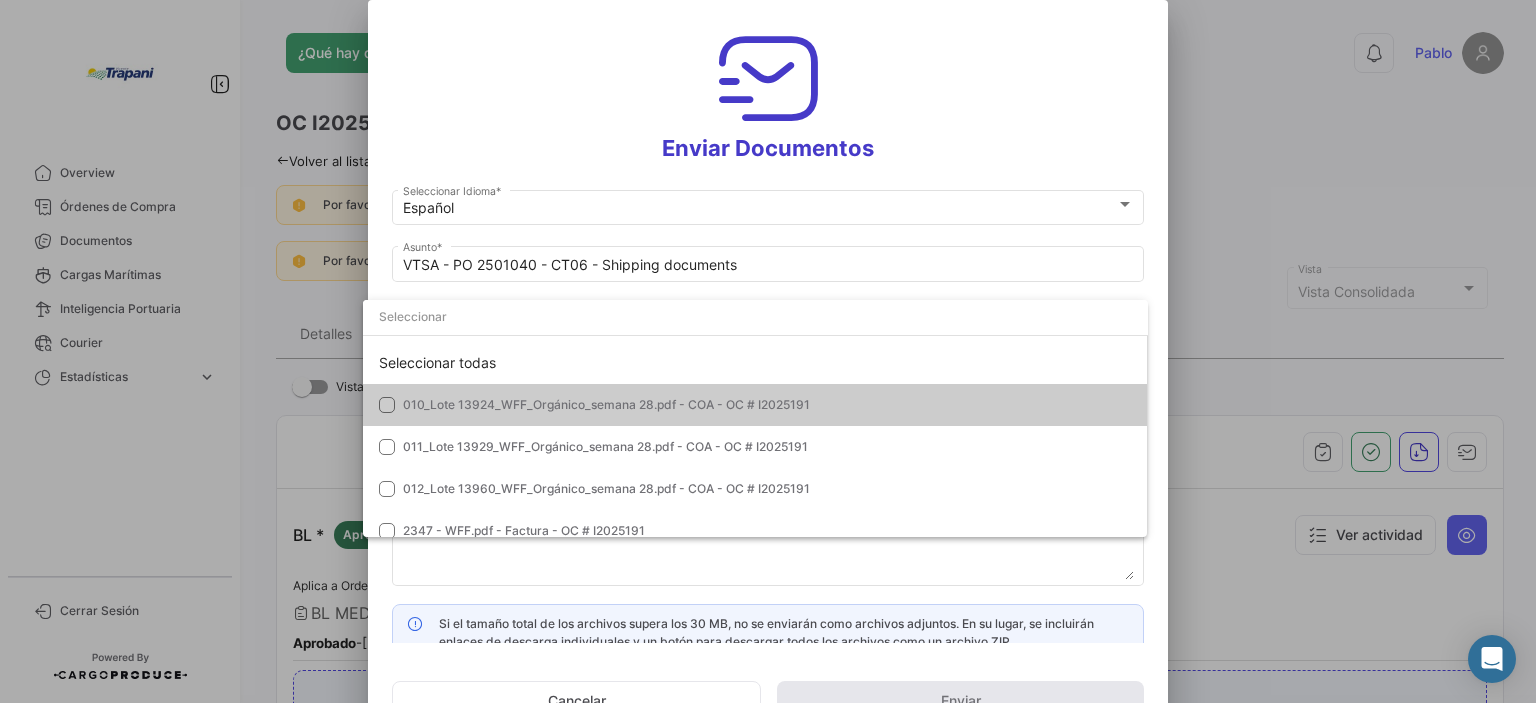 click at bounding box center [387, 405] 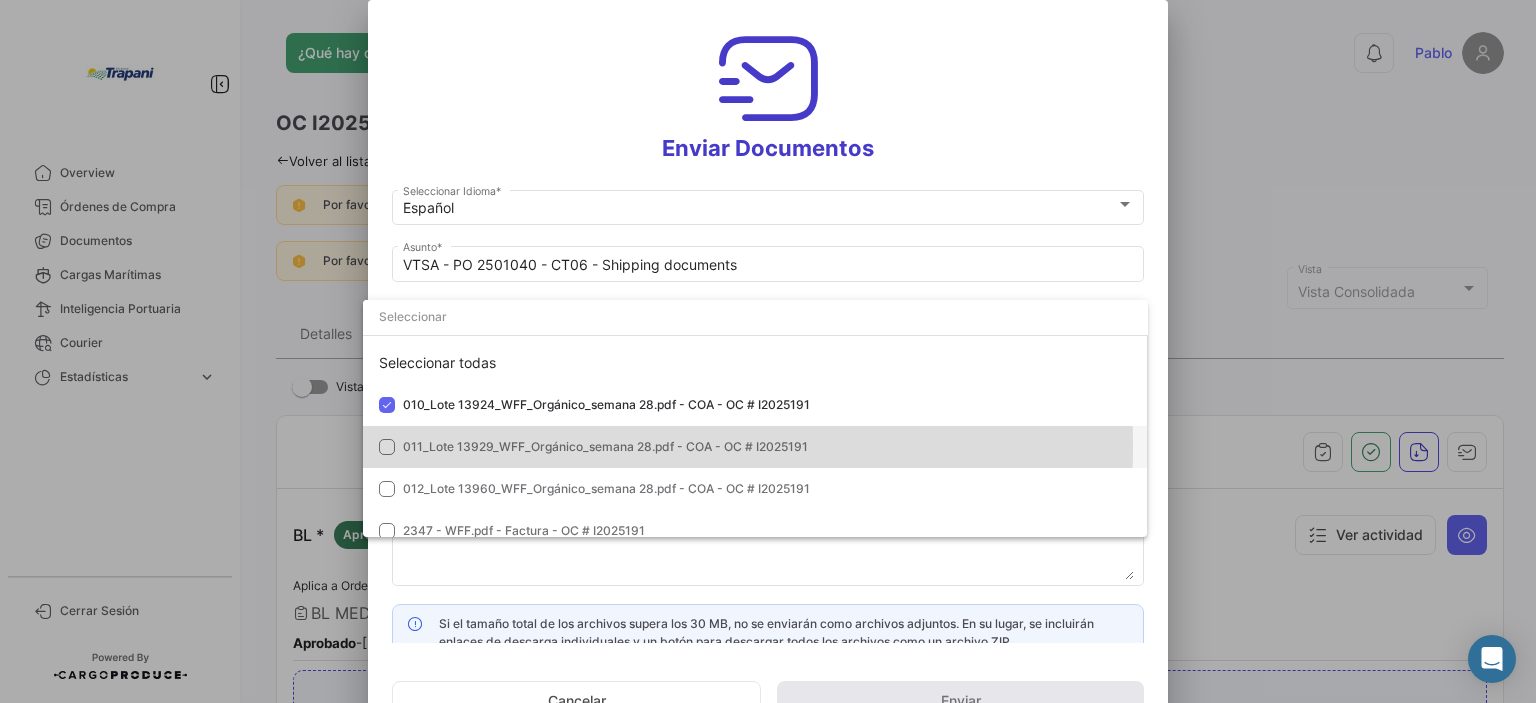 click at bounding box center [387, 447] 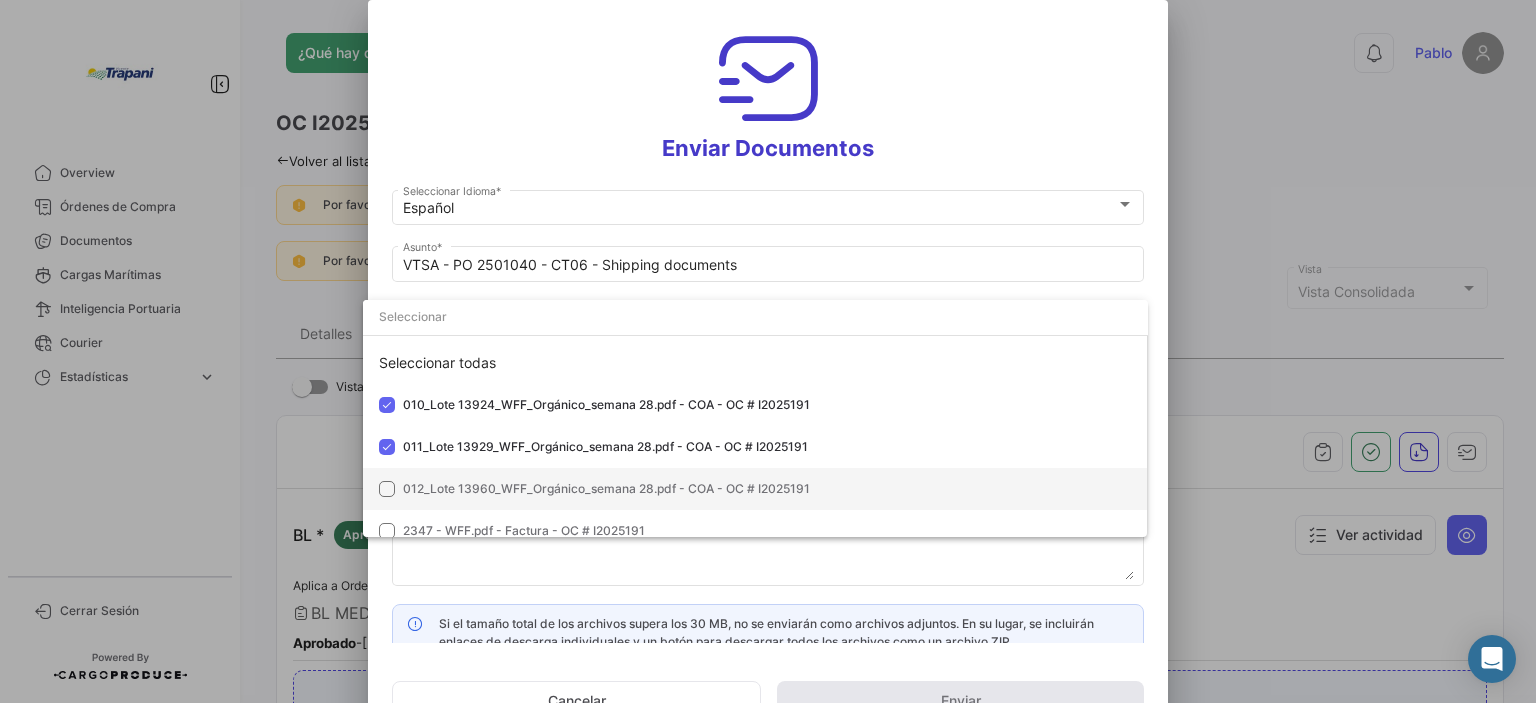 click at bounding box center [387, 489] 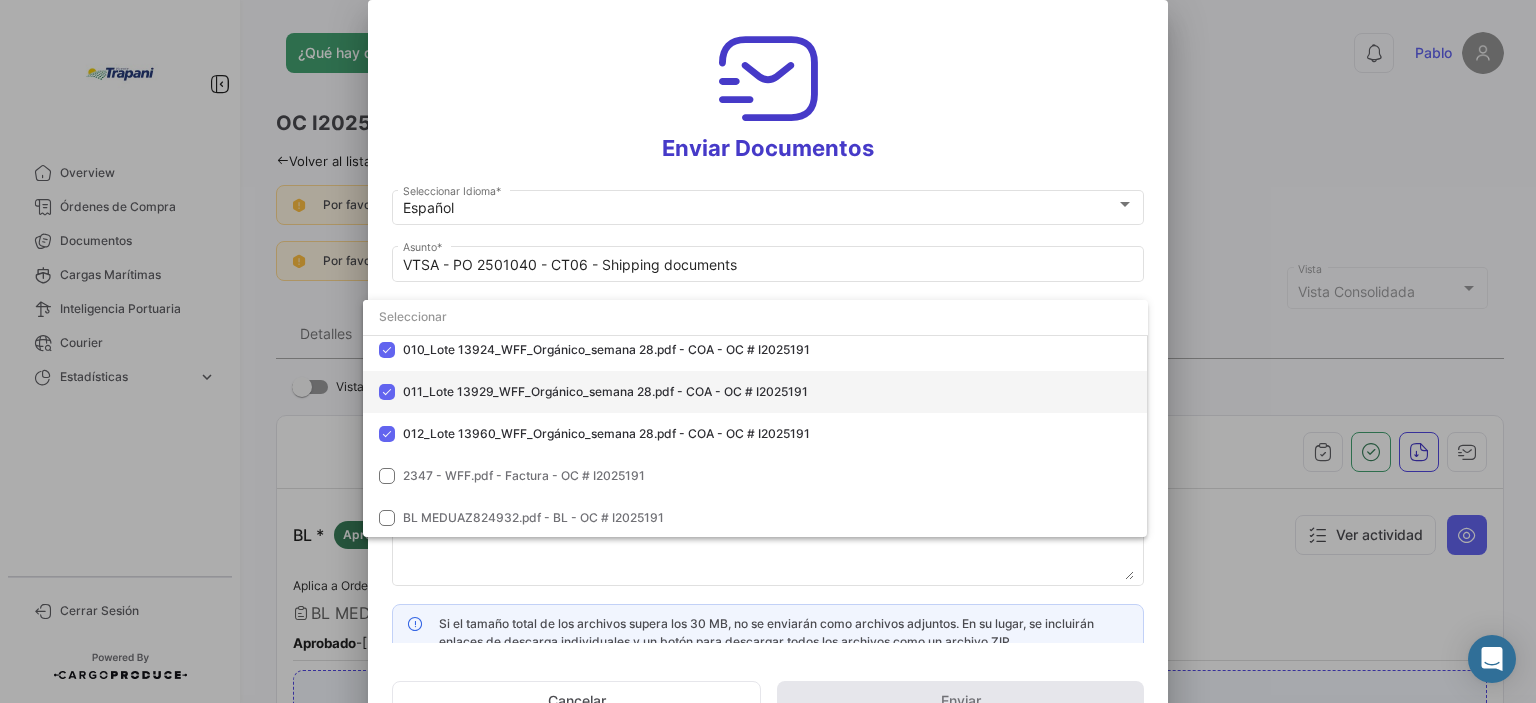 scroll, scrollTop: 100, scrollLeft: 0, axis: vertical 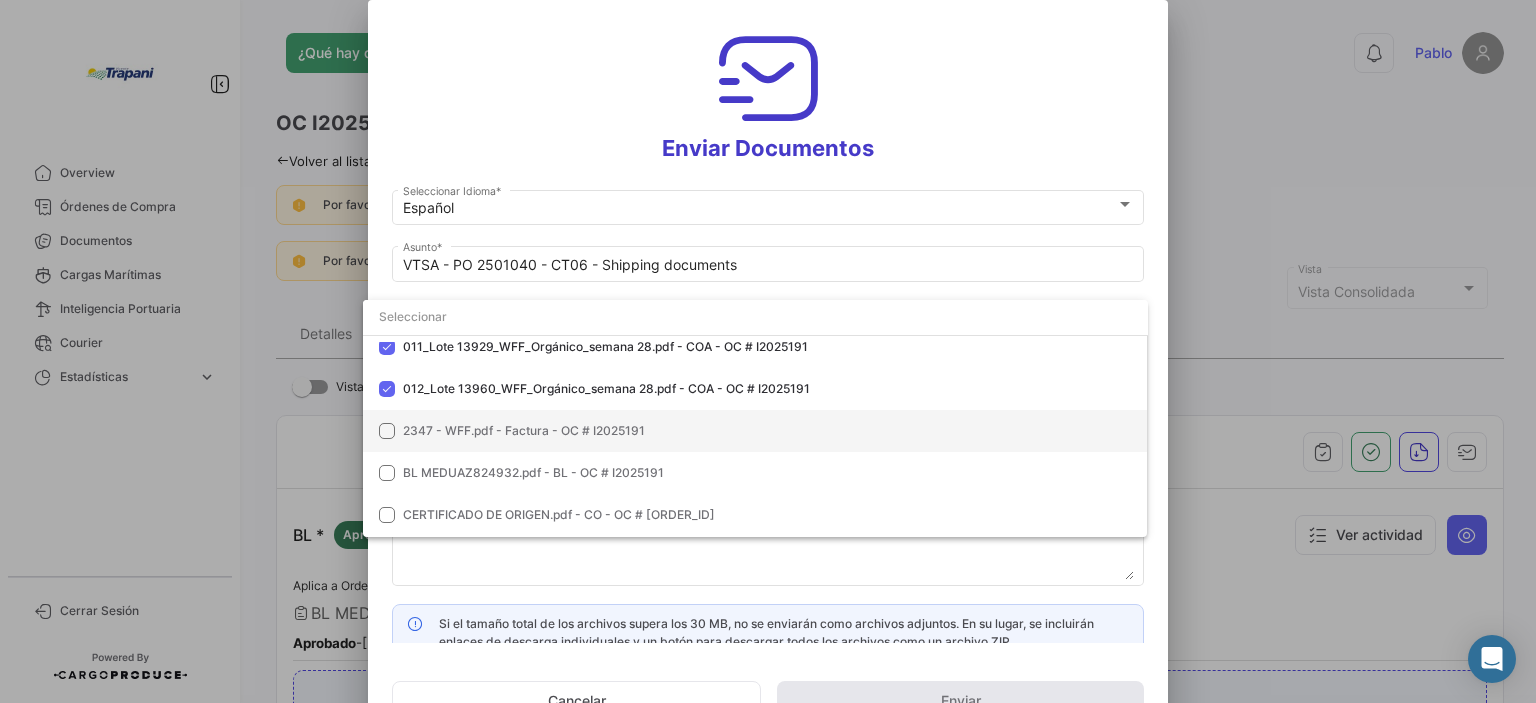click on "2347 - WFF.pdf - Factura - OC # I2025191" at bounding box center [755, 431] 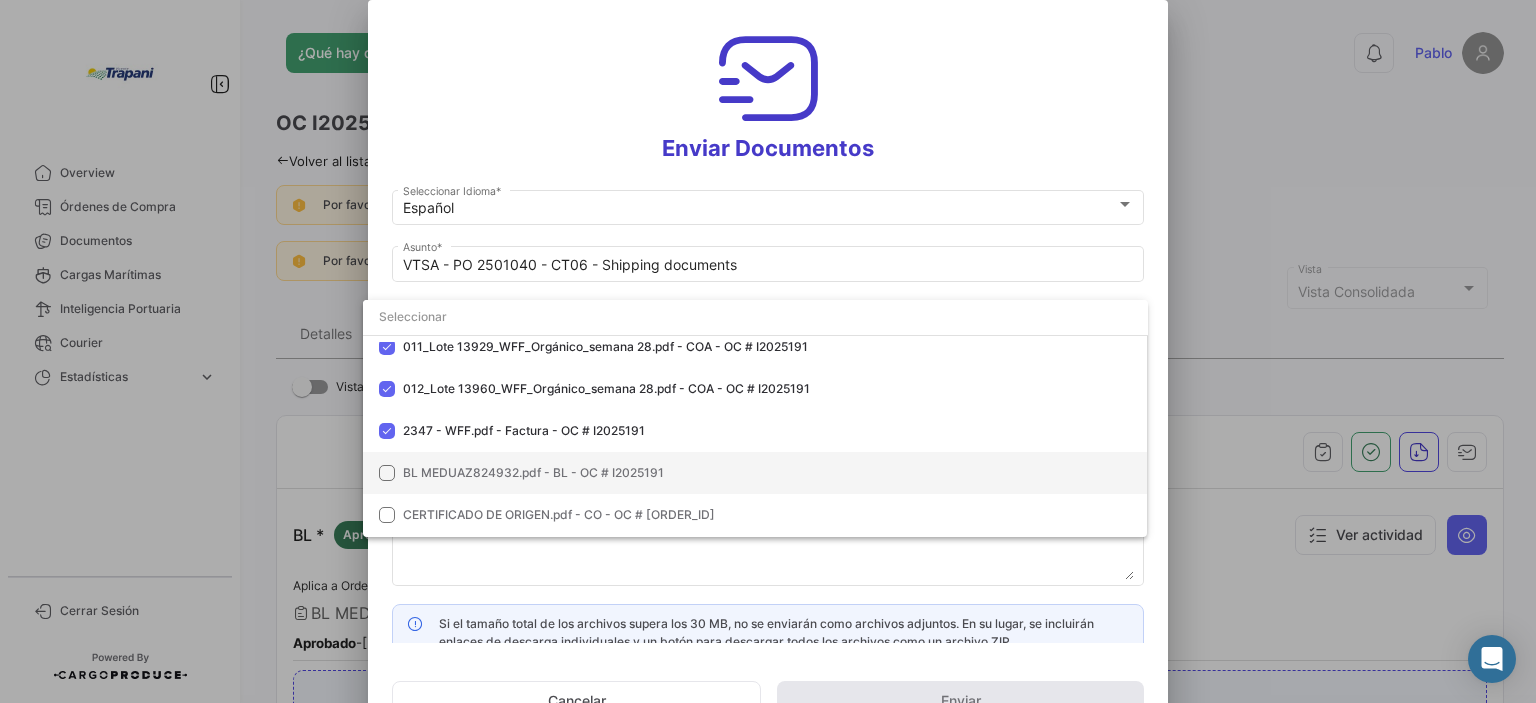 click at bounding box center [387, 473] 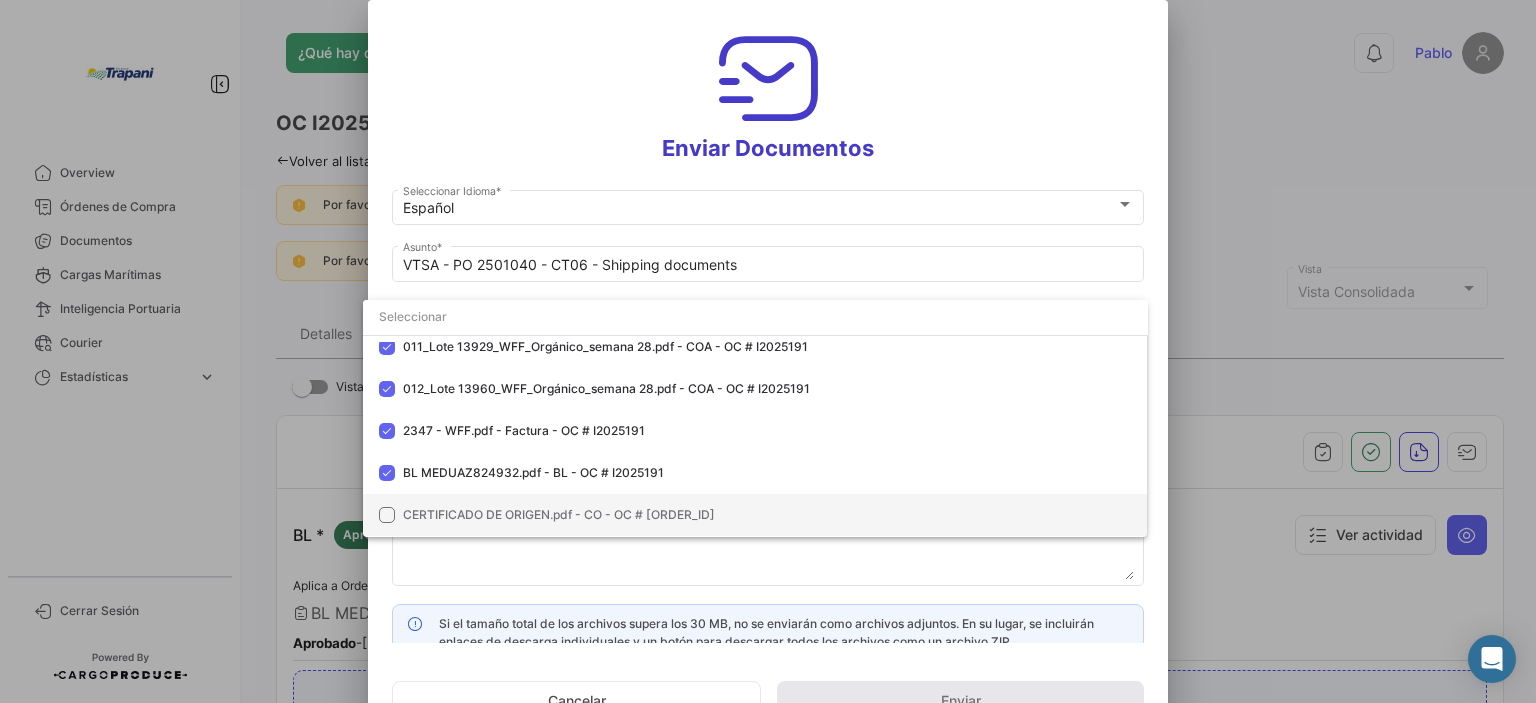 click on "CERTIFICADO DE ORIGEN.pdf - CO - OC # [ORDER_ID]" at bounding box center [755, 515] 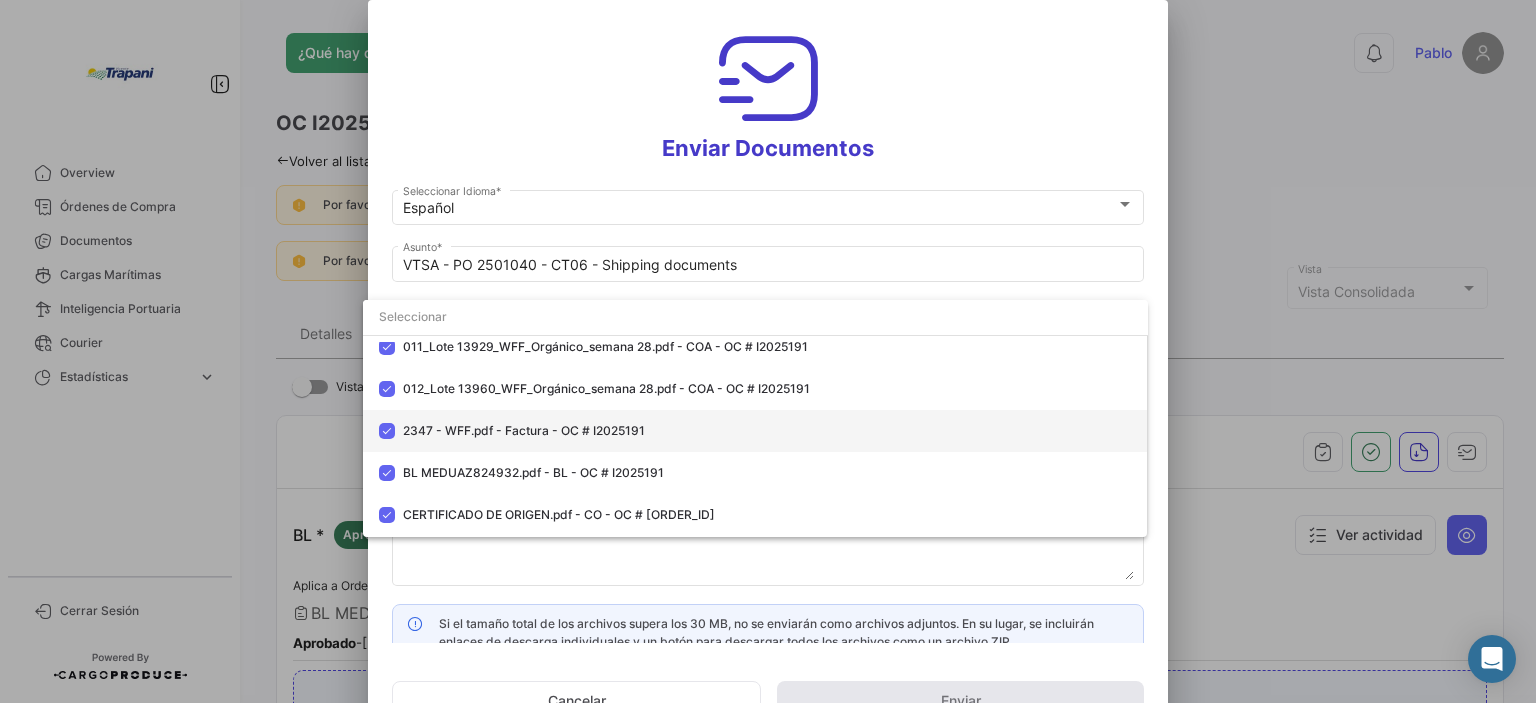 scroll, scrollTop: 183, scrollLeft: 0, axis: vertical 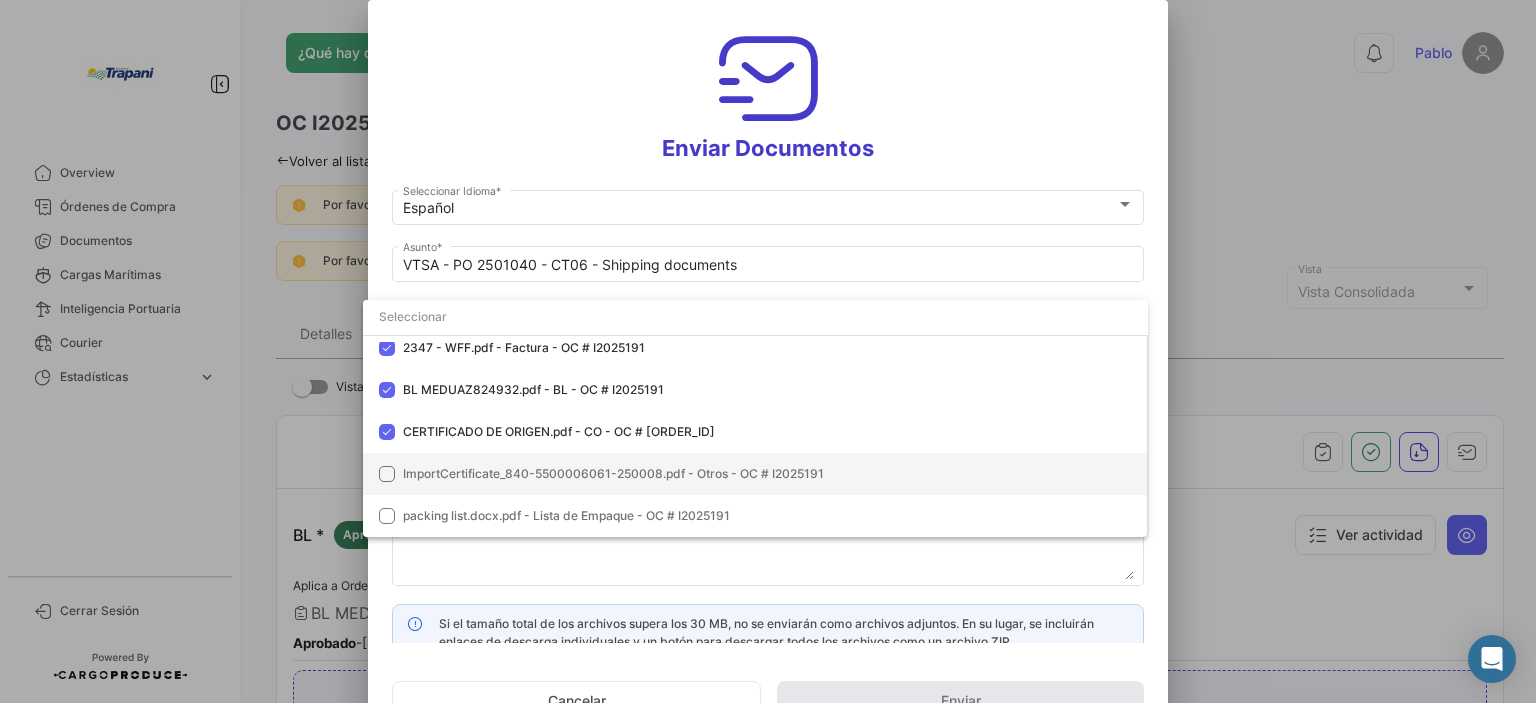 click at bounding box center (387, 474) 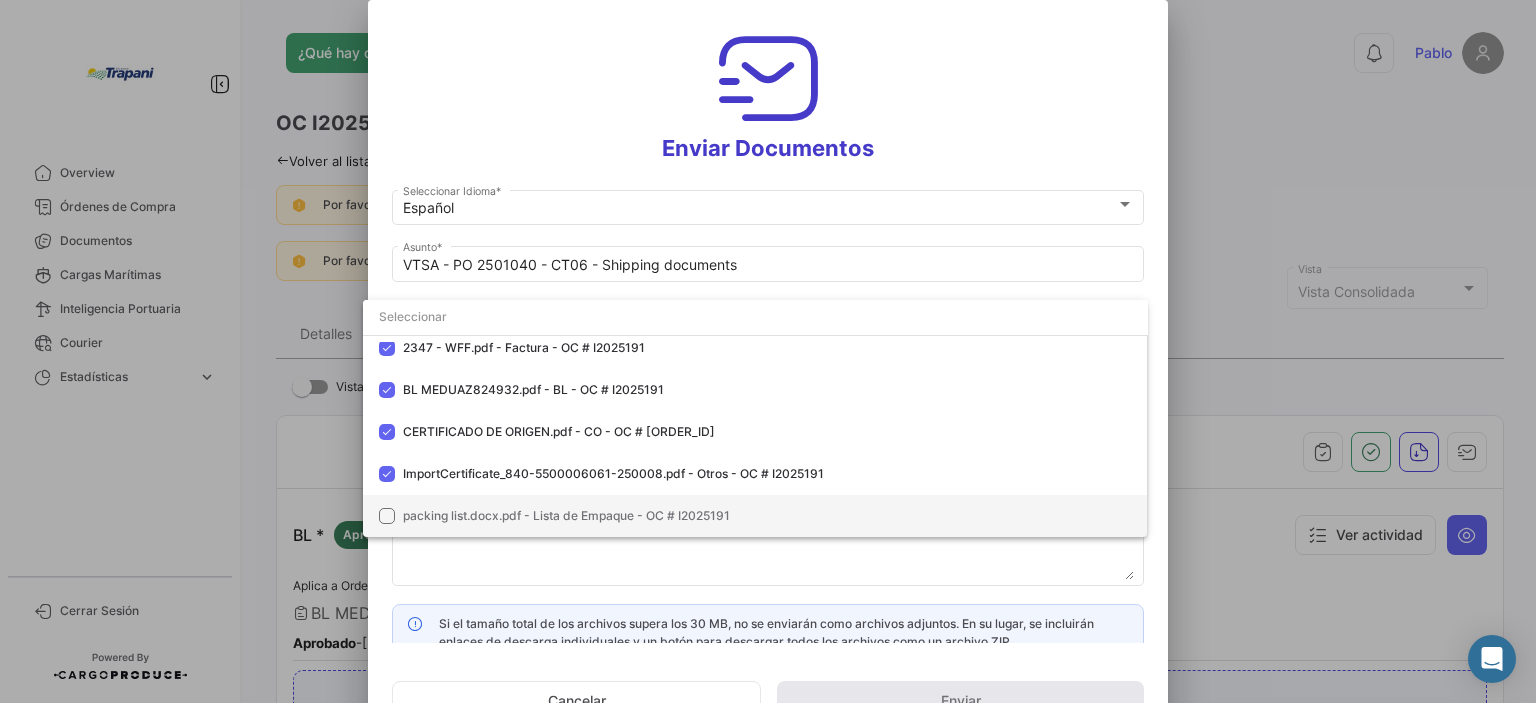 click at bounding box center (387, 516) 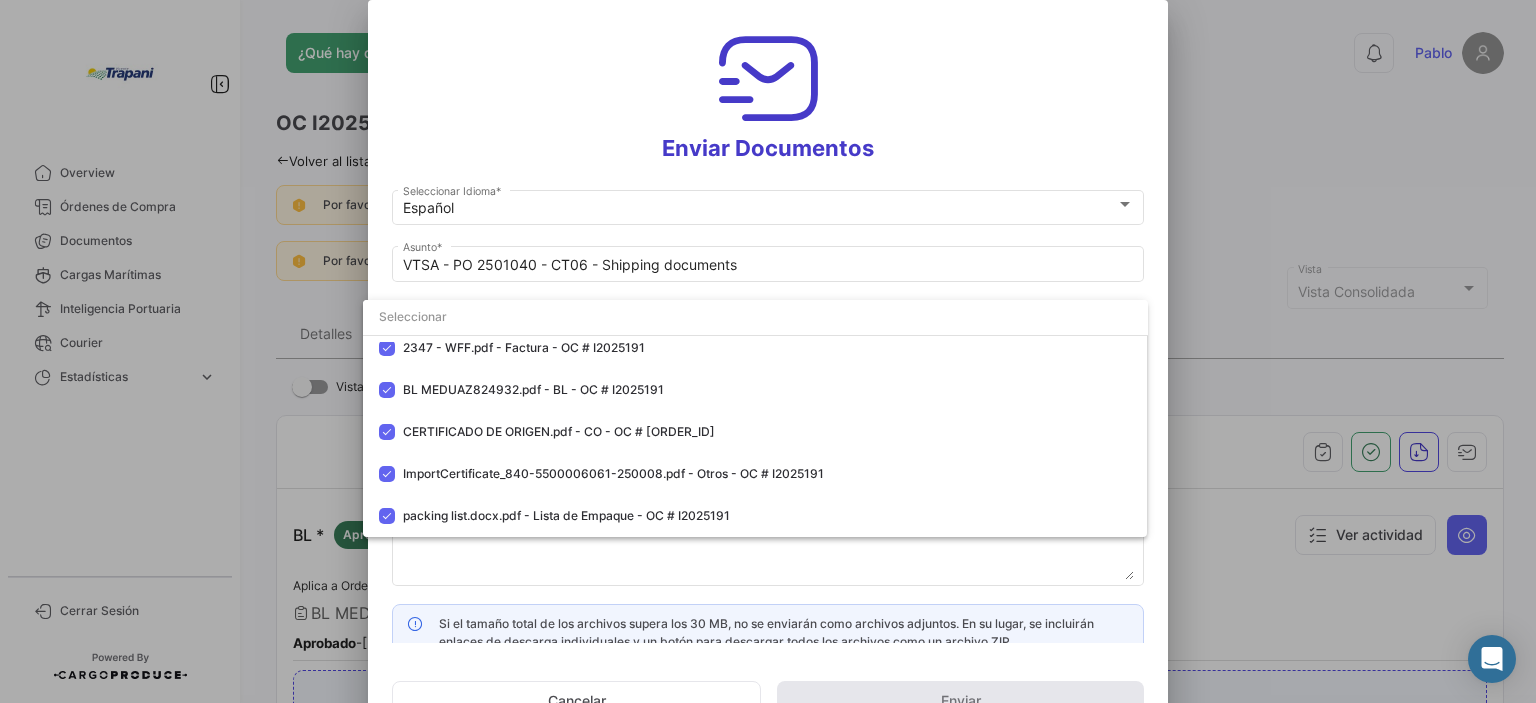 click at bounding box center (768, 351) 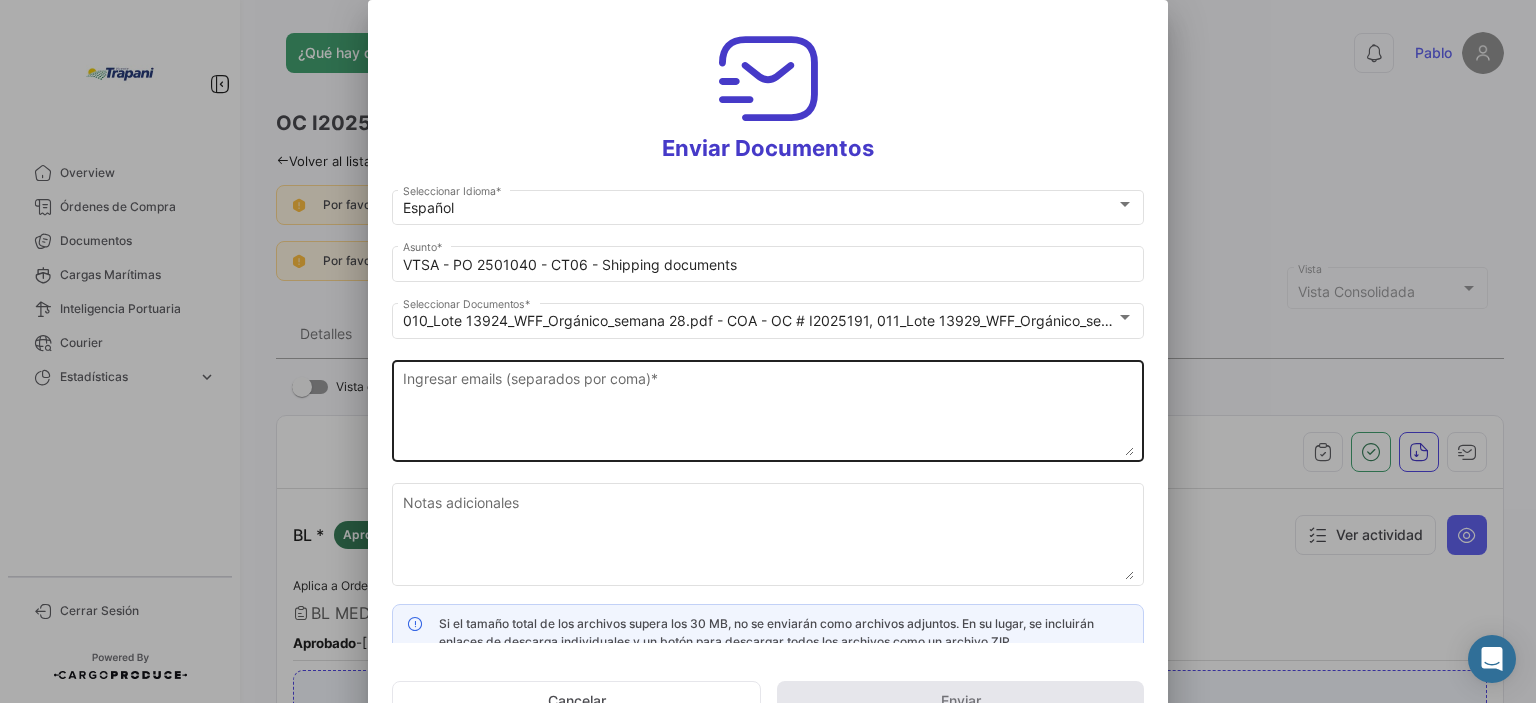 click on "Ingresar emails (separados por coma)  *" at bounding box center [768, 412] 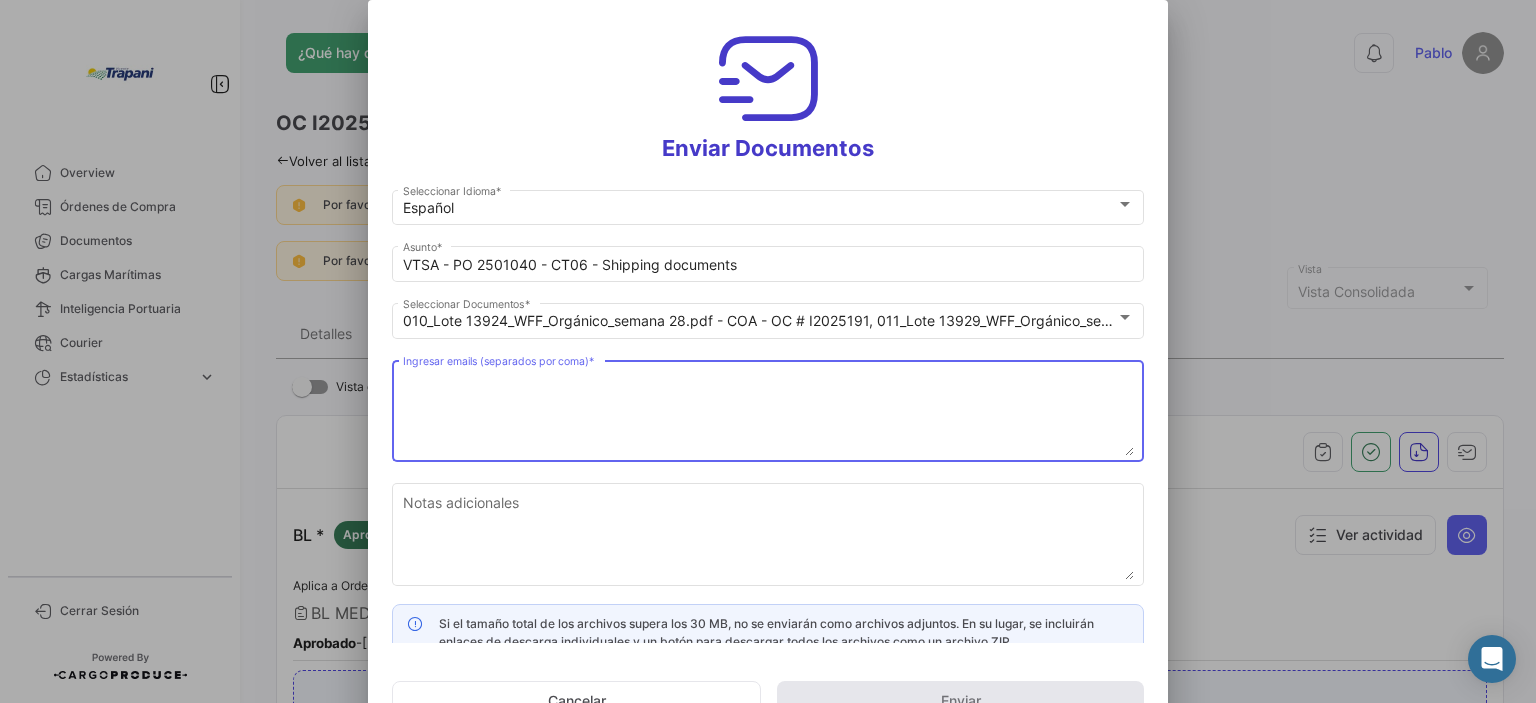 paste on "[EMAIL], [EMAIL], [EMAIL], [EMAIL], [EMAIL]" 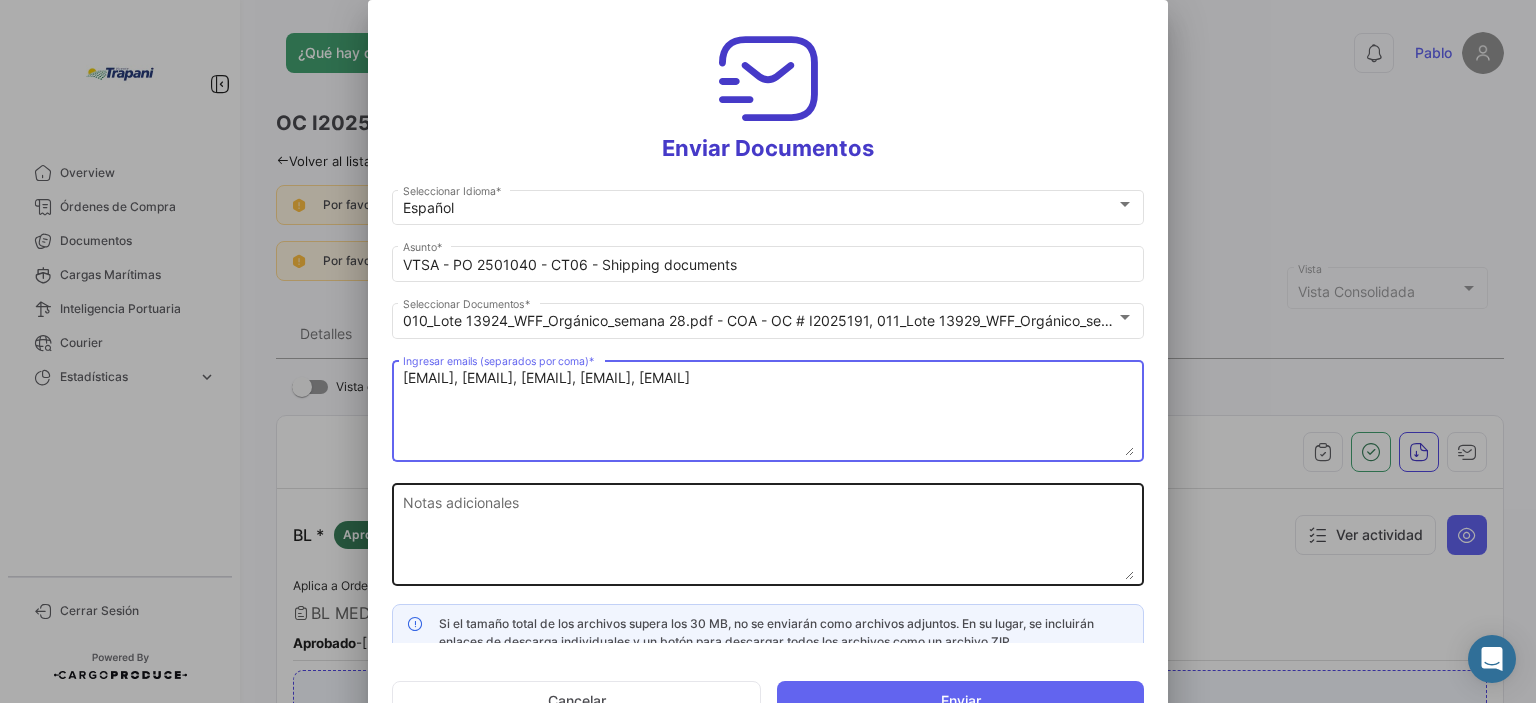 type on "[EMAIL], [EMAIL], [EMAIL], [EMAIL], [EMAIL]" 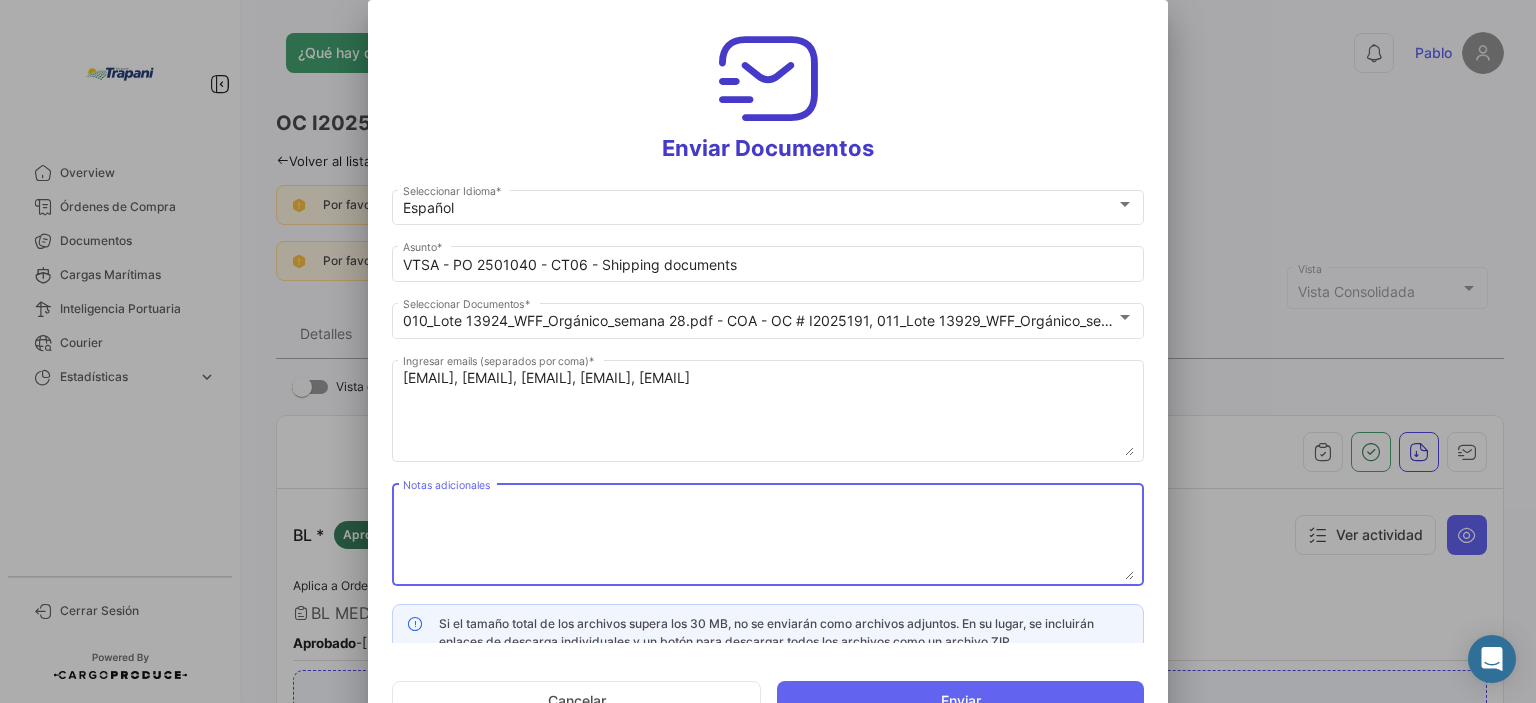 click on "Notas adicionales" at bounding box center [768, 536] 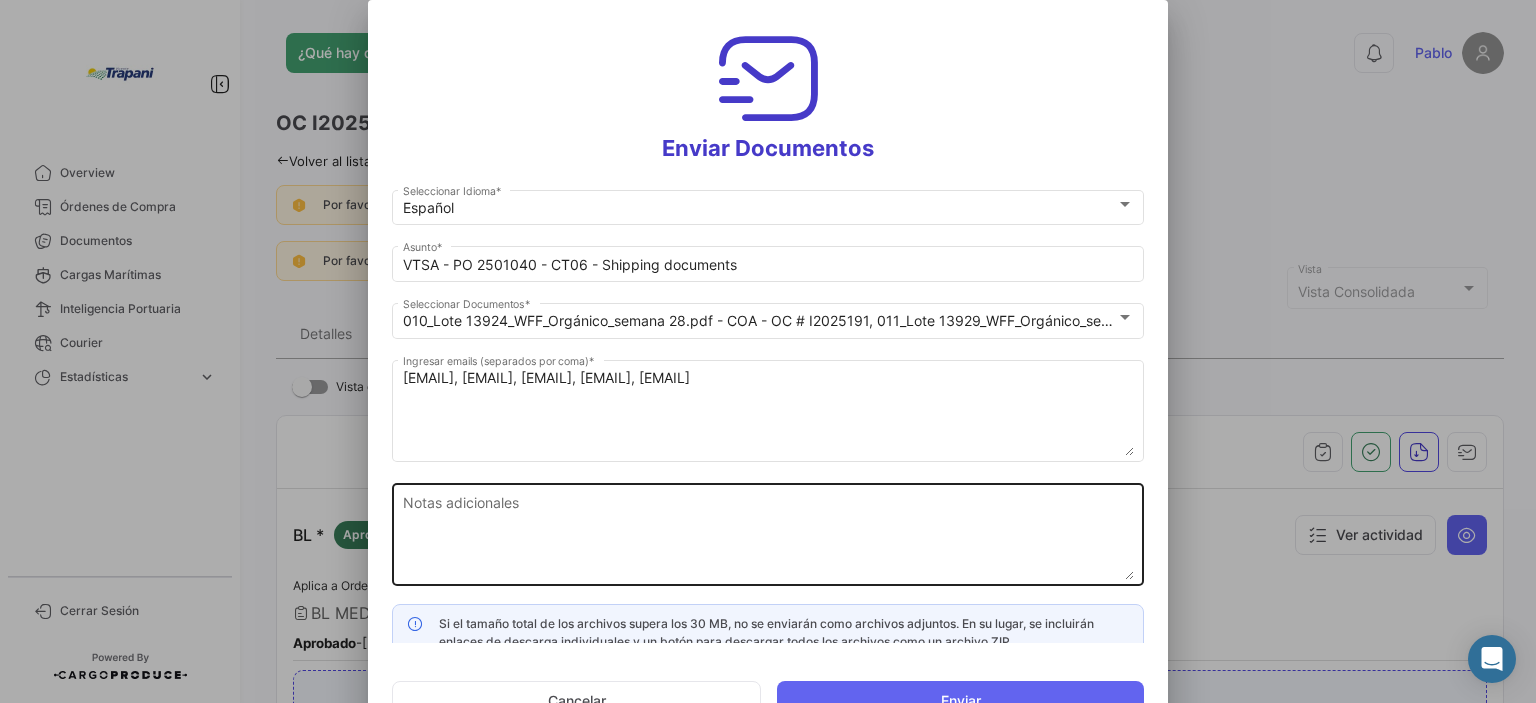click on "Notas adicionales" at bounding box center (768, 536) 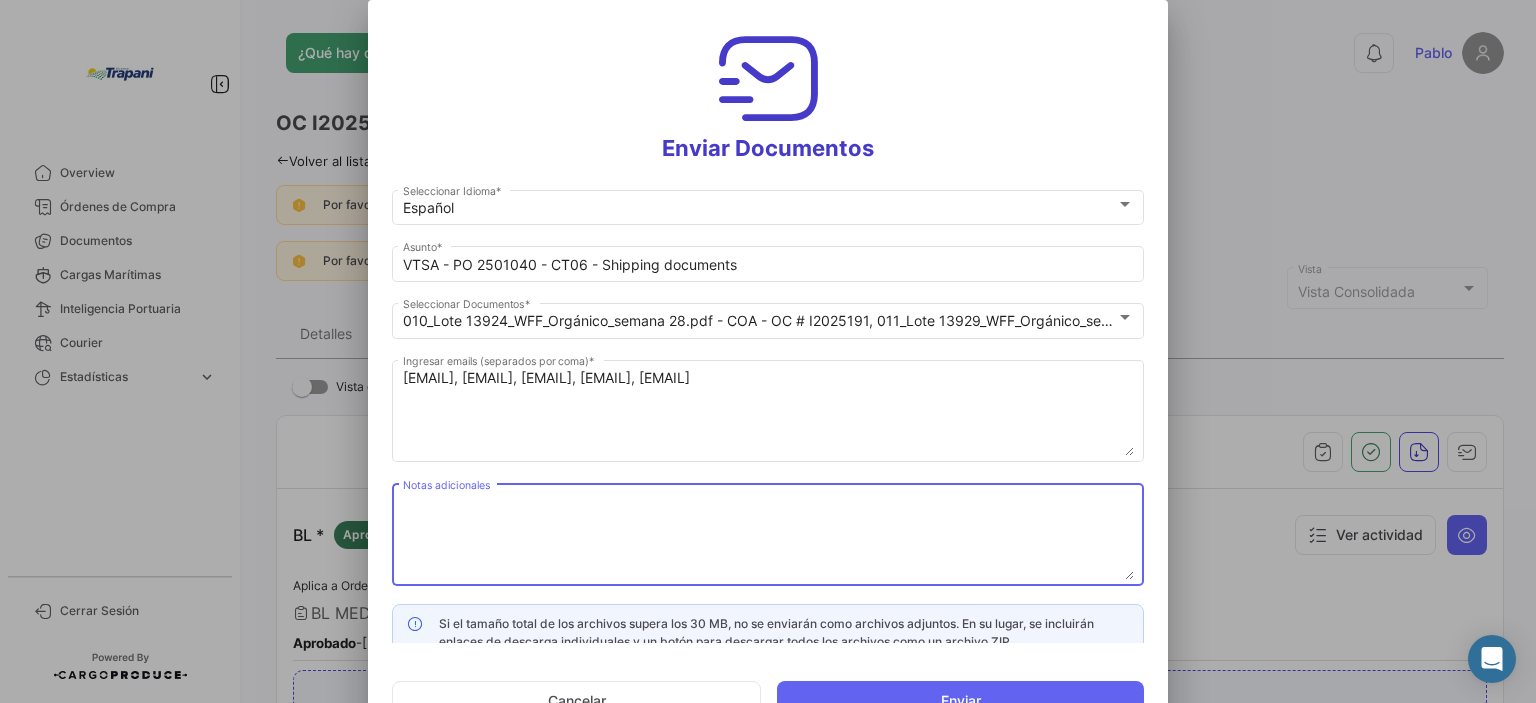 paste on "Estimado equipo. Estamos probando una nueva plataforma para el seguimiento y control documental de nuestros envíos. Por favor, confirme si recibio este correo" 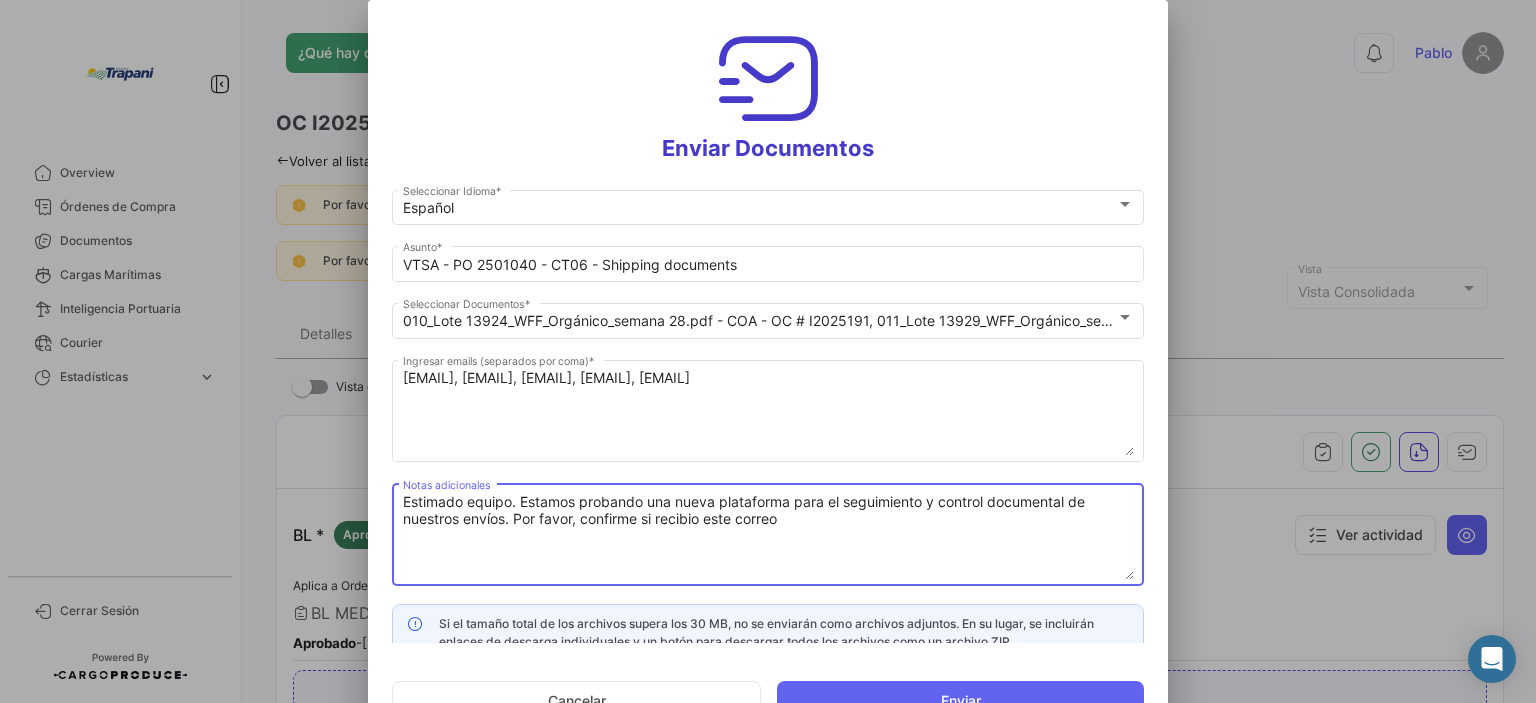 click on "Estimado equipo. Estamos probando una nueva plataforma para el seguimiento y control documental de nuestros envíos. Por favor, confirme si recibio este correo" at bounding box center (768, 536) 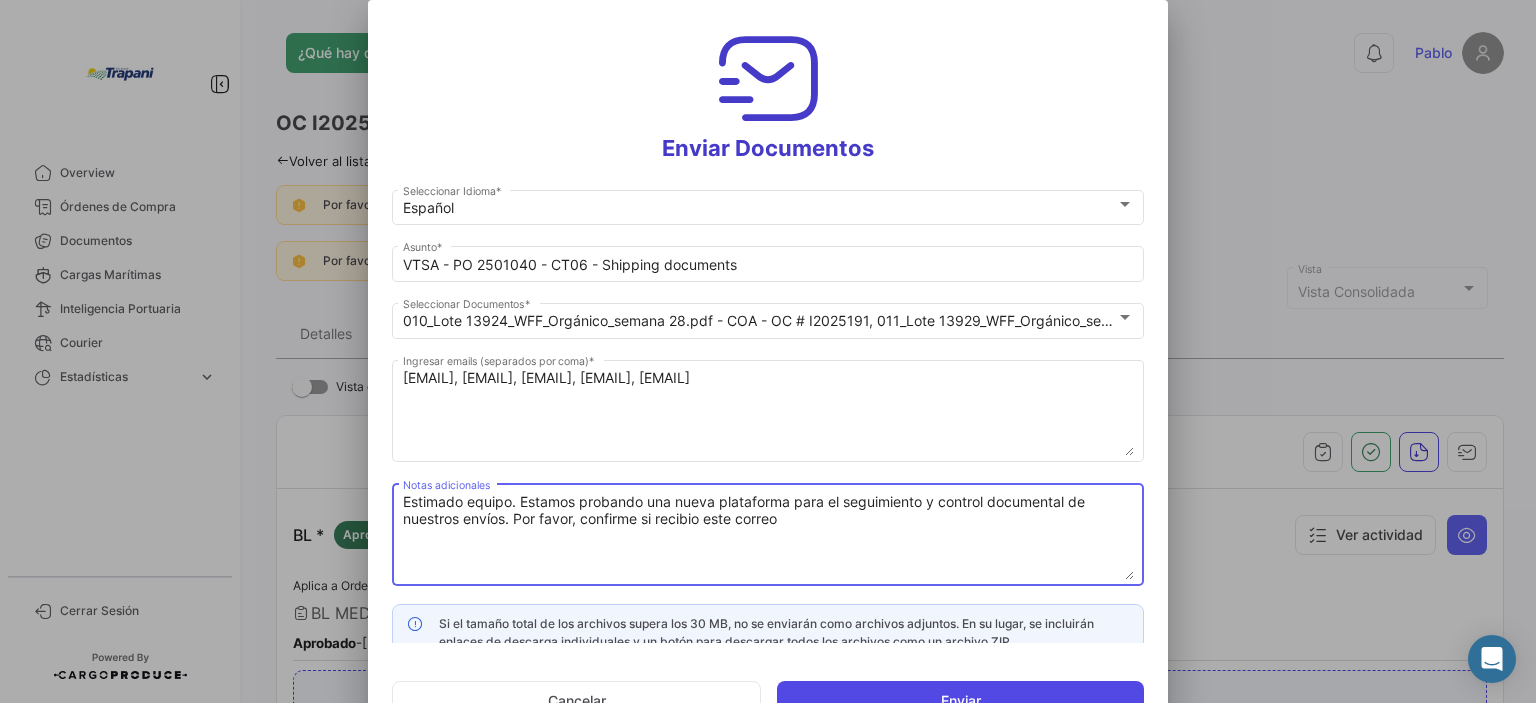 type on "Estimado equipo. Estamos probando una nueva plataforma para el seguimiento y control documental de nuestros envíos. Por favor, confirme si recibio este correo" 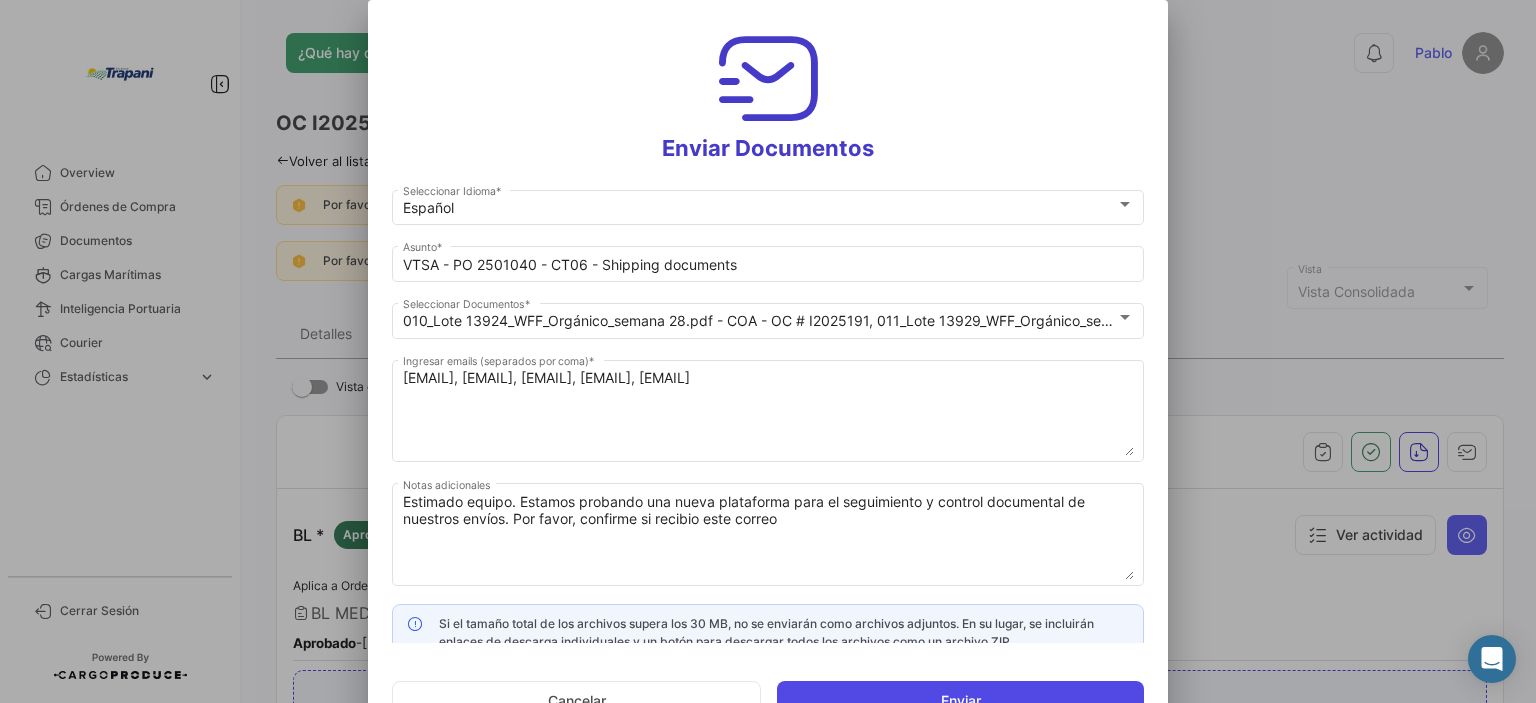 click on "Enviar" 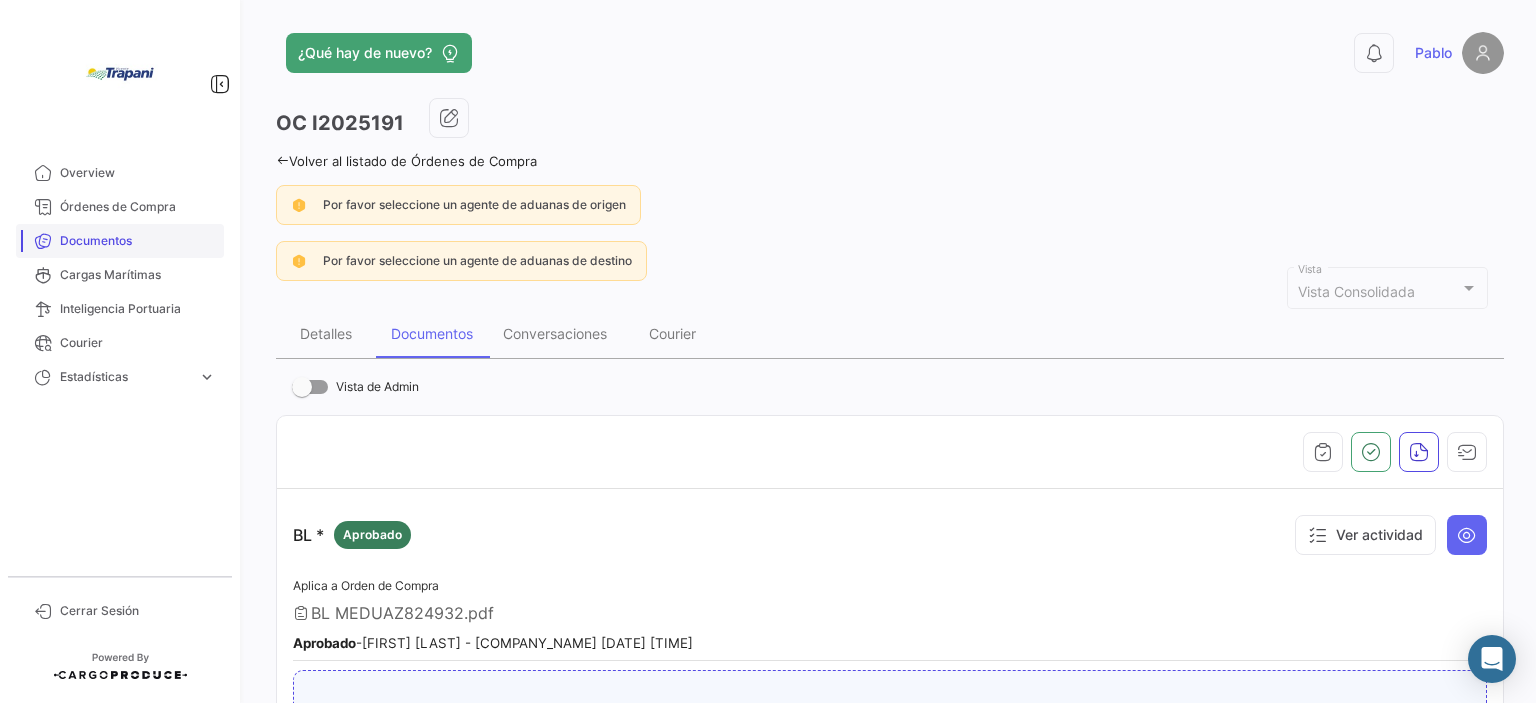 click on "Documentos" at bounding box center [138, 241] 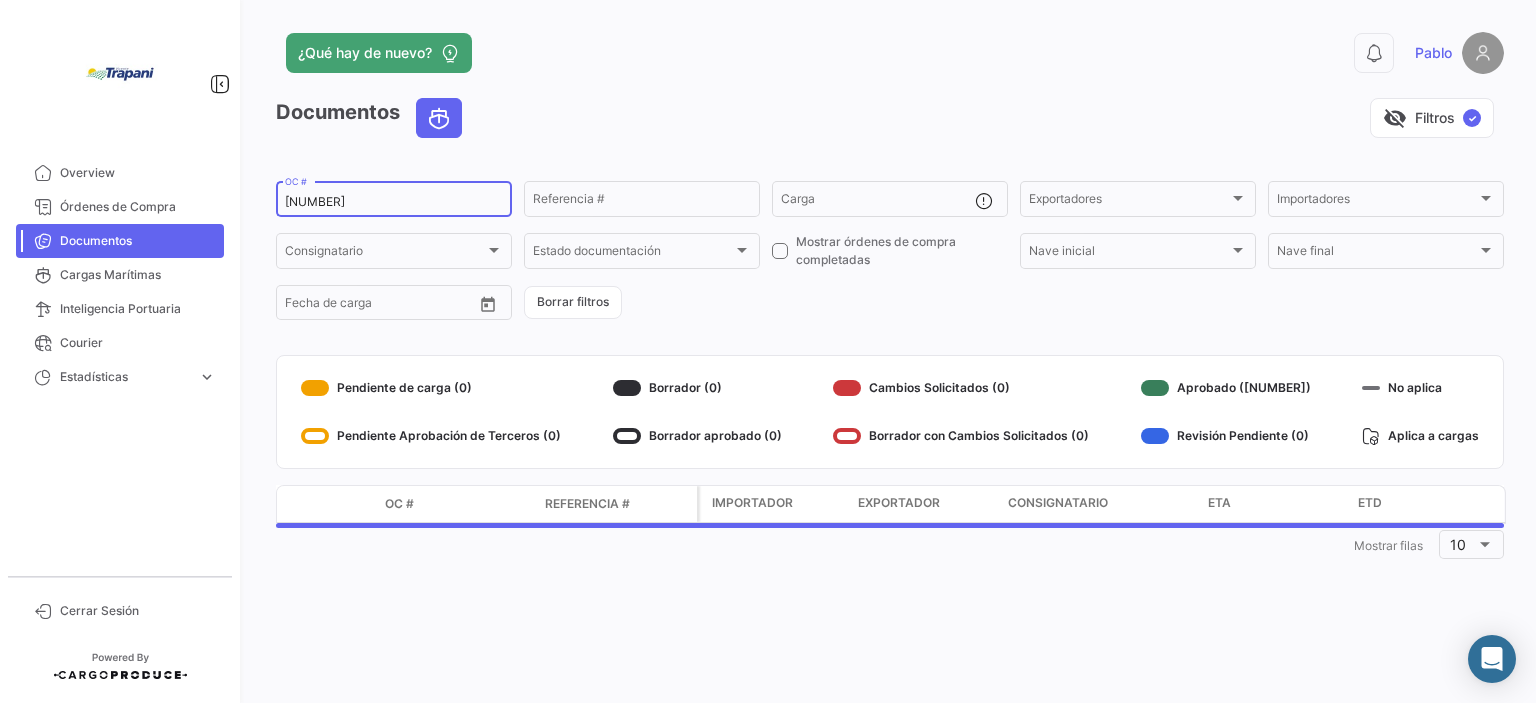click on "[NUMBER]" at bounding box center (394, 202) 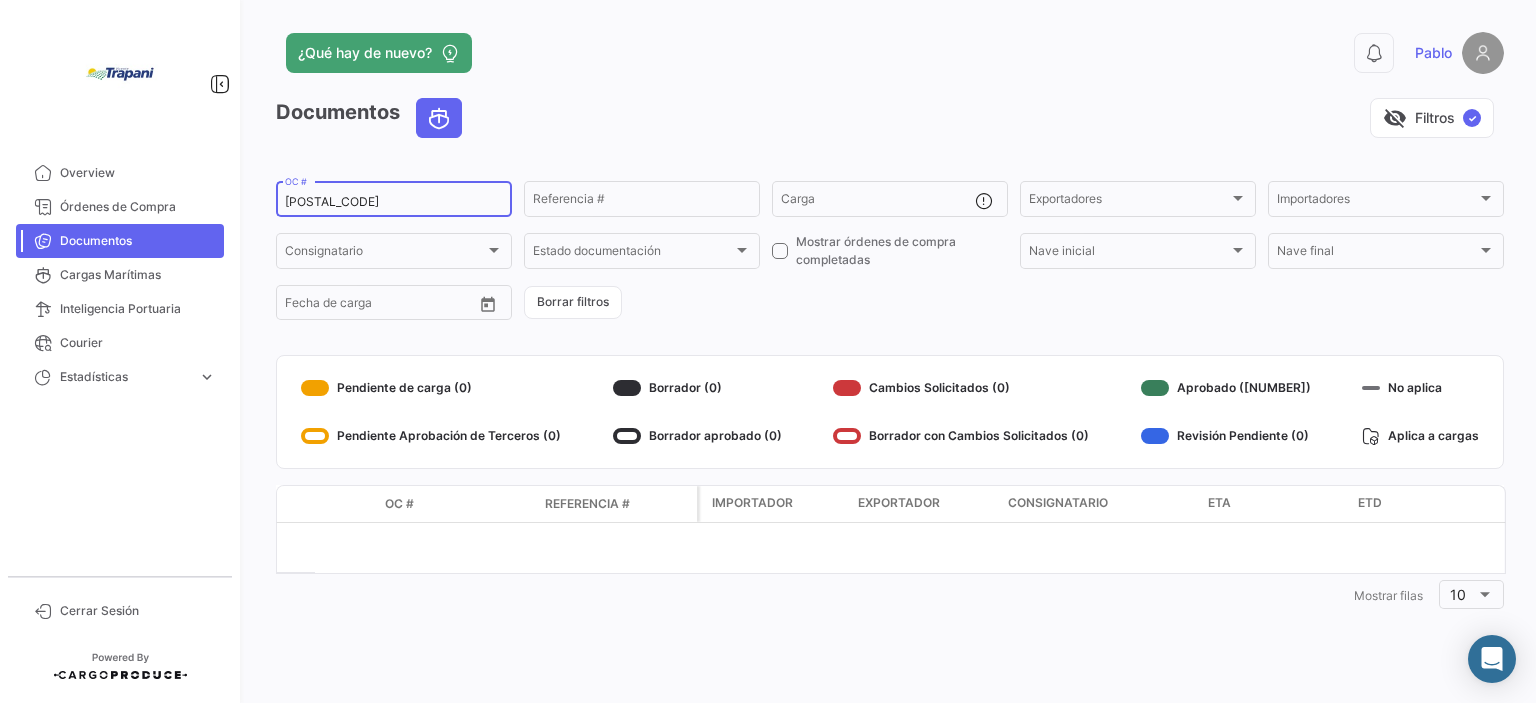type on "[POSTAL_CODE]" 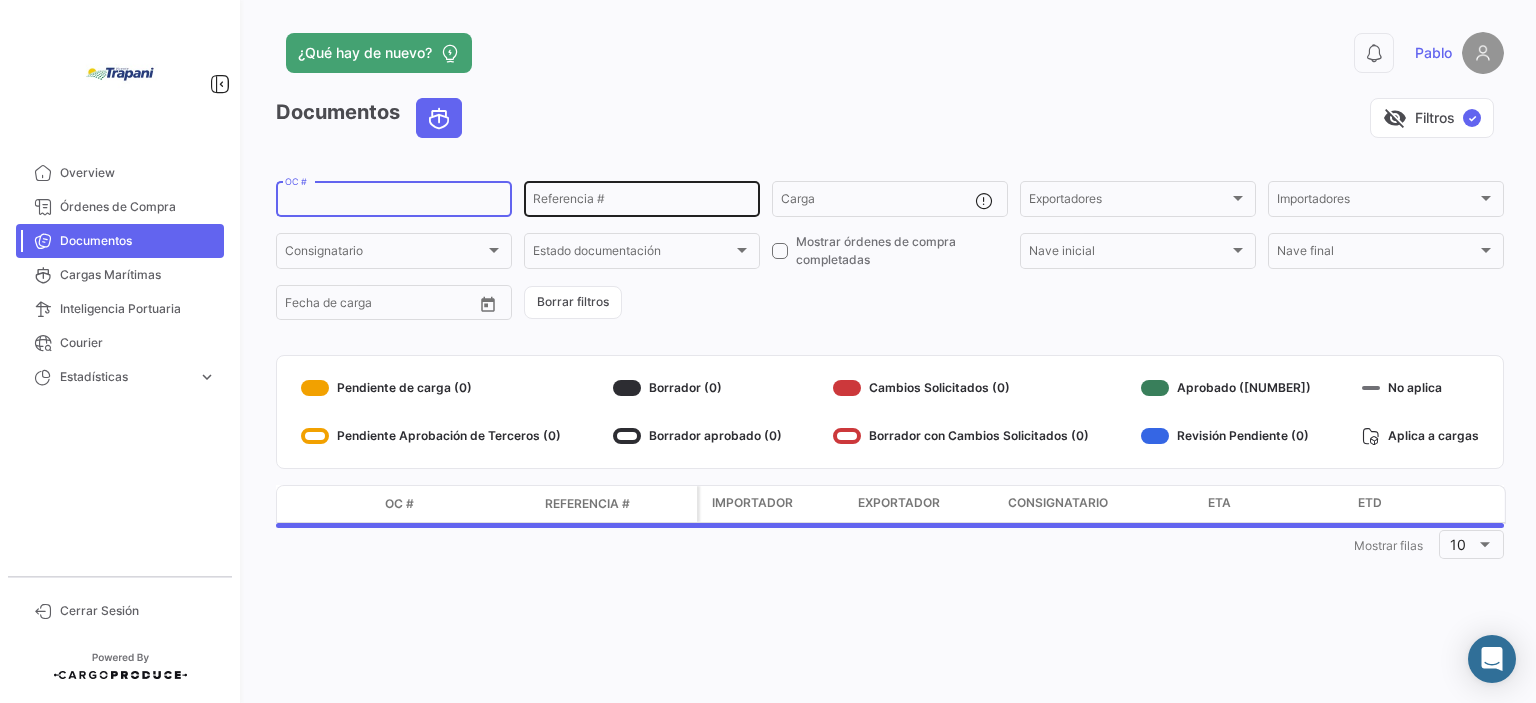 type 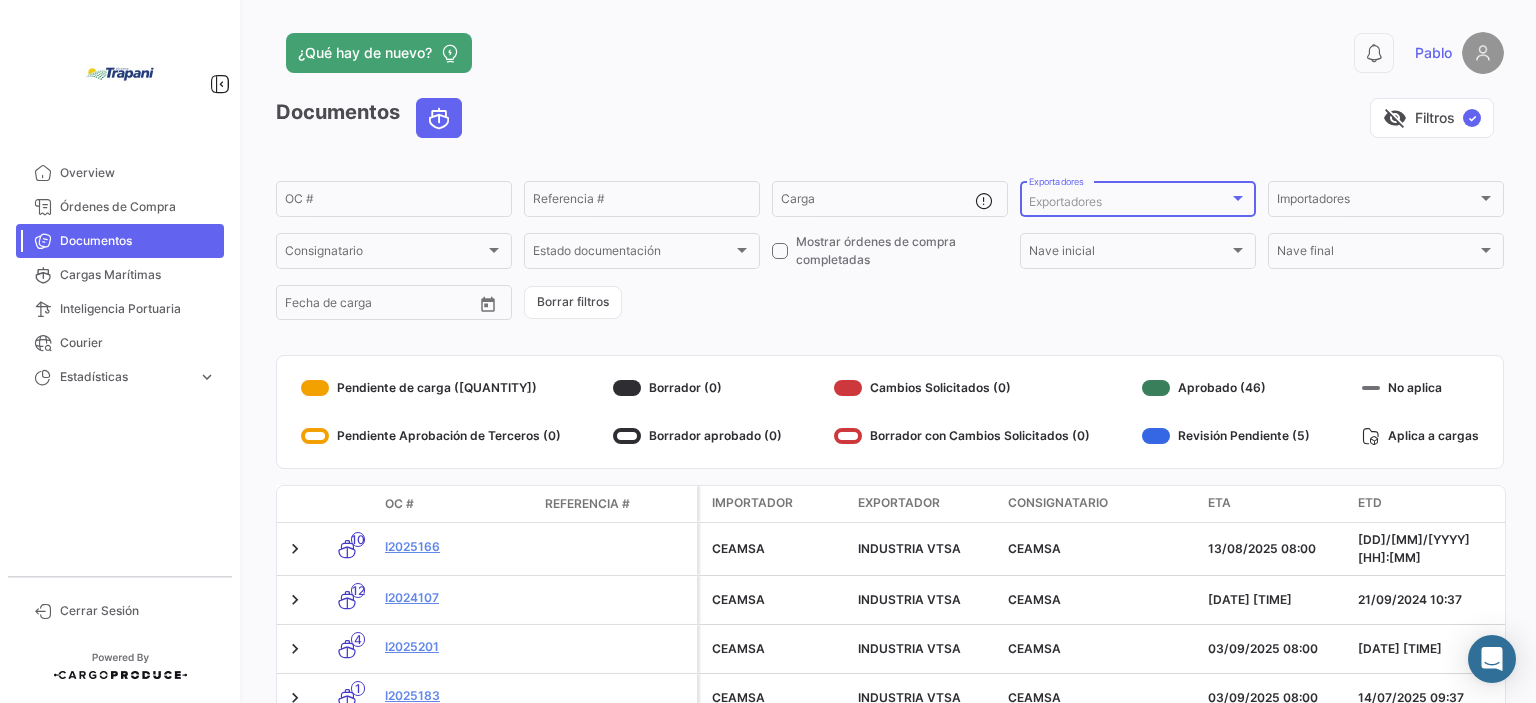click on "Exportadores" at bounding box center (1065, 201) 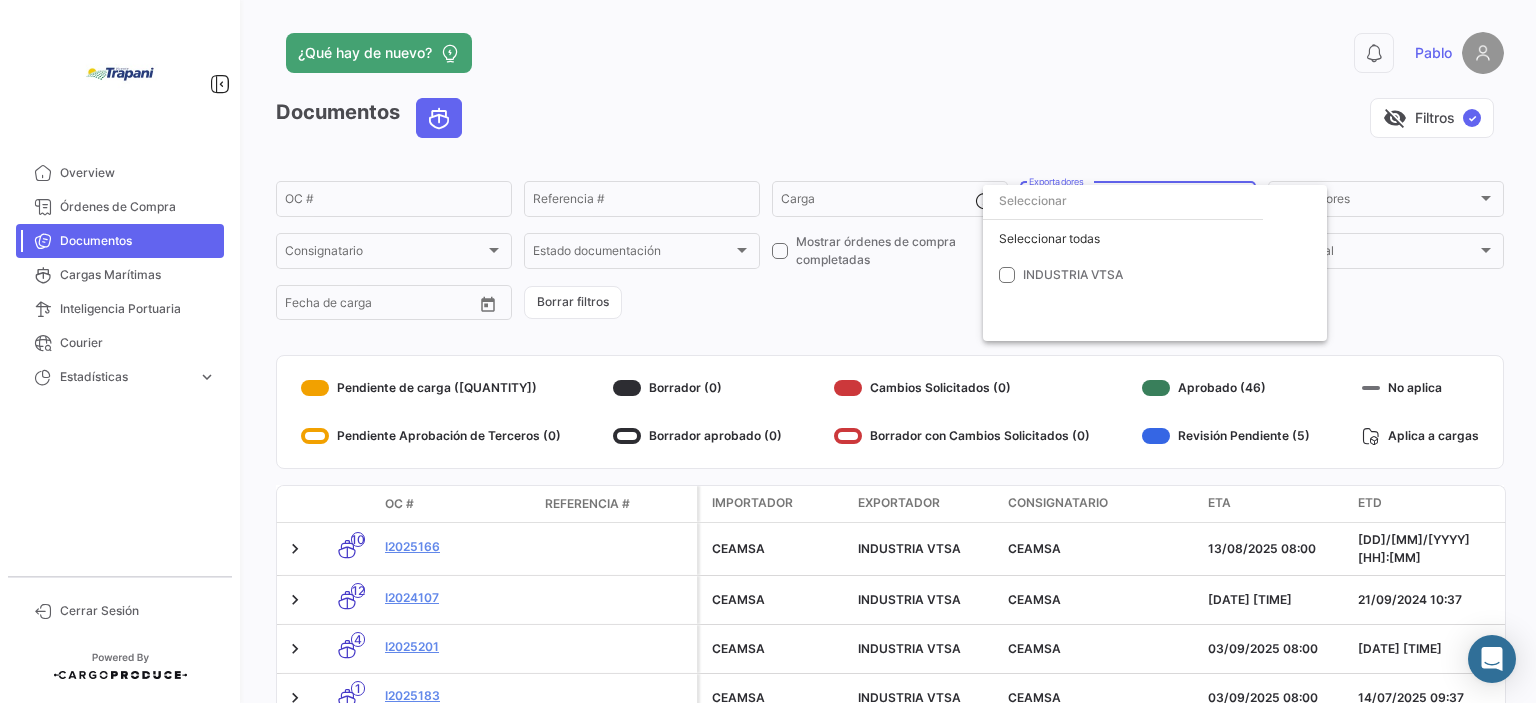 click at bounding box center (768, 351) 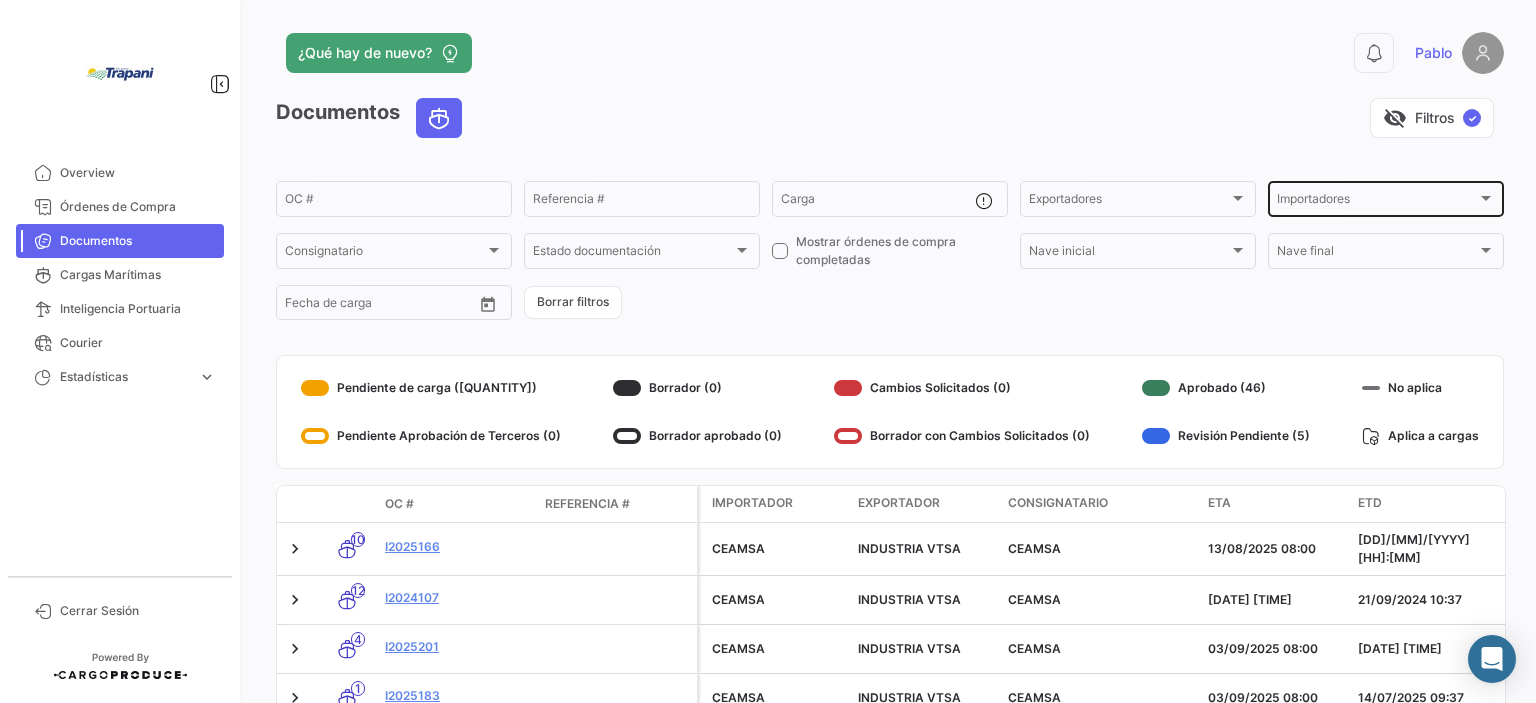 click on "Importadores" at bounding box center [1377, 202] 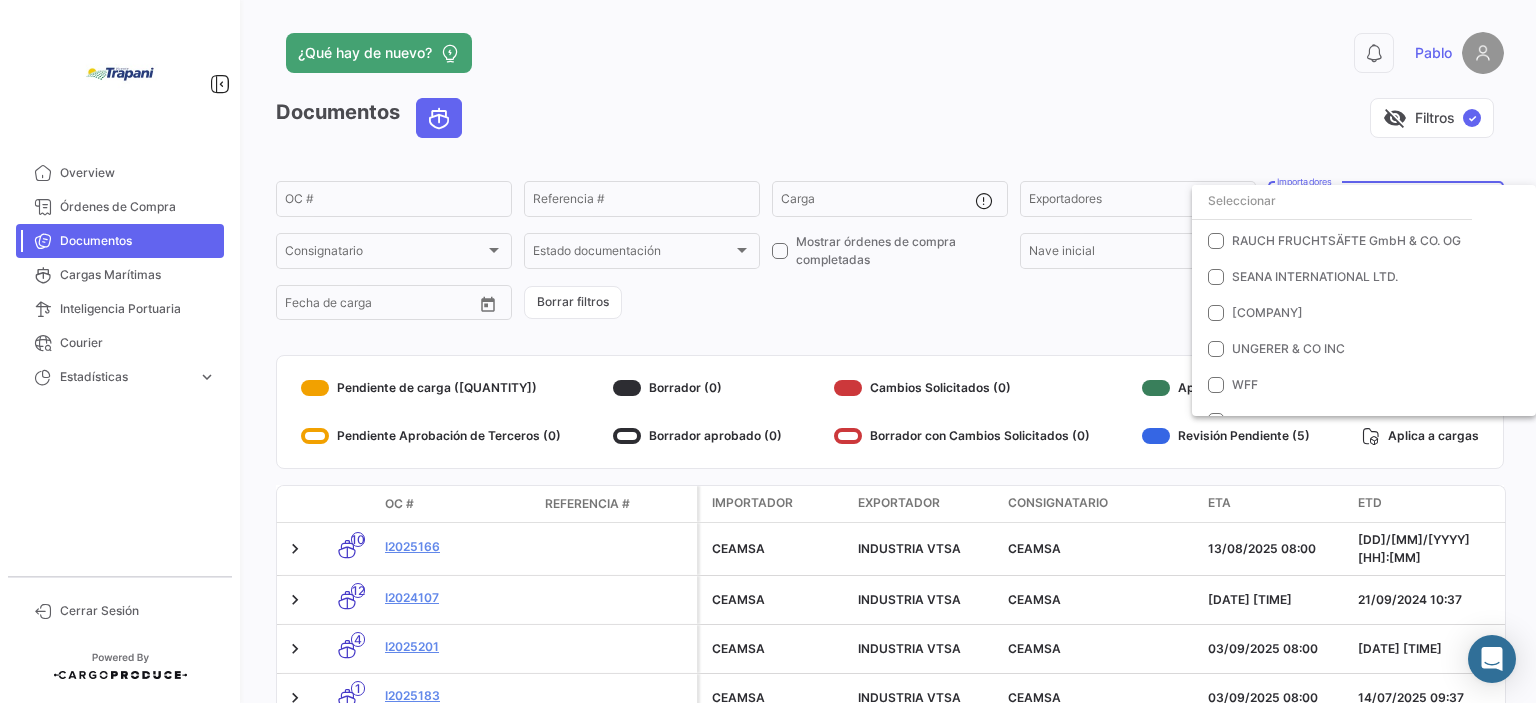 scroll, scrollTop: 657, scrollLeft: 0, axis: vertical 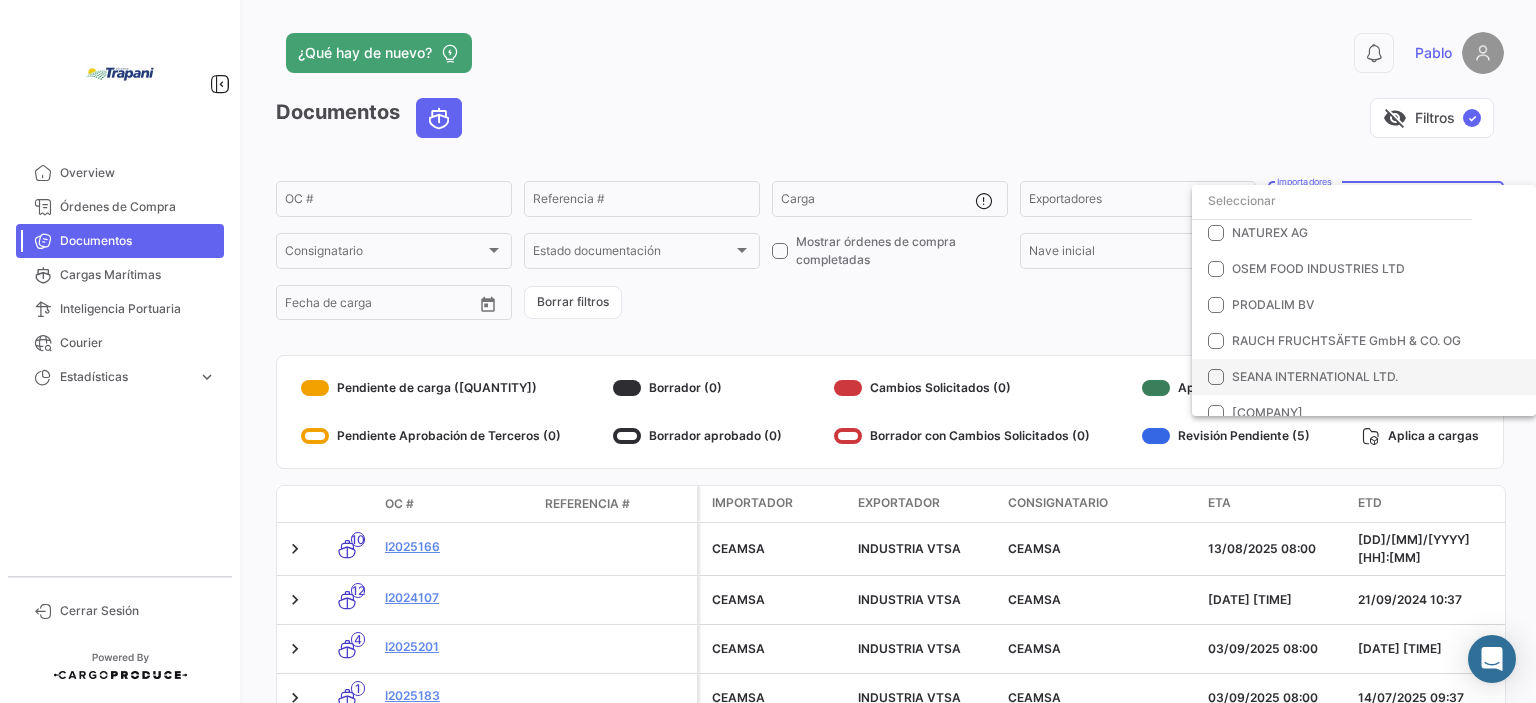 click on "SEANA INTERNATIONAL LTD." at bounding box center (1315, 376) 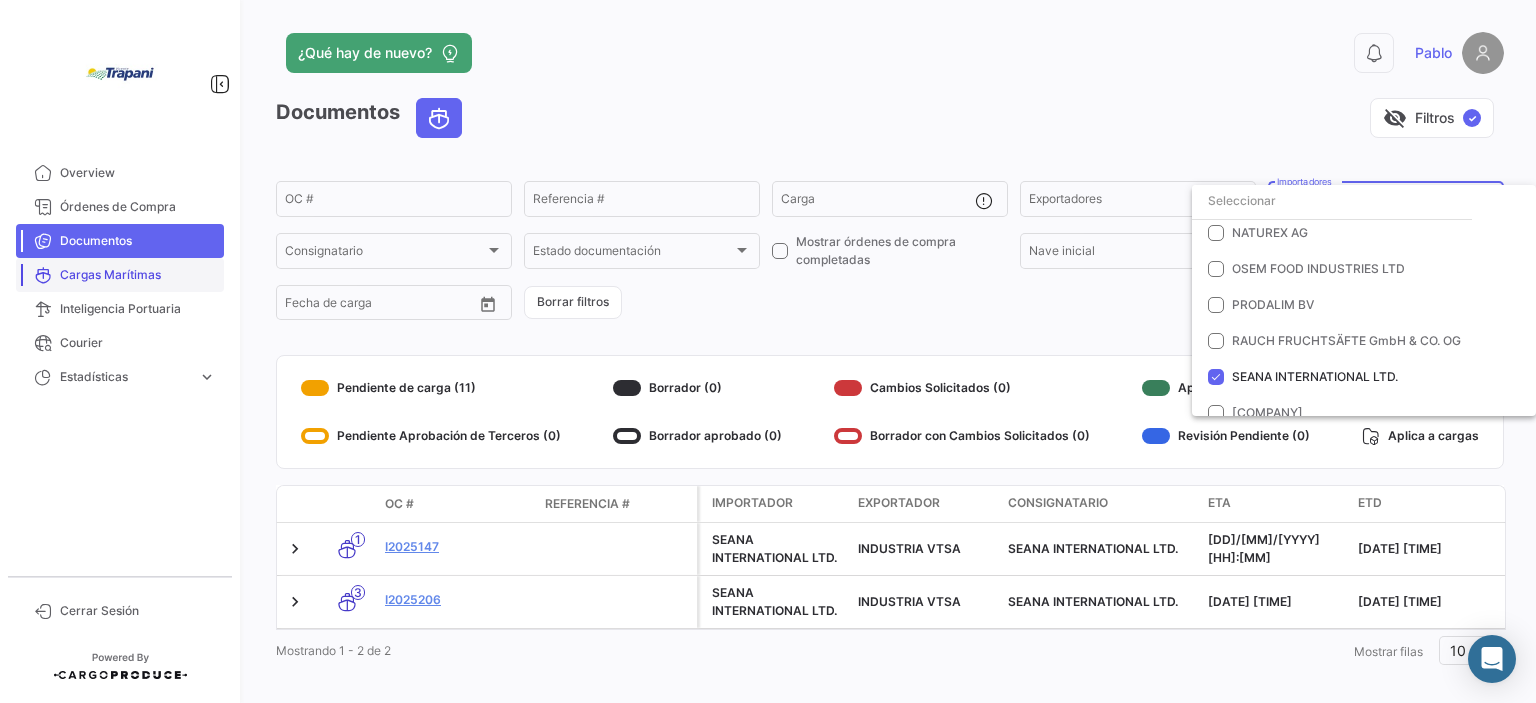 click at bounding box center [768, 351] 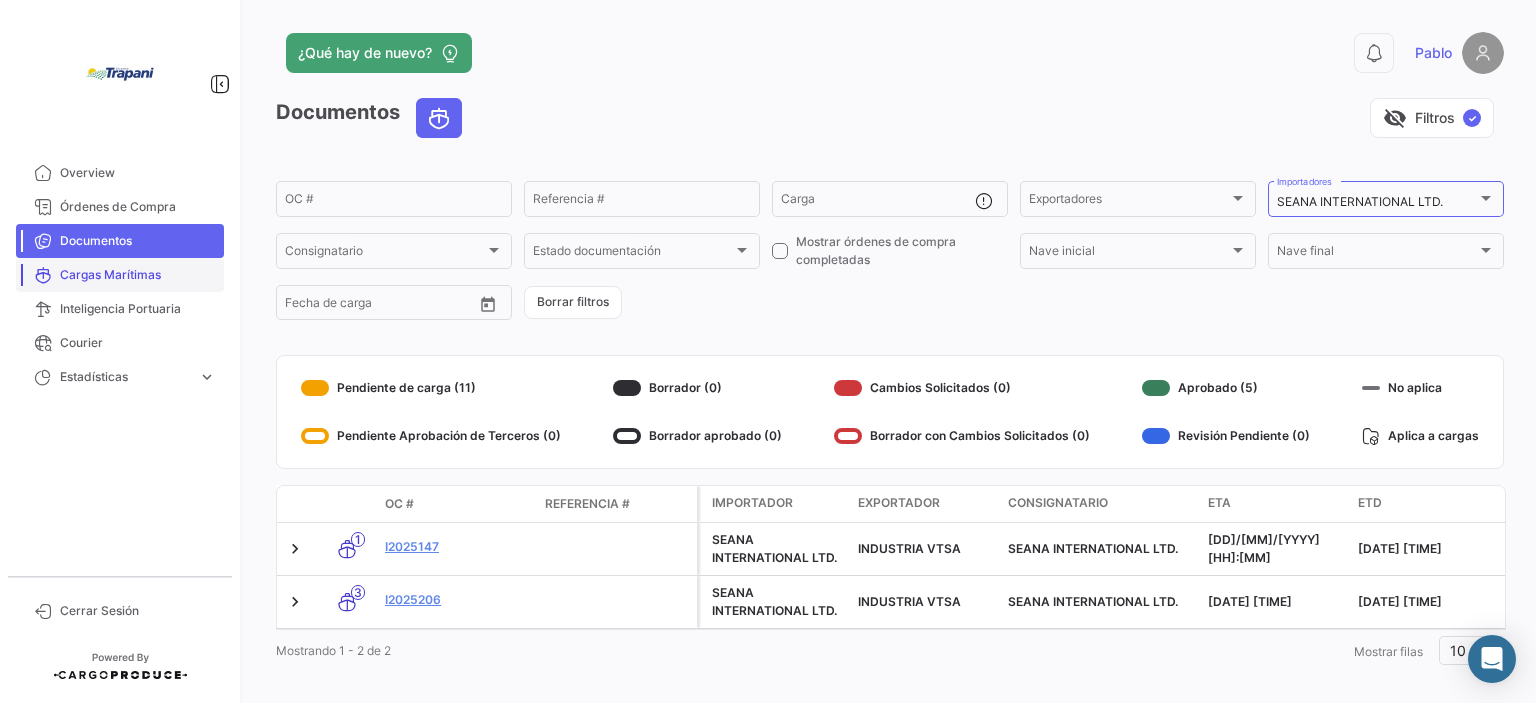 click on "Cargas Marítimas" at bounding box center [138, 275] 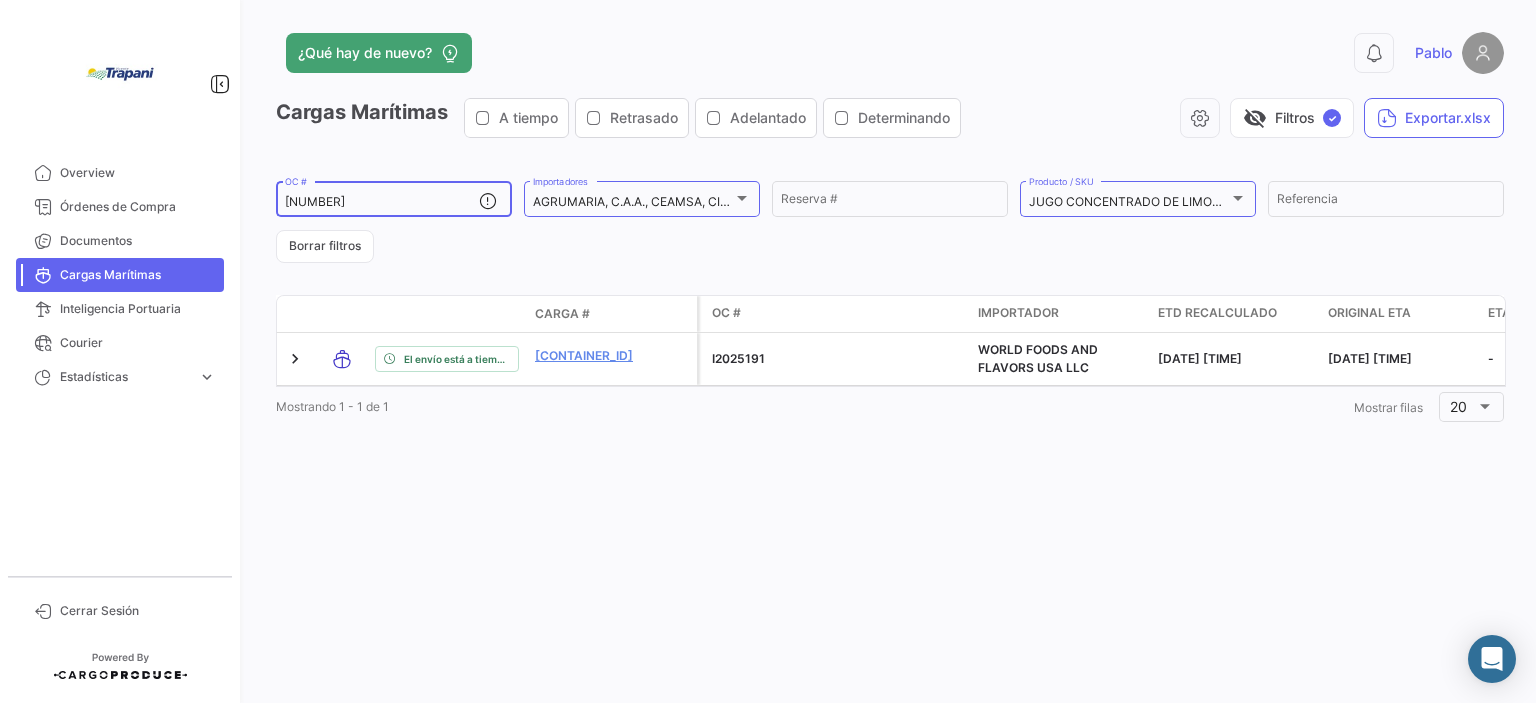 click on "[NUMBER] OC #" 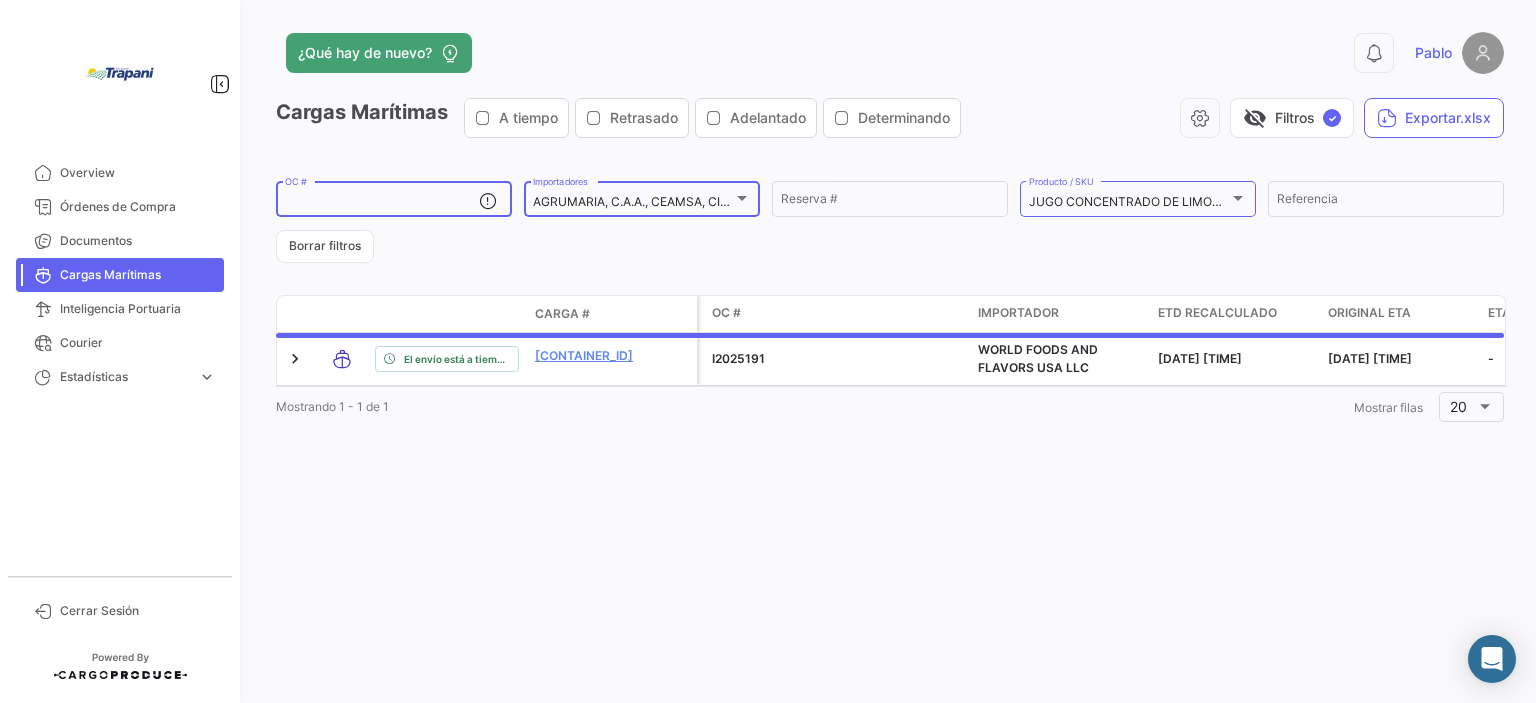 click on "AGRUMARIA, C.A.A., CEAMSA, CITROJUGO, CITRUS & ALLIED ESSENCES LTD, CP KELCO APS,., DIANA FOOD SAS, DÖHLER HOLLAND B.V., FIRMENICH, GIVAUDAN, GIVAUDAN NEDERLAND BV, GlobalFood Suppliers GmbH, GREENWOOD ASSOCIATES, INC, HERBSTREITH & FOX Gmbh Pektin-fabrik Werder, International Beer Breweries Ltd., MEROSO, MEROSO FOODS NV, NATUREX AG, OSEM FOOD INDUSTRIES LTD, PRODALIM BV, RAUCH FRUCHSÄFTE GmbH & CO. OG, SEANA INTERNATIONAL LTD., TRADE CHANNEL INC, UNGERER & CO INC, WFF, WORLD FOODS AND FLAVORS USA LLC, XIAMEN CONCENTRADING IMPORT & EXPORT CO.,LTD Importadores" 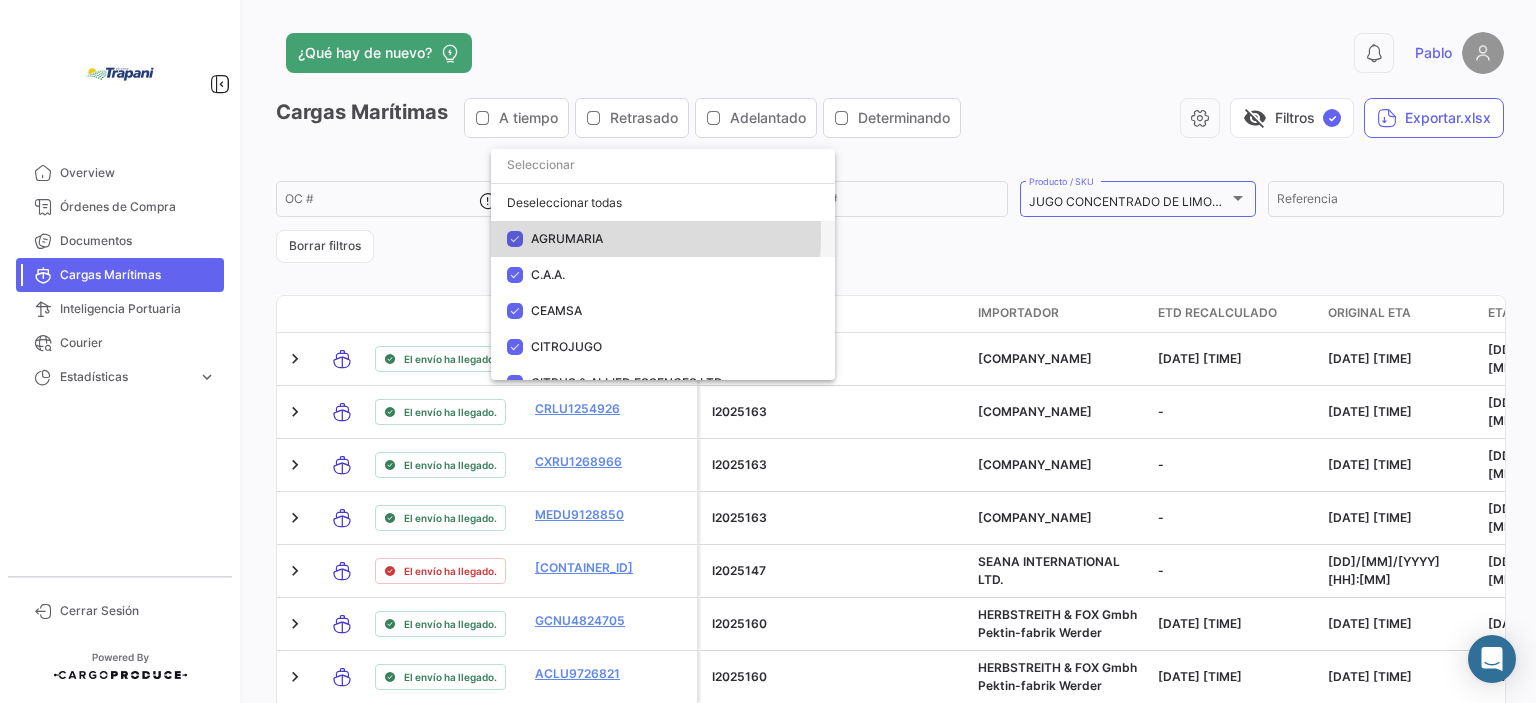 click at bounding box center (515, 239) 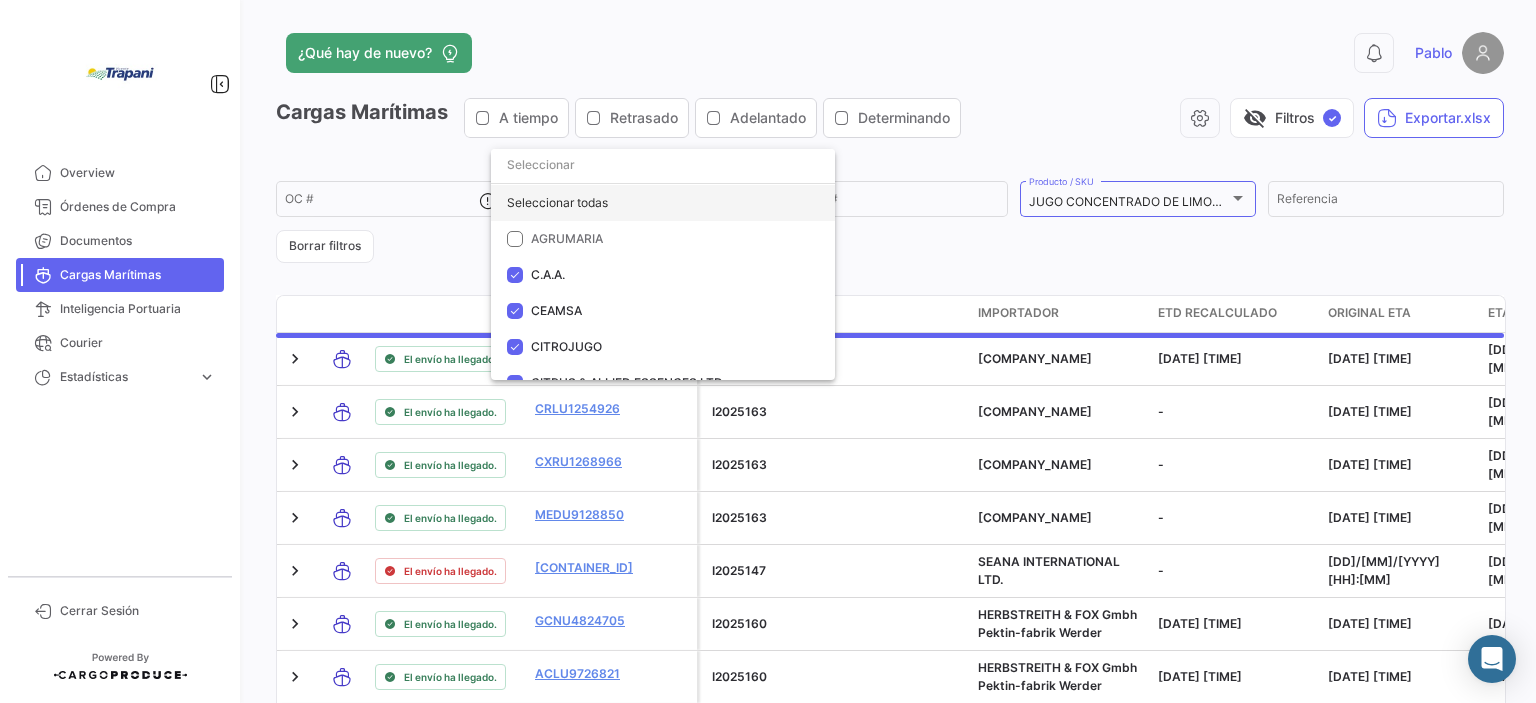 click on "Seleccionar todas" 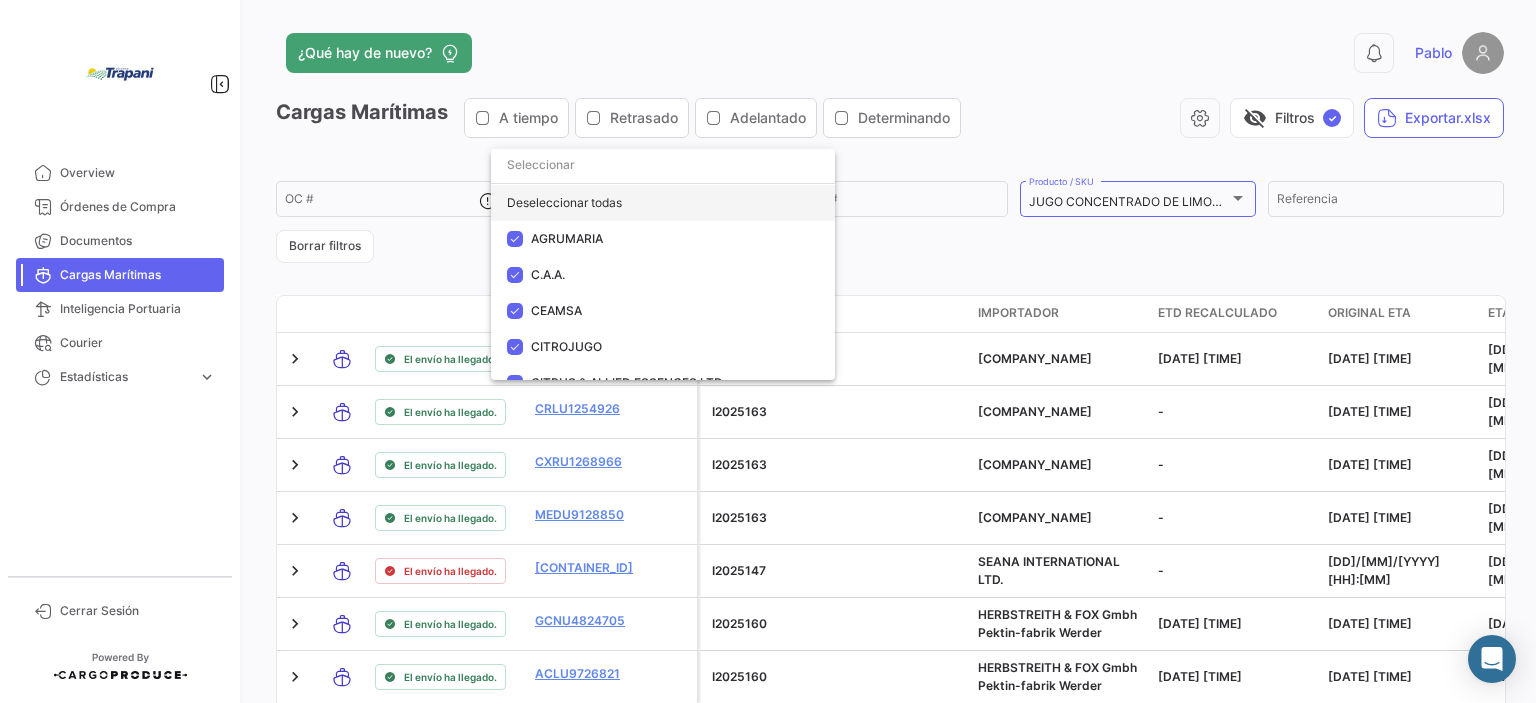 click on "Deseleccionar todas" 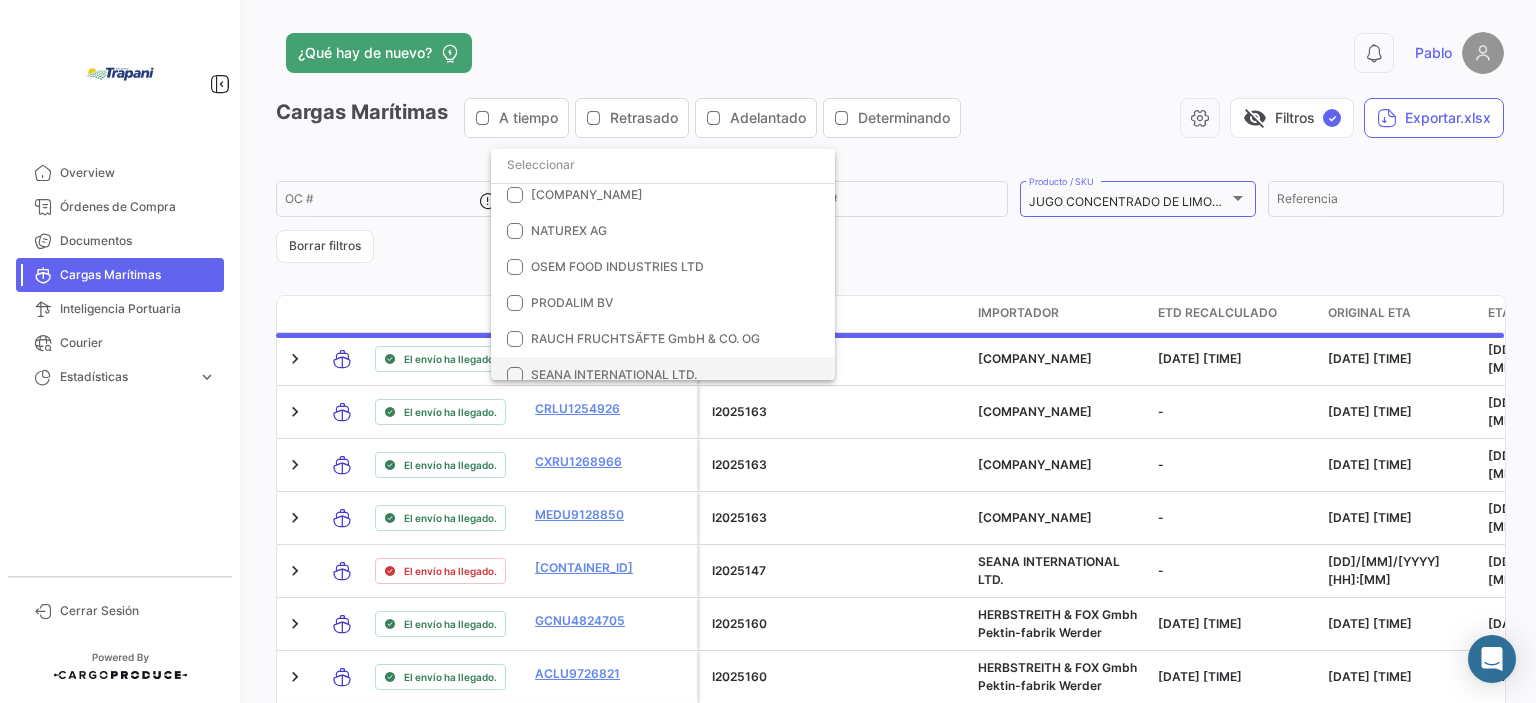 scroll, scrollTop: 700, scrollLeft: 0, axis: vertical 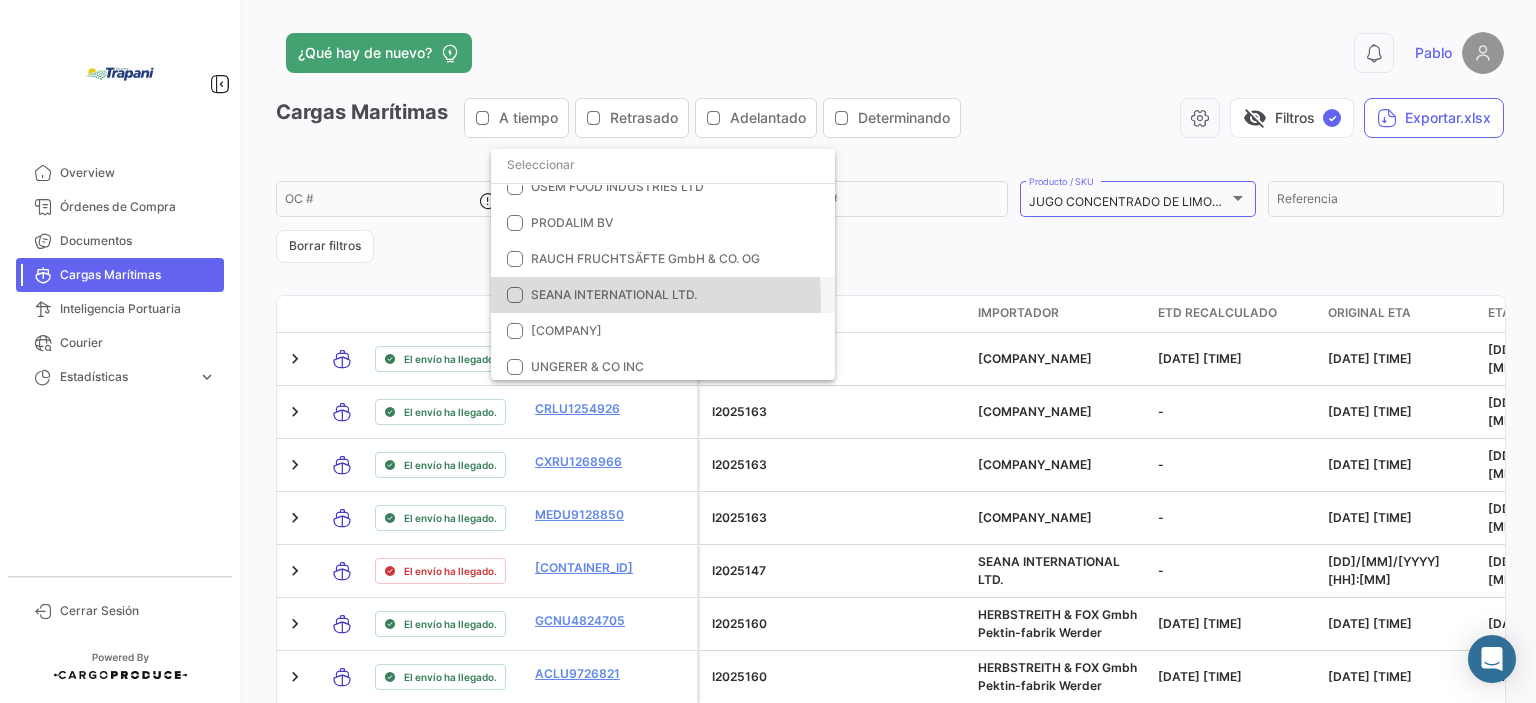 click on "SEANA INTERNATIONAL LTD." at bounding box center [614, 294] 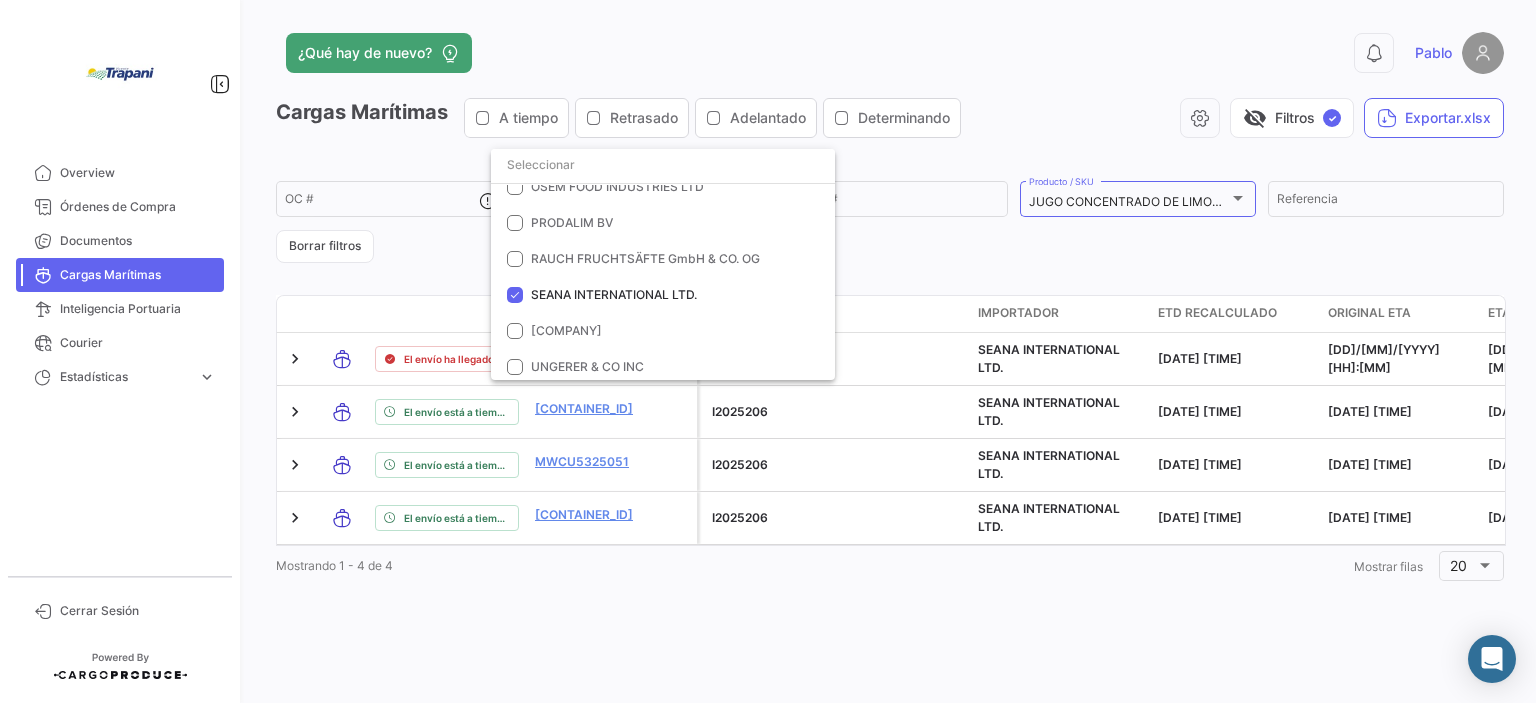 click at bounding box center (768, 351) 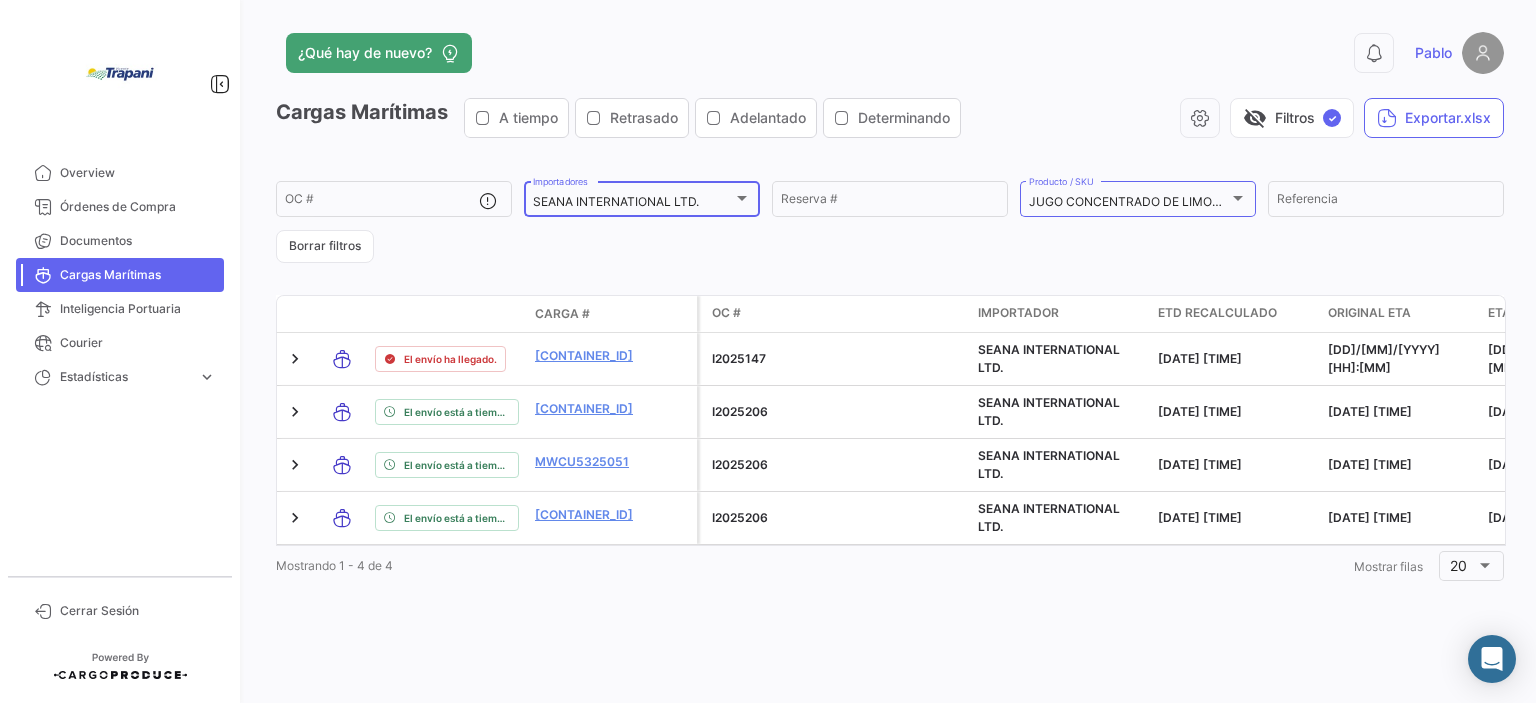 click at bounding box center [742, 198] 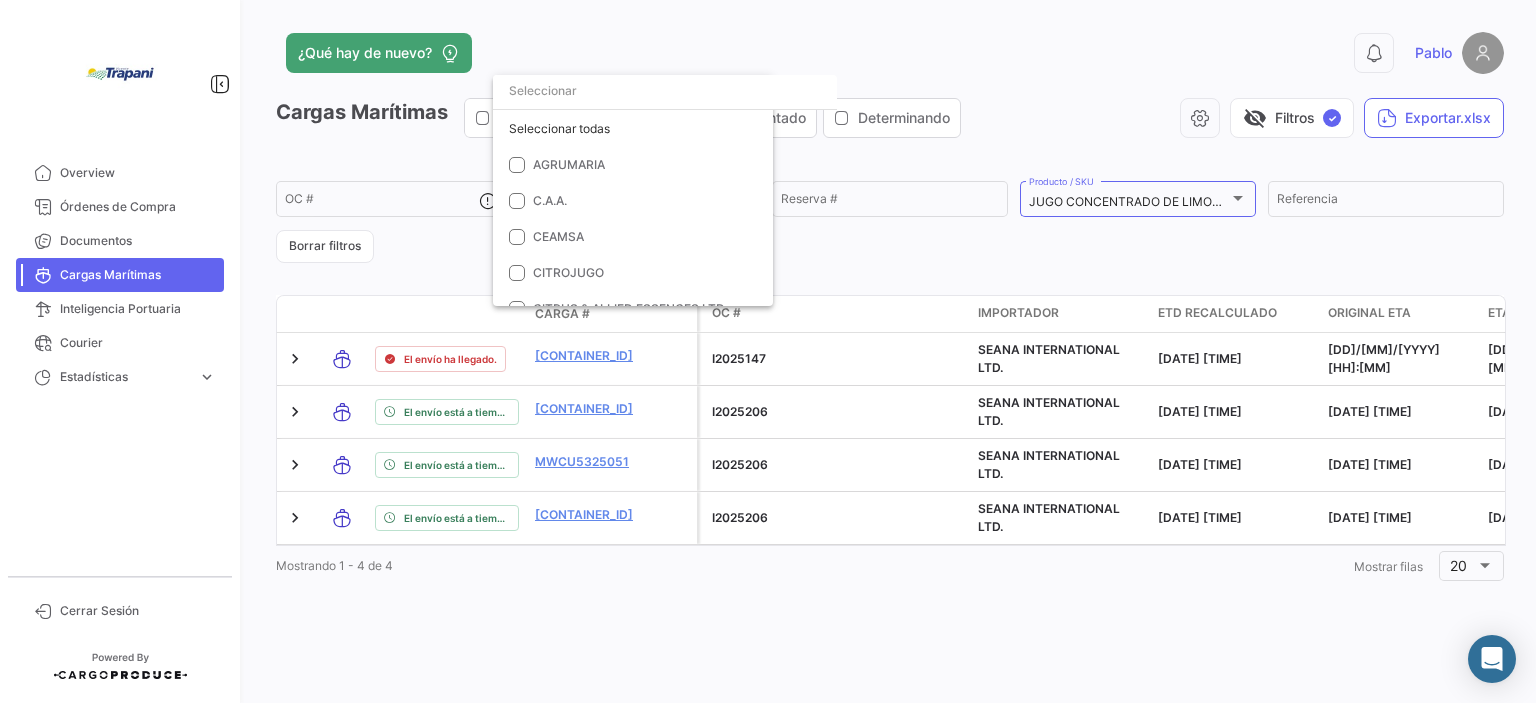 scroll, scrollTop: 819, scrollLeft: 0, axis: vertical 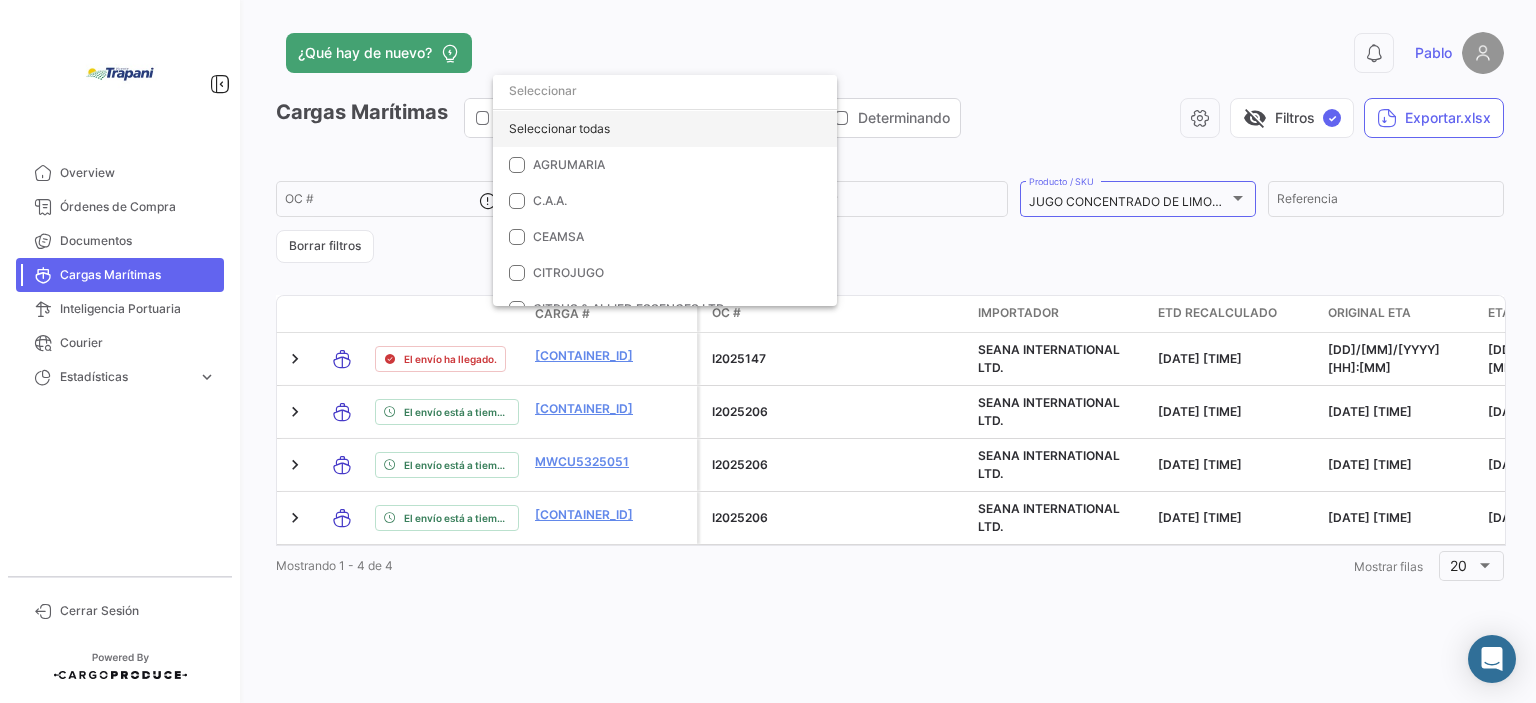 click on "Seleccionar todas" 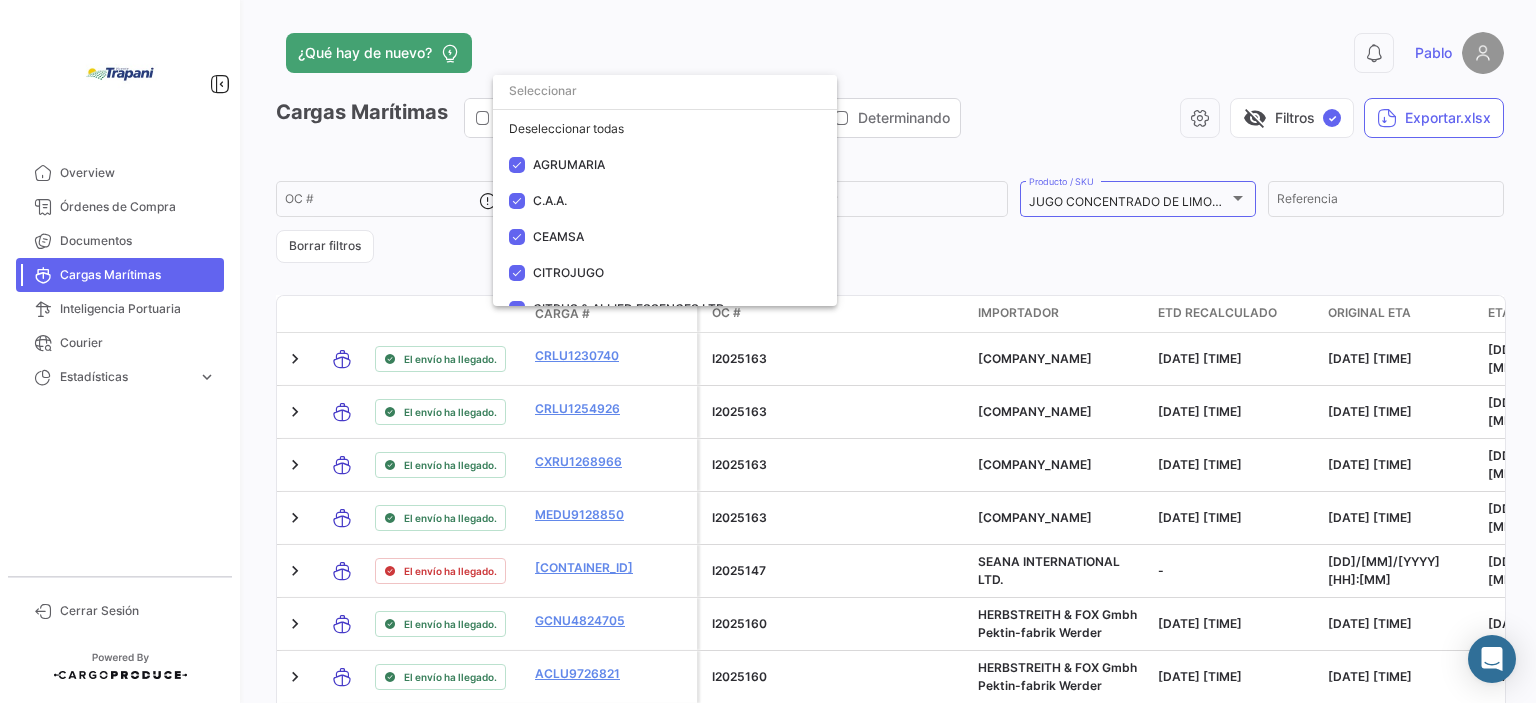click at bounding box center (768, 351) 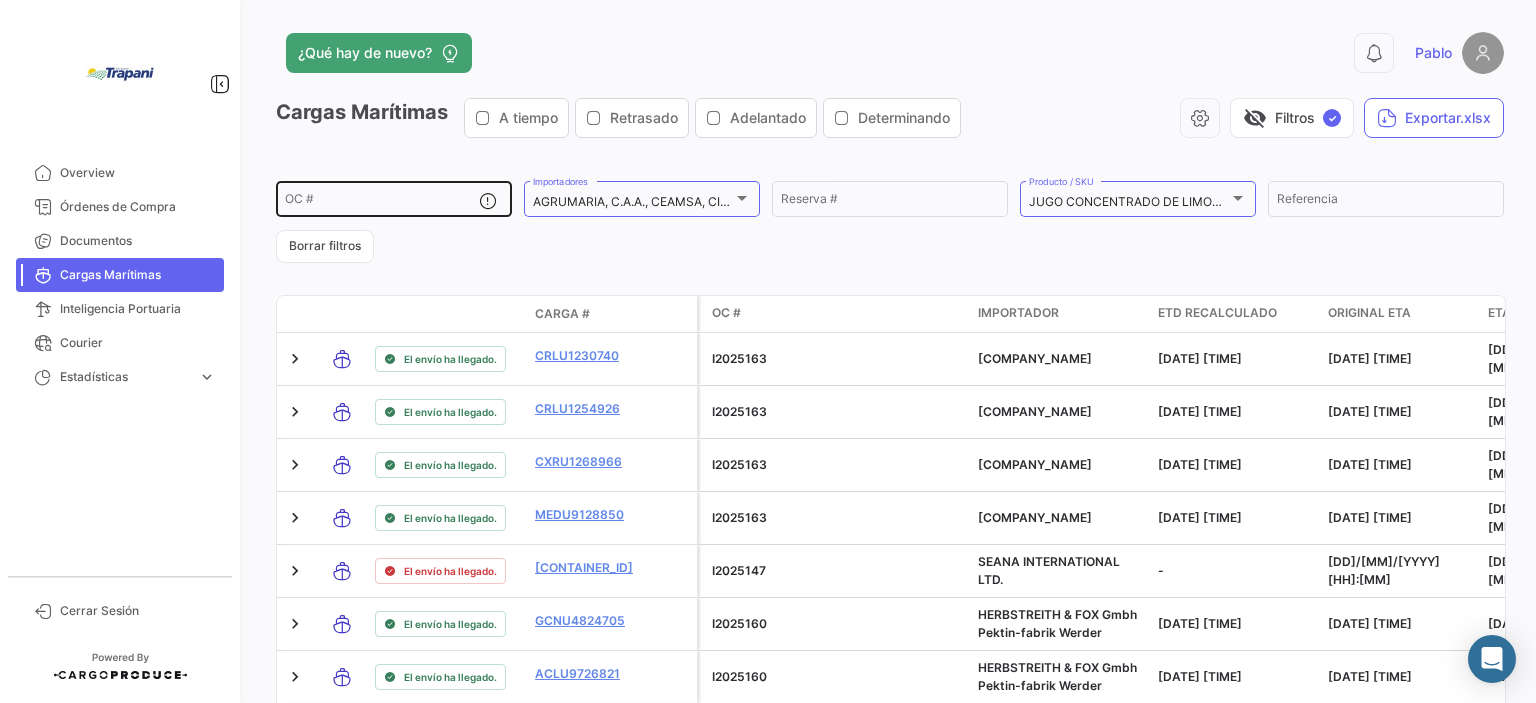 click on "OC #" at bounding box center (382, 202) 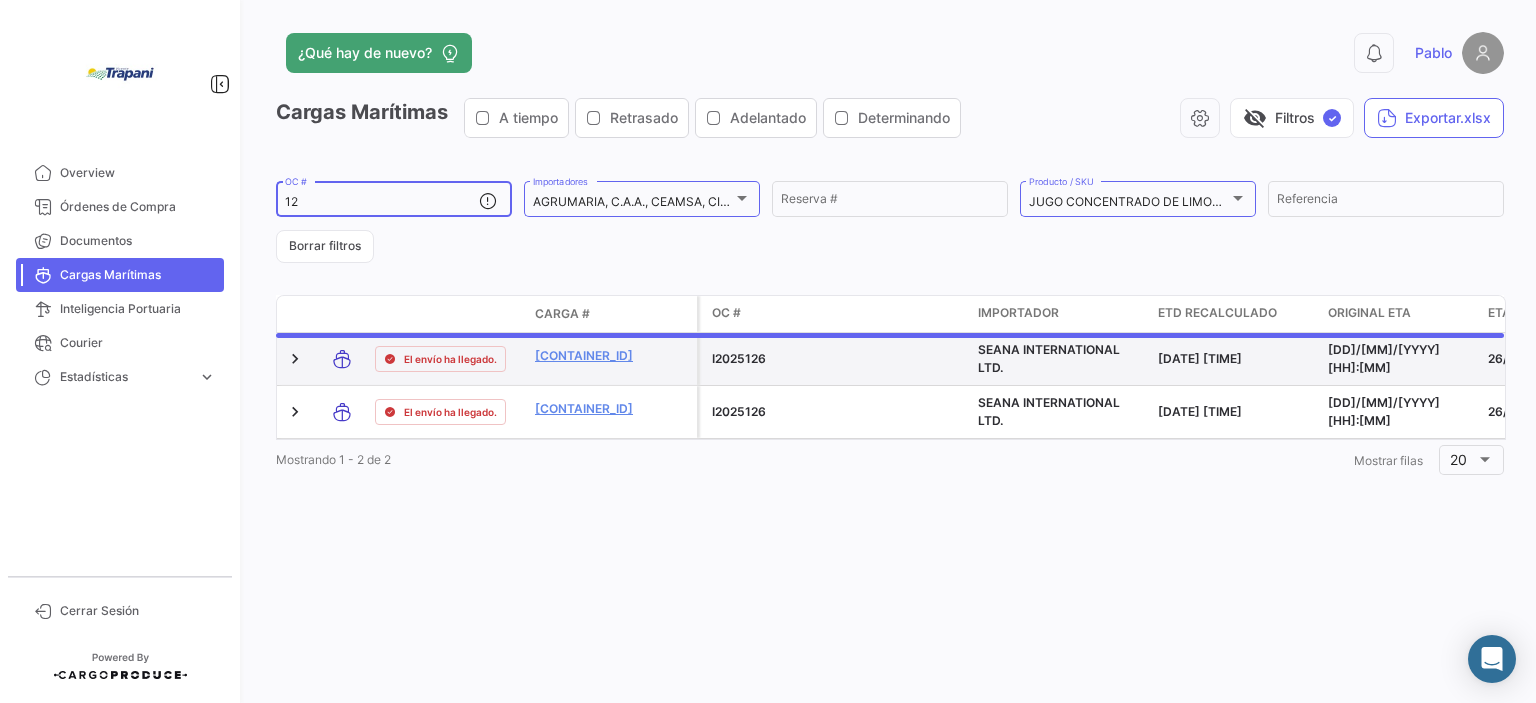 type on "1" 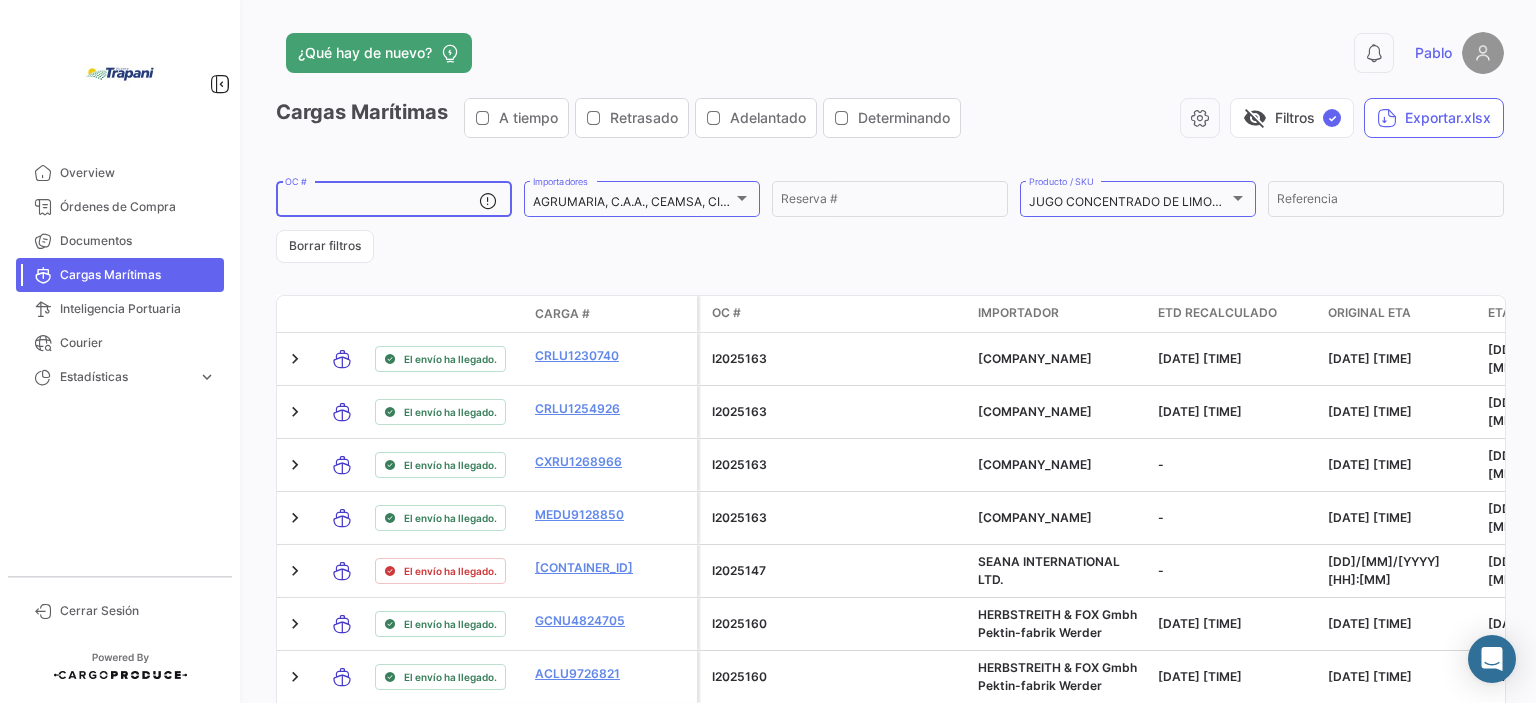 click on "OC #   AGRUMARIA, C.A.A., CEAMSA, CITROJUGO, CITRUS & ALLIED ESSENCES LTD, CP KELCO APS,., DIANA FOOD SAS, DÖHLER HOLLAND B.V., FIRMENICH, GIVAUDAN, GIVAUDAN NEDERLAND BV, GlobalFood Suppliers GmbH, GREENWOOD ASSOCIATES, INC, HERBSTREITH & FOX Gmbh Pektin-fabrik Werder, International Beer Breweries Ltd., MEROSO, MEROSO FOODS NV, NATUREX AG, OSEM FOOD INDUSTRIES  LTD, PRODALIM BV, RAUCH FRUCHSÄFTE GmbH & CO. OG, SEANA INTERNATIONAL LTD., TRADE CHANNEL INC, UNGERER & CO INC, WFF, WORLD FOODS AND FLAVORS USA LLC, XIAMEN CONCENTRADING IMPORT & EXPORT CO.,LTD  Importadores Reserva # JUGO CONCENTRADO DE LIMON, JUGO CONCENTRADO CLARO270, JUGO CONCENTRADO TURBIO22, CASCARA DESHIDRATA DE LIMON, ACEITE ESENCIAL DE LIMON, FASE ACUOSA Producto / SKU  Referencia   Borrar filtros" 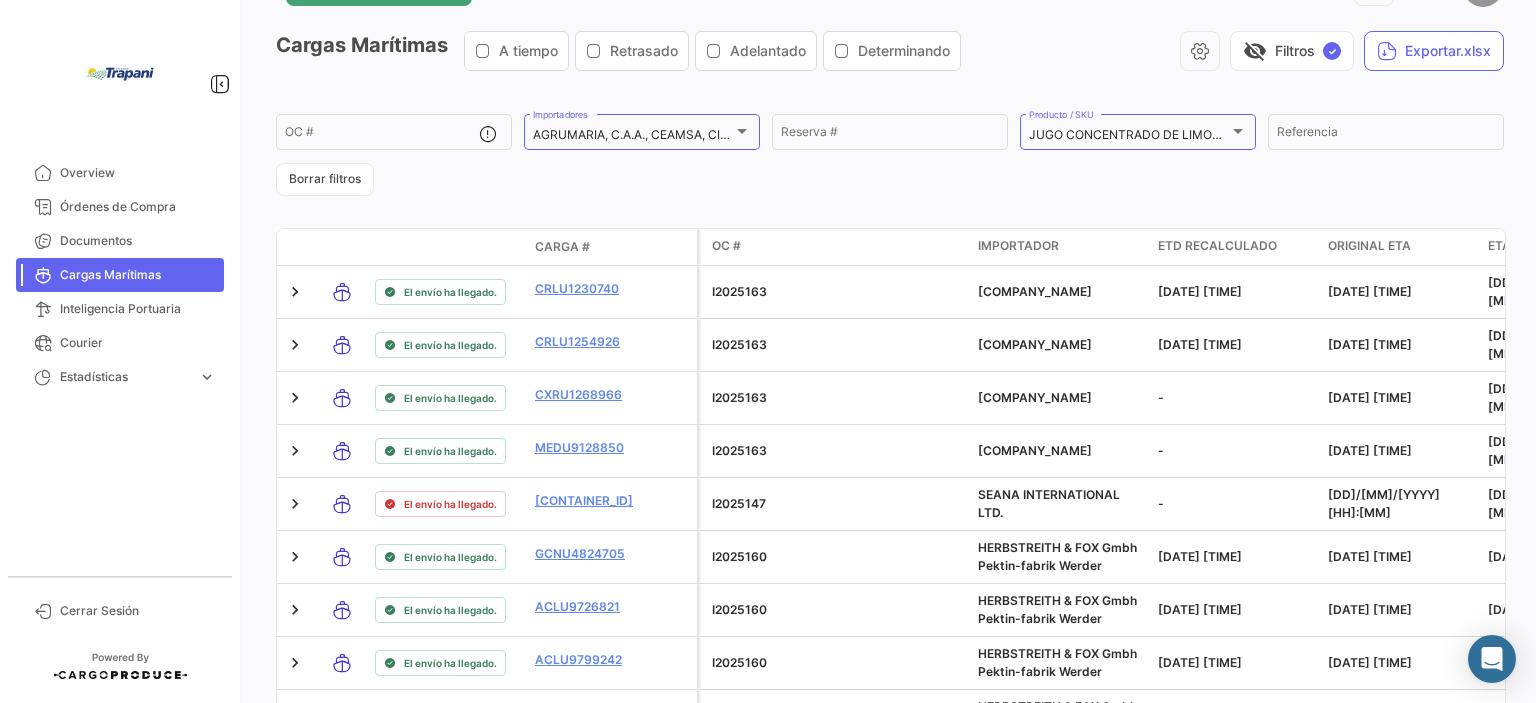 scroll, scrollTop: 100, scrollLeft: 0, axis: vertical 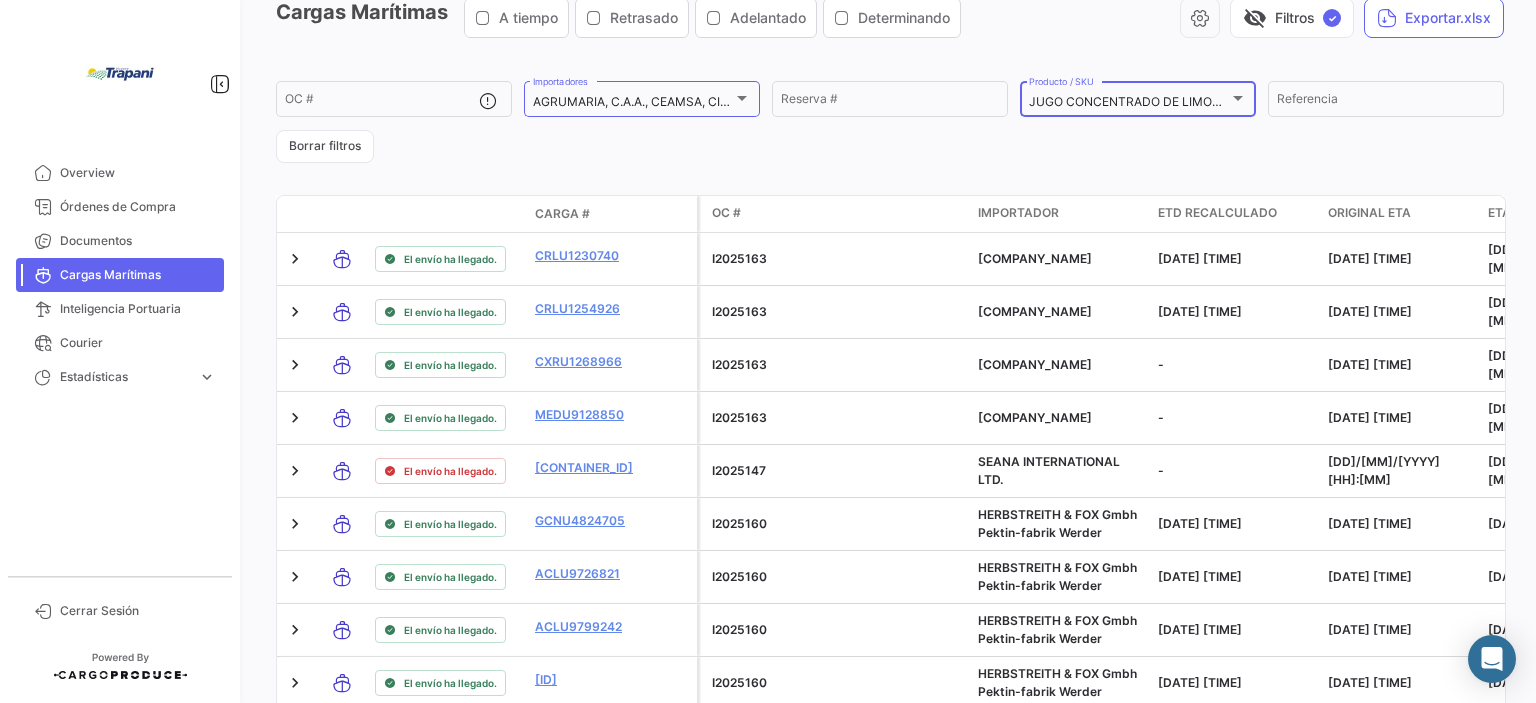 click at bounding box center (1238, 98) 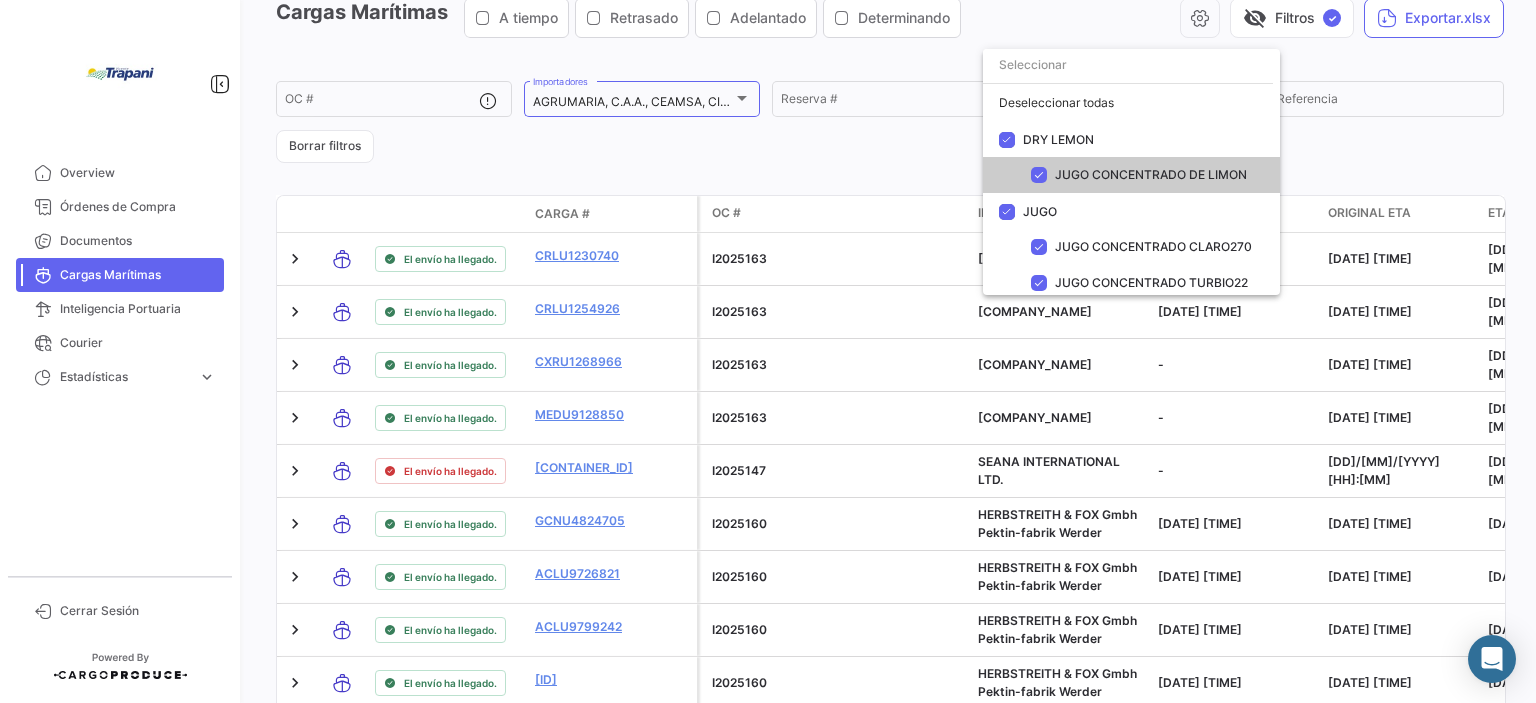 click at bounding box center (768, 351) 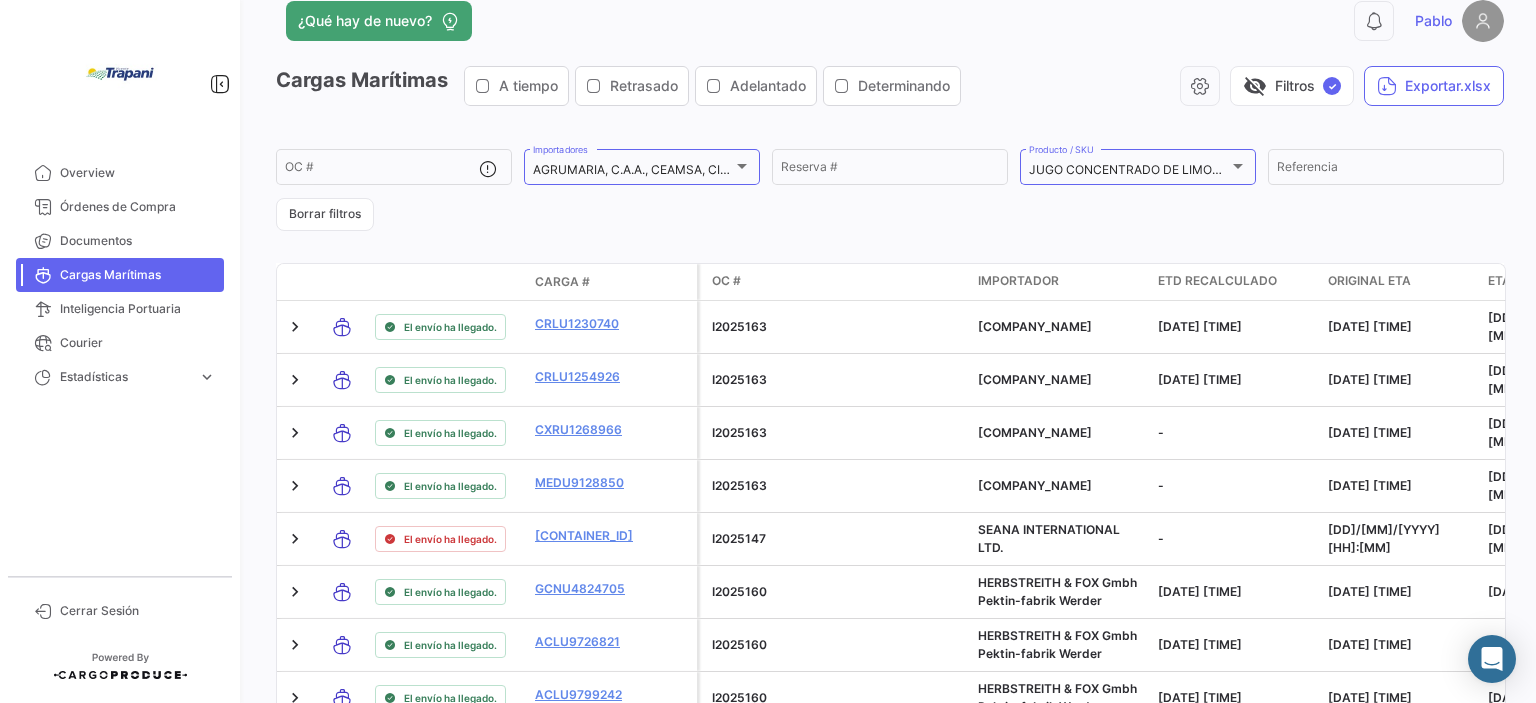 scroll, scrollTop: 0, scrollLeft: 0, axis: both 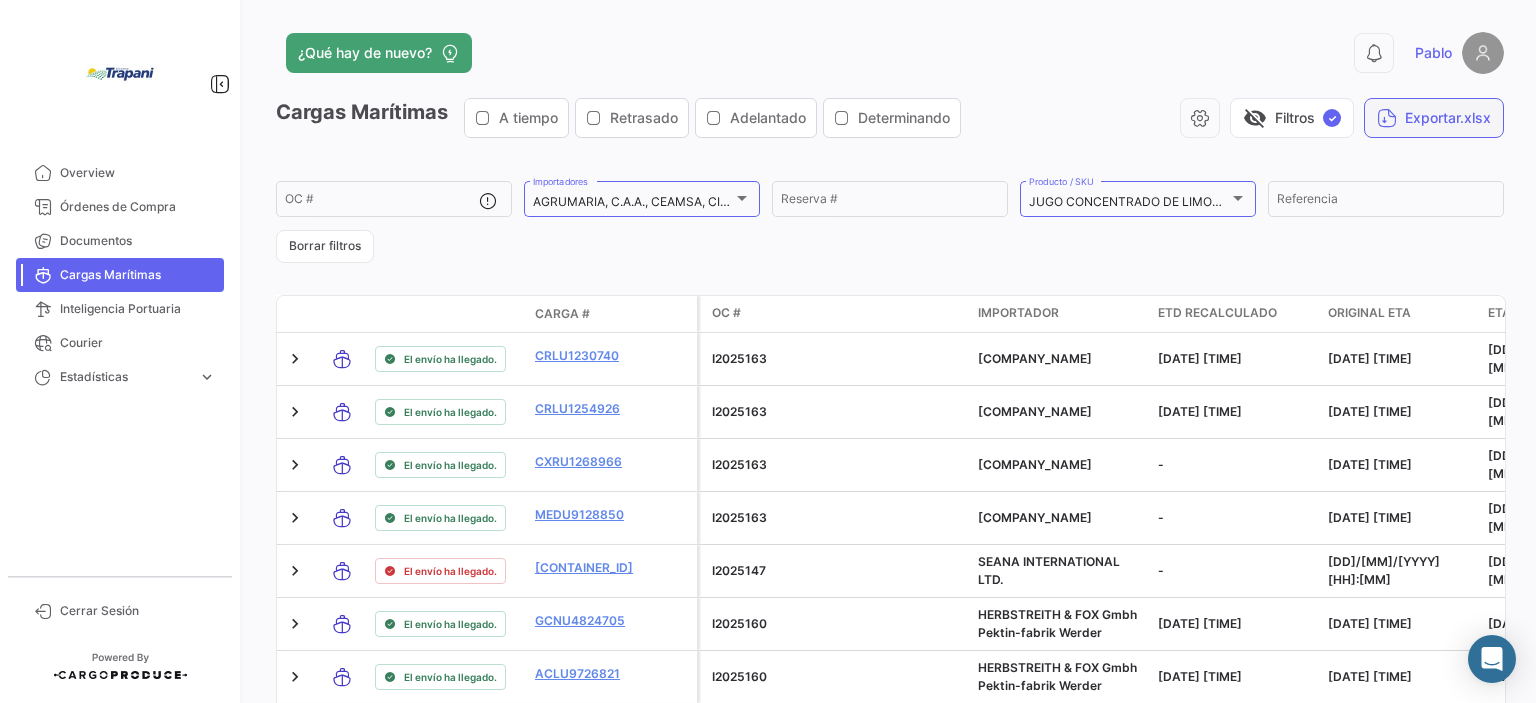 click 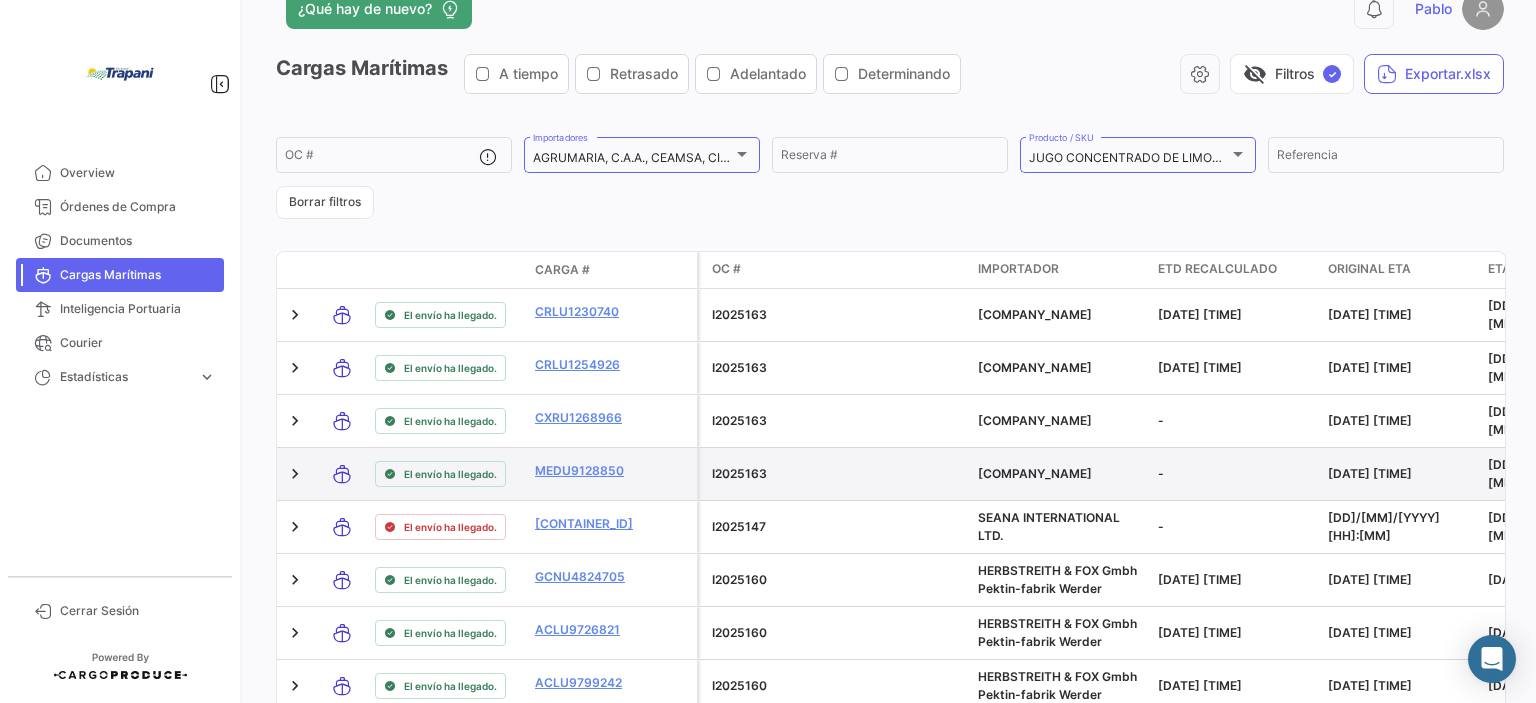 scroll, scrollTop: 0, scrollLeft: 0, axis: both 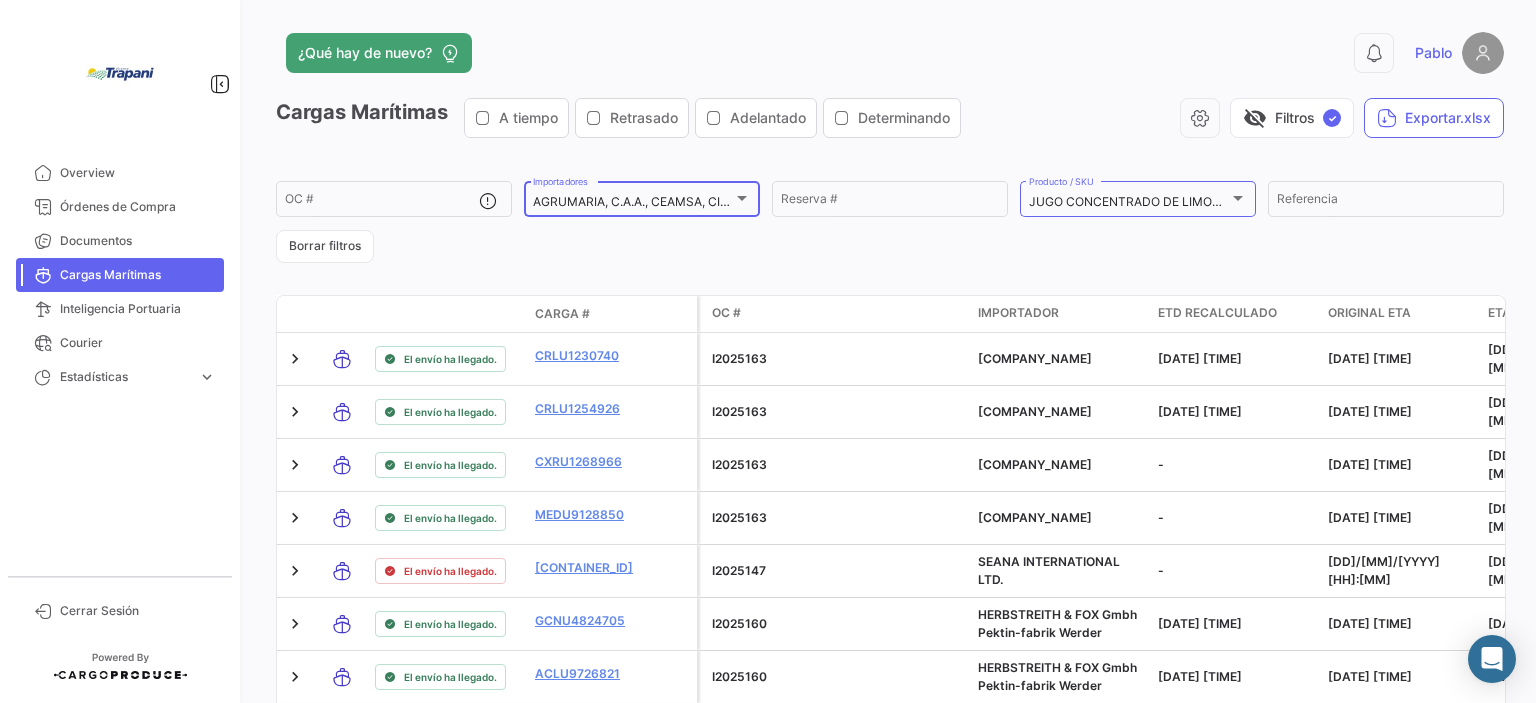 click at bounding box center (742, 198) 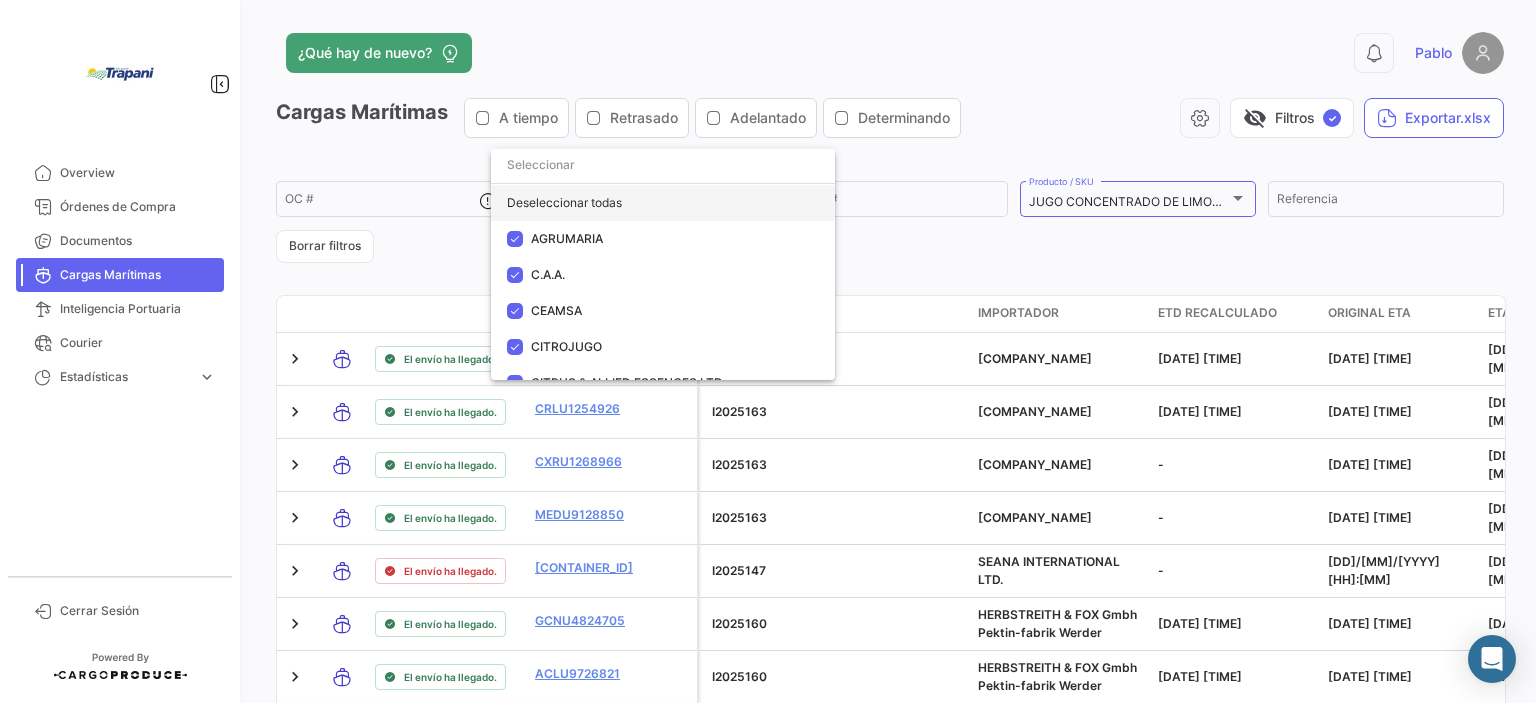 click on "Deseleccionar todas" 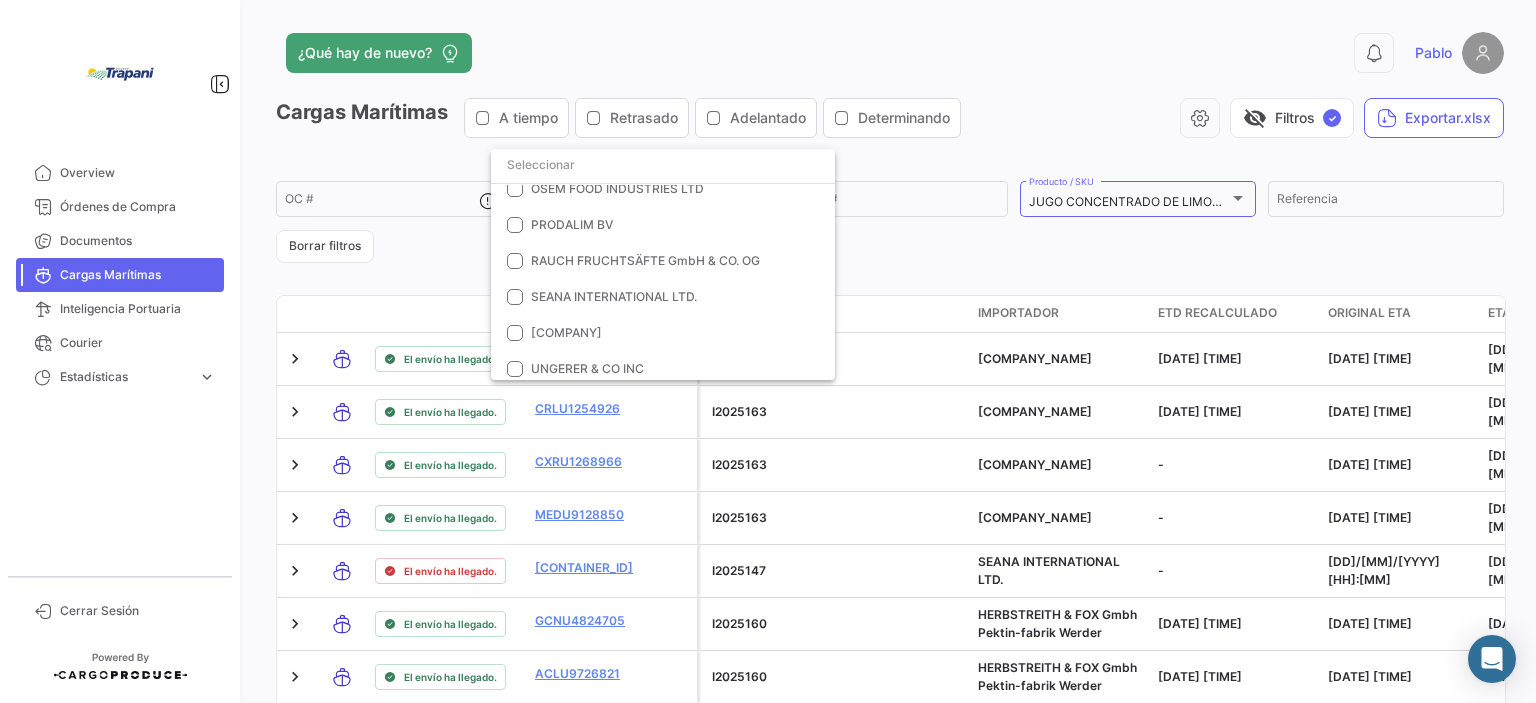 scroll, scrollTop: 700, scrollLeft: 0, axis: vertical 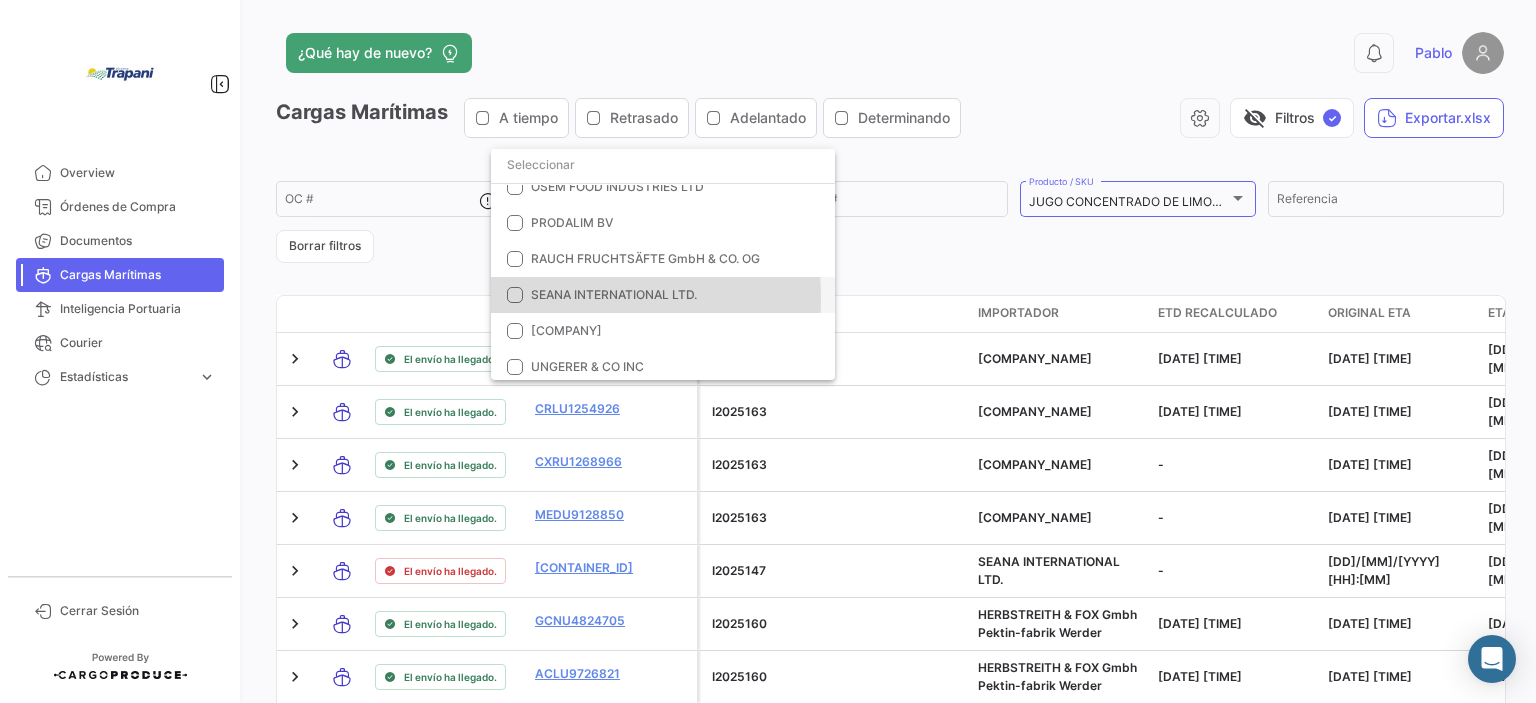 click on "SEANA INTERNATIONAL LTD." at bounding box center (614, 294) 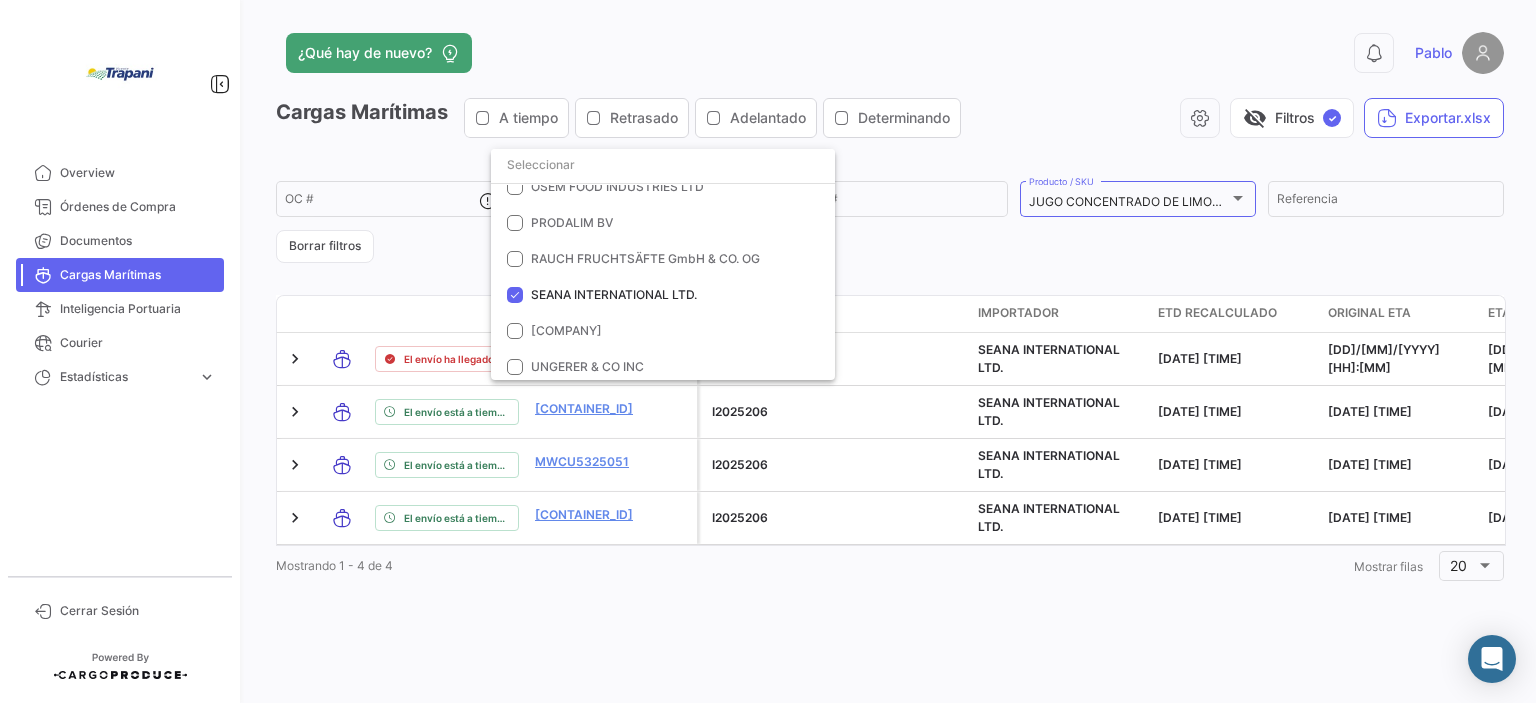 click at bounding box center [768, 351] 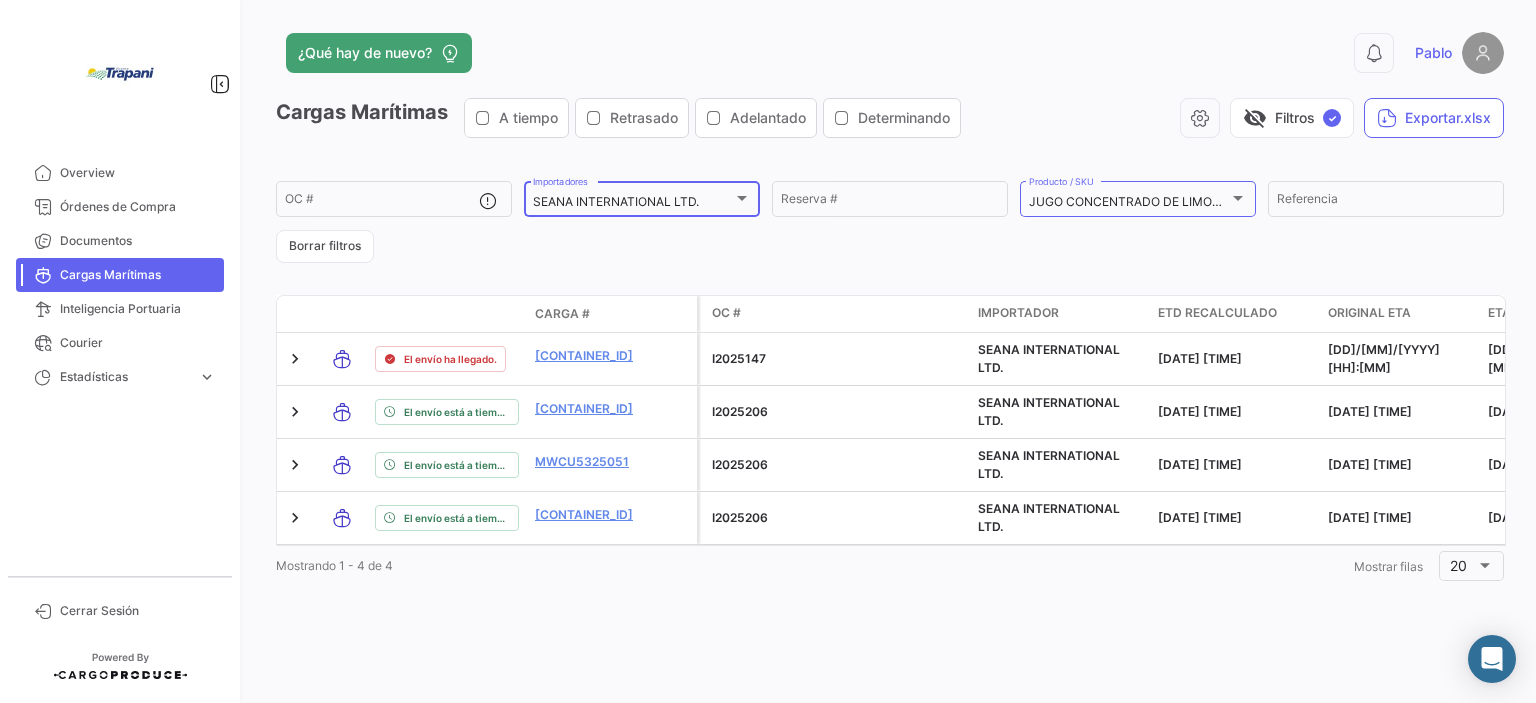 click at bounding box center [742, 198] 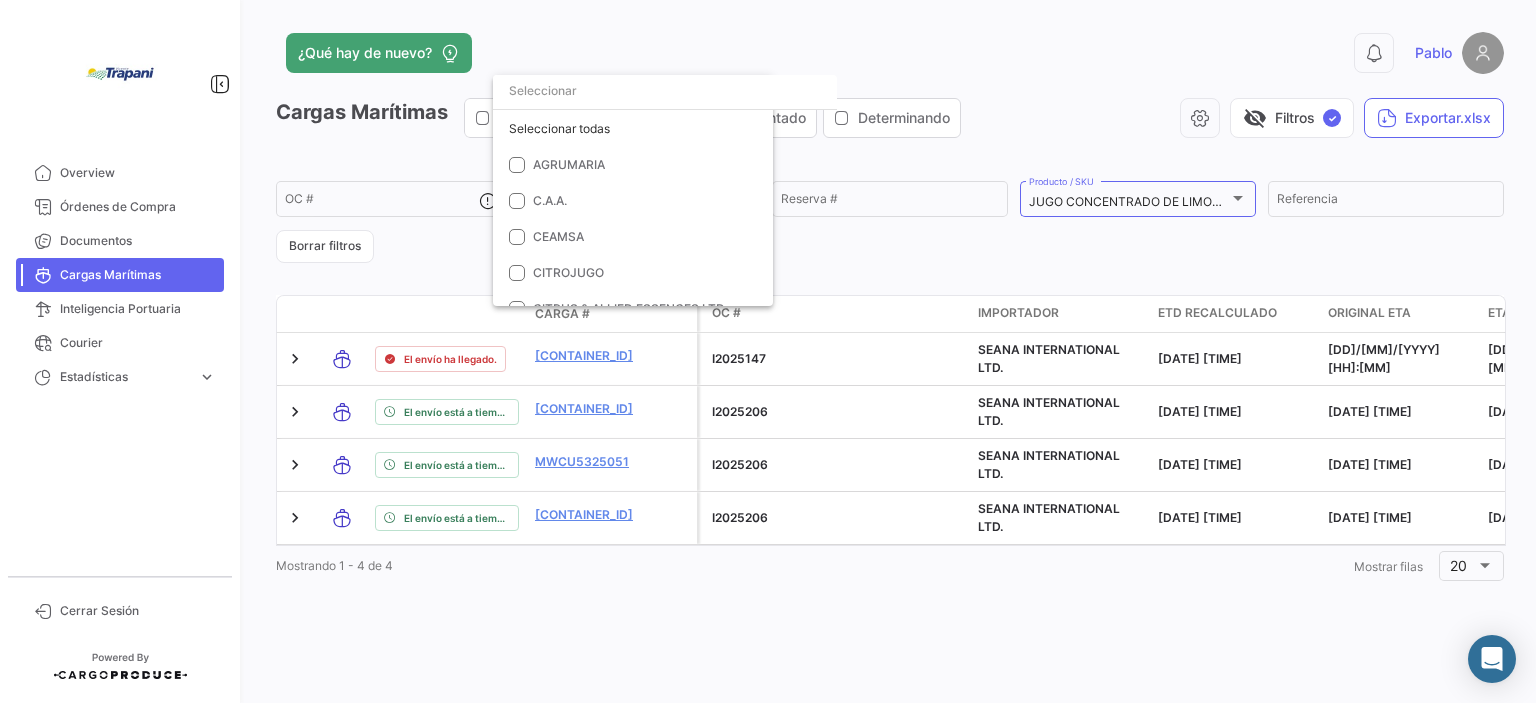 scroll, scrollTop: 819, scrollLeft: 0, axis: vertical 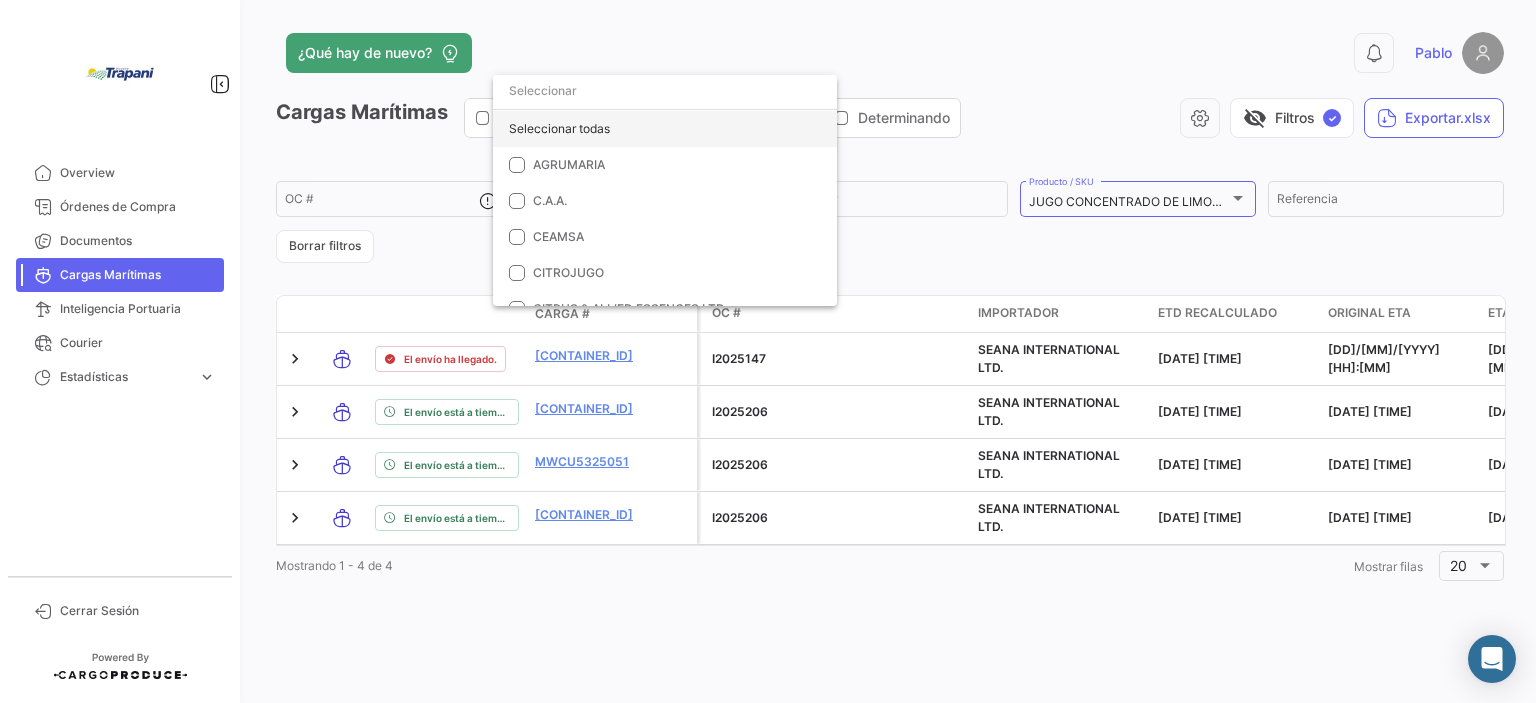 drag, startPoint x: 615, startPoint y: 124, endPoint x: 596, endPoint y: 135, distance: 21.954498 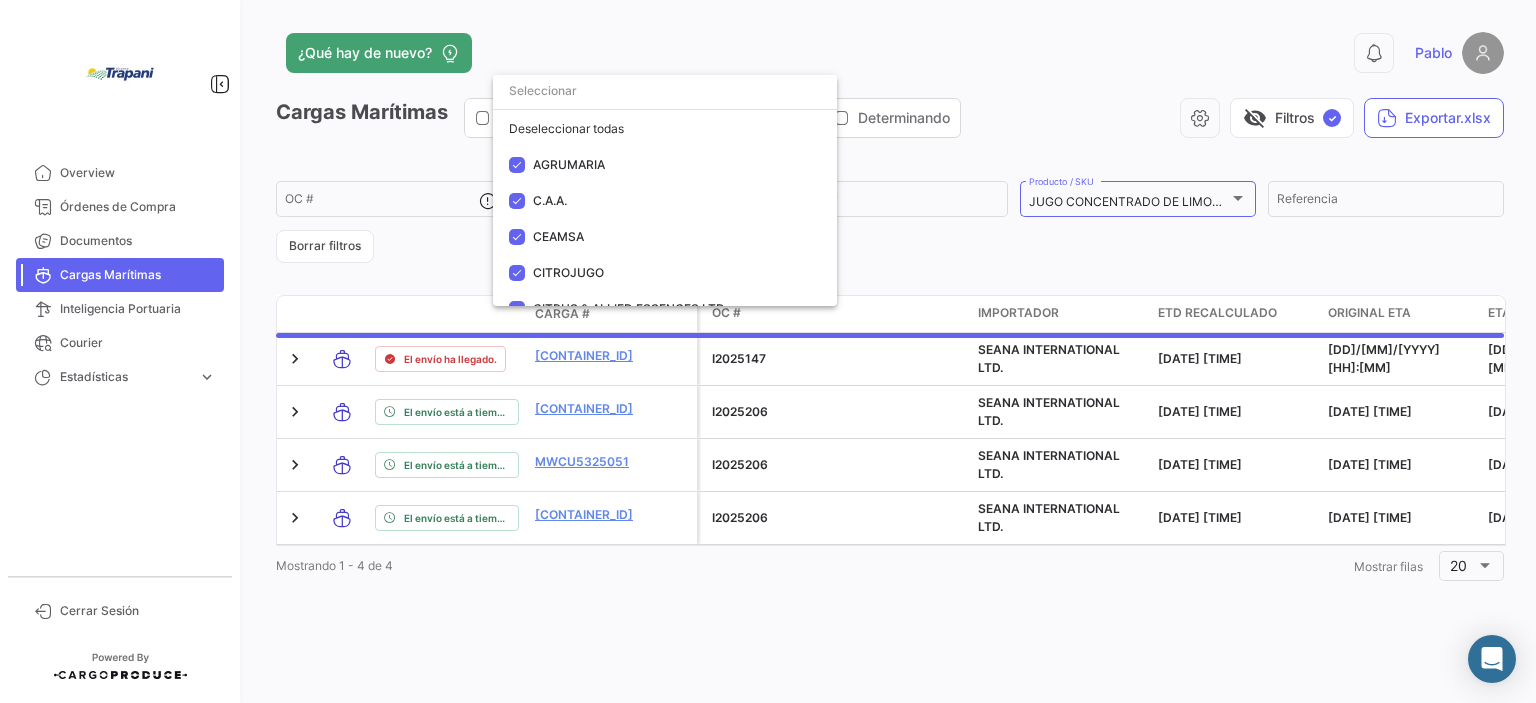 click at bounding box center (768, 351) 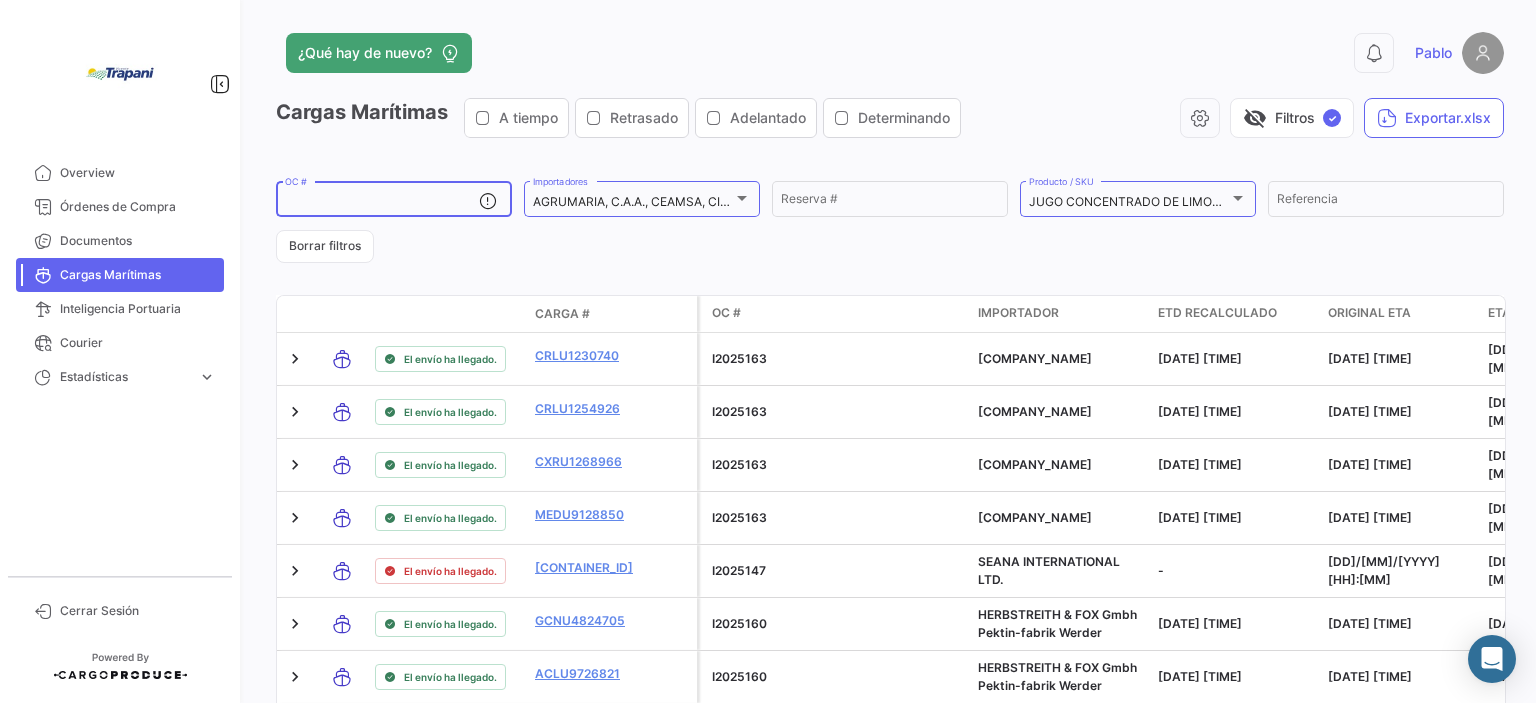 click on "OC #" at bounding box center (382, 202) 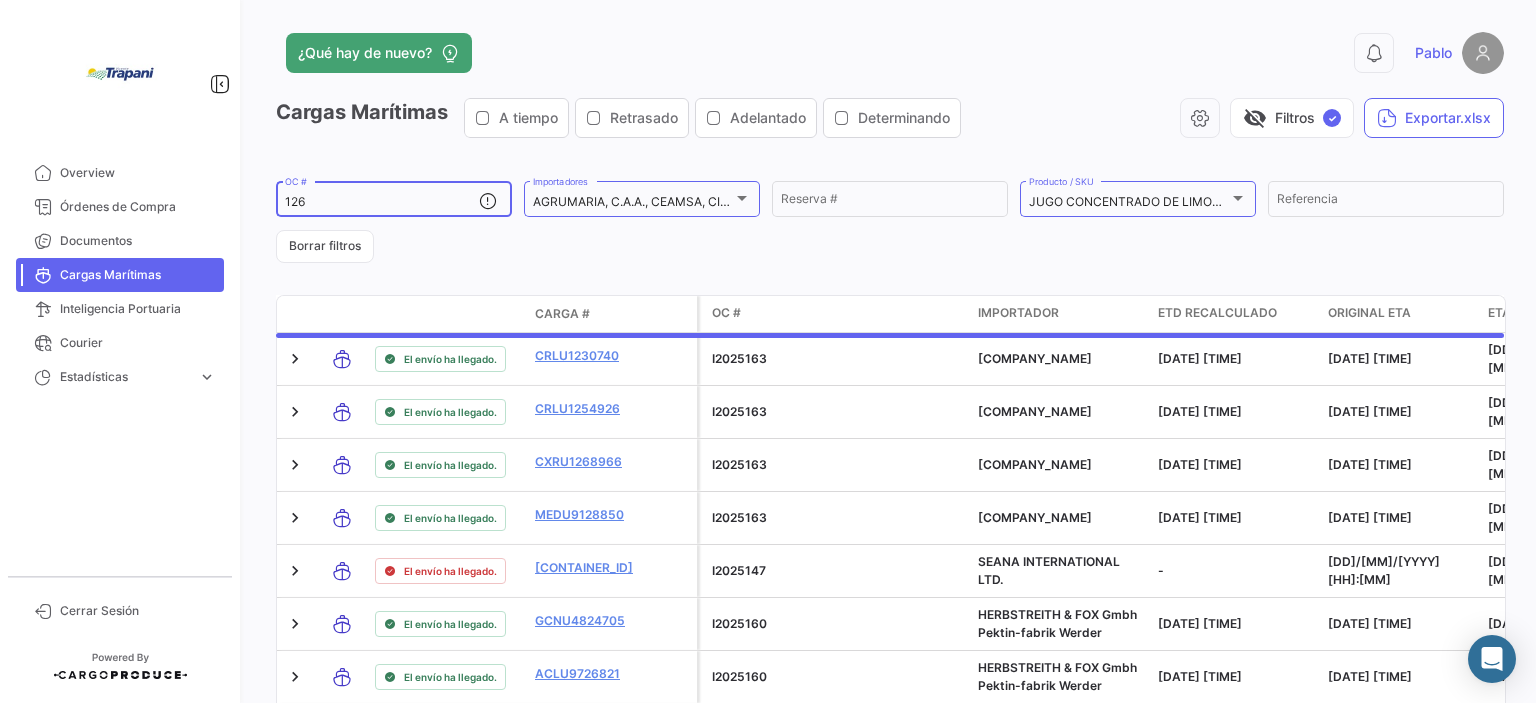 type on "126" 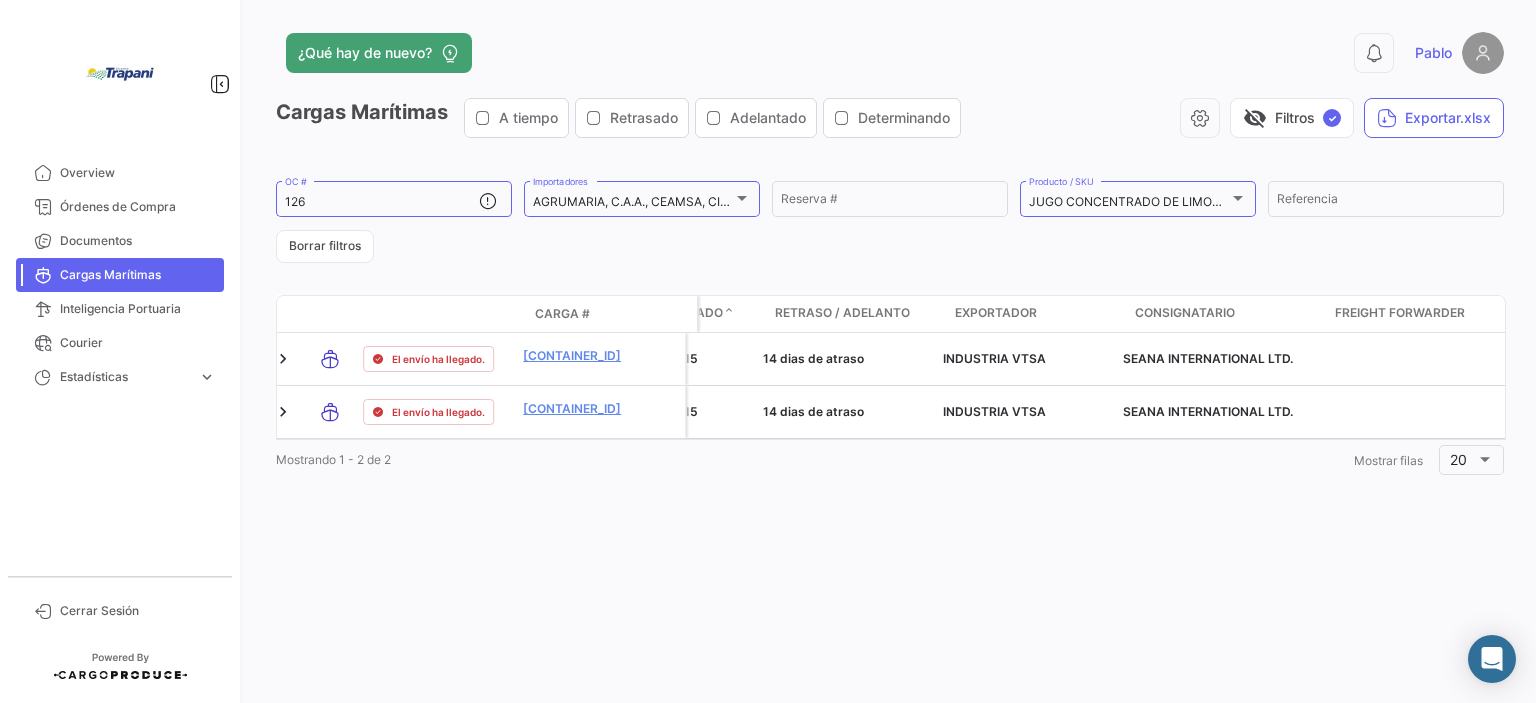 scroll, scrollTop: 0, scrollLeft: 843, axis: horizontal 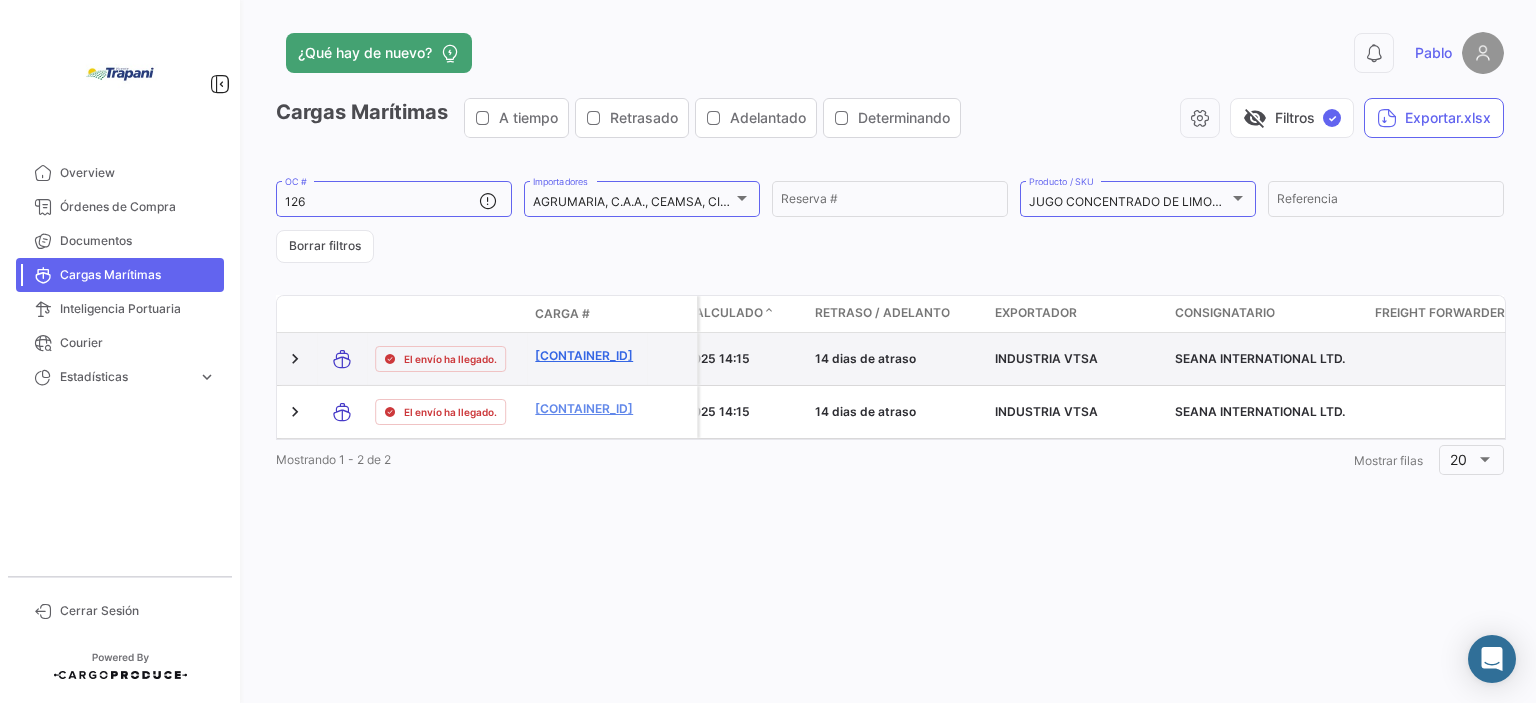 click on "[CONTAINER_ID]" 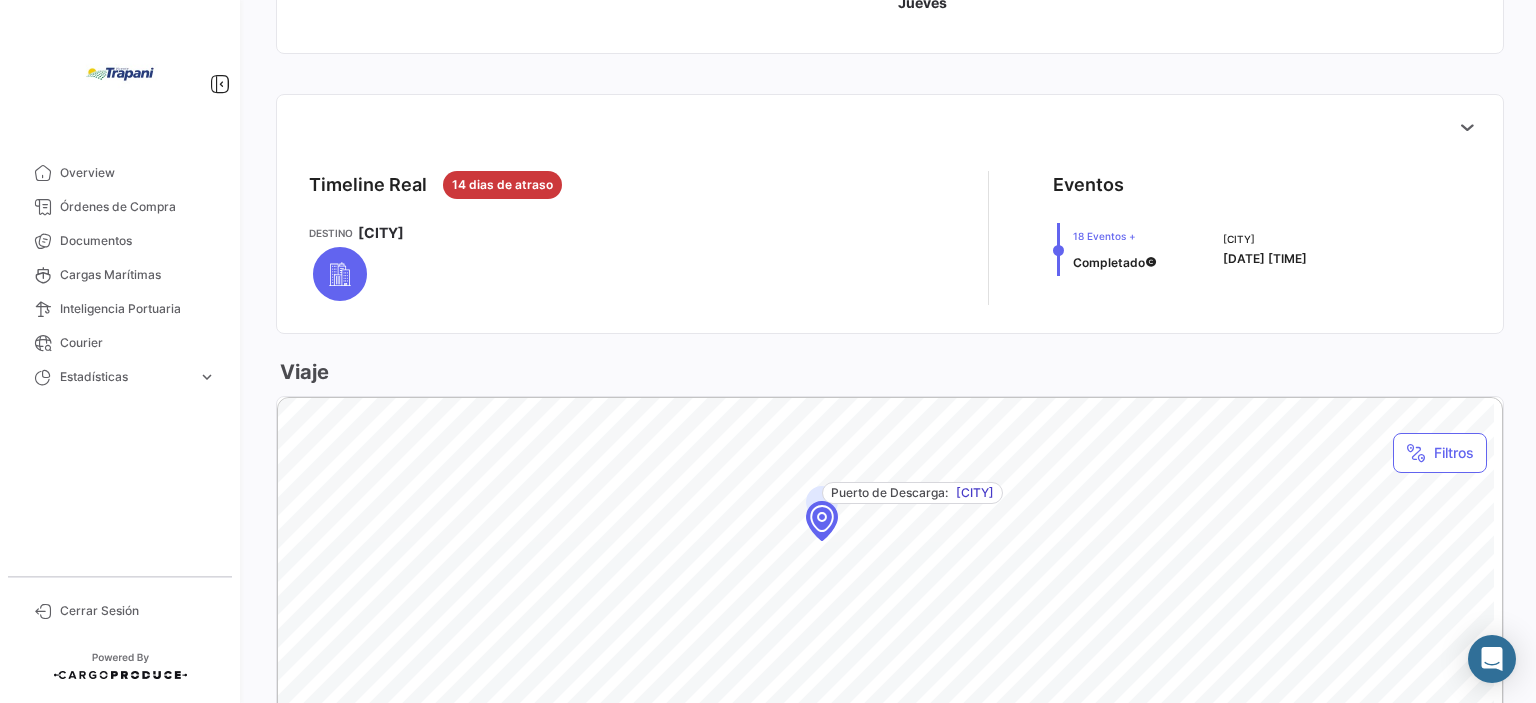scroll, scrollTop: 700, scrollLeft: 0, axis: vertical 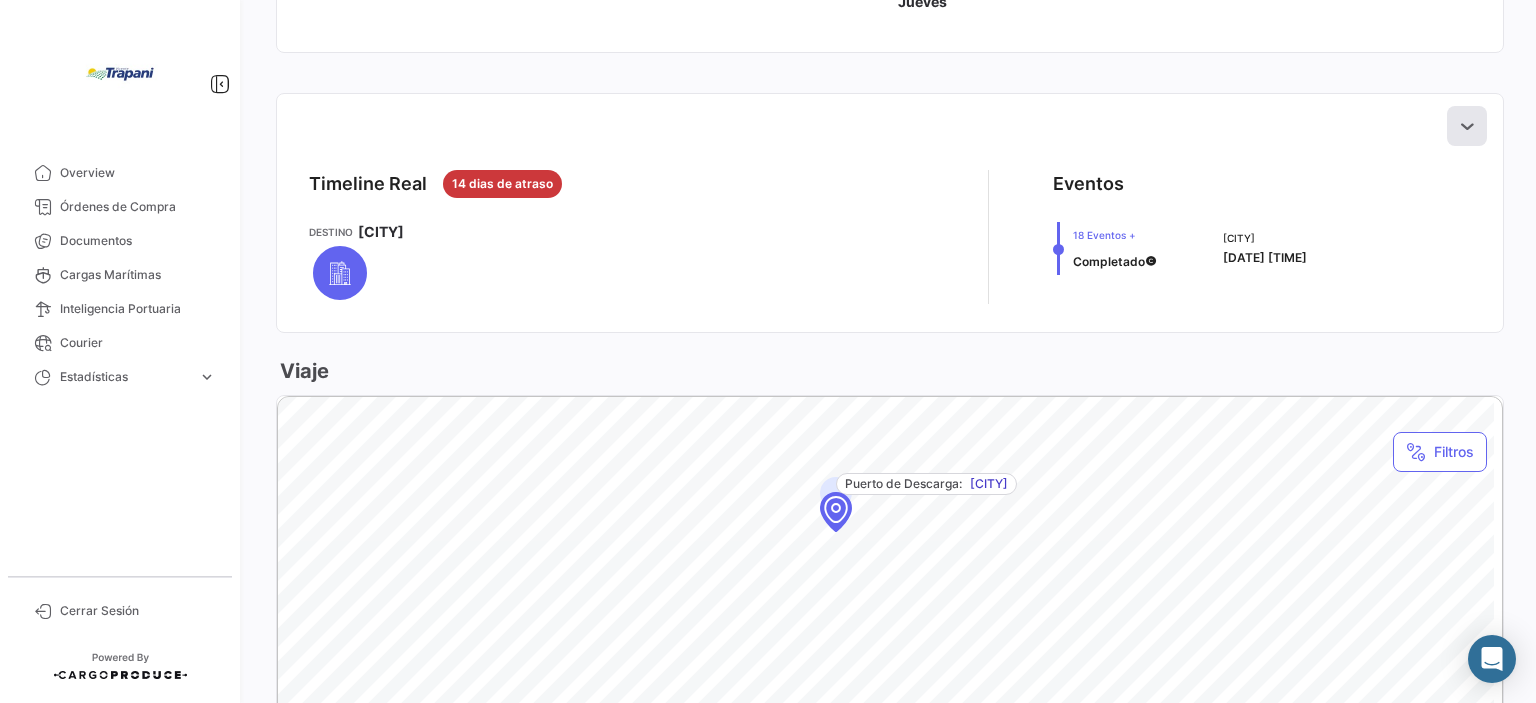 click at bounding box center [1467, 126] 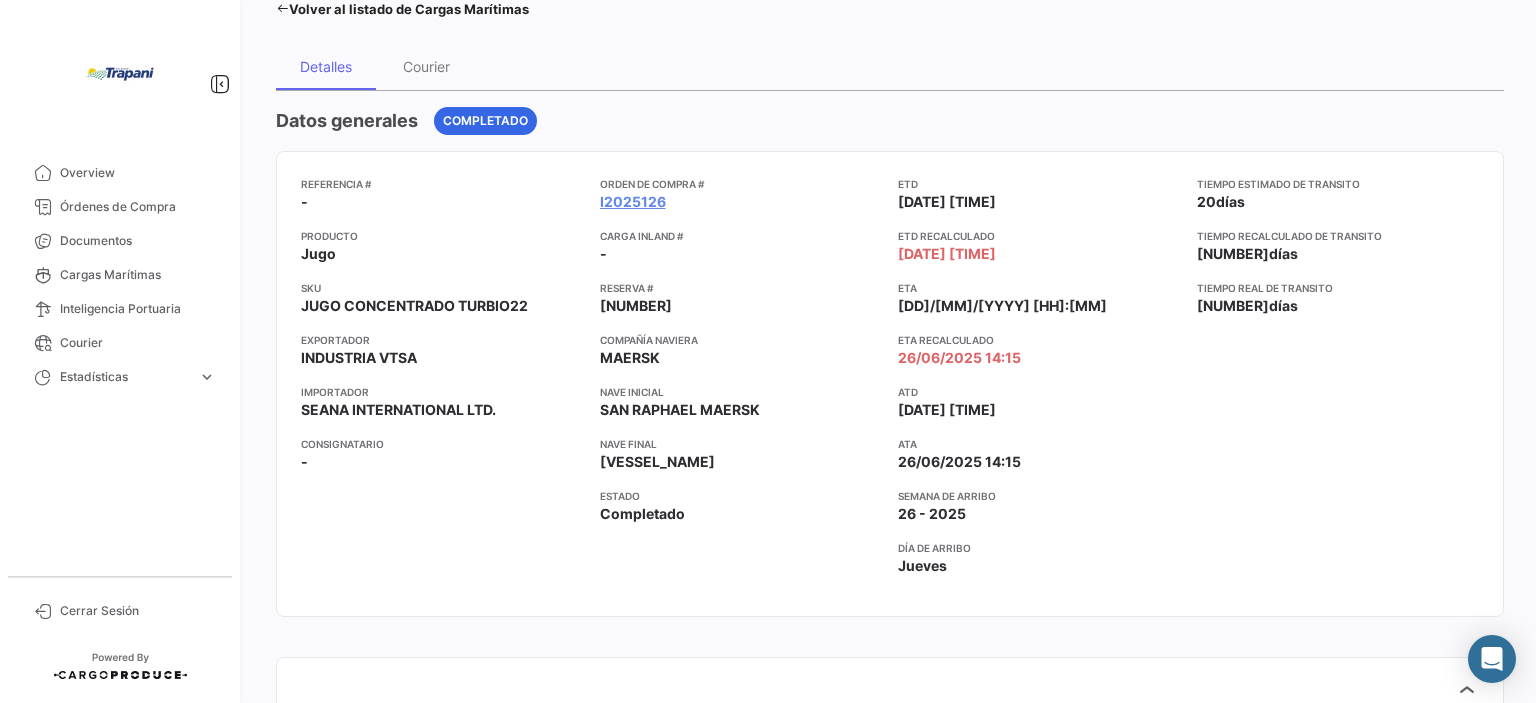 scroll, scrollTop: 0, scrollLeft: 0, axis: both 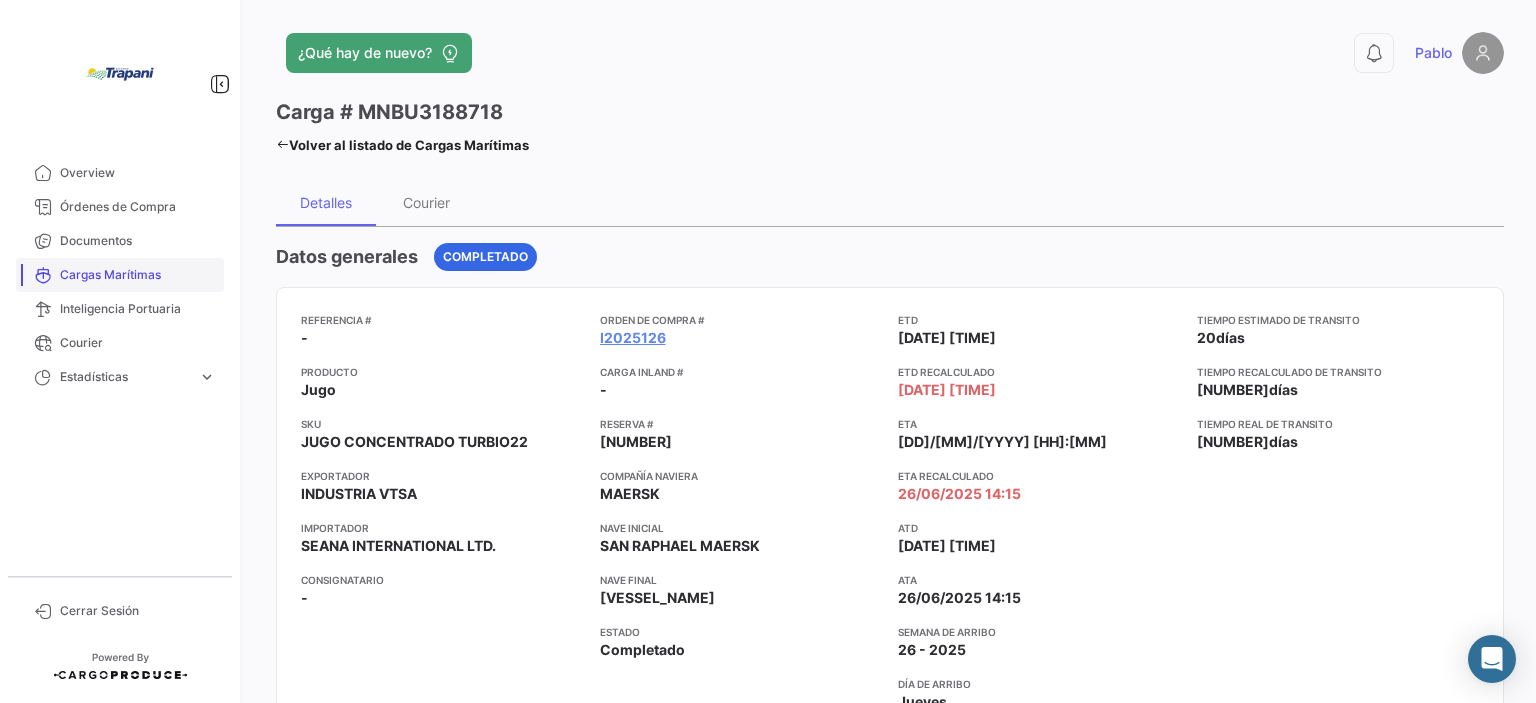 click on "Cargas Marítimas" at bounding box center (138, 275) 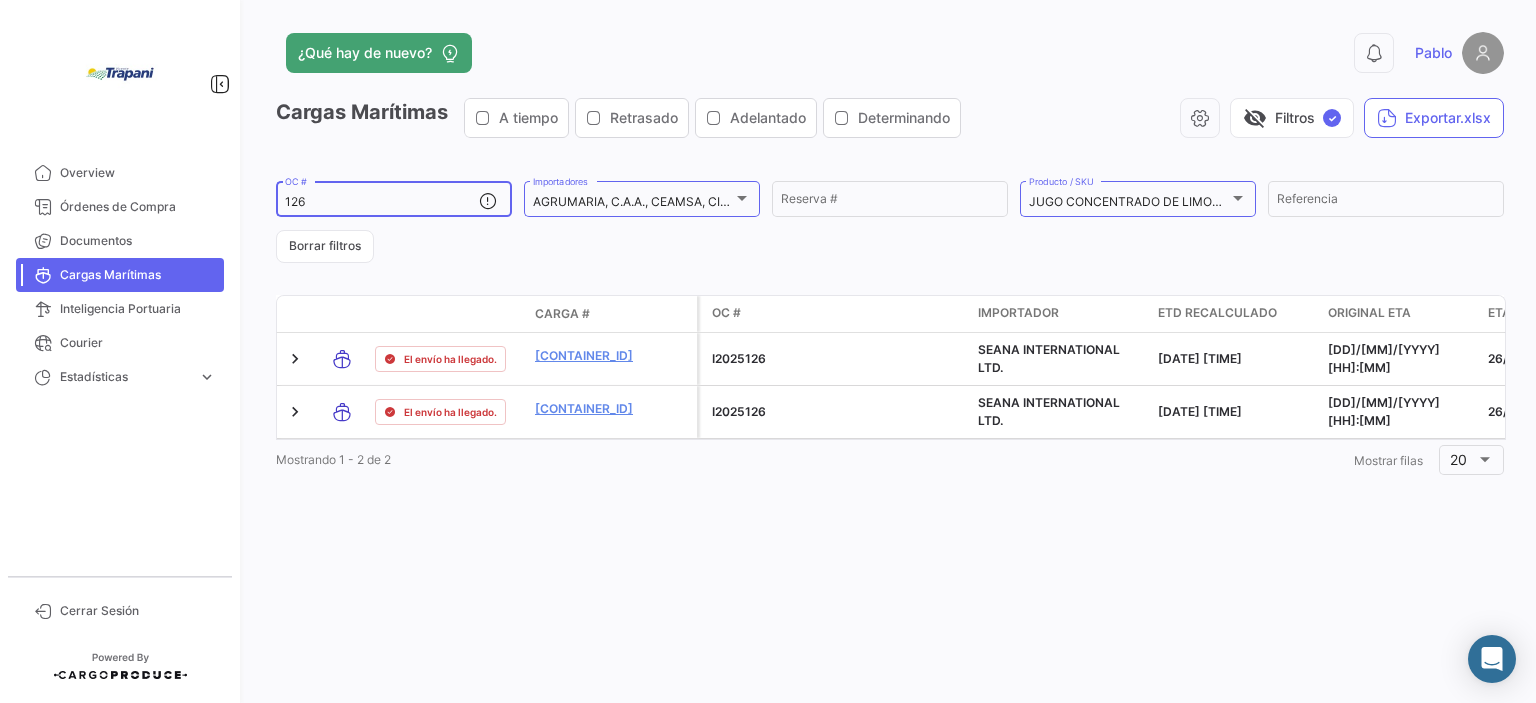 drag, startPoint x: 348, startPoint y: 203, endPoint x: 259, endPoint y: 212, distance: 89.453896 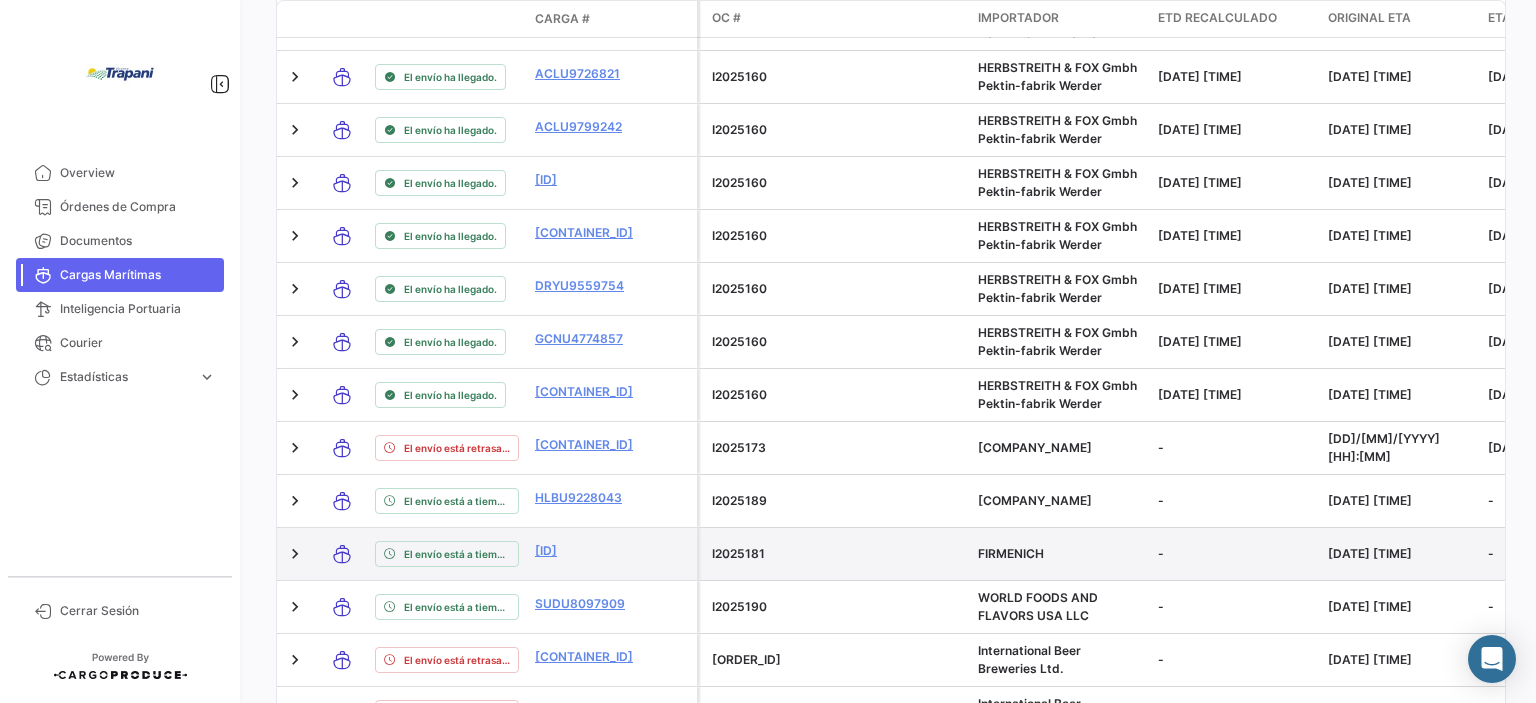 scroll, scrollTop: 789, scrollLeft: 0, axis: vertical 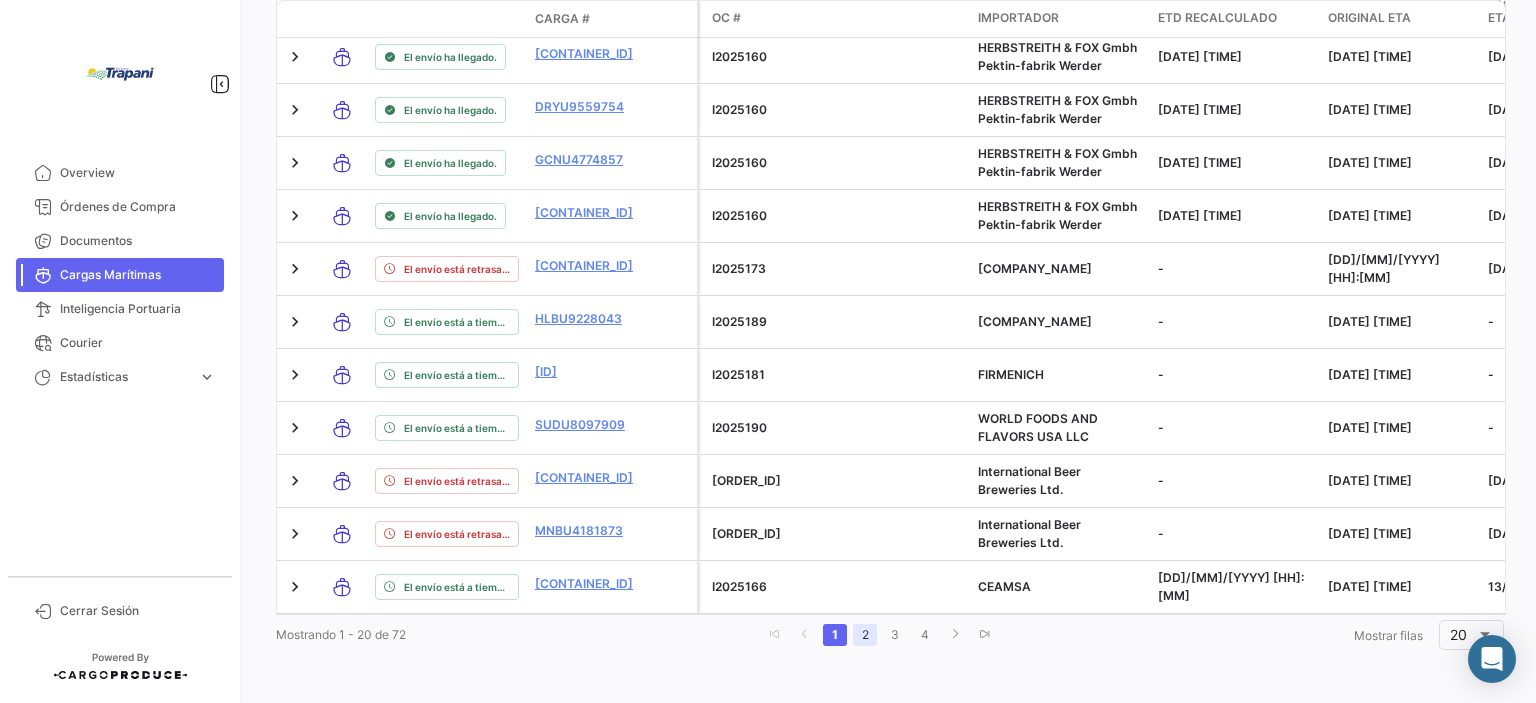 click on "2" 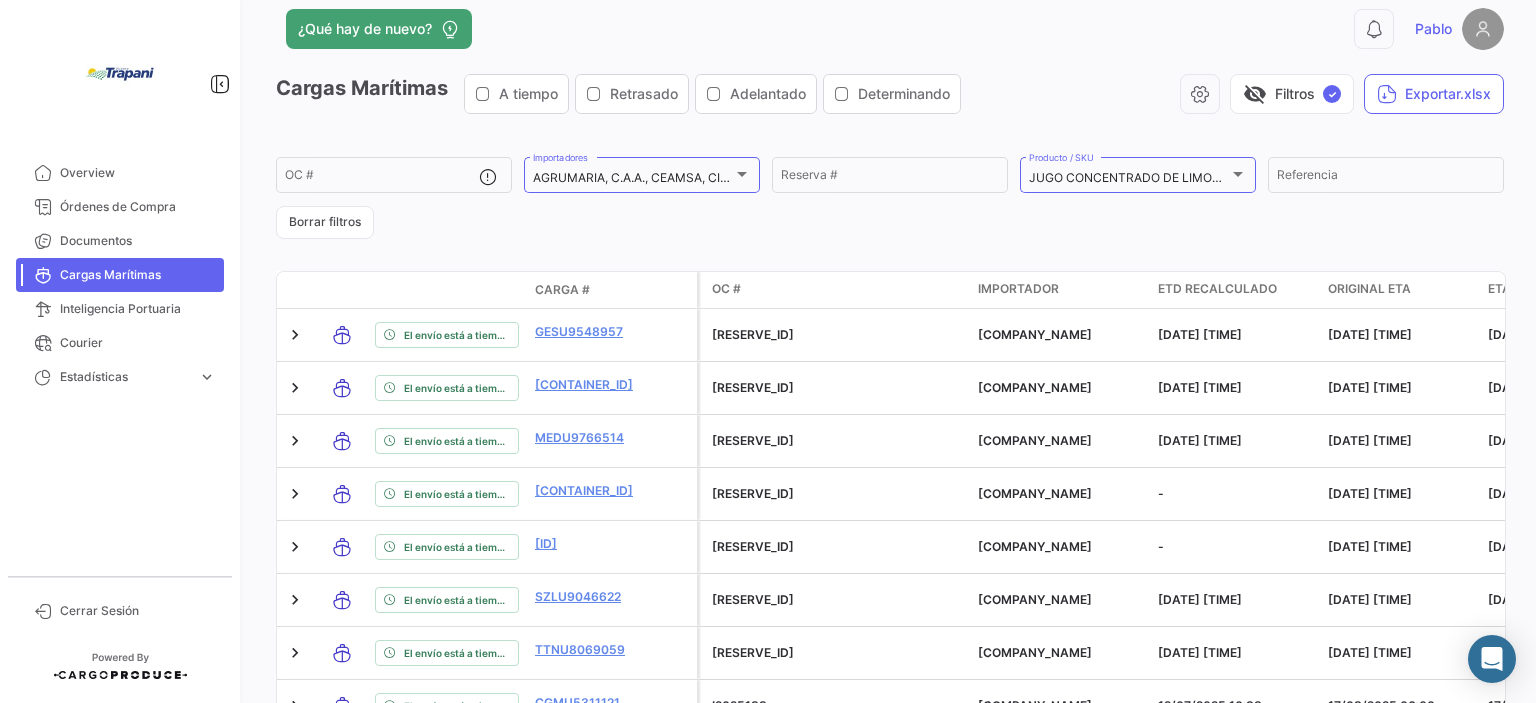 scroll, scrollTop: 0, scrollLeft: 0, axis: both 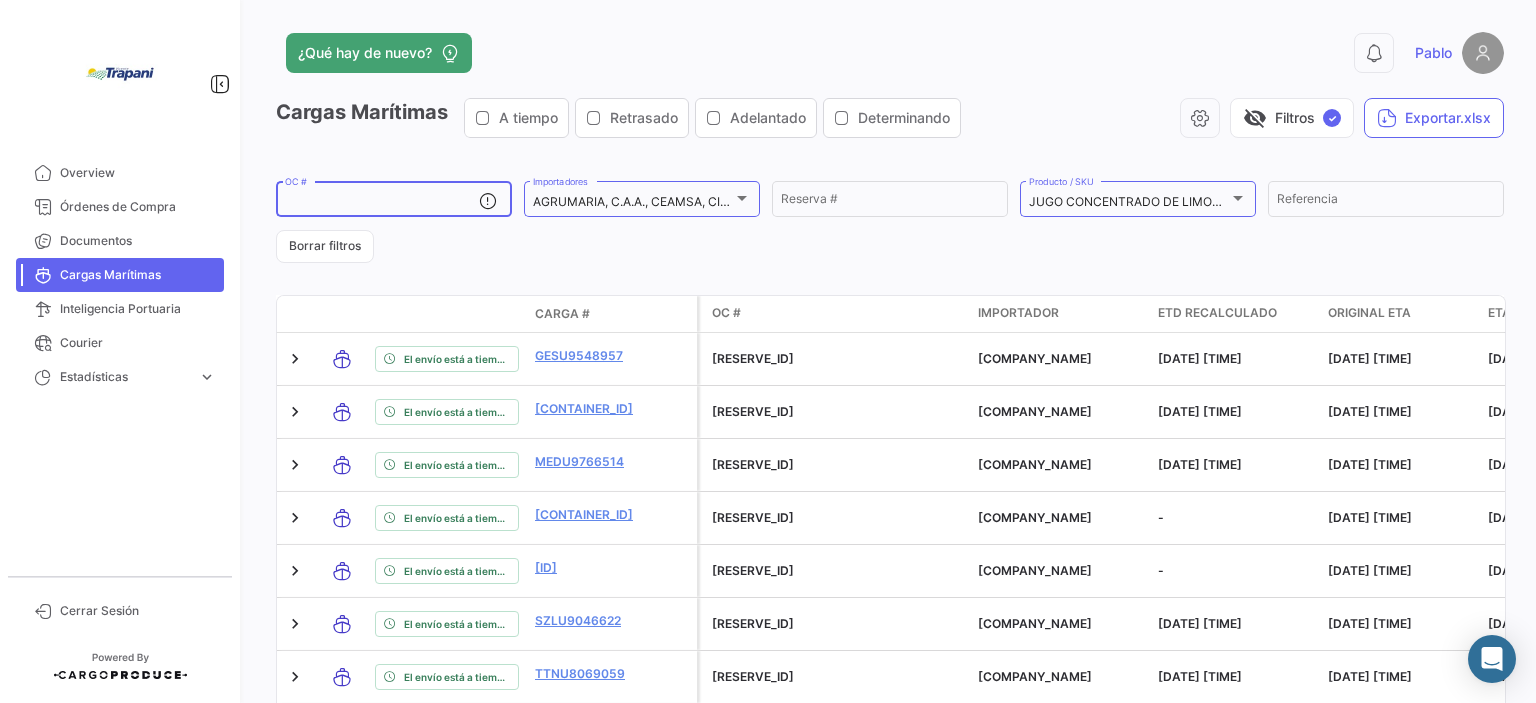 click on "OC #" at bounding box center (382, 202) 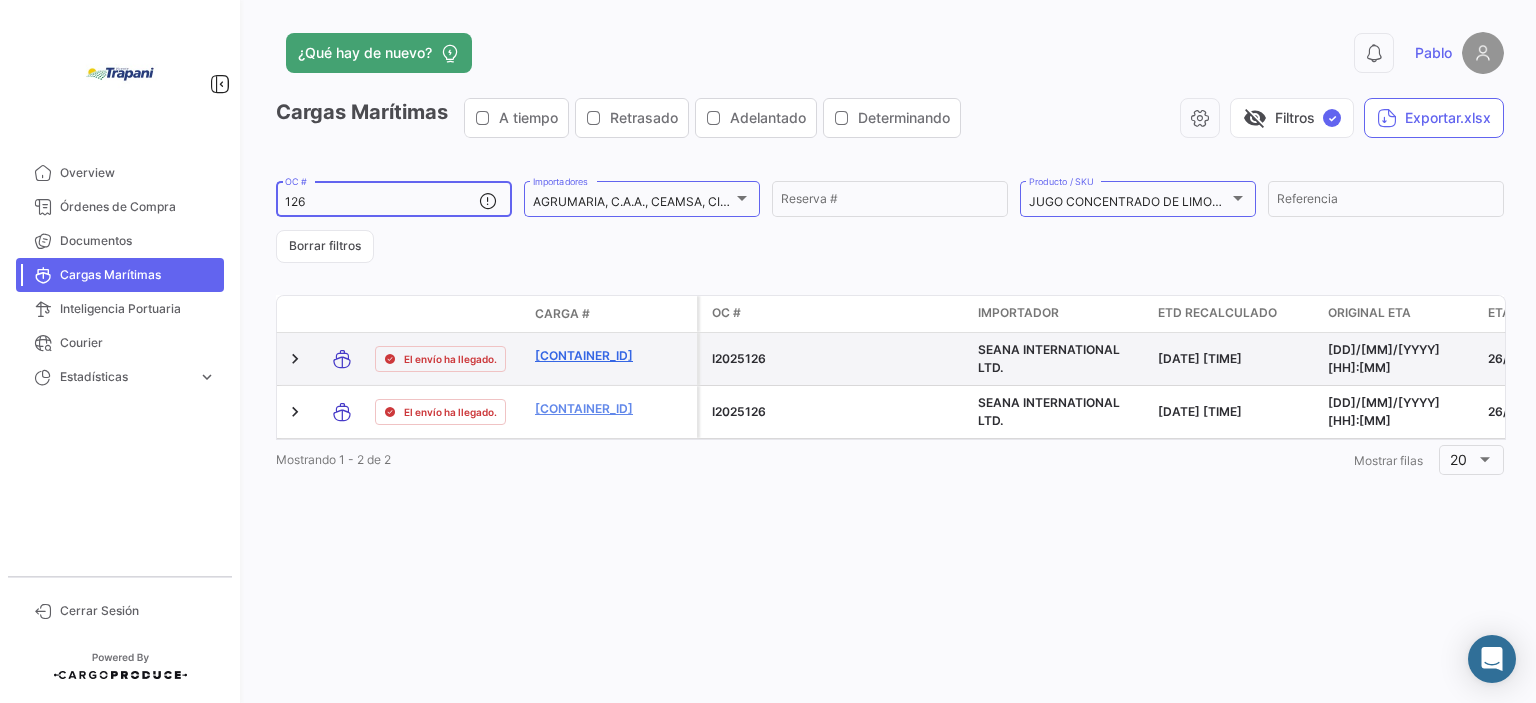 type on "126" 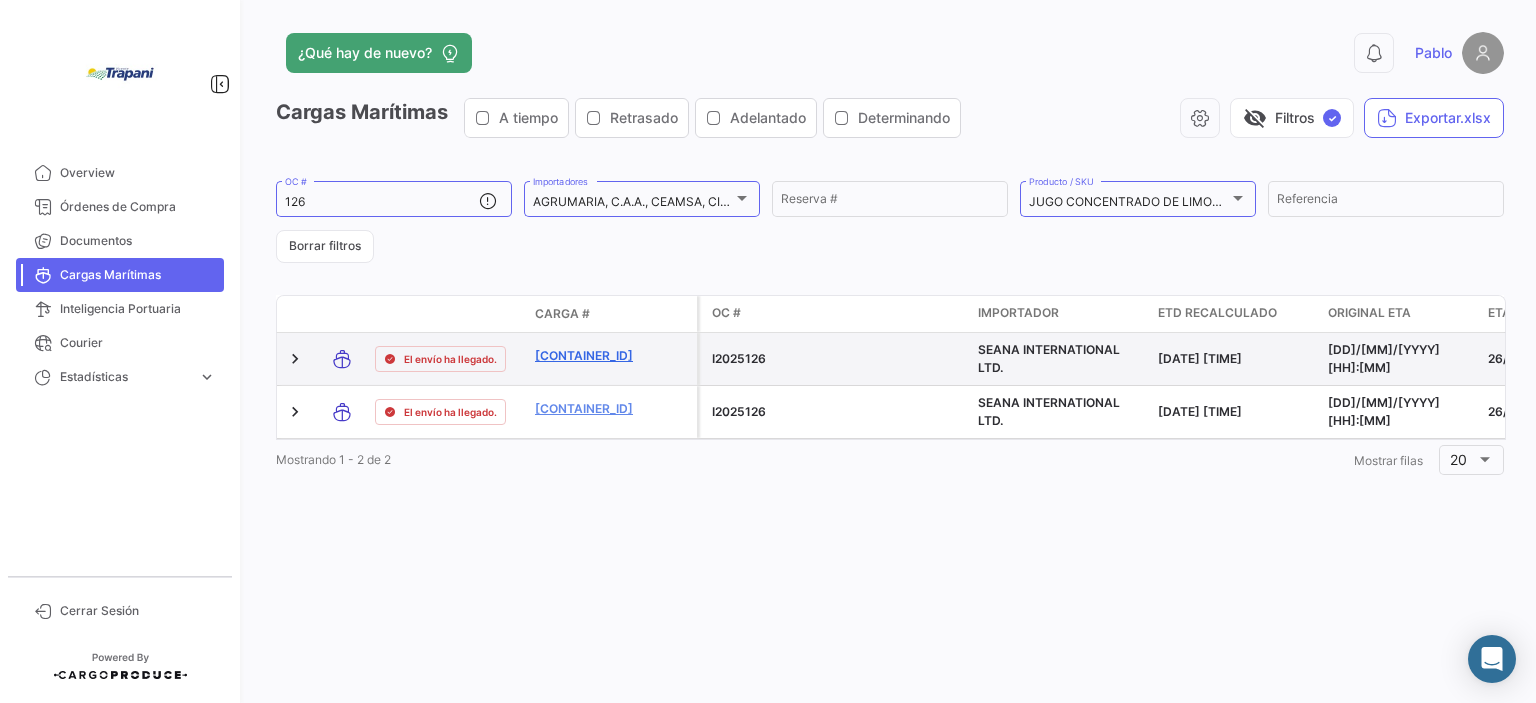 click on "[CONTAINER_ID]" 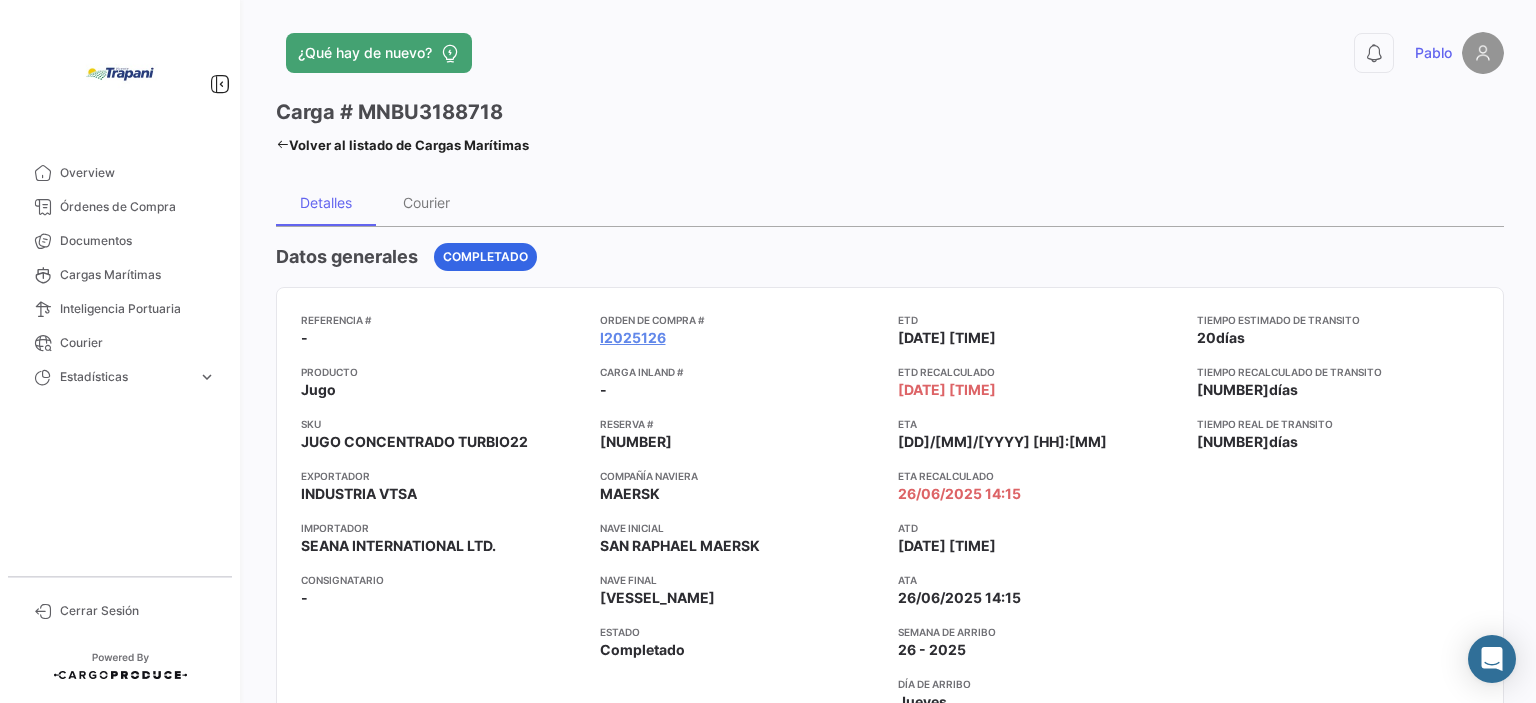 drag, startPoint x: 502, startPoint y: 107, endPoint x: 362, endPoint y: 102, distance: 140.08926 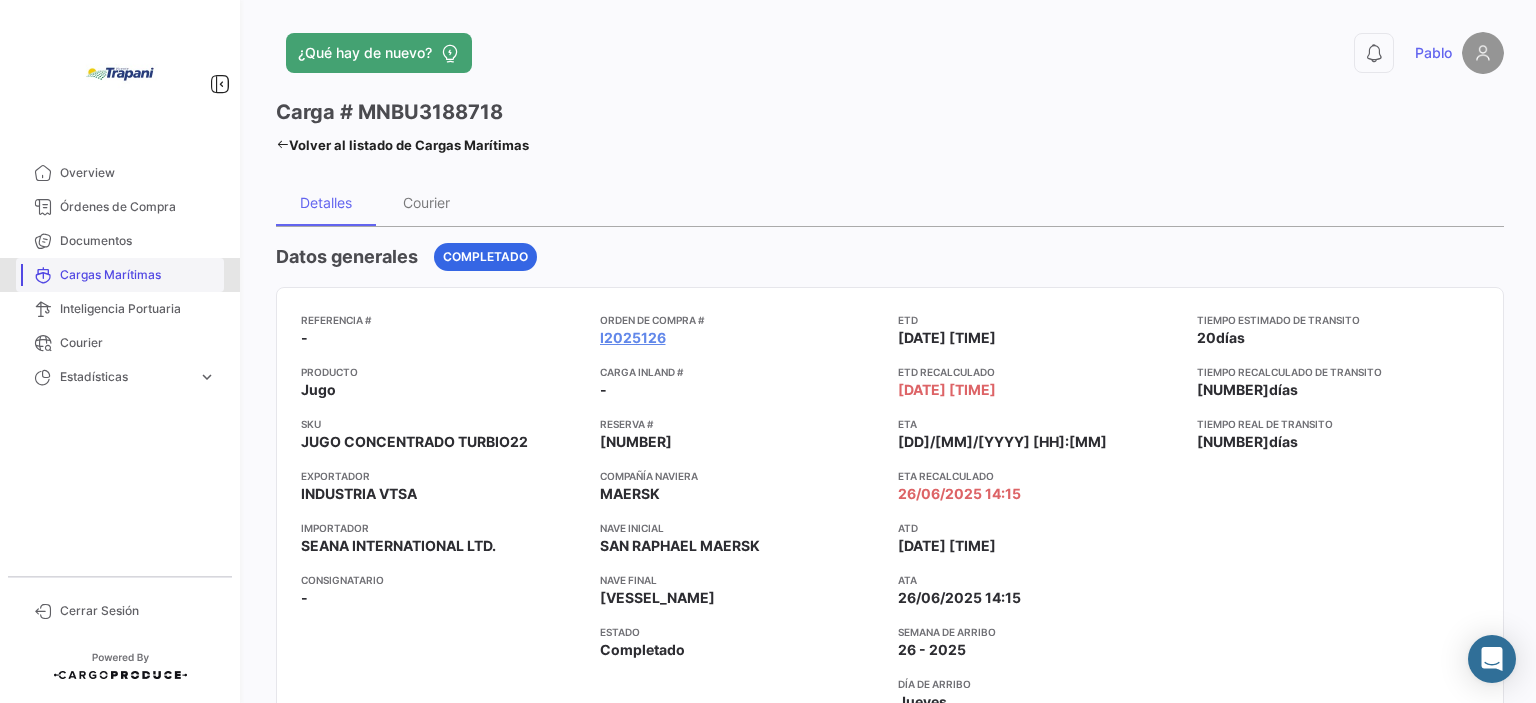 click on "Cargas Marítimas" at bounding box center (138, 275) 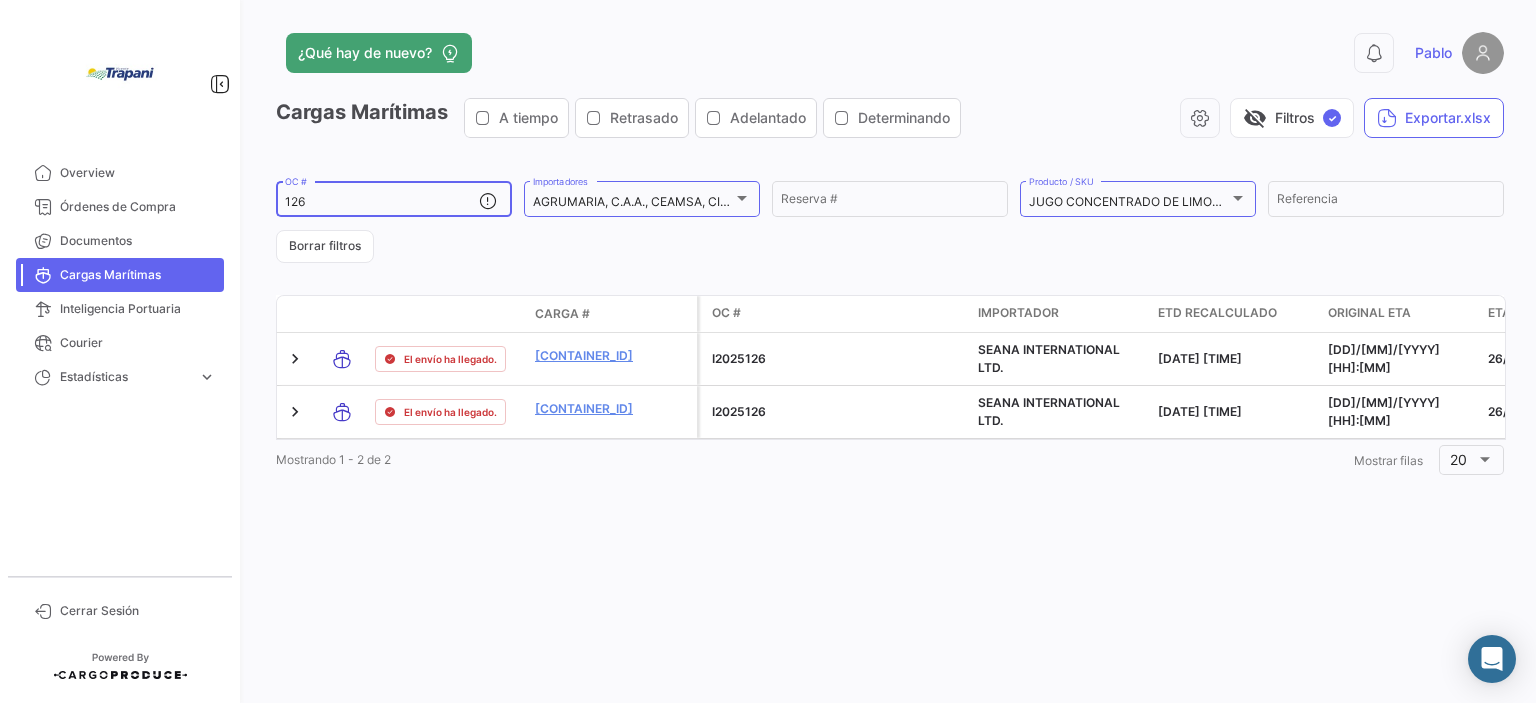 click on "126" at bounding box center (382, 202) 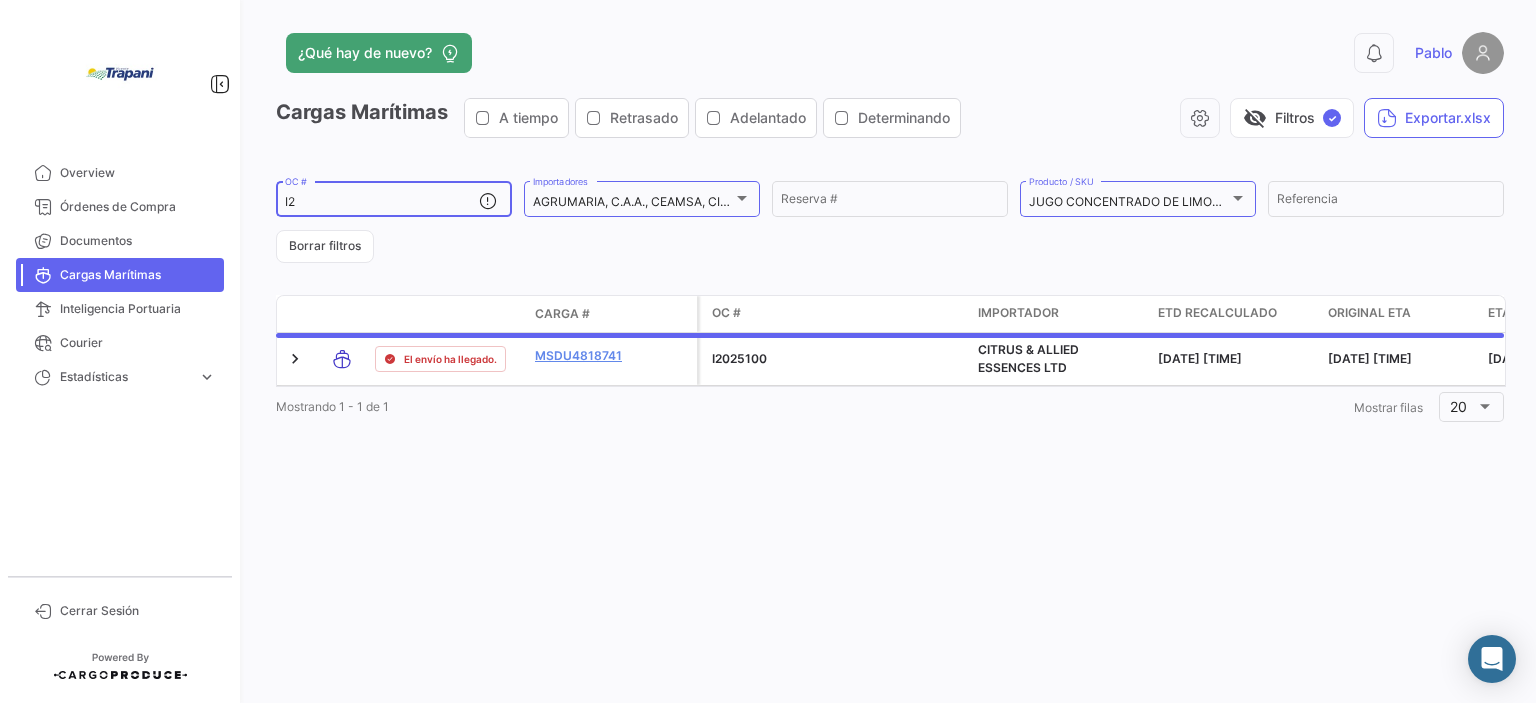 type on "I" 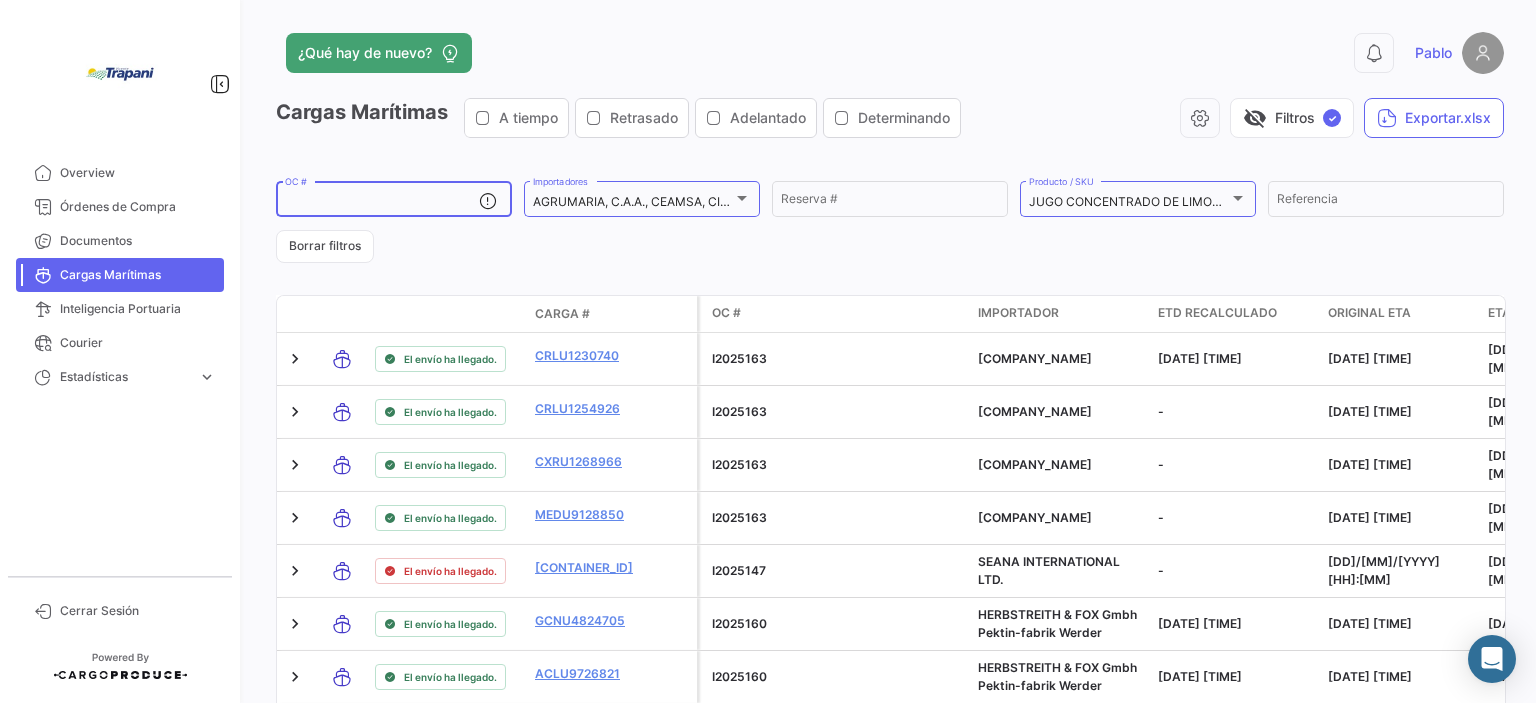 type 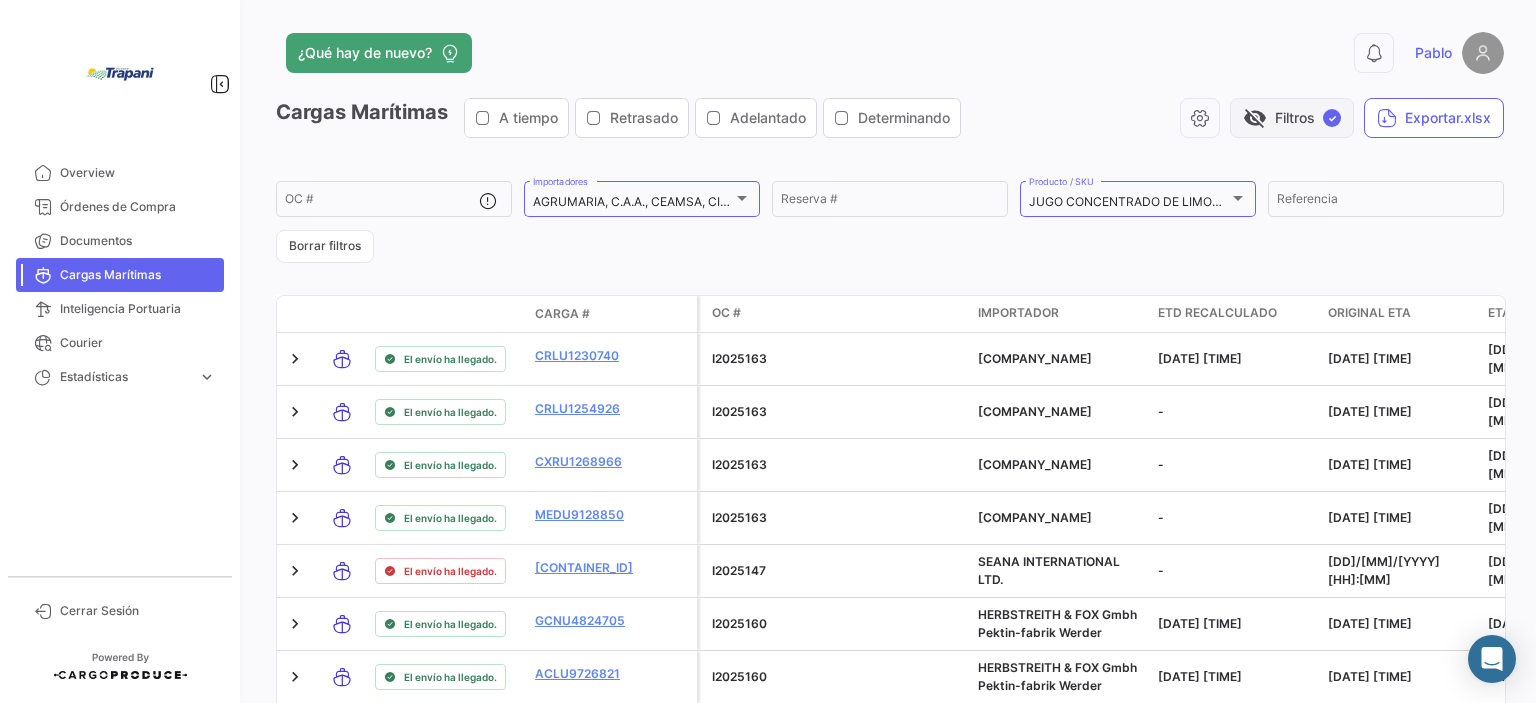 click on "visibility_off   Filtros  ✓" 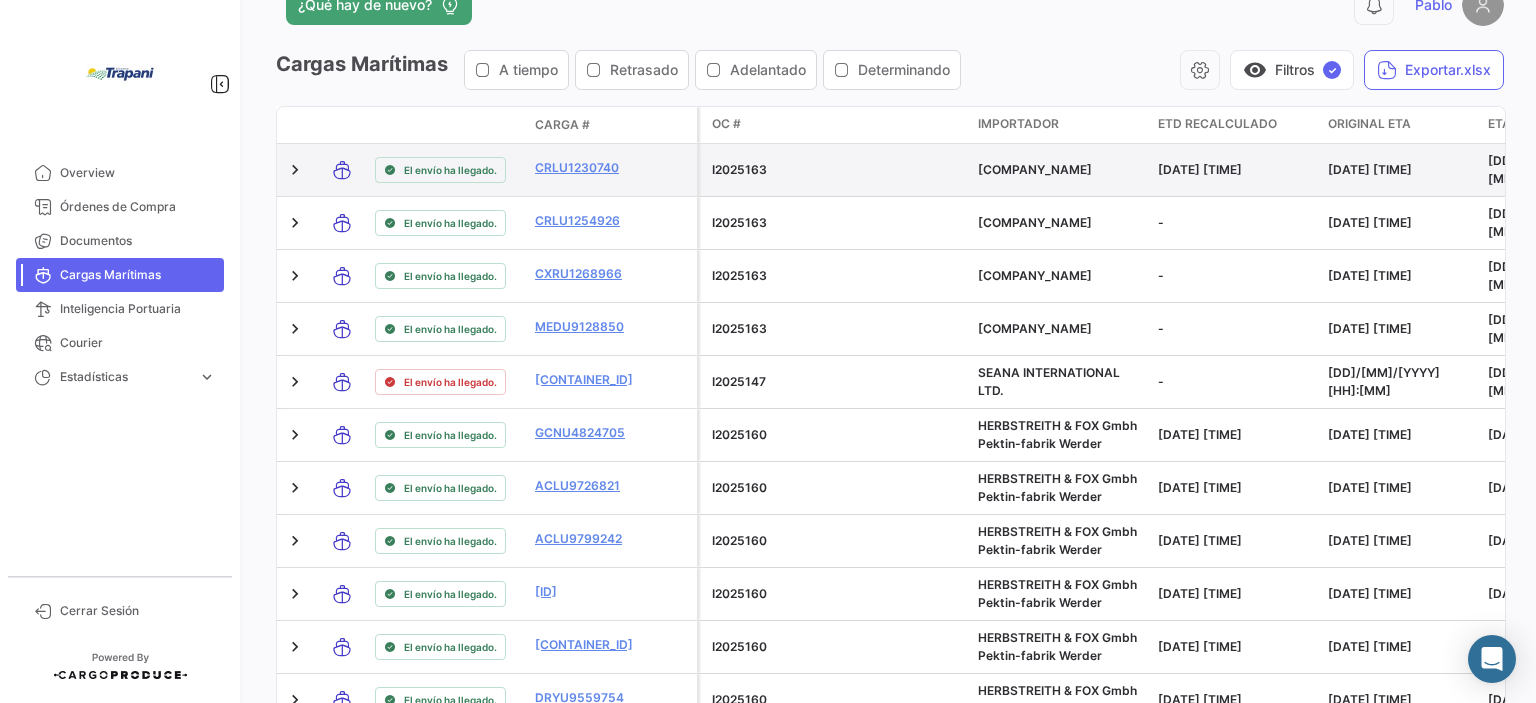 scroll, scrollTop: 0, scrollLeft: 0, axis: both 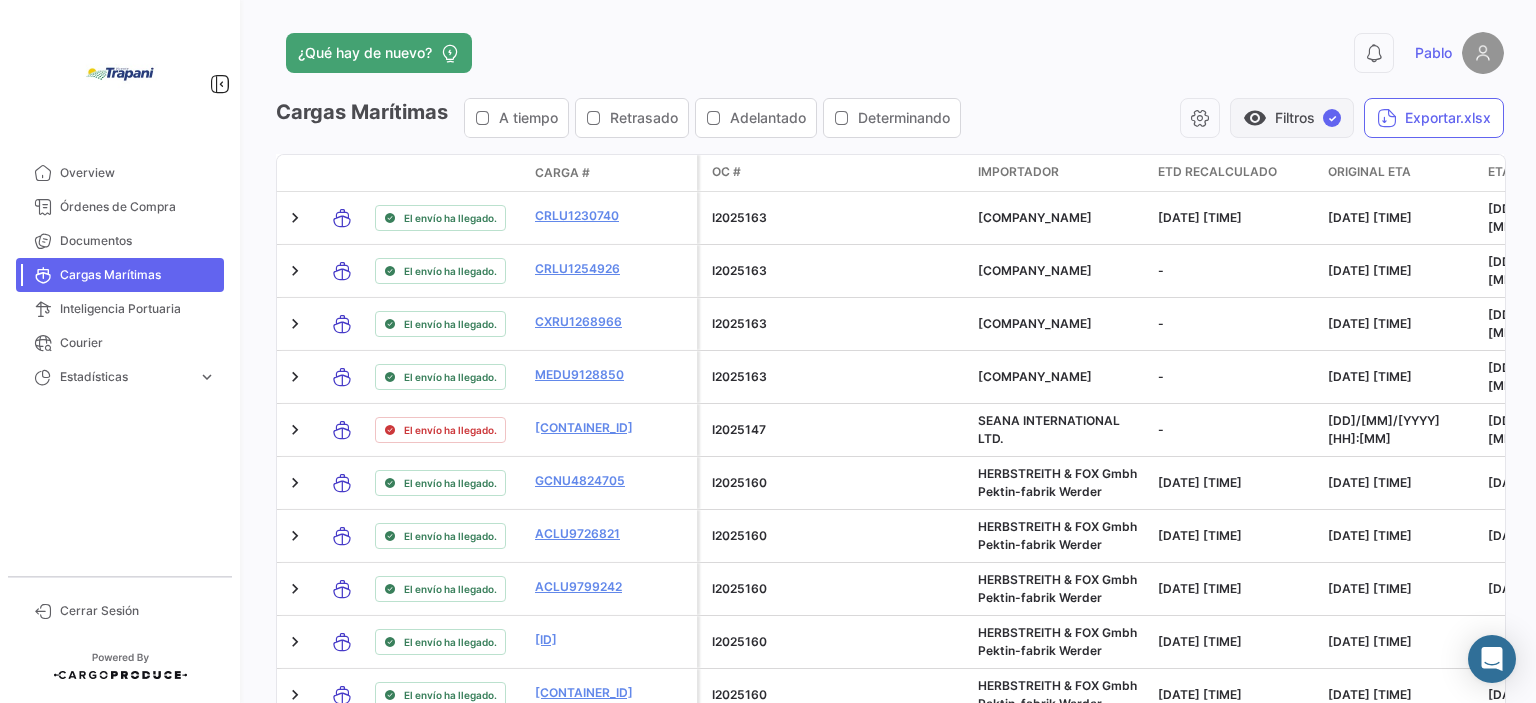 click on "visibility   Filtros  ✓" 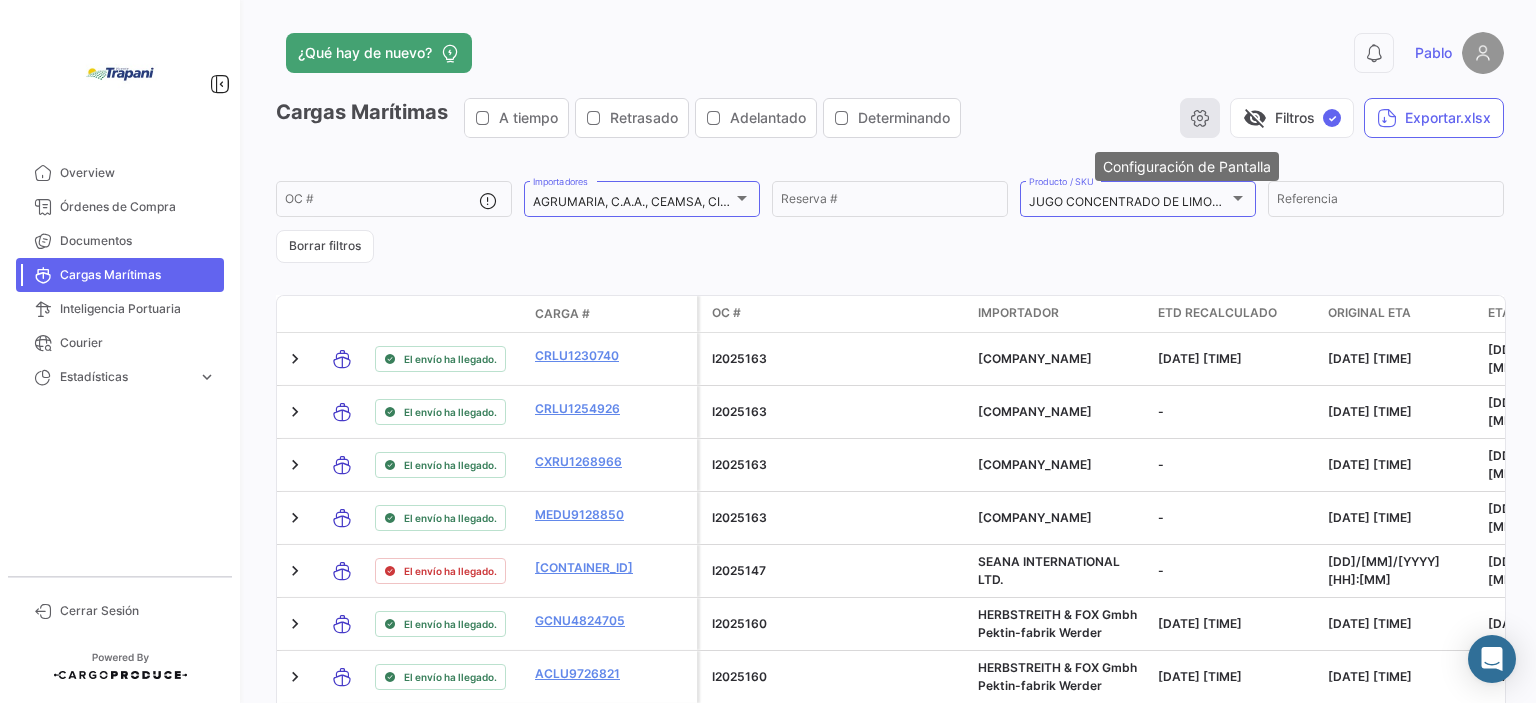 click 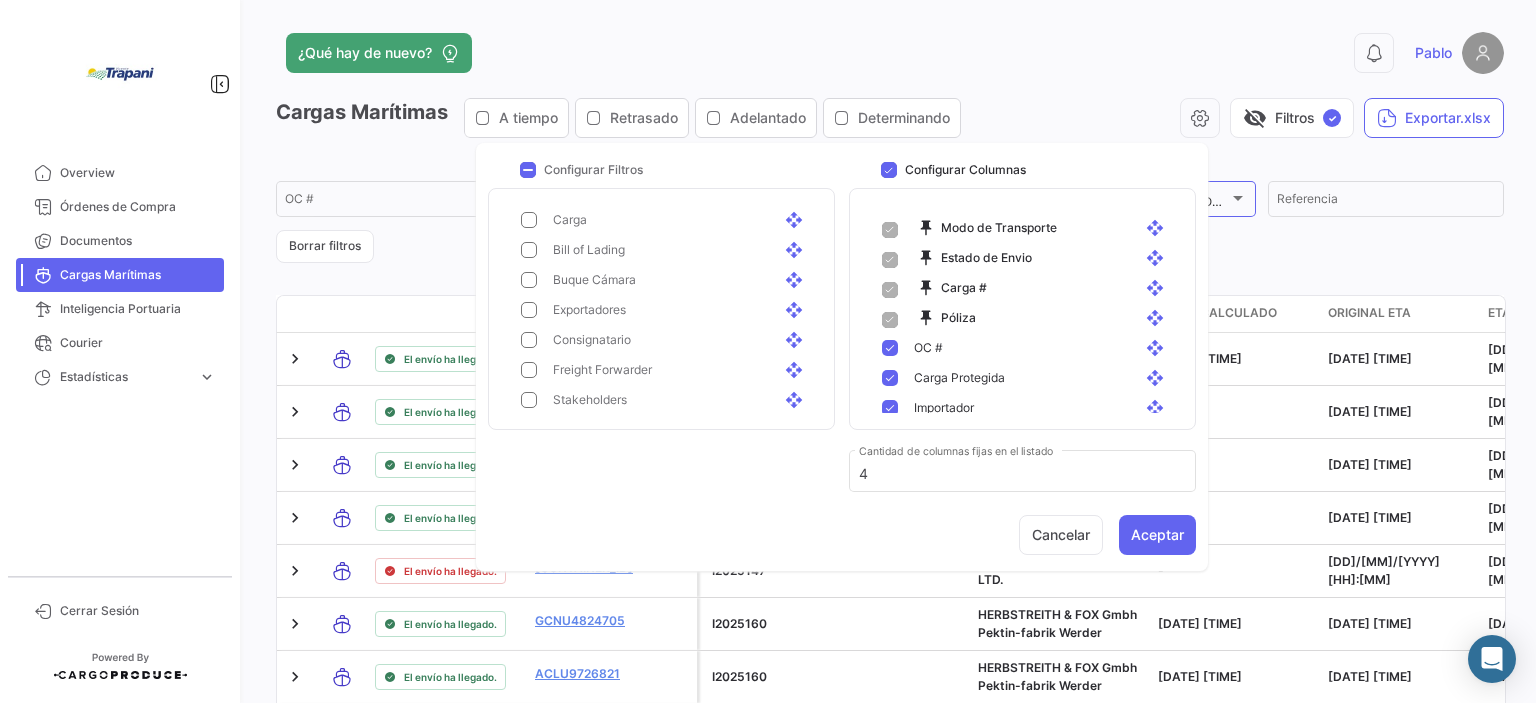 scroll, scrollTop: 200, scrollLeft: 0, axis: vertical 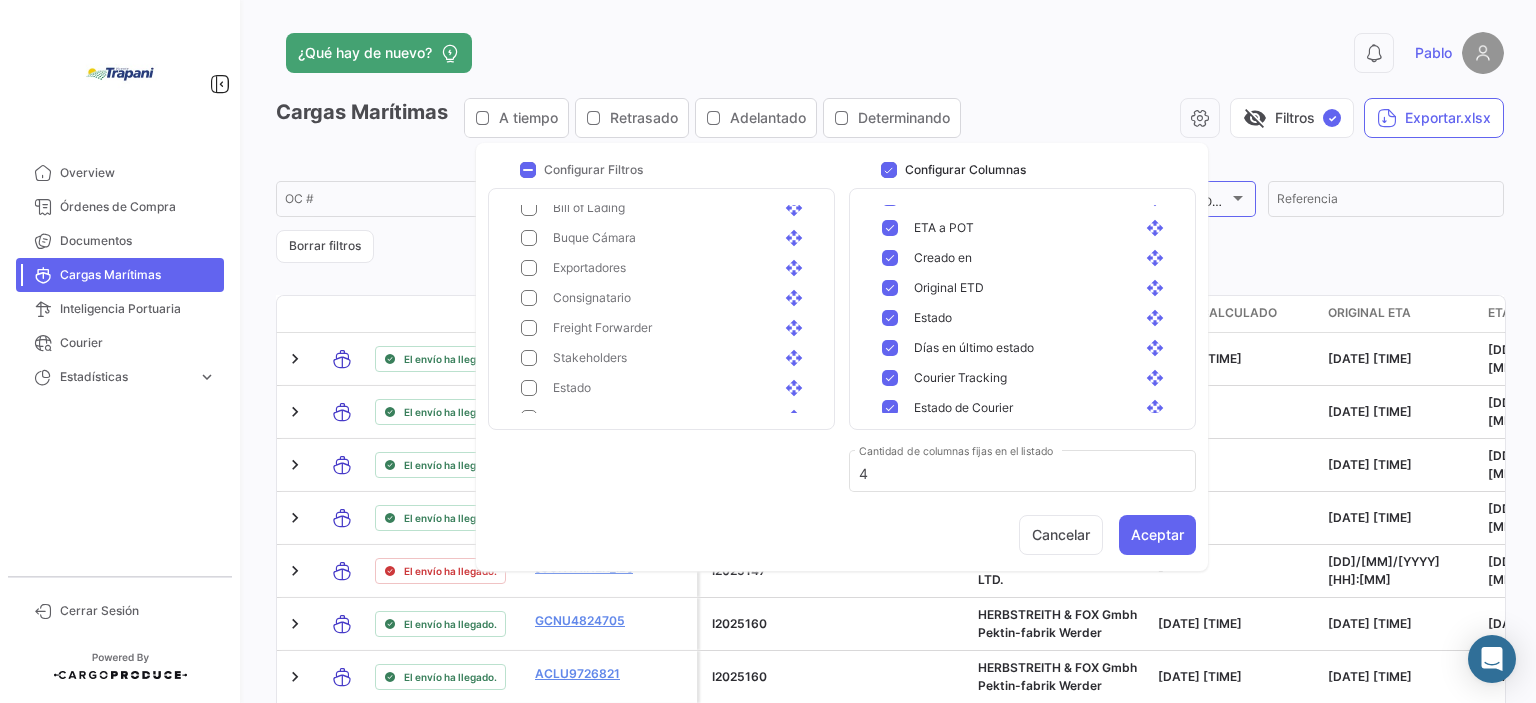 click at bounding box center [529, 388] 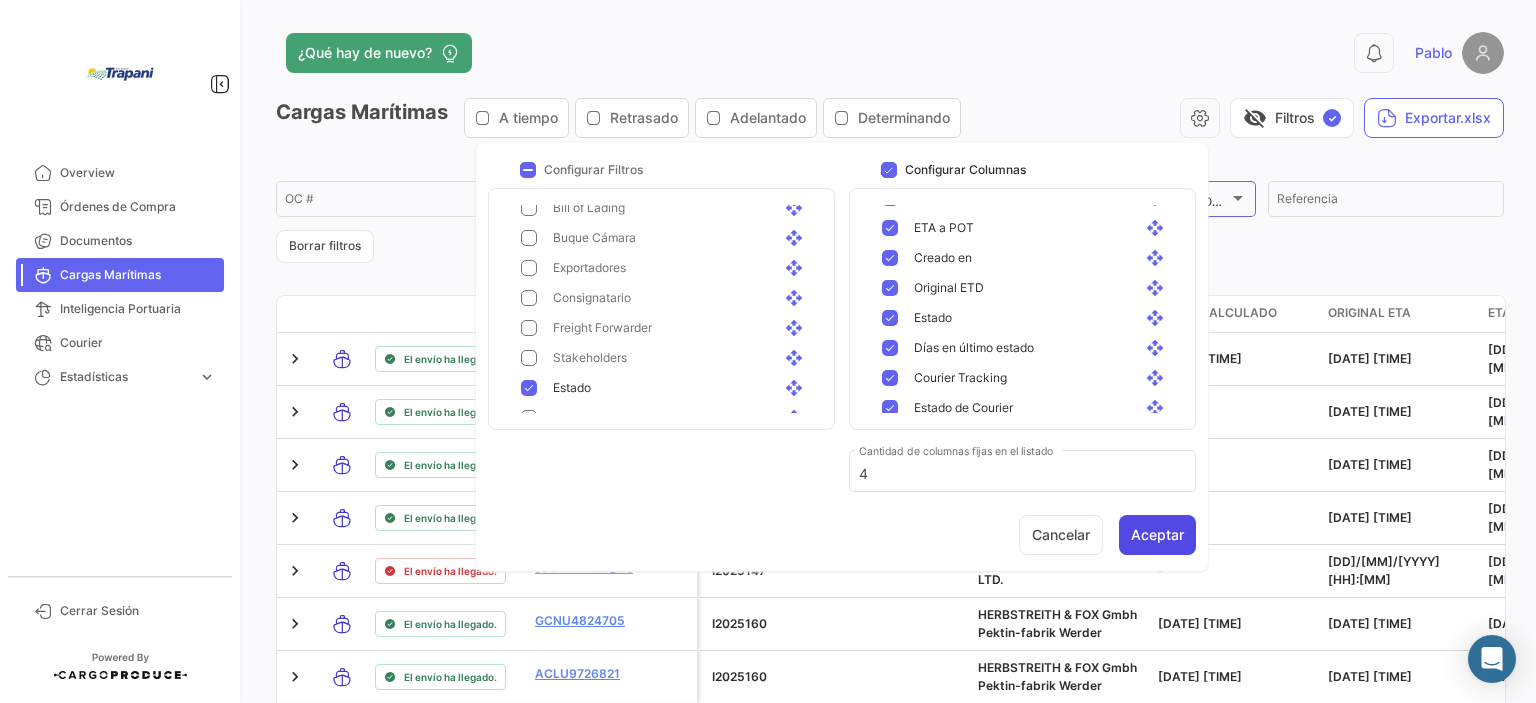 click on "Aceptar" at bounding box center [1157, 535] 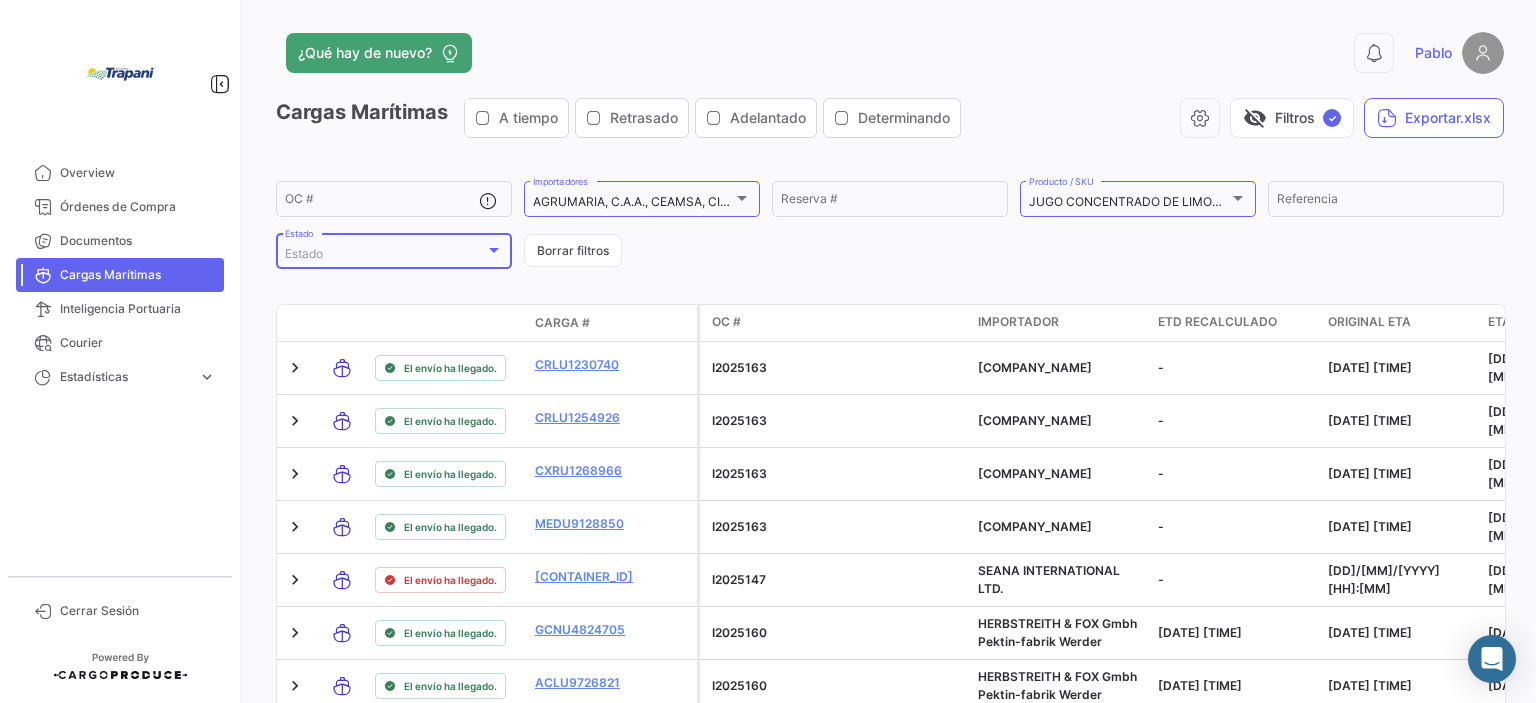 click on "Estado" at bounding box center [385, 254] 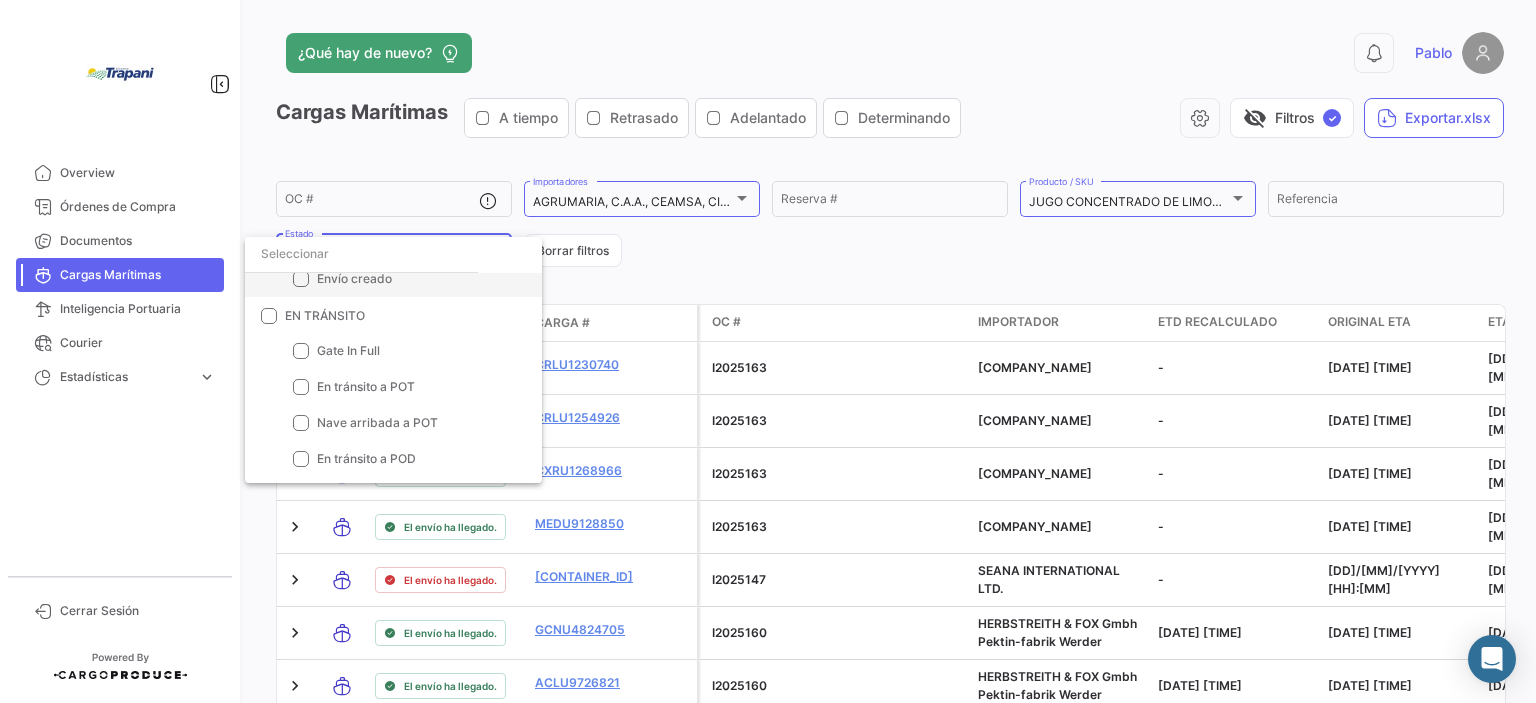 scroll, scrollTop: 0, scrollLeft: 0, axis: both 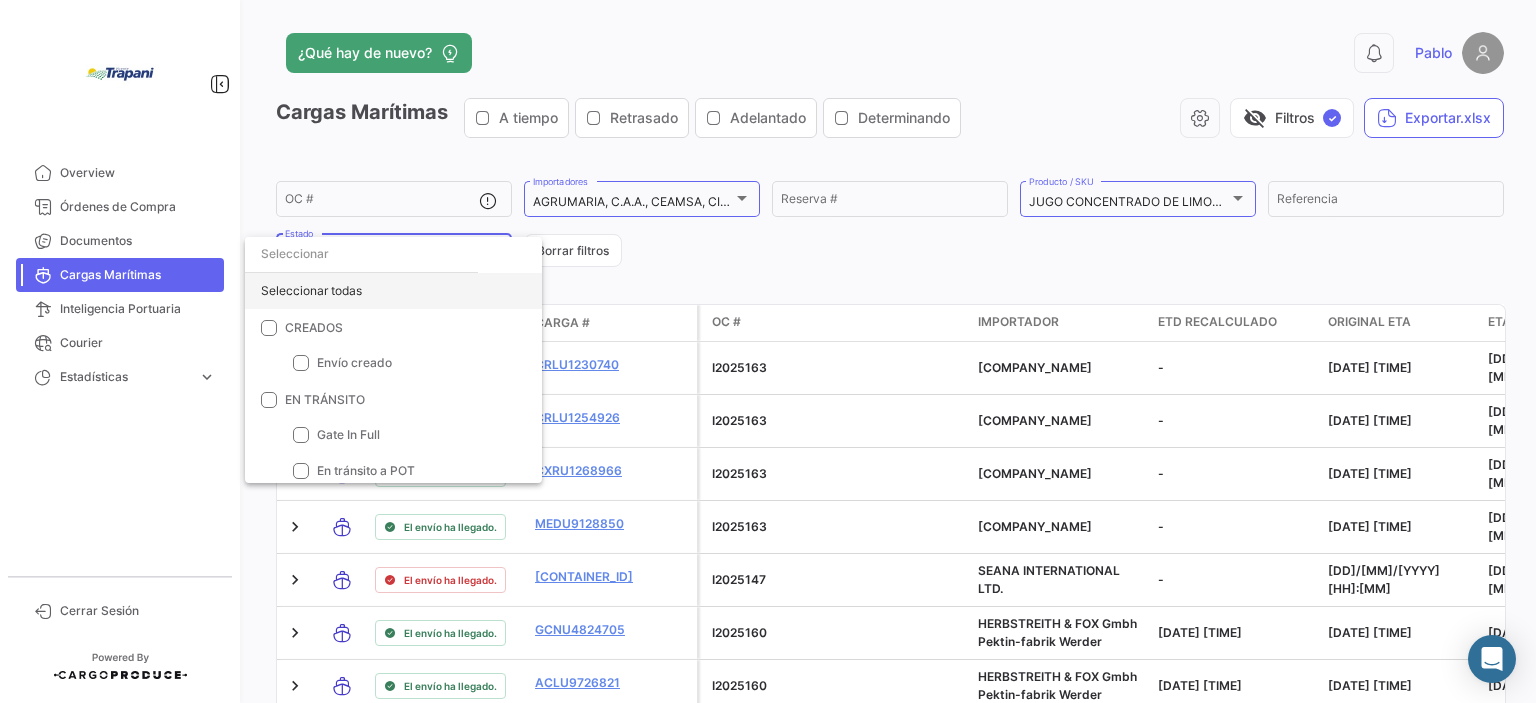 click on "Seleccionar todas" 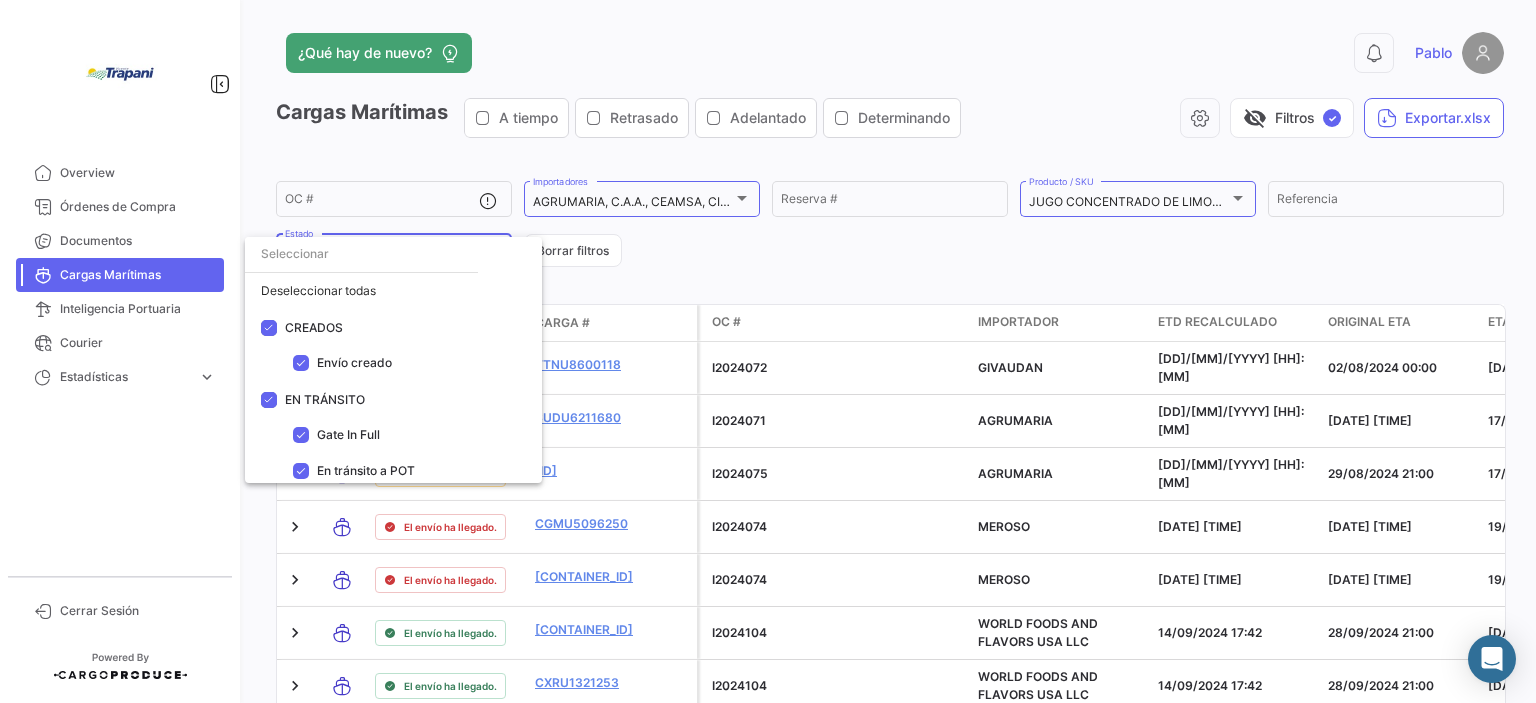 click at bounding box center [768, 351] 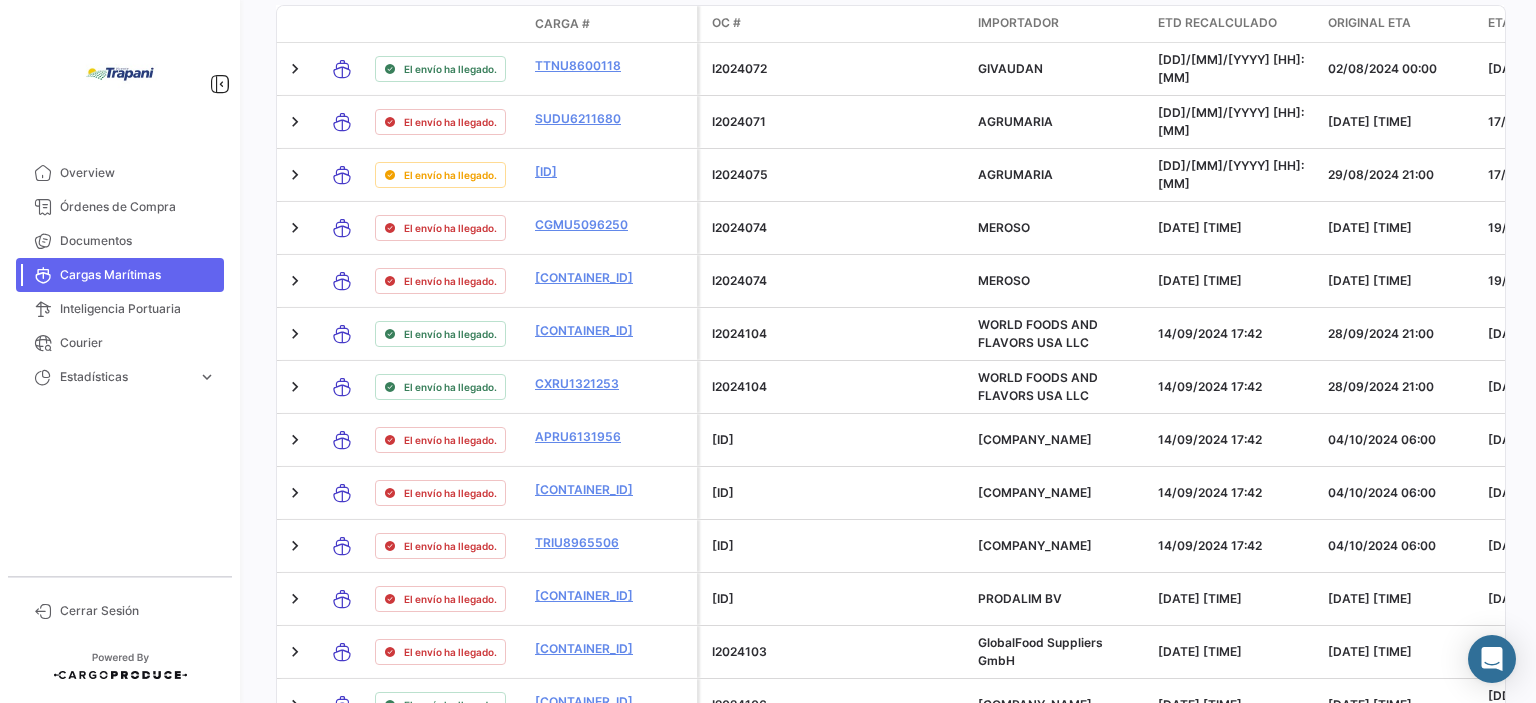 scroll, scrollTop: 0, scrollLeft: 0, axis: both 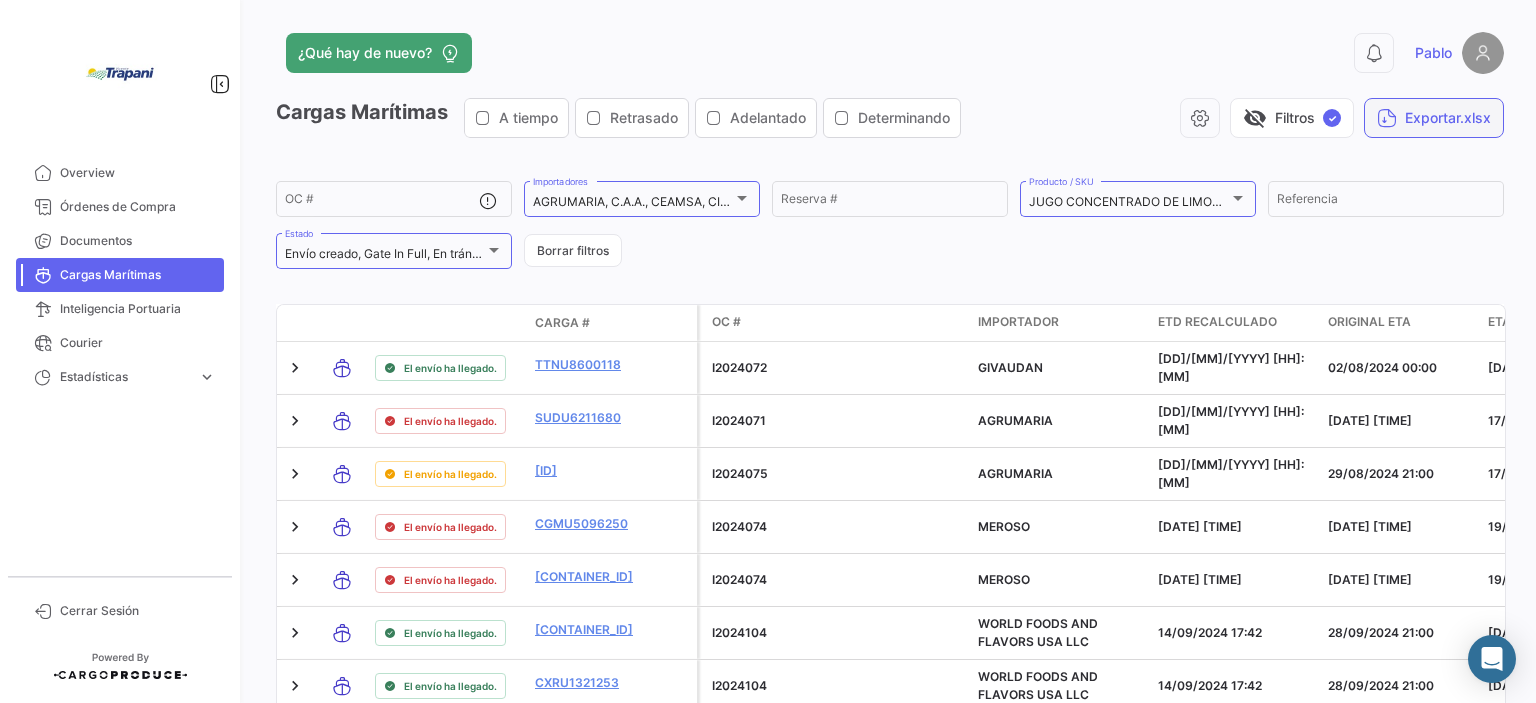 click on "Exportar.xlsx" 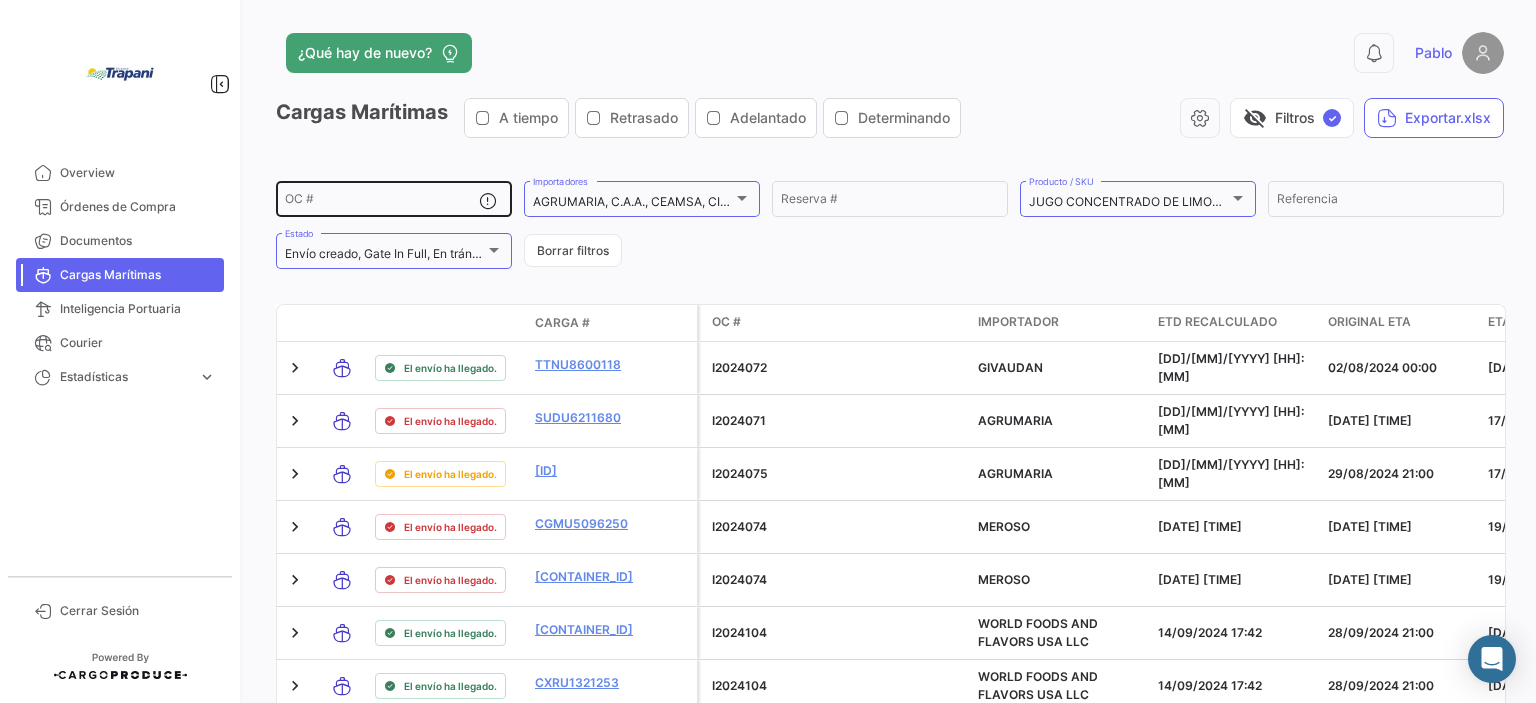 click on "OC #" 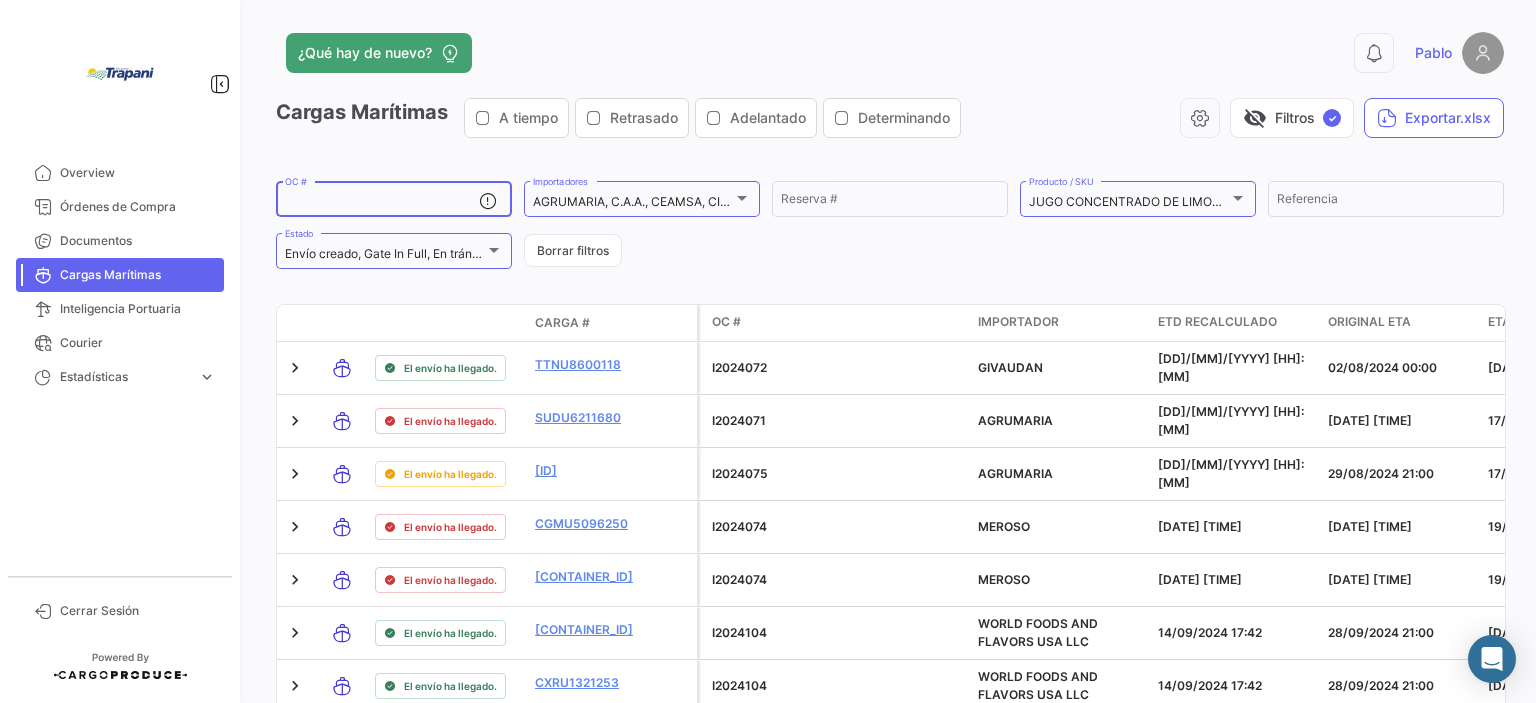 paste on "I2025129" 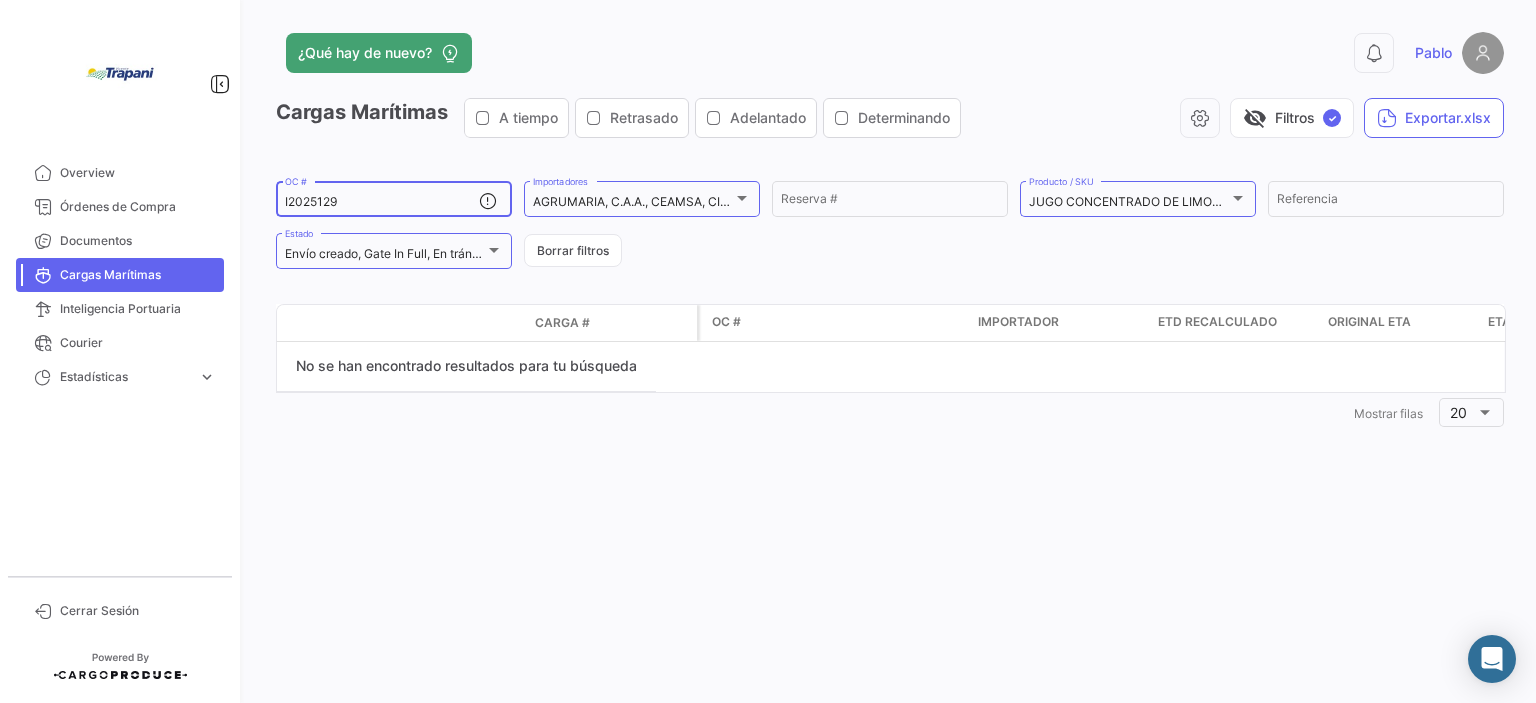 drag, startPoint x: 414, startPoint y: 203, endPoint x: 231, endPoint y: 193, distance: 183.27303 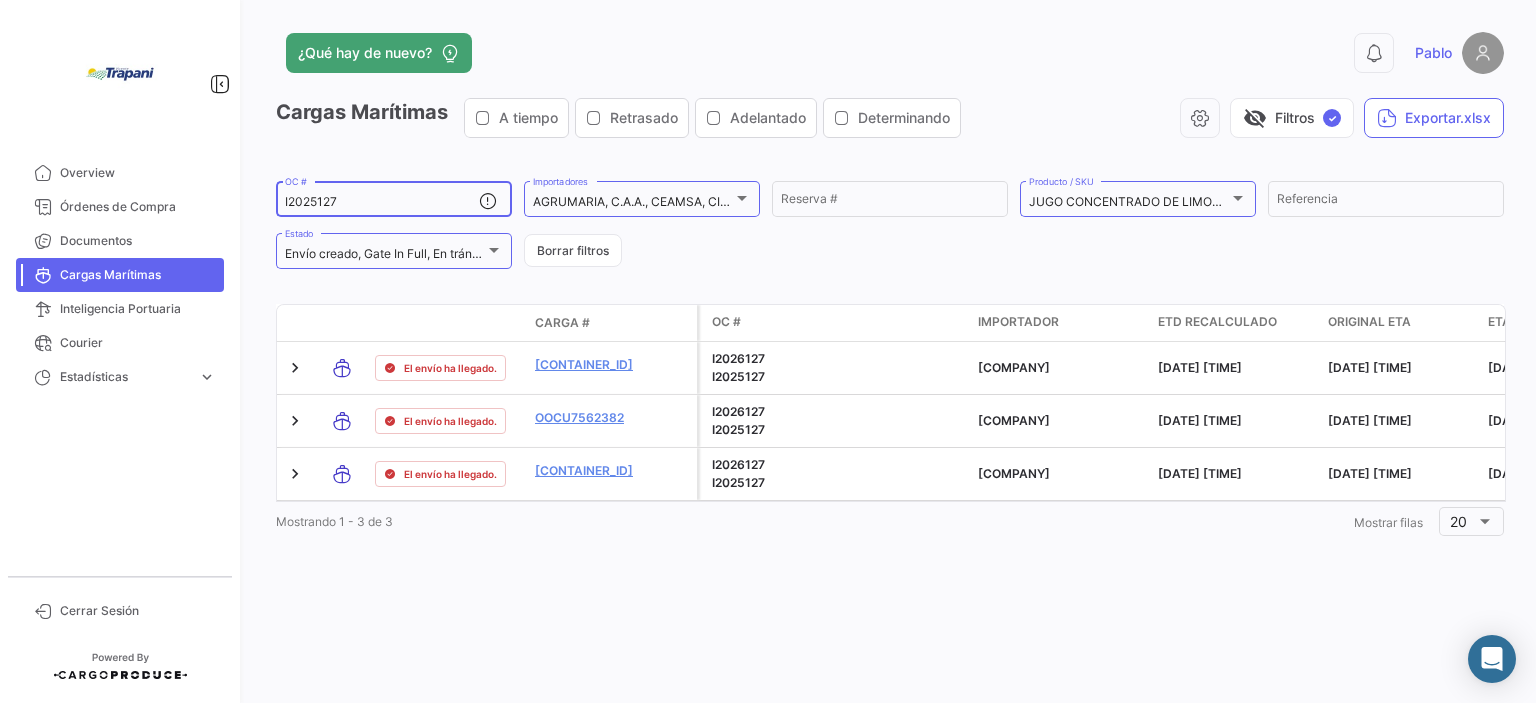 drag, startPoint x: 372, startPoint y: 199, endPoint x: 241, endPoint y: 207, distance: 131.24405 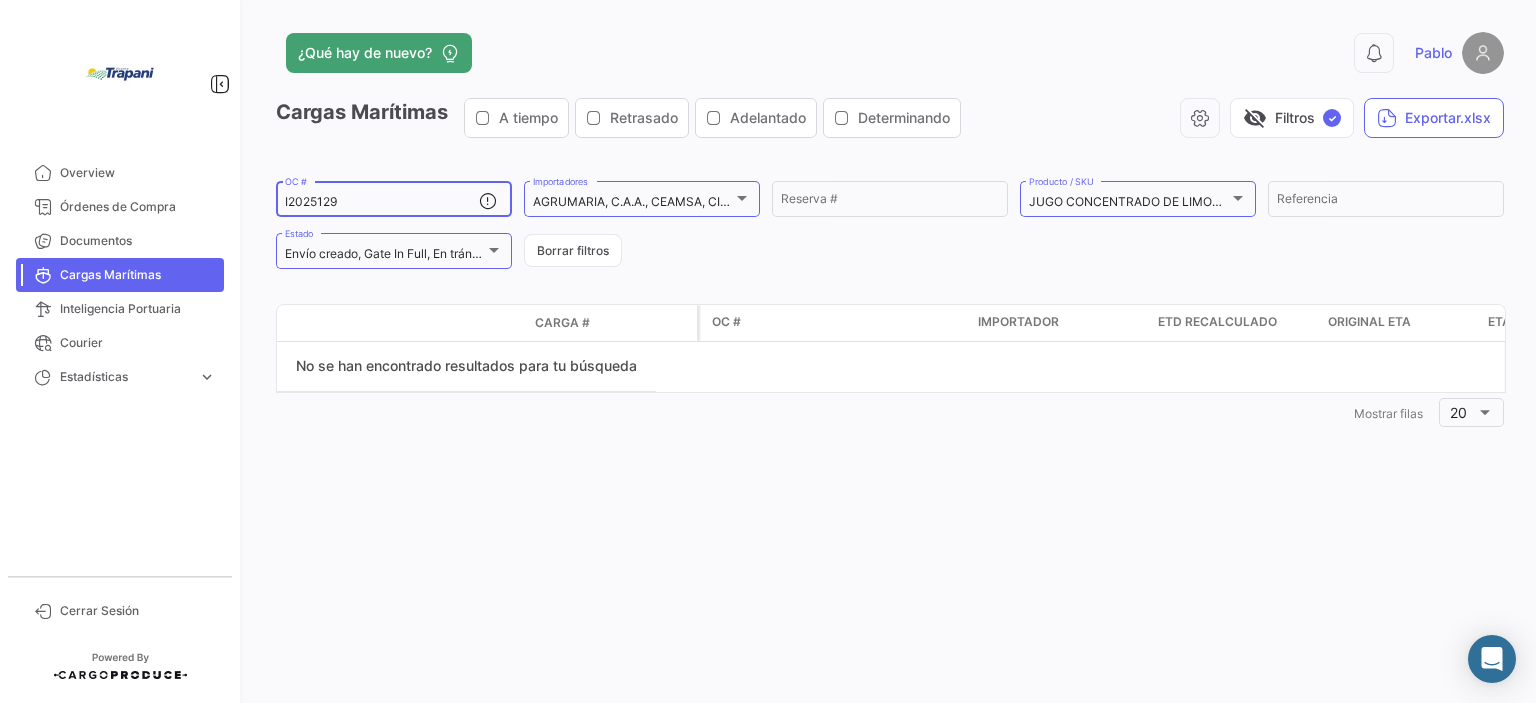 drag, startPoint x: 376, startPoint y: 195, endPoint x: 243, endPoint y: 215, distance: 134.49535 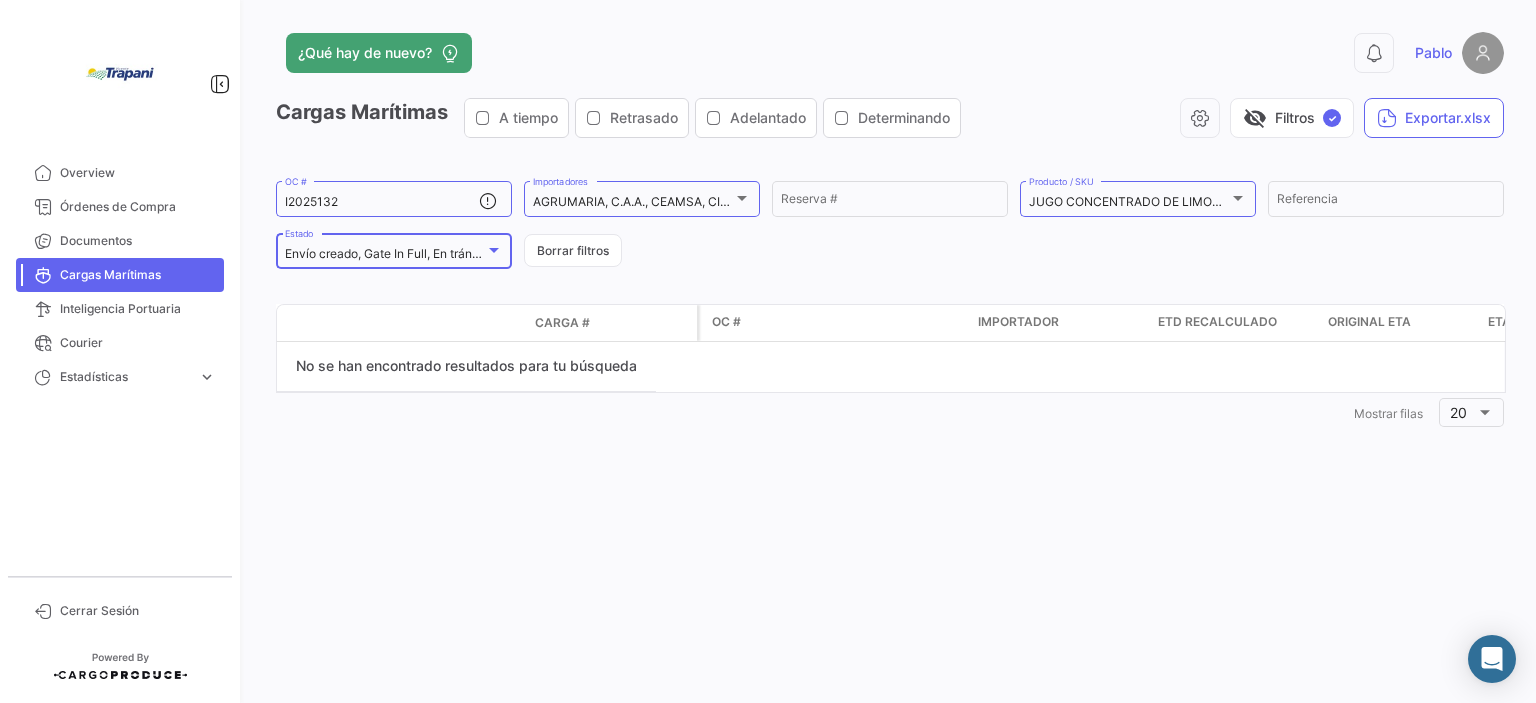 click at bounding box center [494, 250] 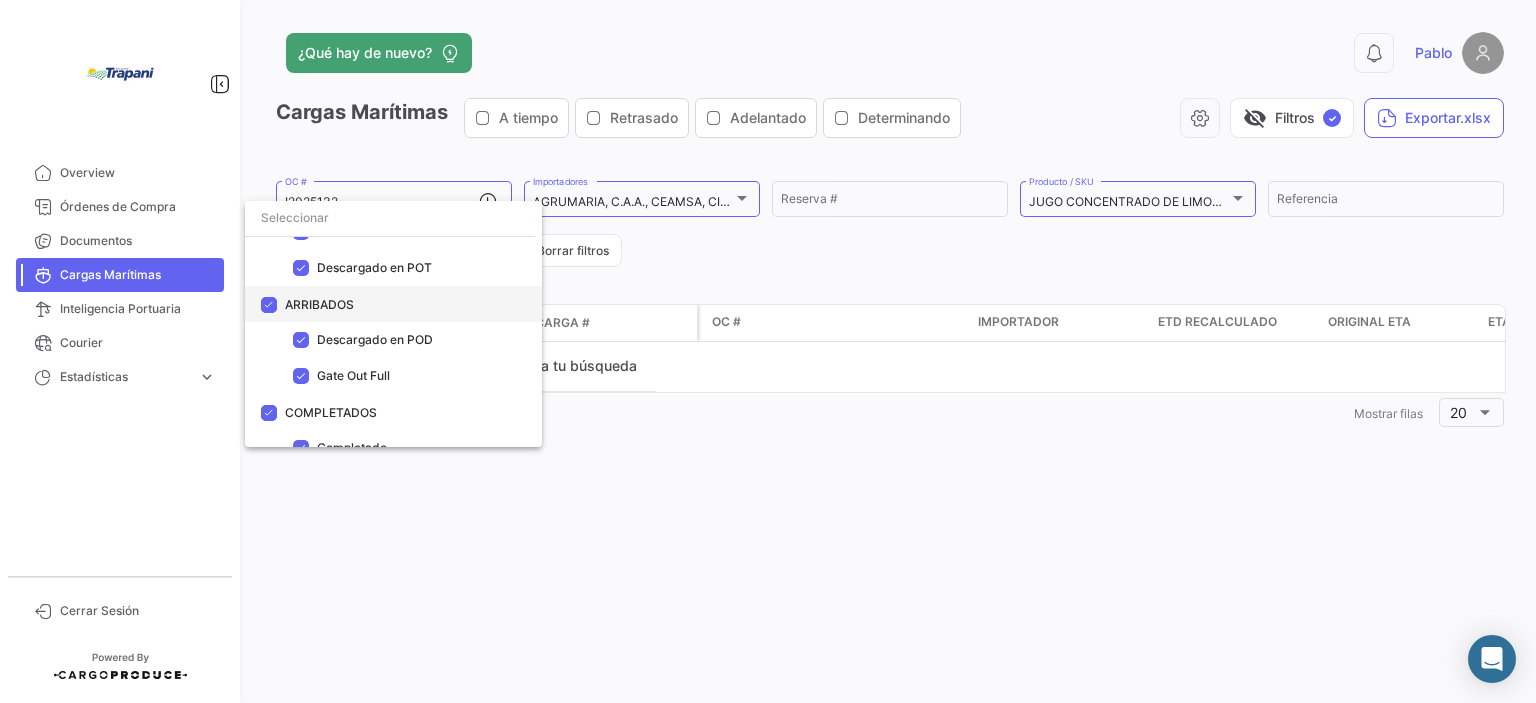 scroll, scrollTop: 329, scrollLeft: 0, axis: vertical 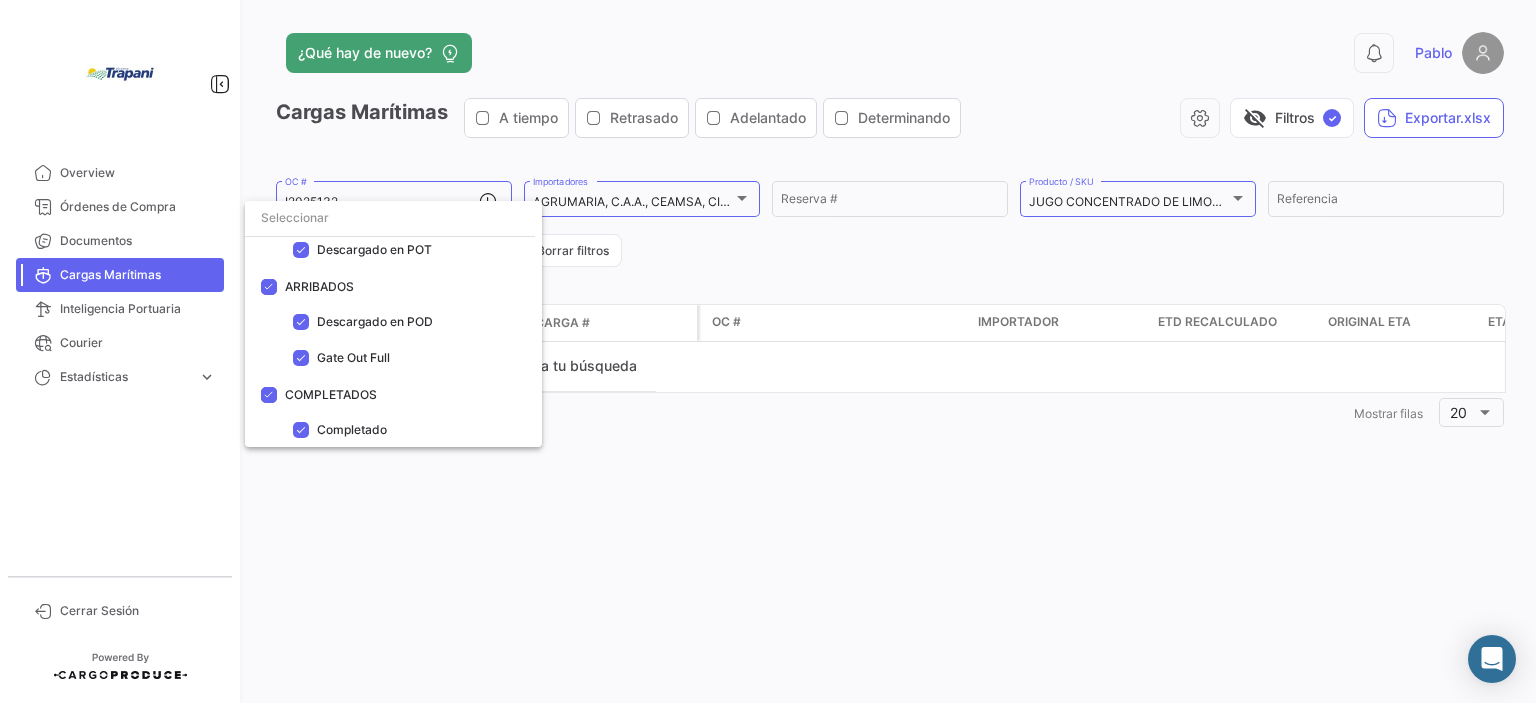 drag, startPoint x: 692, startPoint y: 497, endPoint x: 720, endPoint y: 391, distance: 109.63576 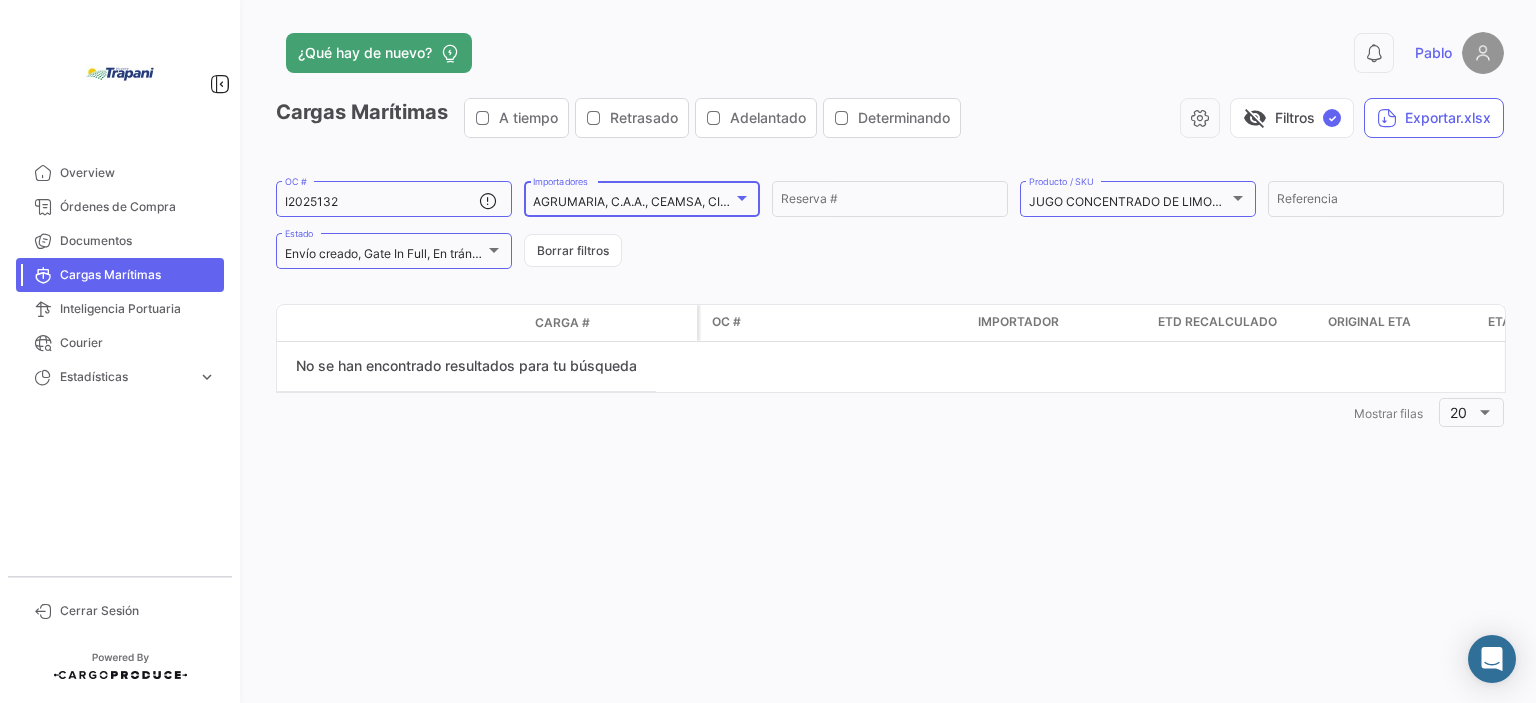 click at bounding box center (742, 198) 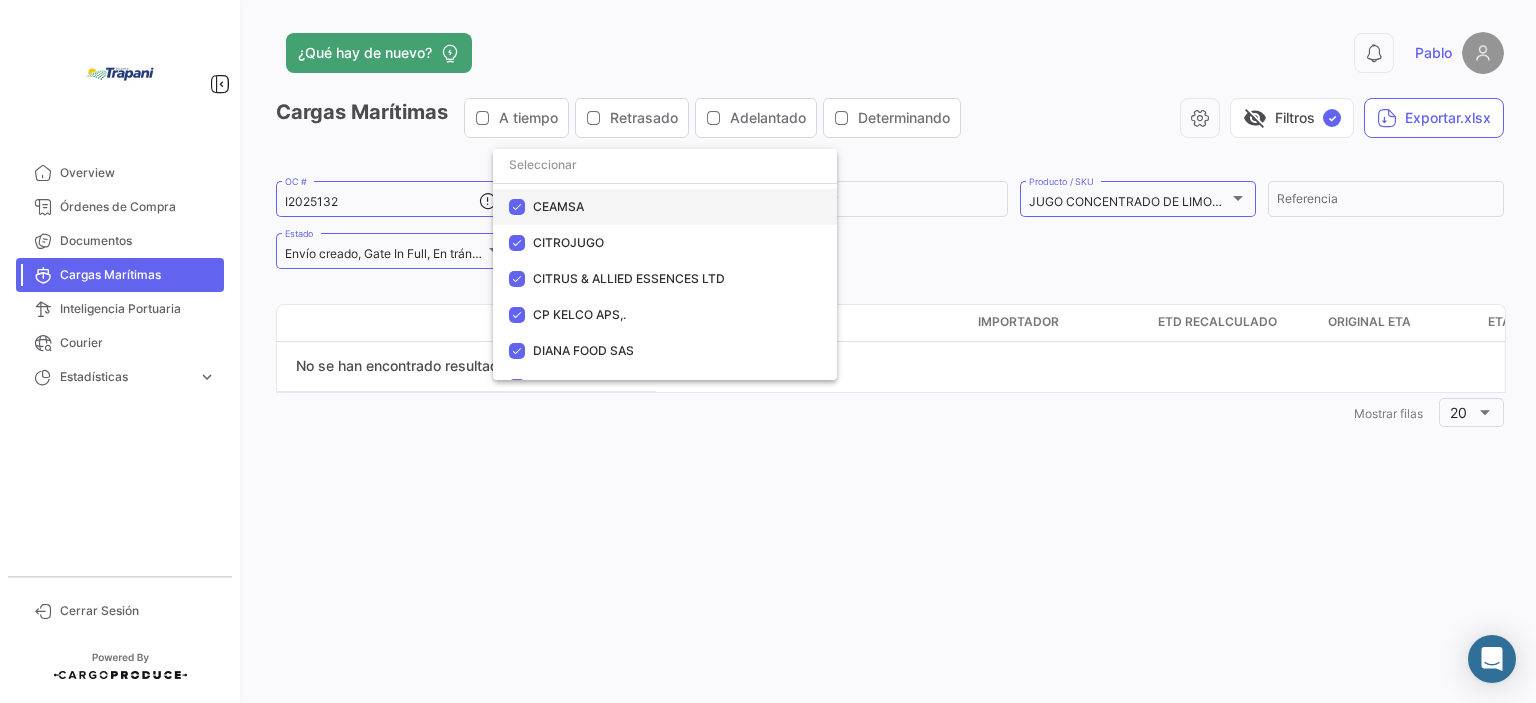 scroll, scrollTop: 0, scrollLeft: 0, axis: both 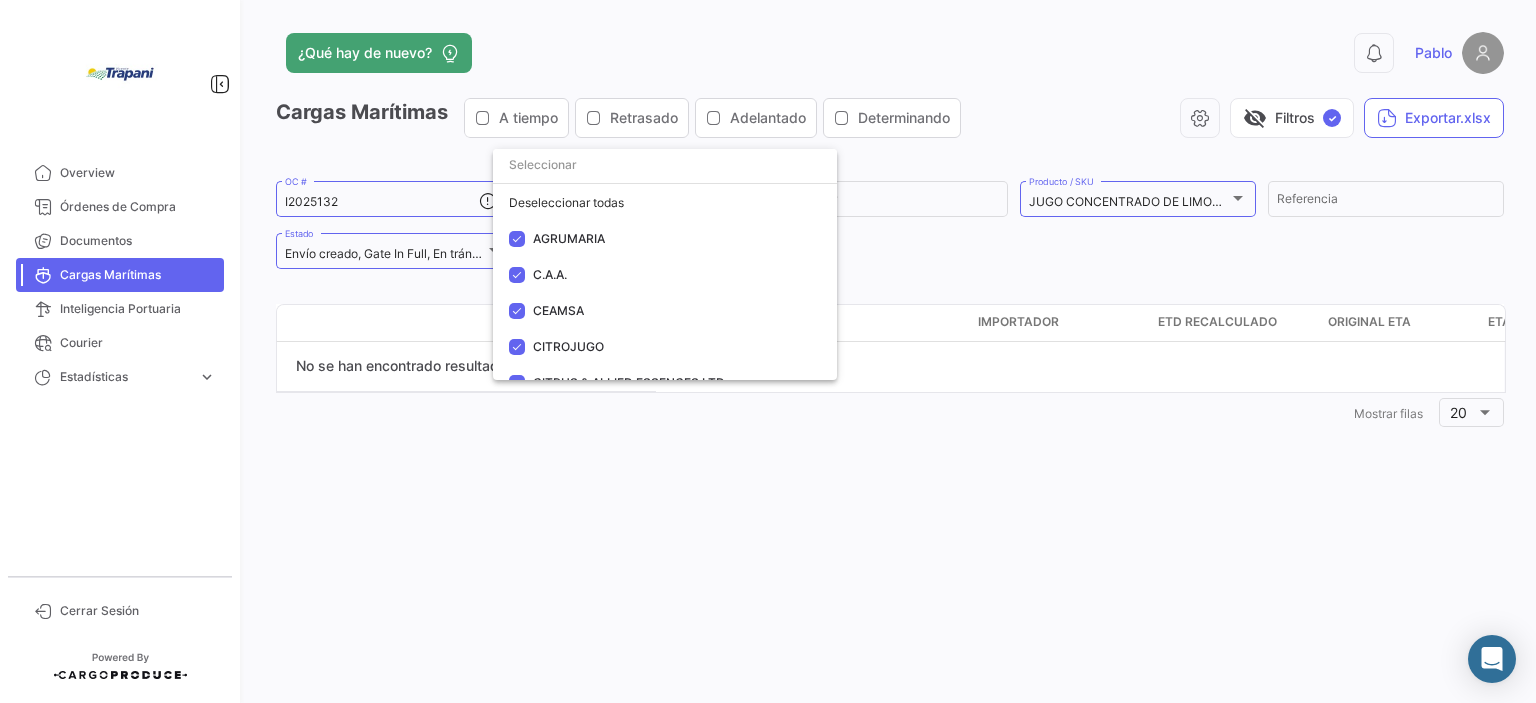 click at bounding box center (768, 351) 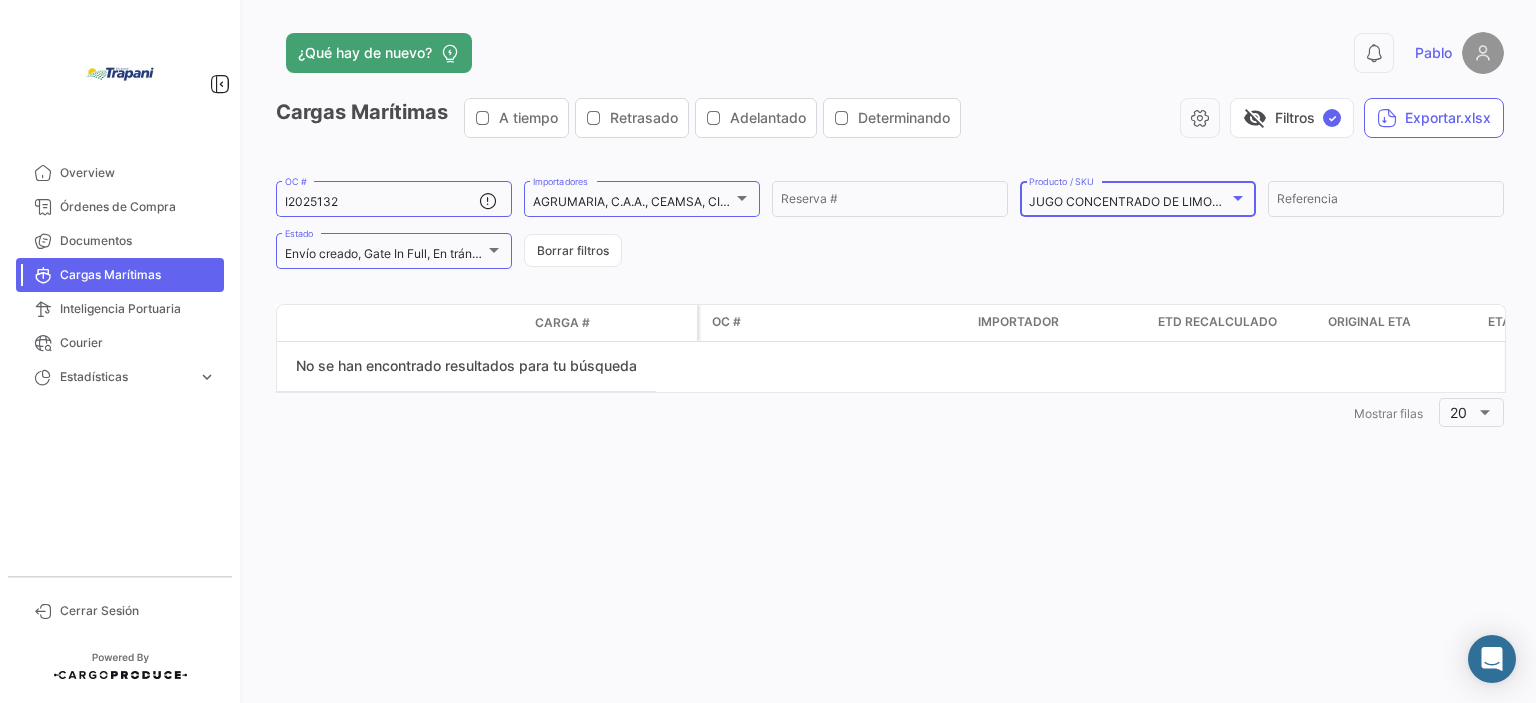 click at bounding box center (1238, 198) 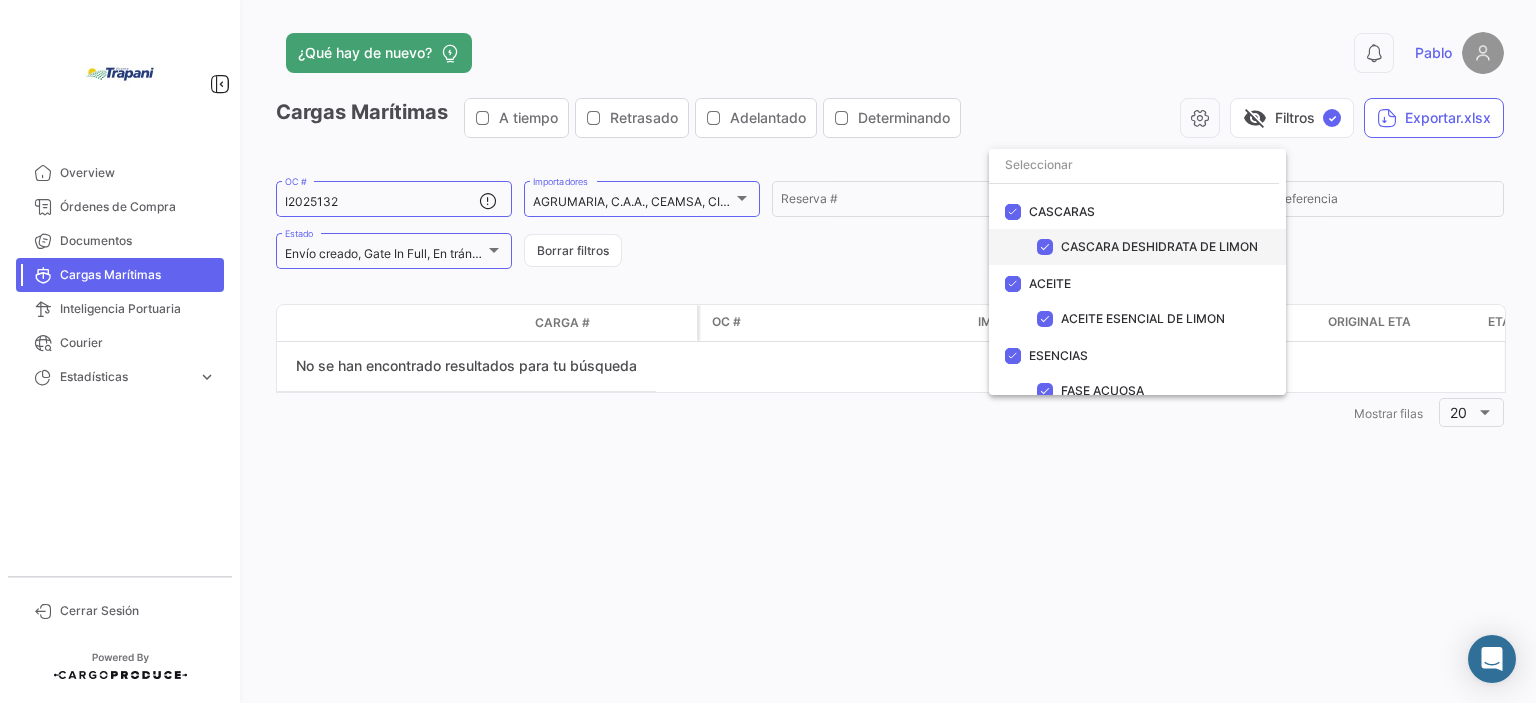 scroll, scrollTop: 221, scrollLeft: 0, axis: vertical 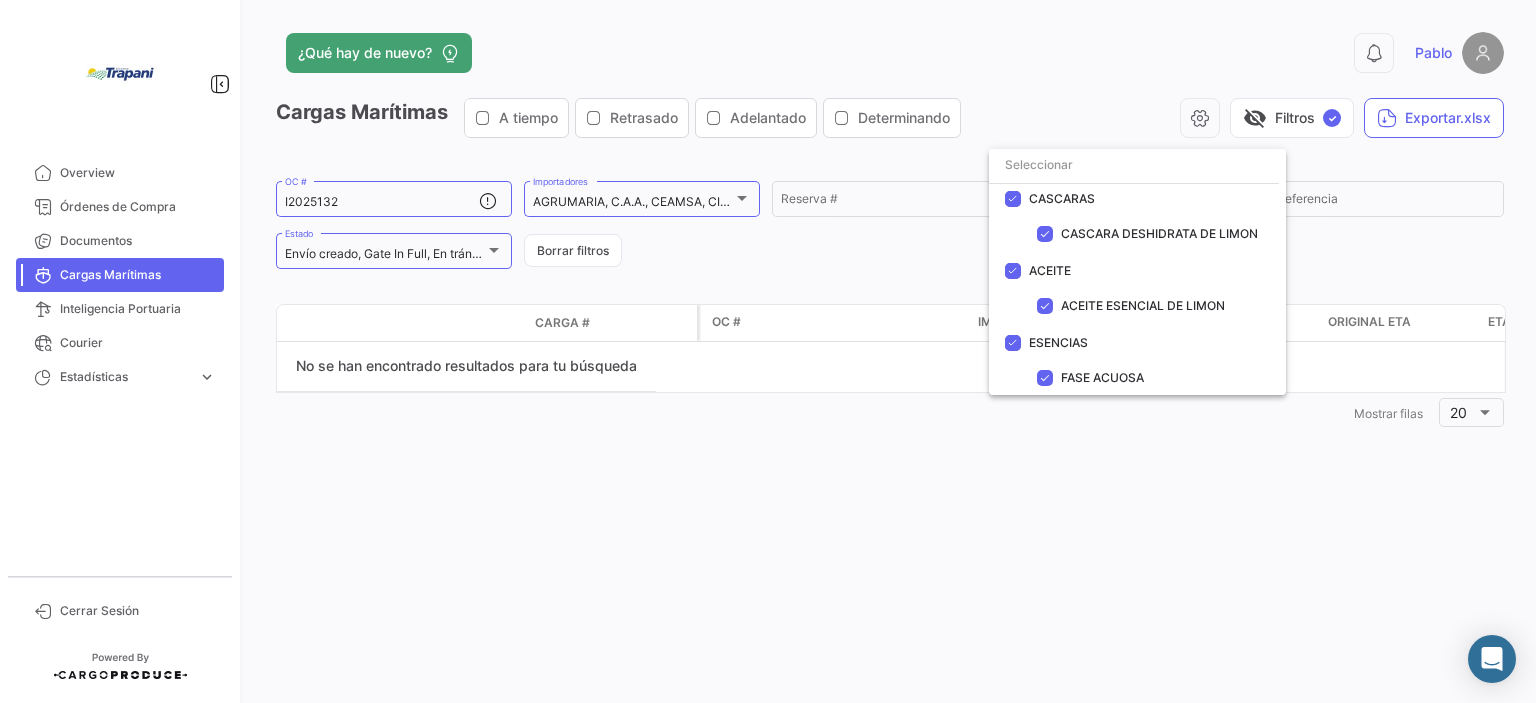 click at bounding box center (768, 351) 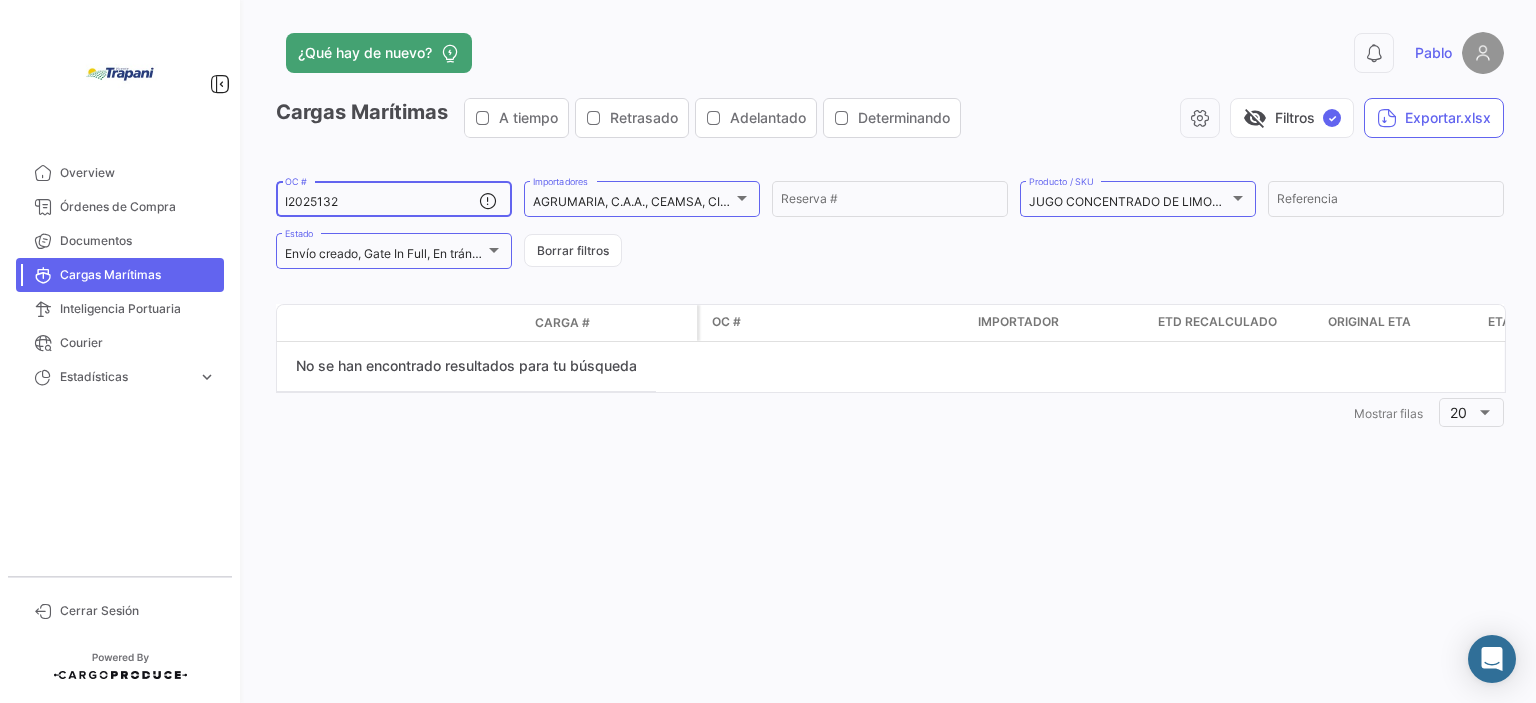click on "I2025132" at bounding box center [382, 202] 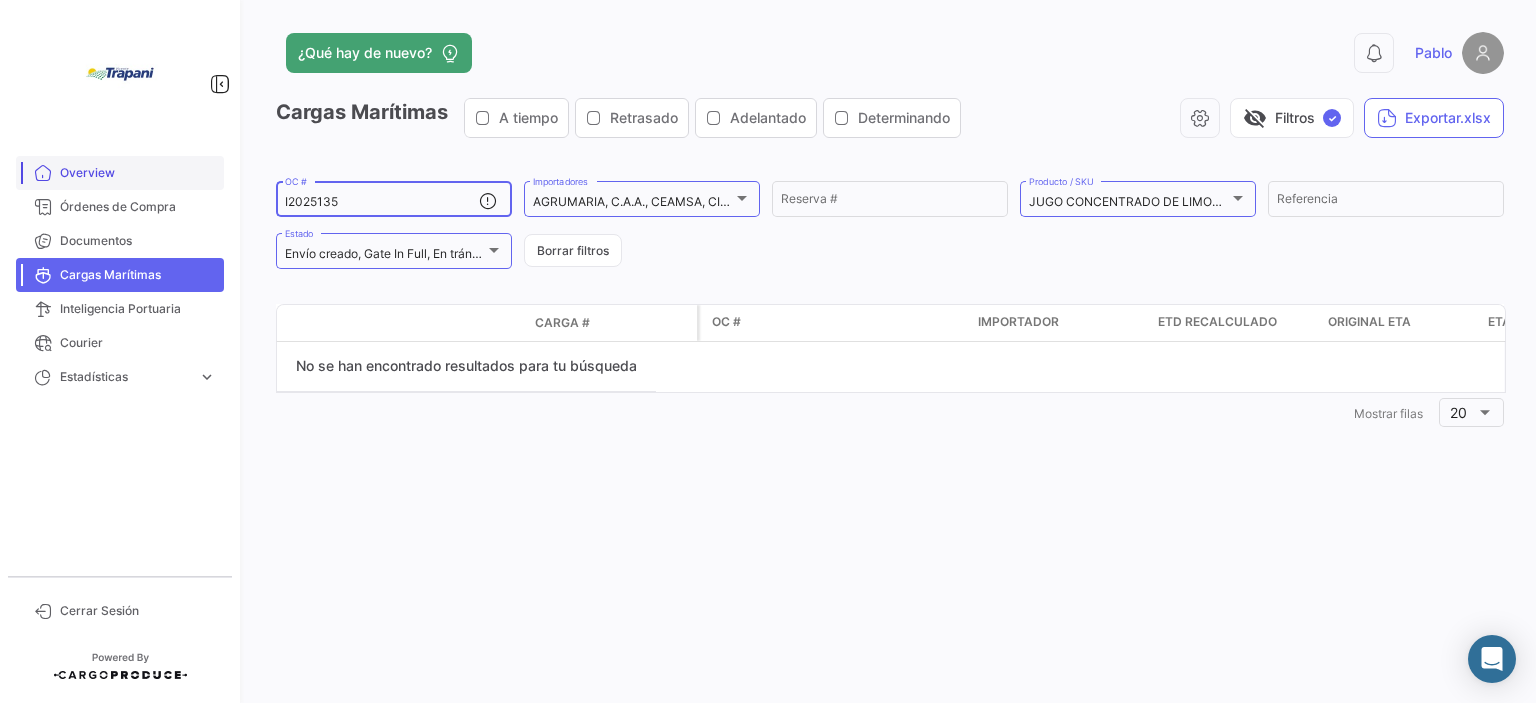 drag, startPoint x: 414, startPoint y: 199, endPoint x: 222, endPoint y: 184, distance: 192.58505 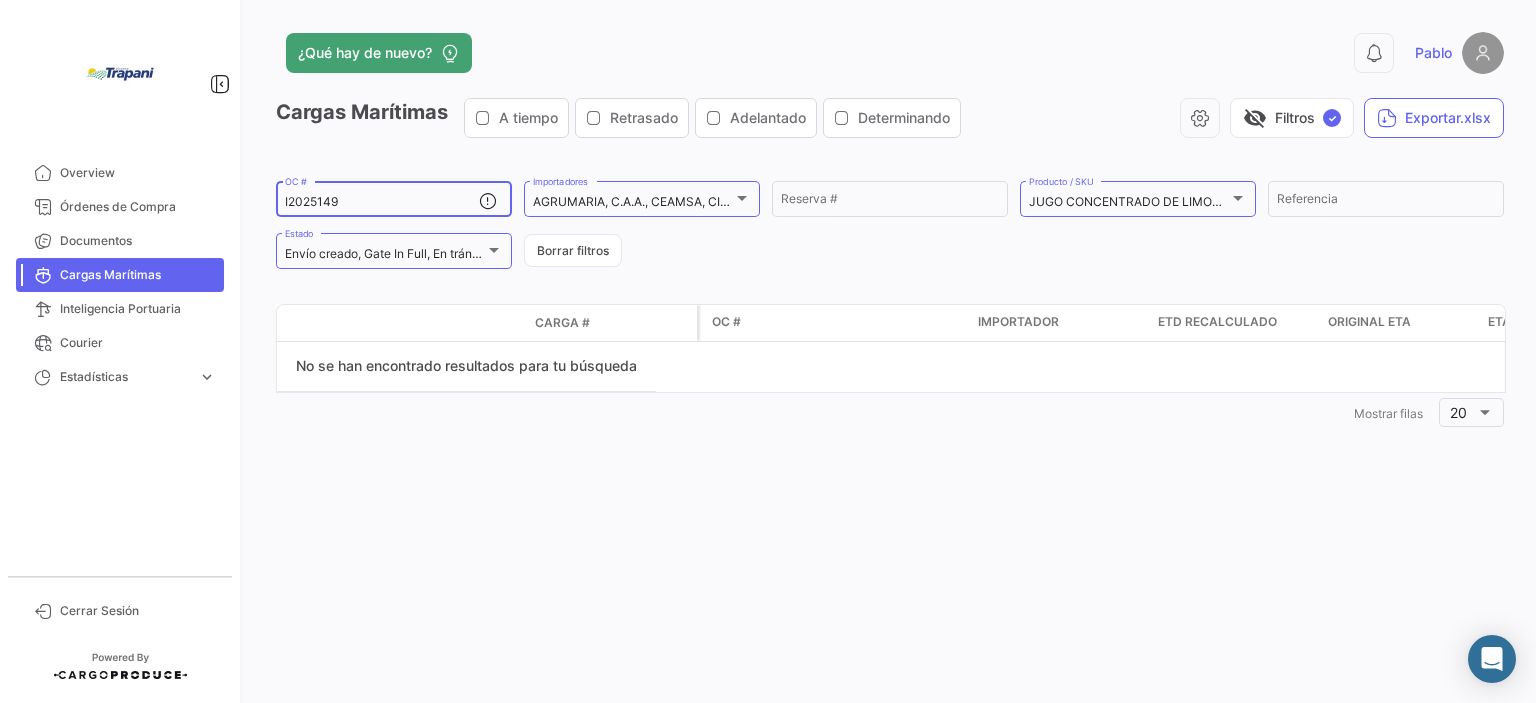 click on "I2025149" at bounding box center (382, 202) 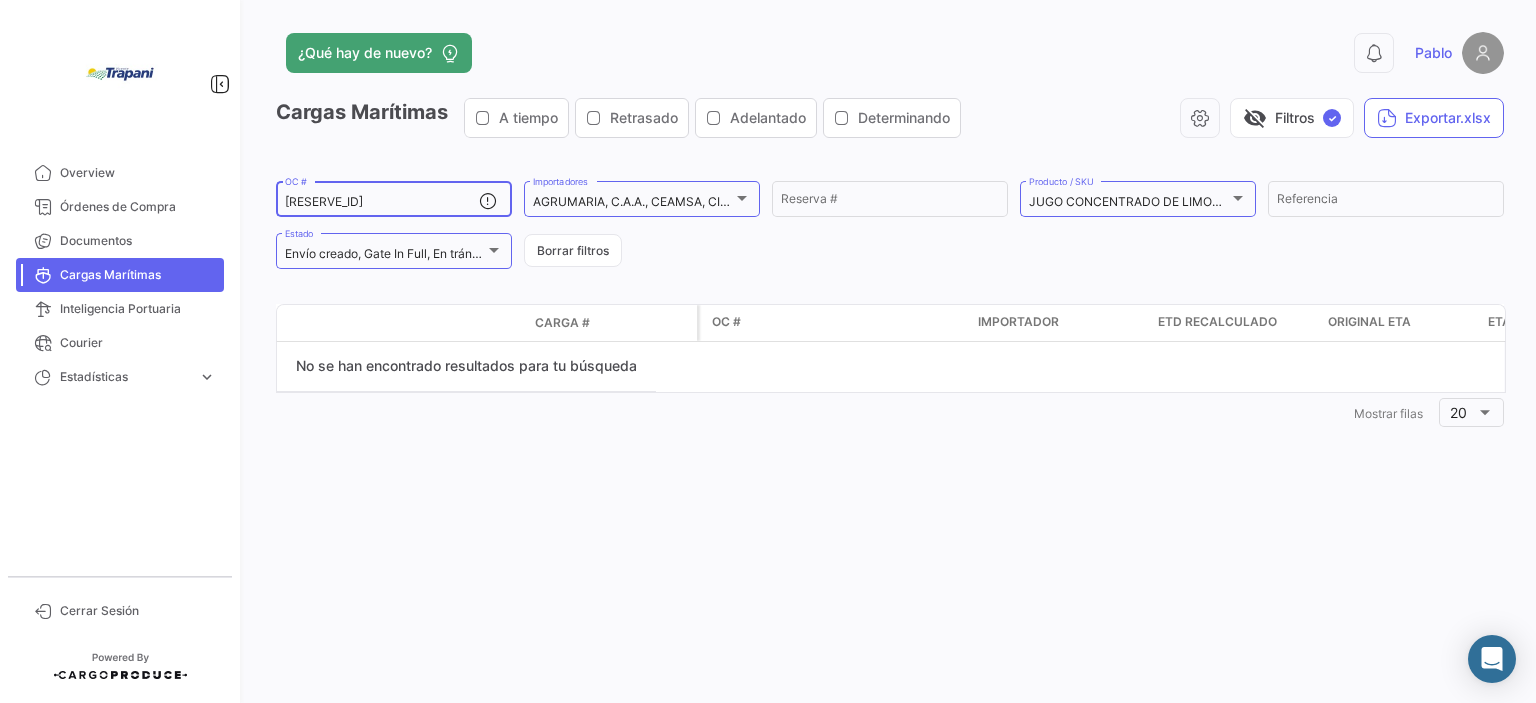 type on "[RESERVE_ID]" 